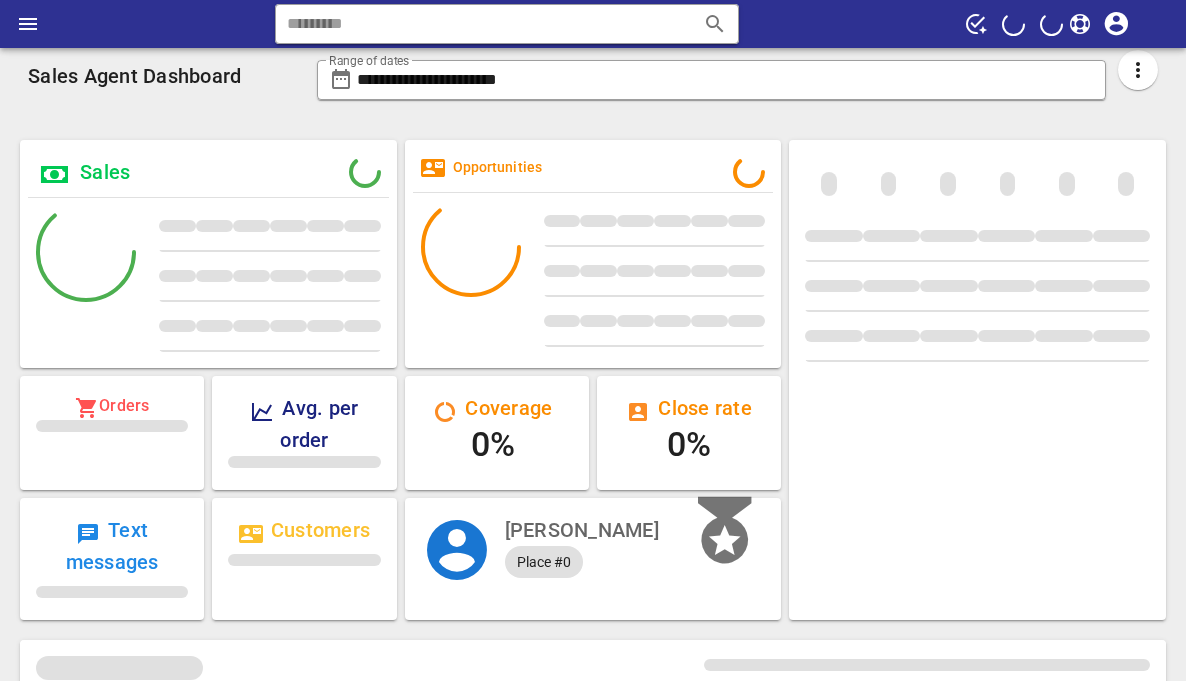 scroll, scrollTop: 0, scrollLeft: 0, axis: both 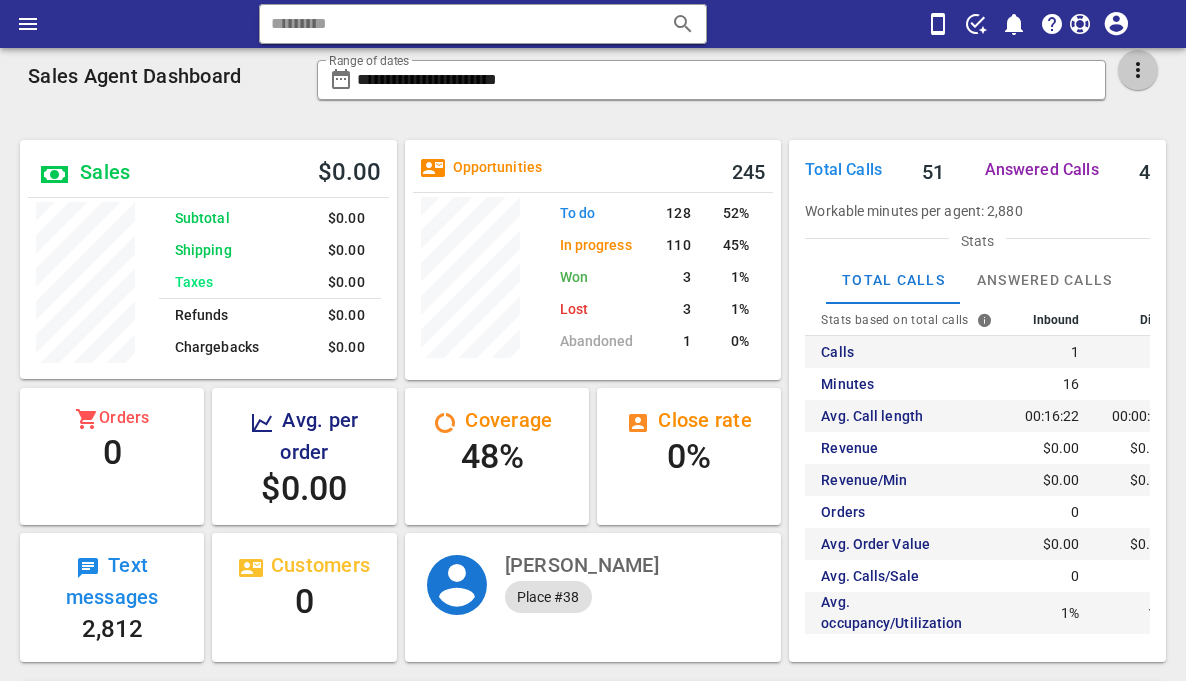 click at bounding box center (1138, 70) 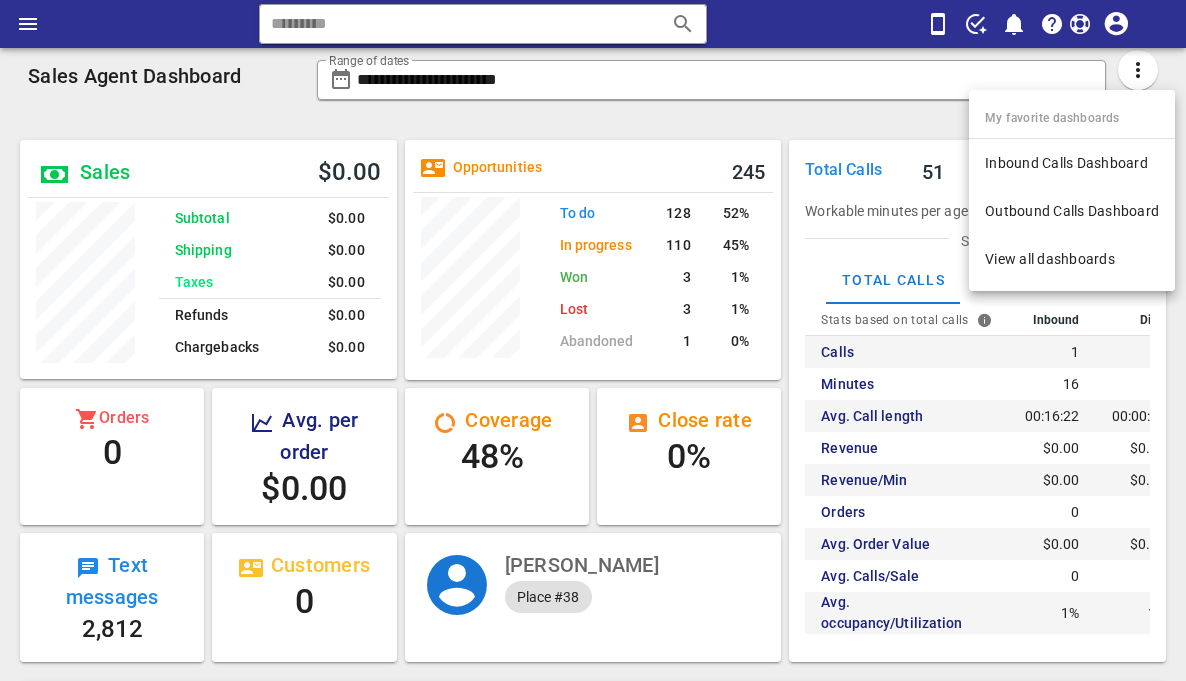 click on "Total Calls   51   Answered Calls   4   Workable minutes per agent: 2,880  Stats  Total Calls   Answered Calls   Stats based on total calls  Inbound Dials Total  Calls   1   50   51   Minutes   16   34   50   Avg. Call length   00:16:22   00:00:41   00:00:59   Revenue   $0.00   $0.00   $0.00   Revenue/Min   $0.00   $0.00   $0.00   Orders   0   0   0   Avg. Order Value   $0.00   $0.00   $0.00   Avg. Calls/Sale   0   0   0   Avg. occupancy/Utilization   1%   1%   2%" at bounding box center [977, 401] 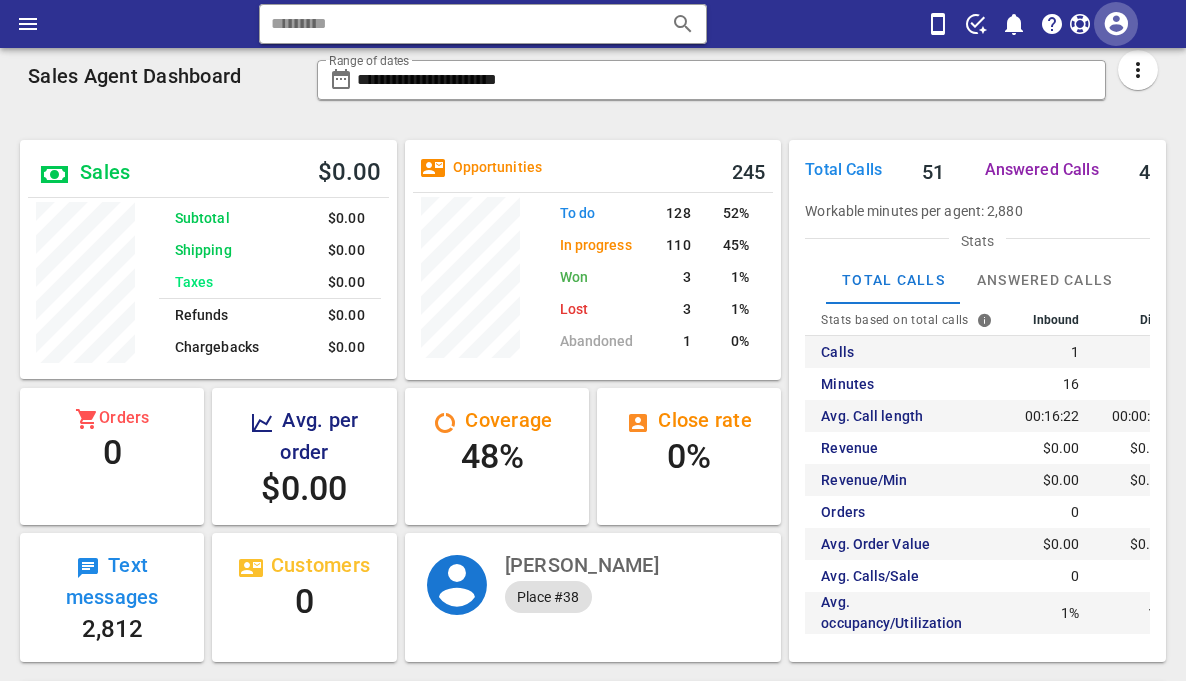 click at bounding box center (1116, 24) 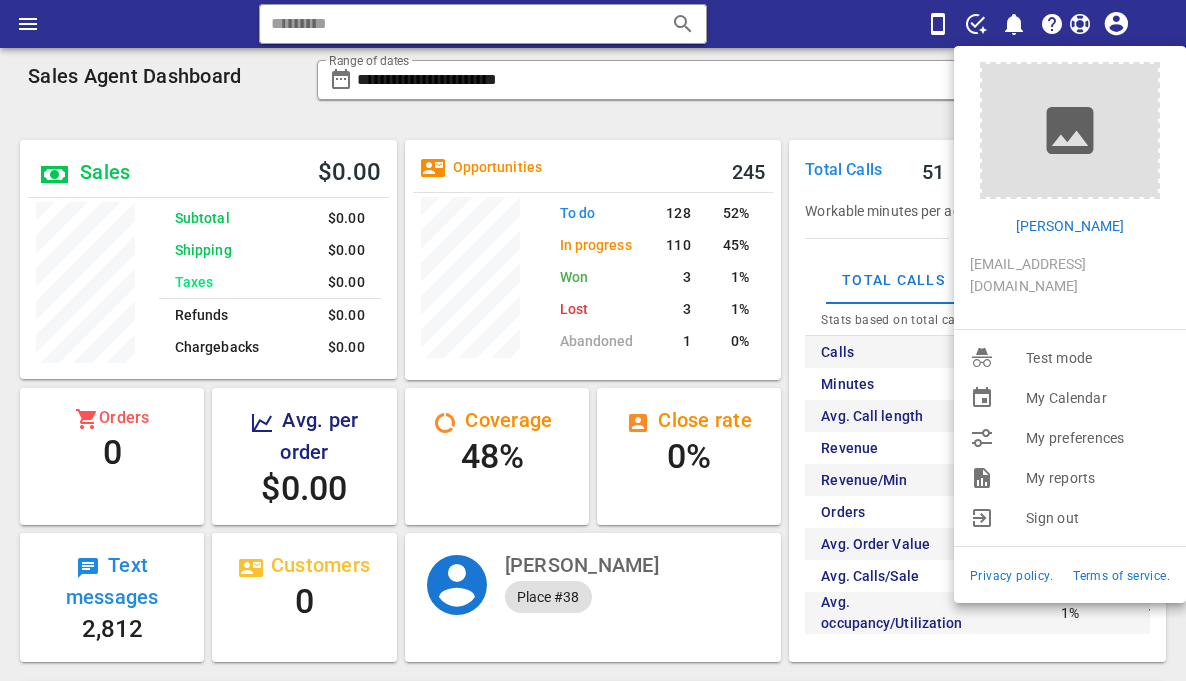 click on "**********" at bounding box center (712, 86) 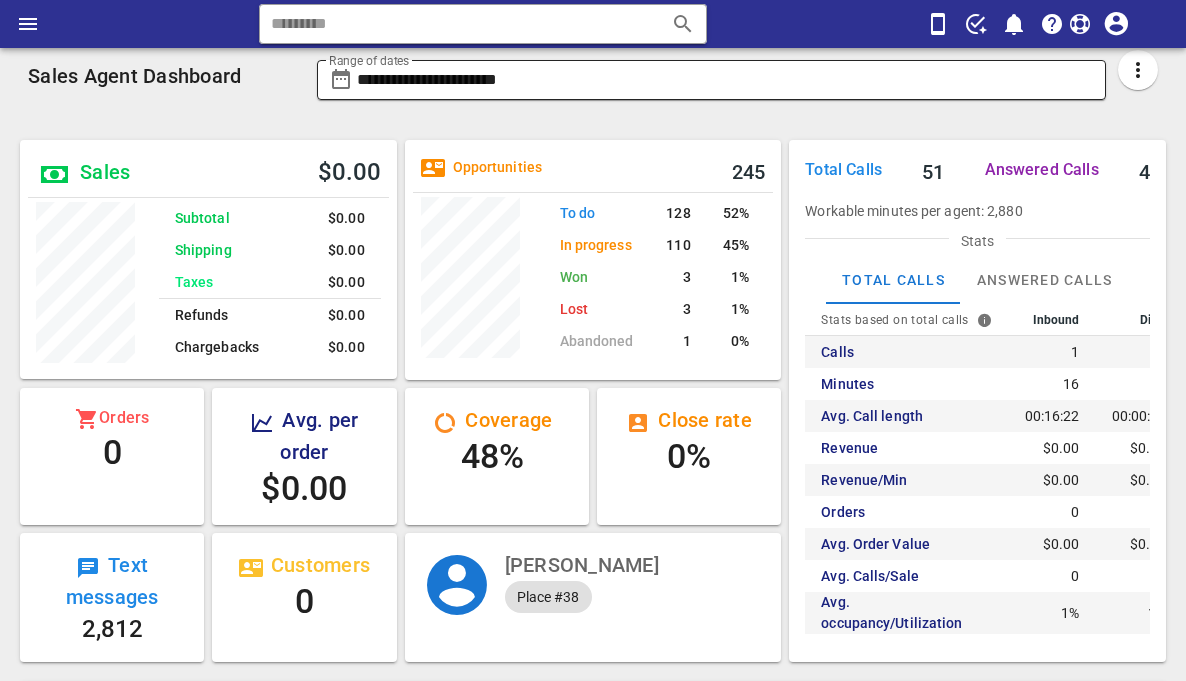click on "**********" at bounding box center [726, 80] 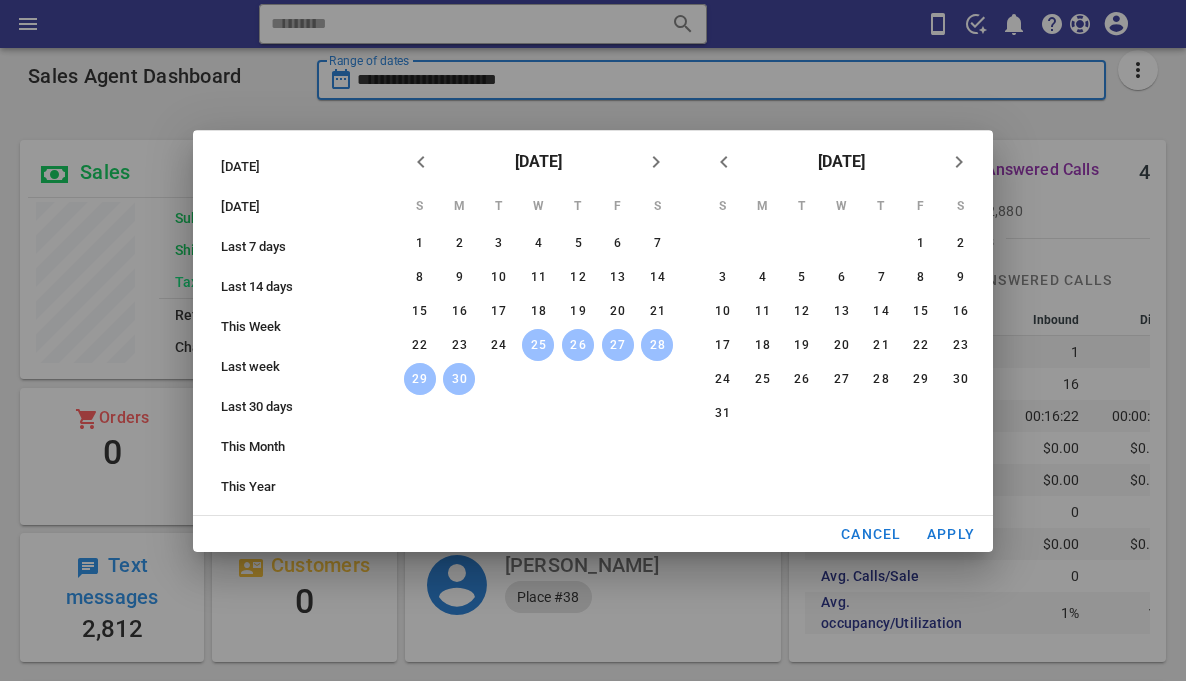 click at bounding box center [593, 340] 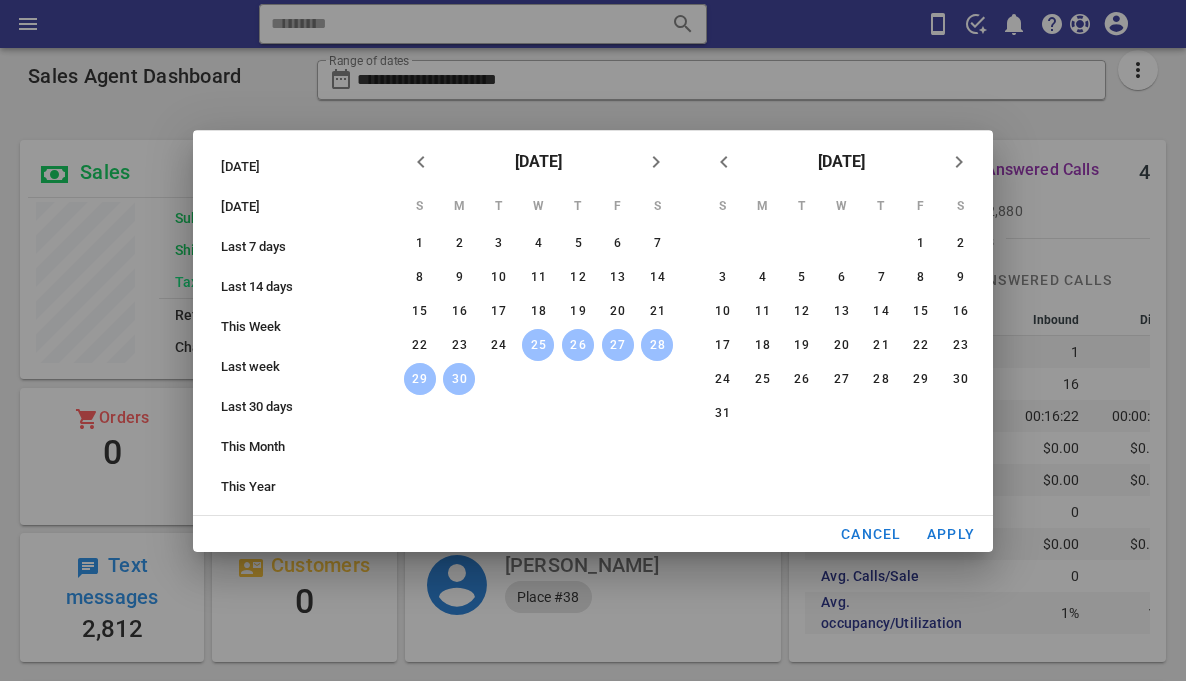 click at bounding box center [593, 340] 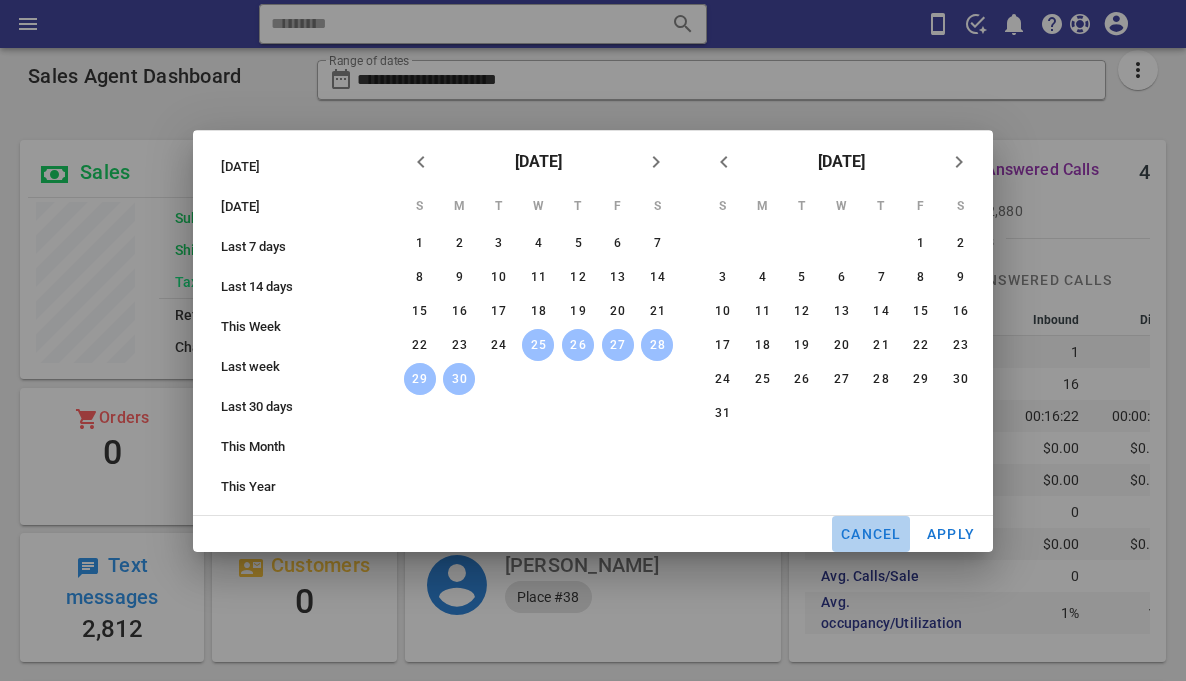 click on "Cancel" at bounding box center (871, 534) 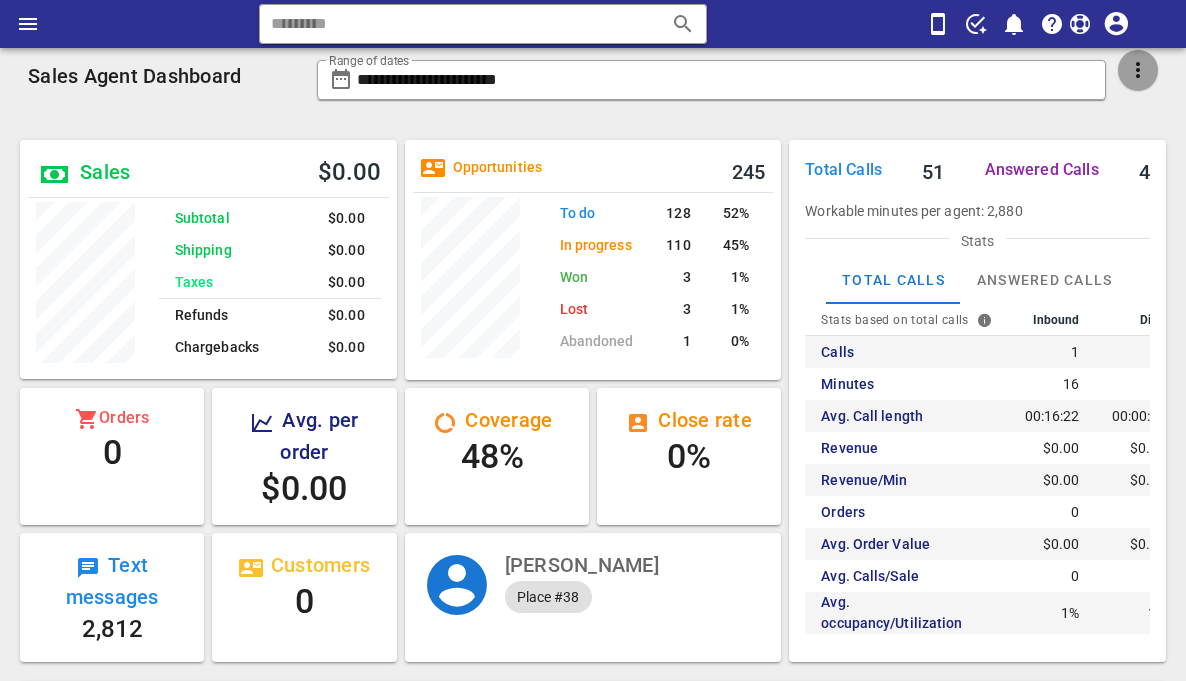 click at bounding box center [1138, 70] 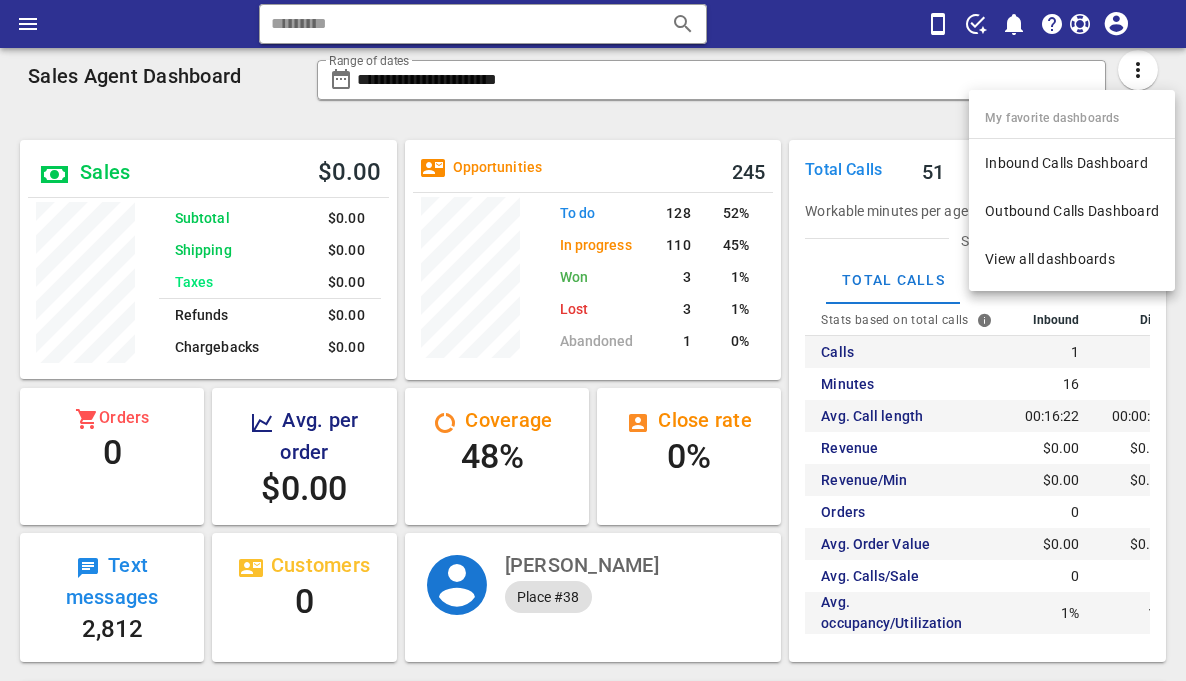 click on "**********" at bounding box center (712, 86) 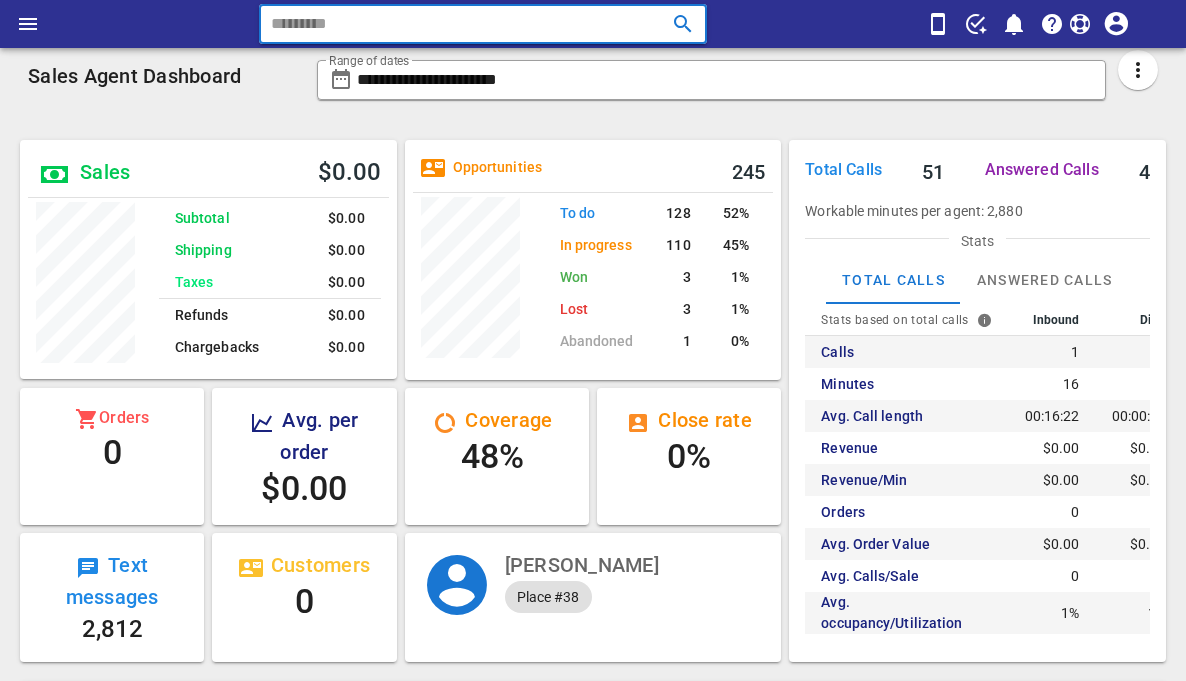 click at bounding box center (454, 24) 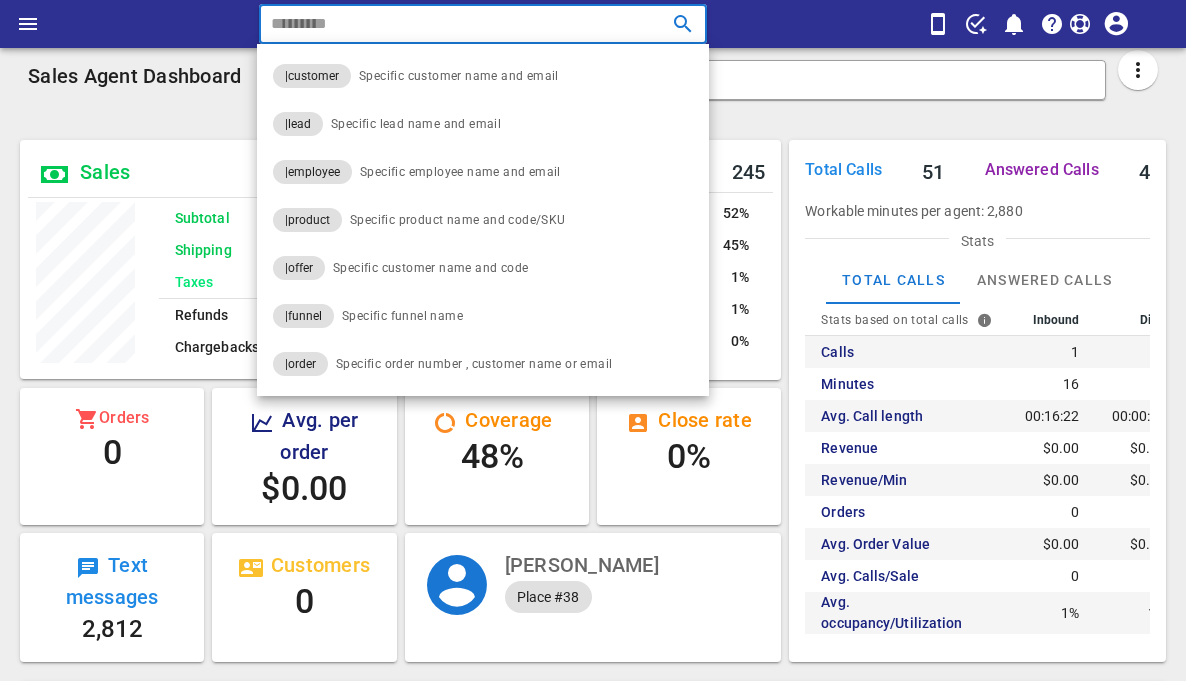 click on "**********" at bounding box center (738, 86) 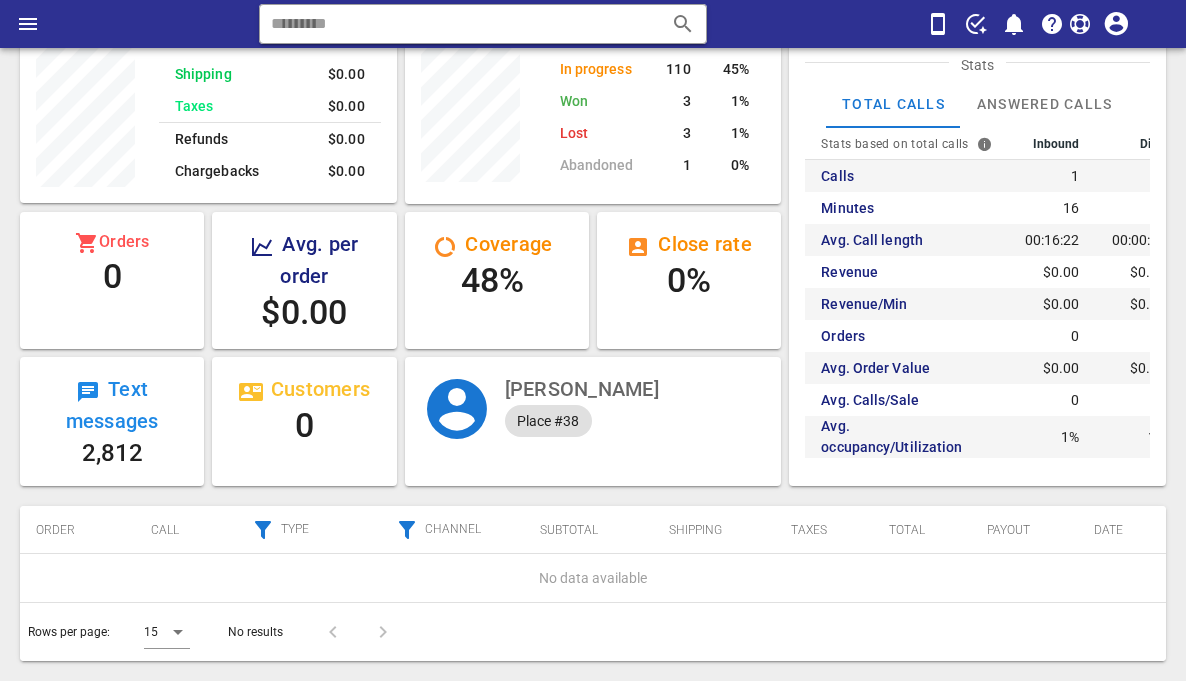 scroll, scrollTop: 0, scrollLeft: 0, axis: both 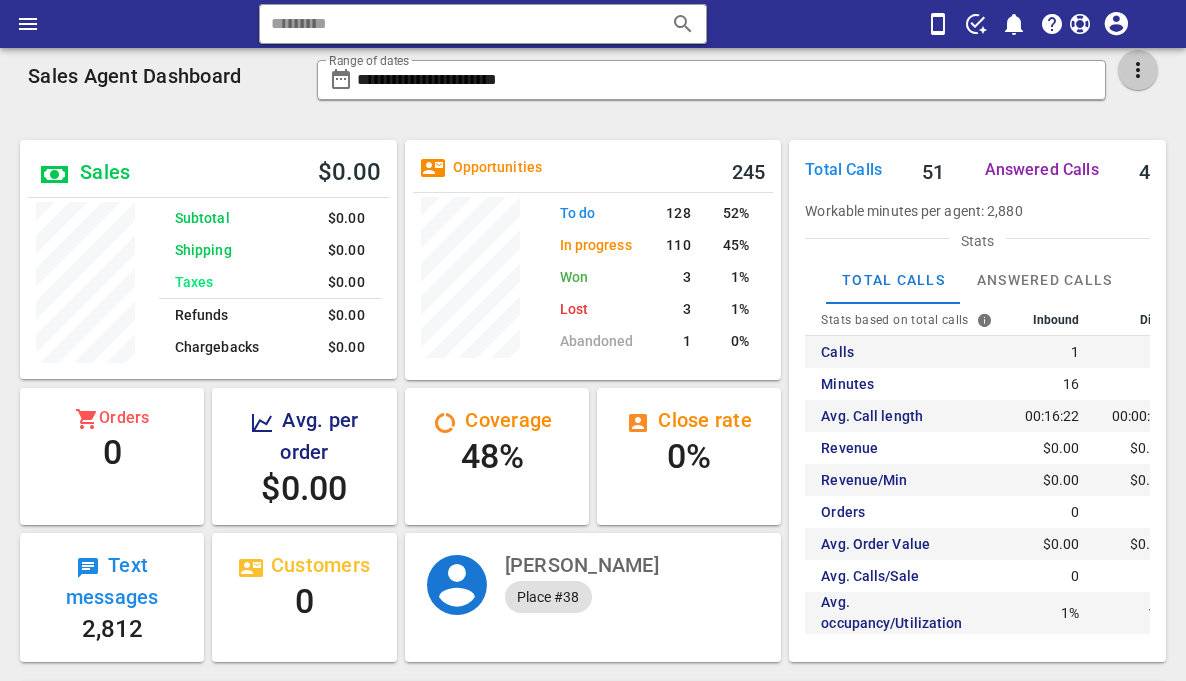 click at bounding box center [1138, 70] 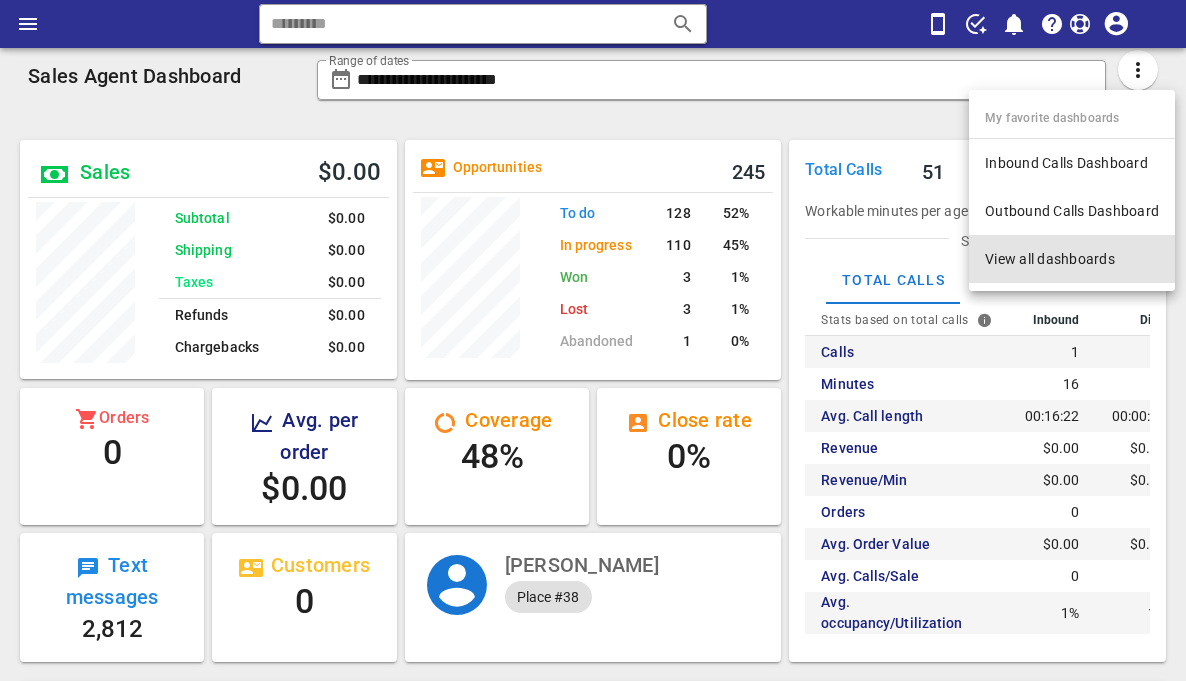 click on "View all dashboards" at bounding box center [1072, 259] 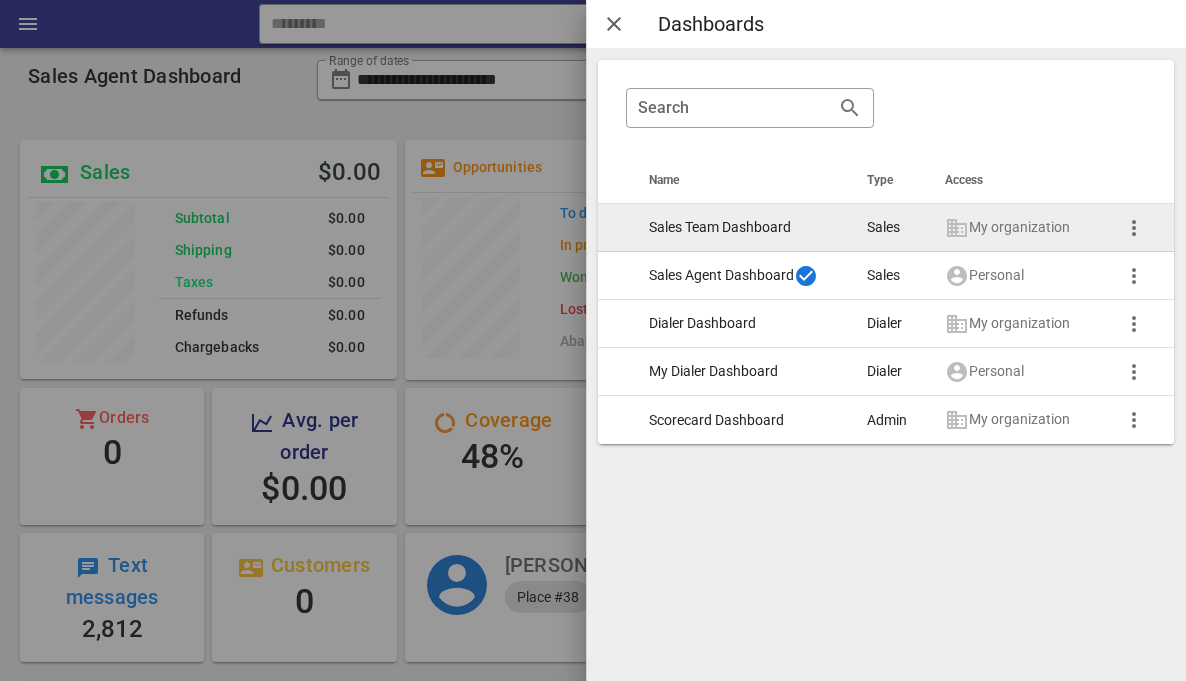 click on "Sales Team Dashboard" at bounding box center [742, 228] 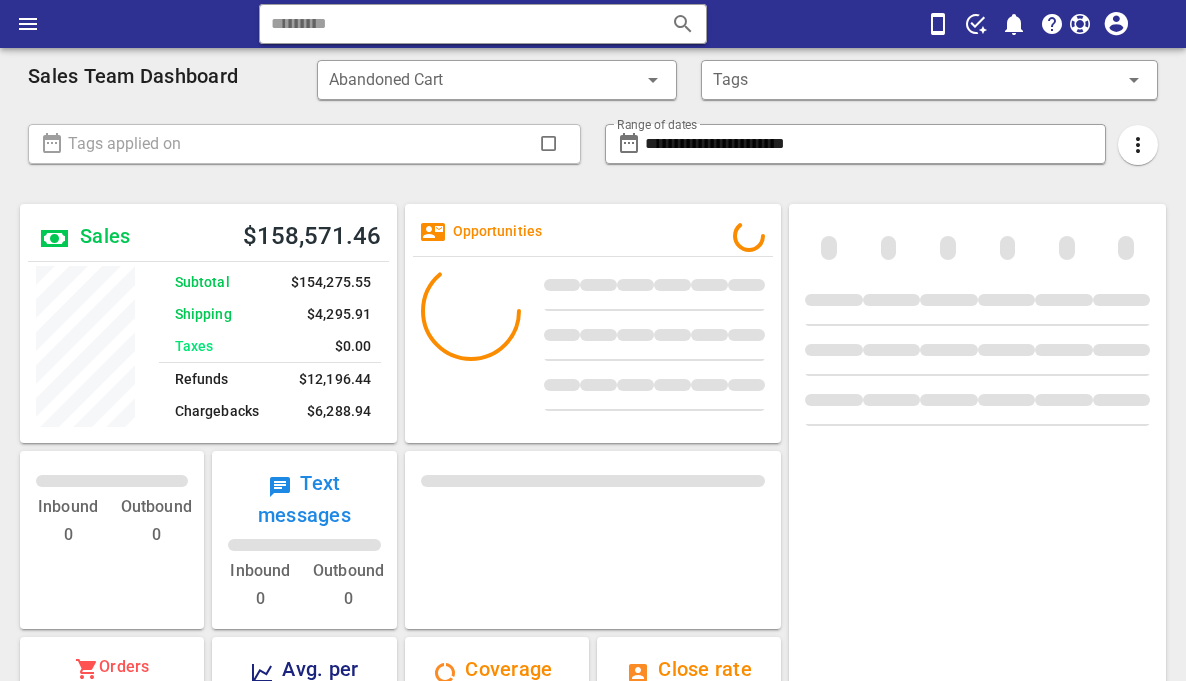 scroll, scrollTop: 999745, scrollLeft: 999623, axis: both 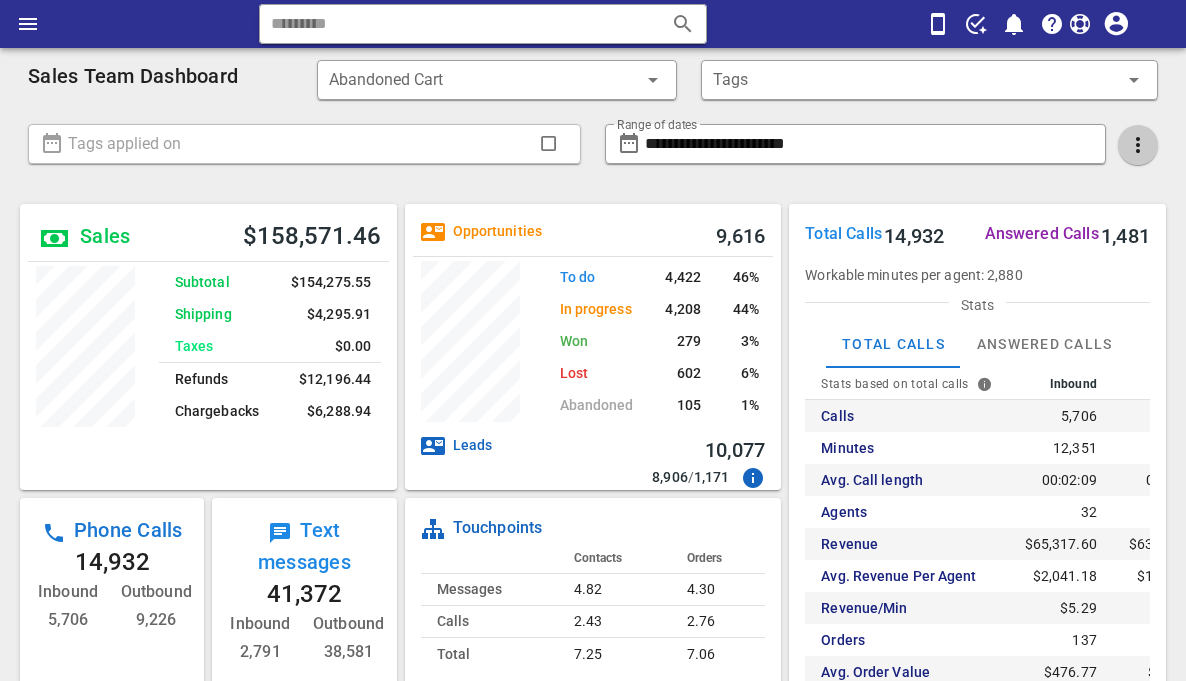 click at bounding box center (1138, 145) 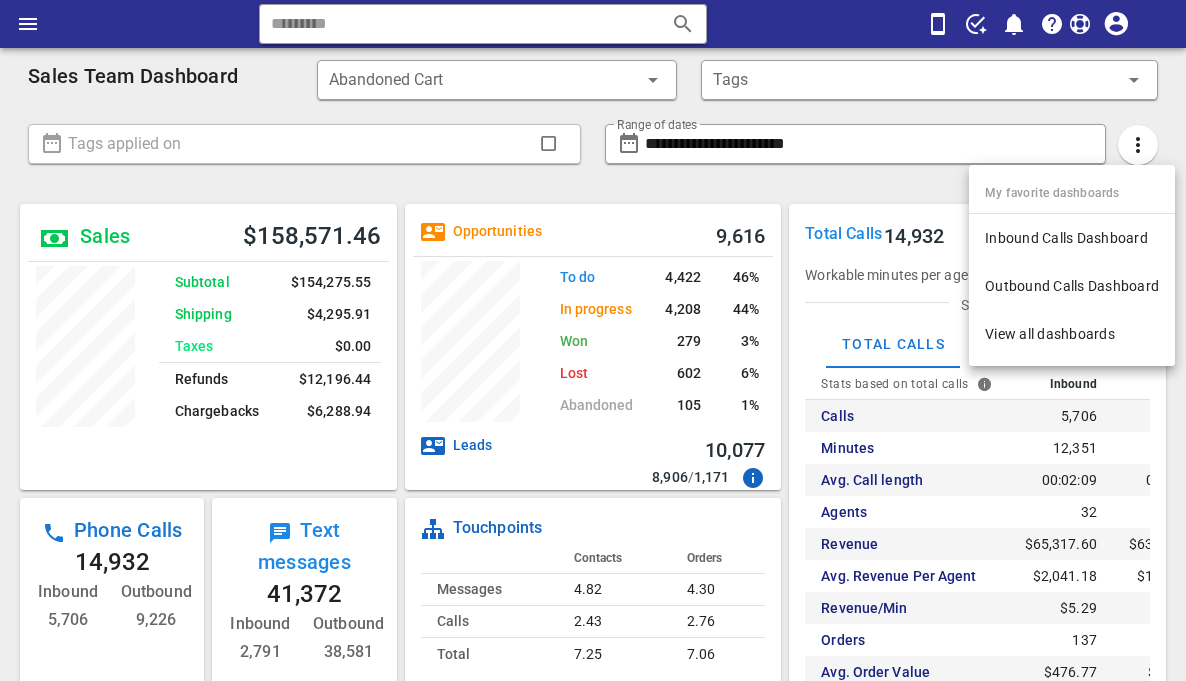 click on "Total Calls   14,932   Answered Calls   1,481   Workable minutes per agent: 2,880  Stats  Total Calls   Answered Calls   Stats based on total calls  Inbound Dials Total  Calls   5,706   9,226   14,932   Minutes   12,351   12,025   24,377   Avg. Call length   00:02:09   00:01:18   00:01:37   Agents   32   41   41   Revenue   $65,317.60   $63,749.78   $129,067.38   Avg. Revenue Per Agent   $2,041.18   $1,554.87   $3,147.98   Revenue/Min   $5.29   $5.30   $5.29   Orders   137   96   233   Avg. Order Value   $476.77   $664.06   $553.94   Calls Per Agent   178   225   364   Avg. Calls/Sale   41.65   96.1   64.09   Avg. Talk Time   06:25:59   04:53:18   09:54:34   Avg. occupancy/Utilization   13%   10%   21%" at bounding box center [977, 535] 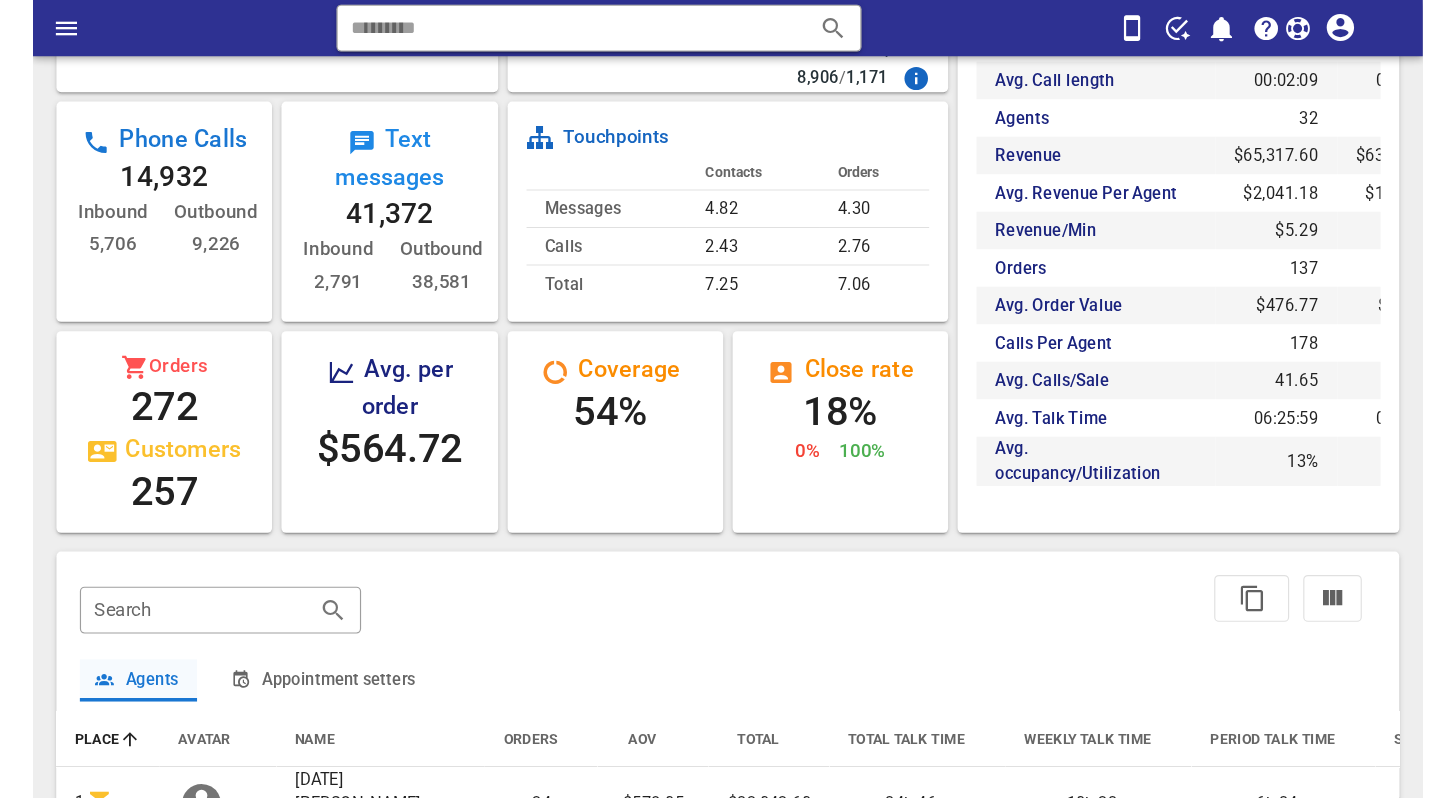 scroll, scrollTop: 0, scrollLeft: 0, axis: both 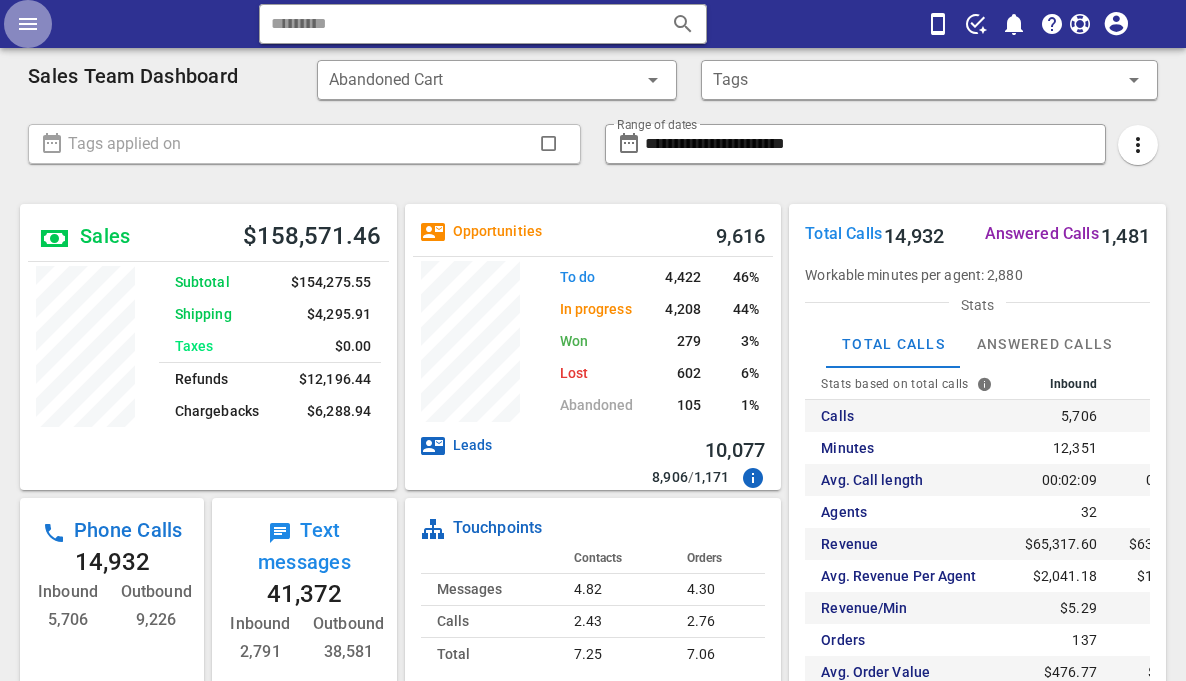 click at bounding box center [28, 24] 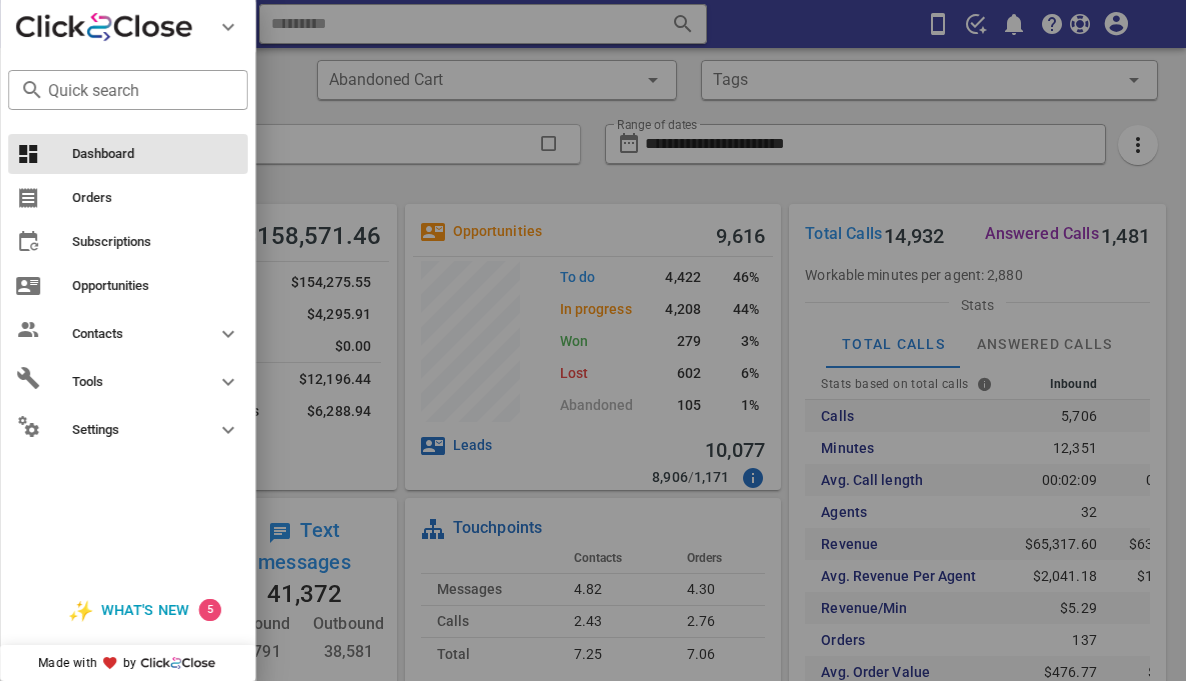 click at bounding box center [593, 340] 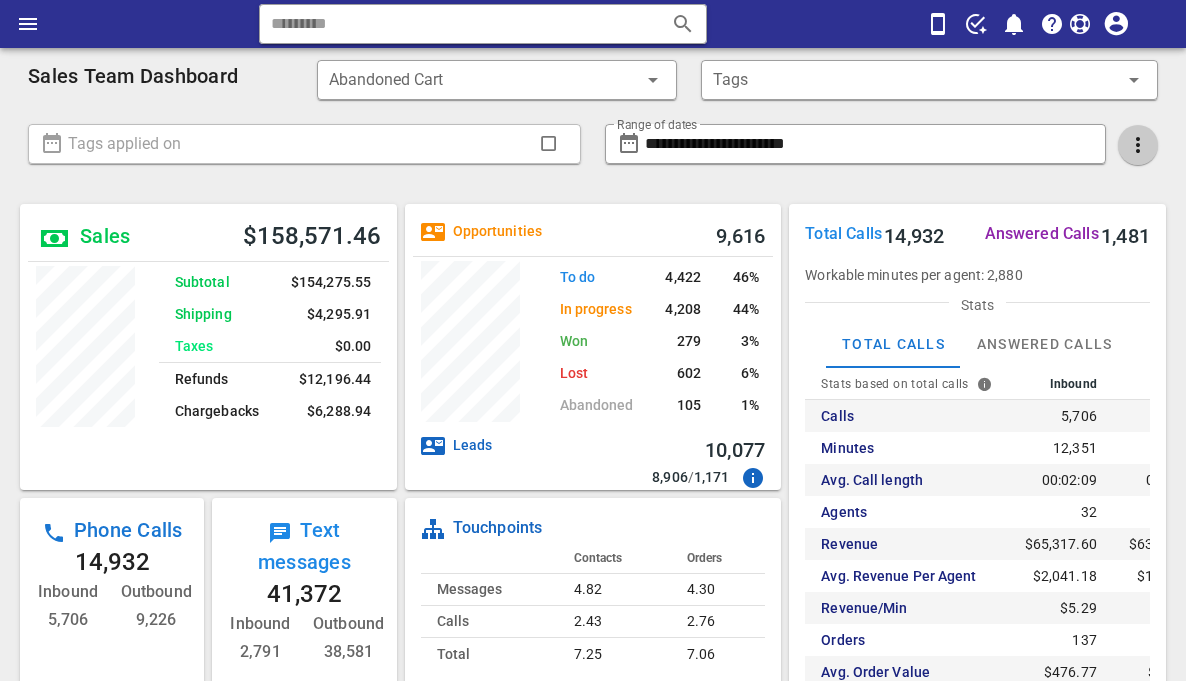 click at bounding box center (1138, 145) 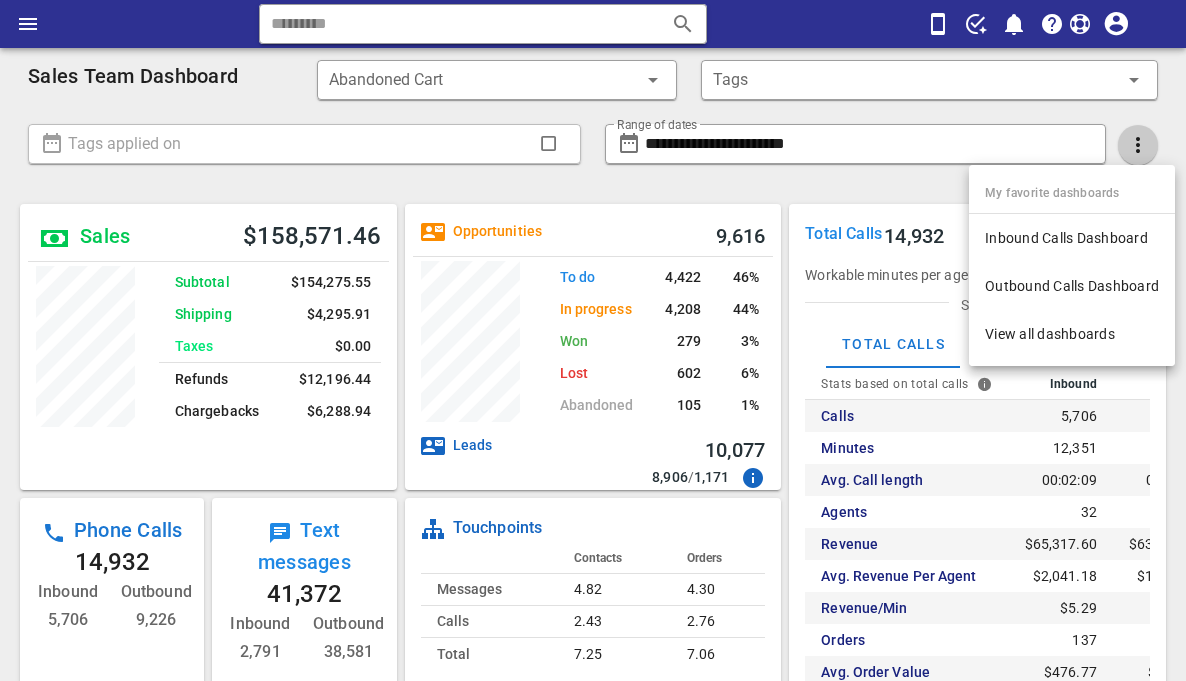 click at bounding box center (1138, 145) 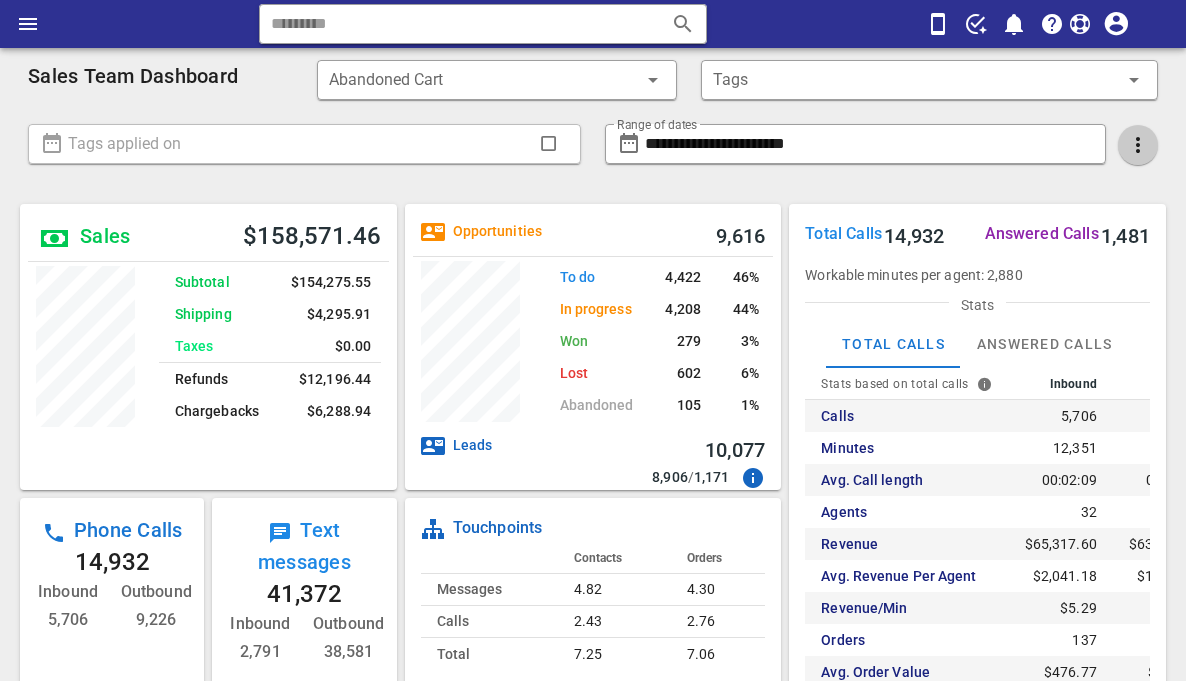 click at bounding box center (1138, 145) 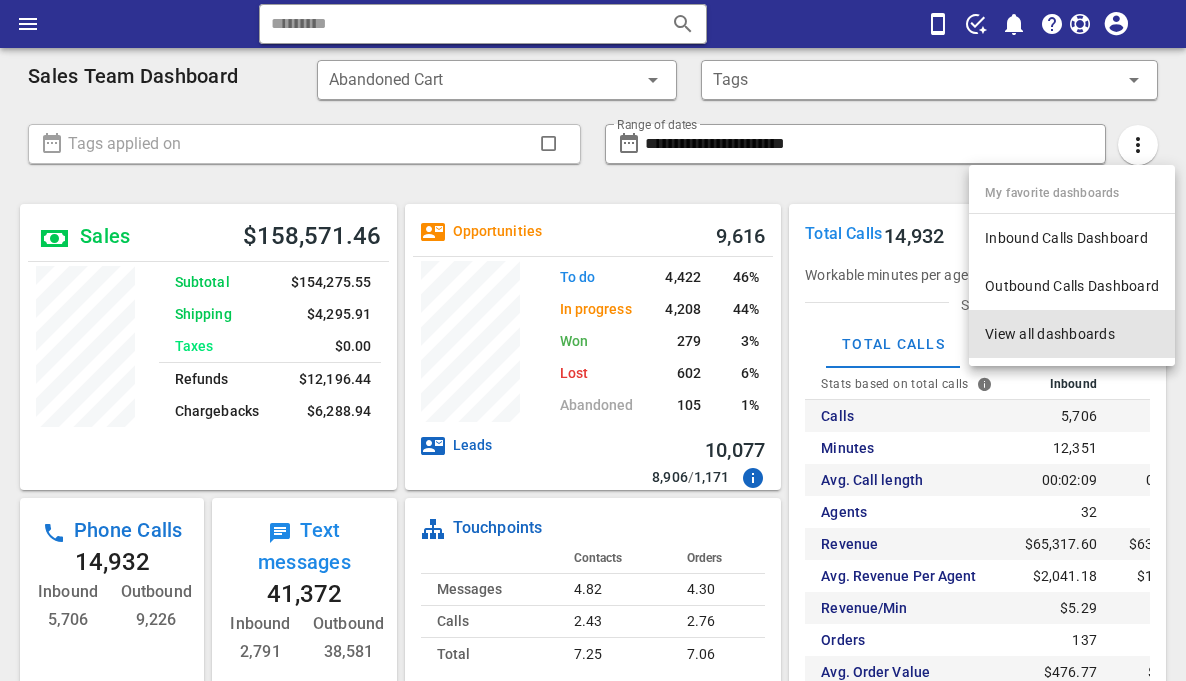 click on "View all dashboards" at bounding box center (1072, 334) 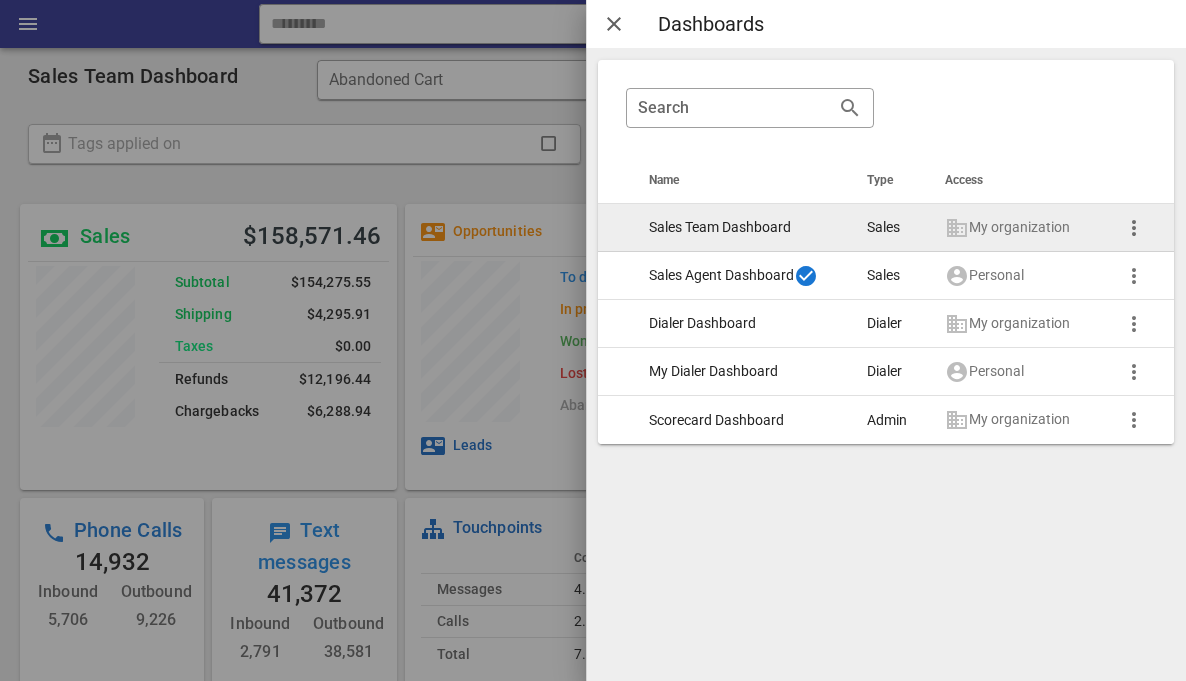 click on "Sales Team Dashboard" at bounding box center (742, 228) 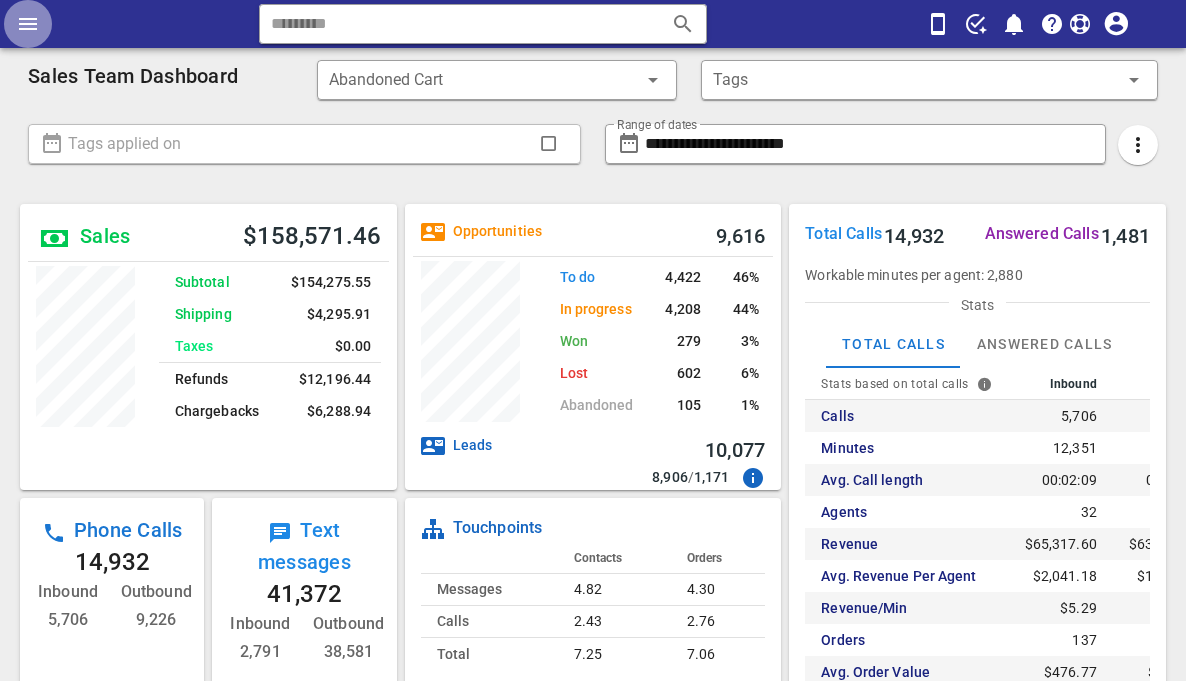 click at bounding box center (28, 24) 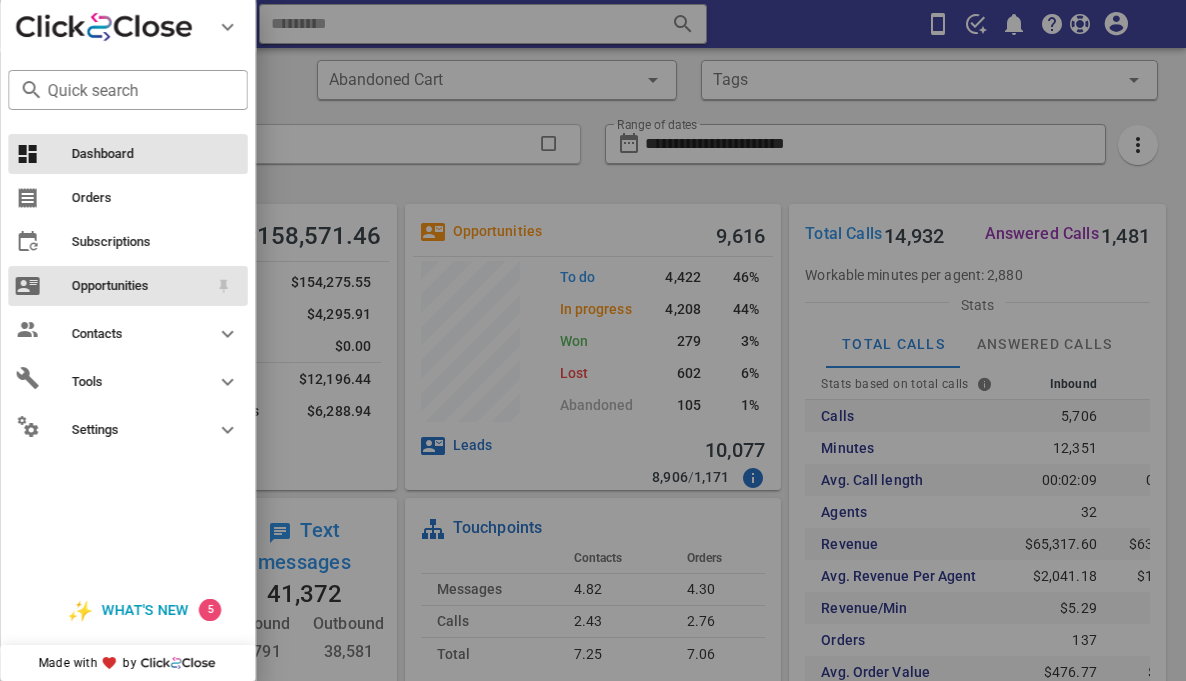 click on "Opportunities" at bounding box center [140, 286] 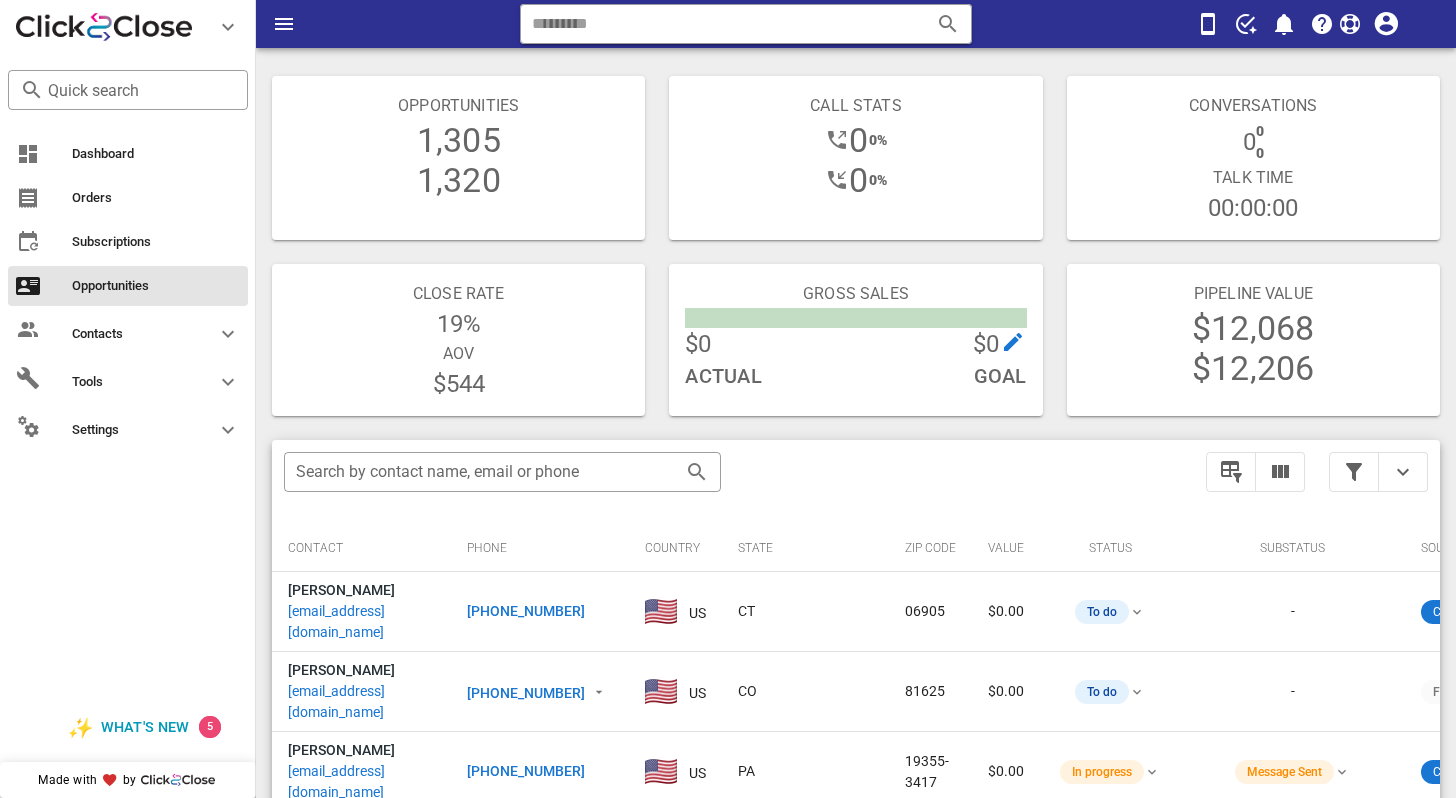 click on "Opportunities 1,305 1,320 Call stats 0 0% 0 0% Conversations 0 0 0 Talk Time 00:00:00 Close rate 19% aov $544 Gross sales $0 $0 Actual Goal Pipeline value $12,068 $12,206 ​ Search by contact name, email or phone Contact Phone Country State Zip code Value Status Substatus Sources Activations Tags Created at Marjorie Blum  margie7322@aol.com   +15619890026   US CT 06905  $0.00   To do  -  Cartpanda  1 1  order.paid  1  ⭐ VIP Delivery ⭐  1  Lipo Corpus - 6 Bottles - New Customer Discount   07/02/2025 15:27  Shanna Taylor  shannaleetaylor@gmail.com   +19706291494   US CO 81625  $0.00   To do  -  Funnel  2 1  order.paid  1  Coaching_SignUp  1  Weightloss_Coaching  1  ⭐ VIP Delivery ⭐  1  Lipo Corpus X 6 Bottles - New Customer Discount   07/02/2025 13:04  valerie kanter  vkanter@gmail.com   +14843208138   US PA 19355-3417  $0.00   In progress   Message Sent   Cartpanda  3 1  order.paid  1  order.updated  1  GlycoClean (3 Bottles)  1  Up1a - Glycoclean  1  ⭐ VIP Delivery ⭐  1  07/02/2025 09:49   US GA" at bounding box center (856, 611) 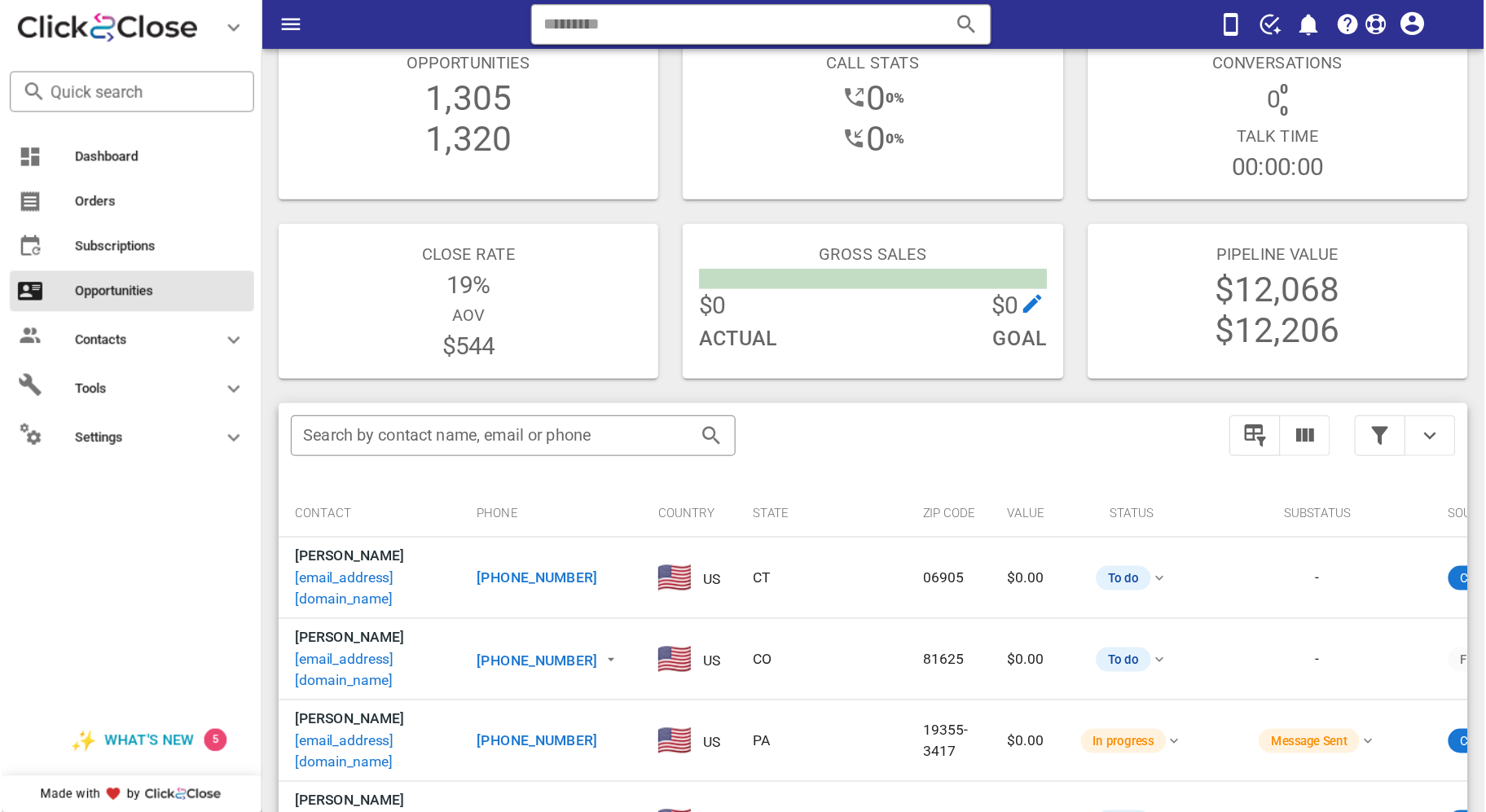 scroll, scrollTop: 45, scrollLeft: 0, axis: vertical 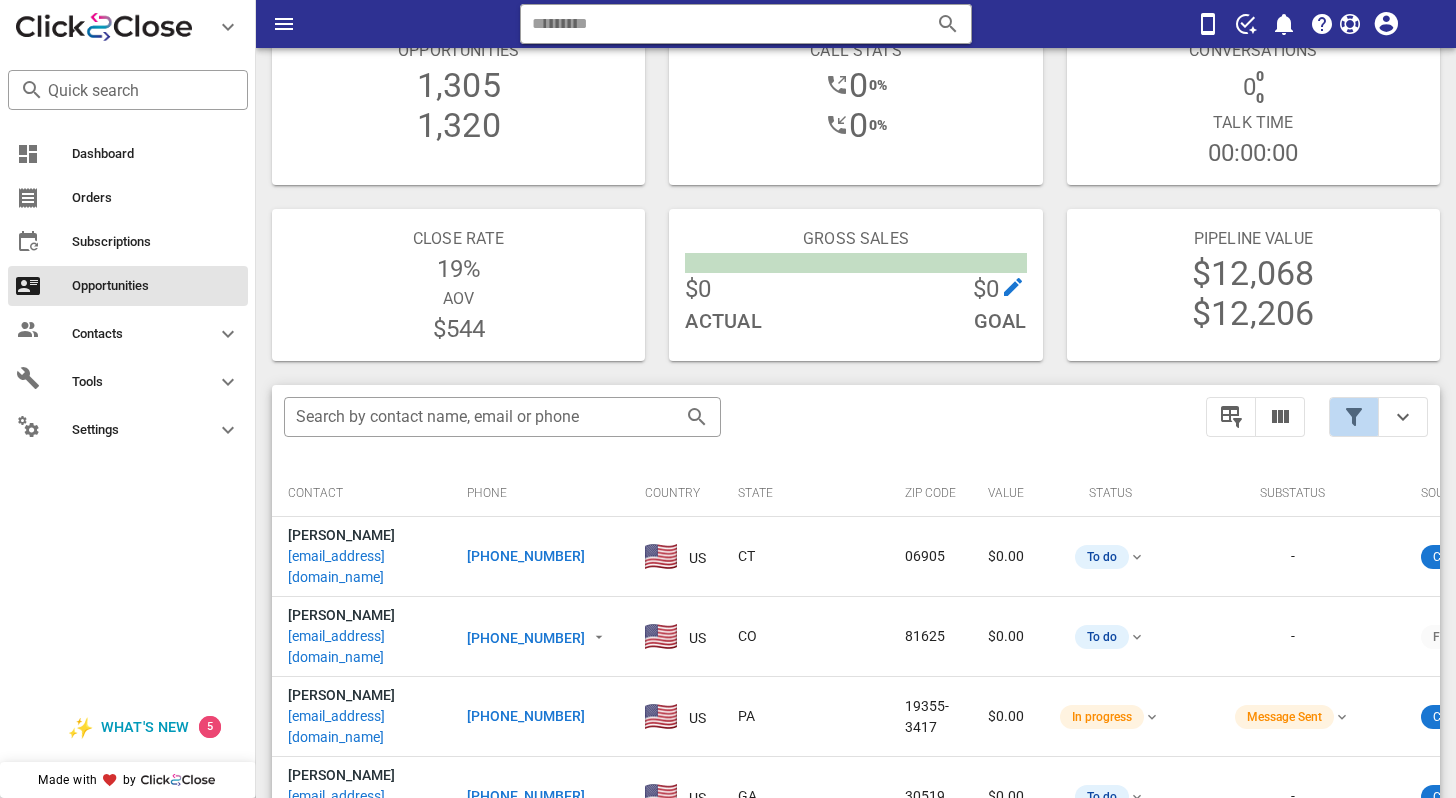 click at bounding box center (1354, 417) 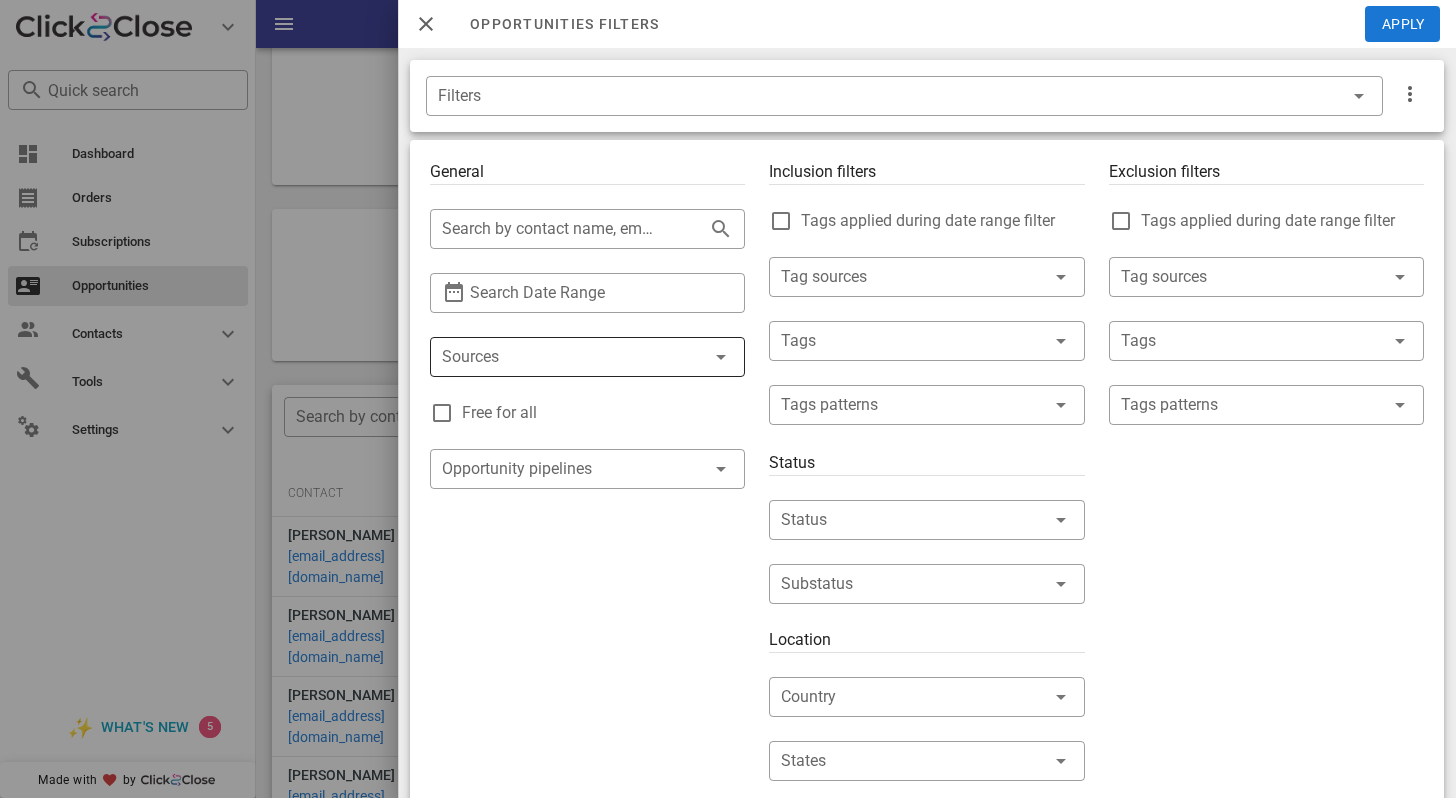click at bounding box center [559, 357] 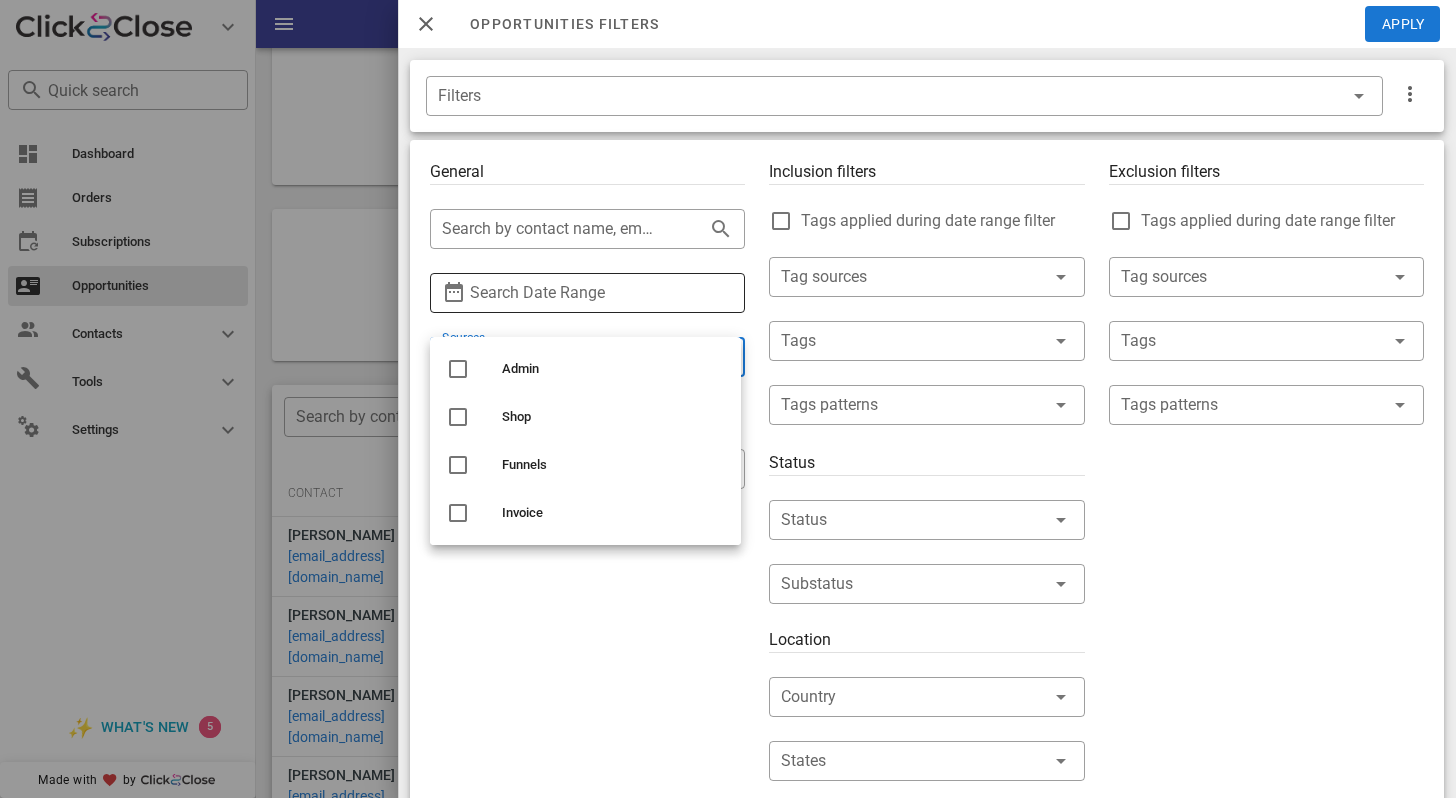 click on "Search Date Range" at bounding box center (587, 293) 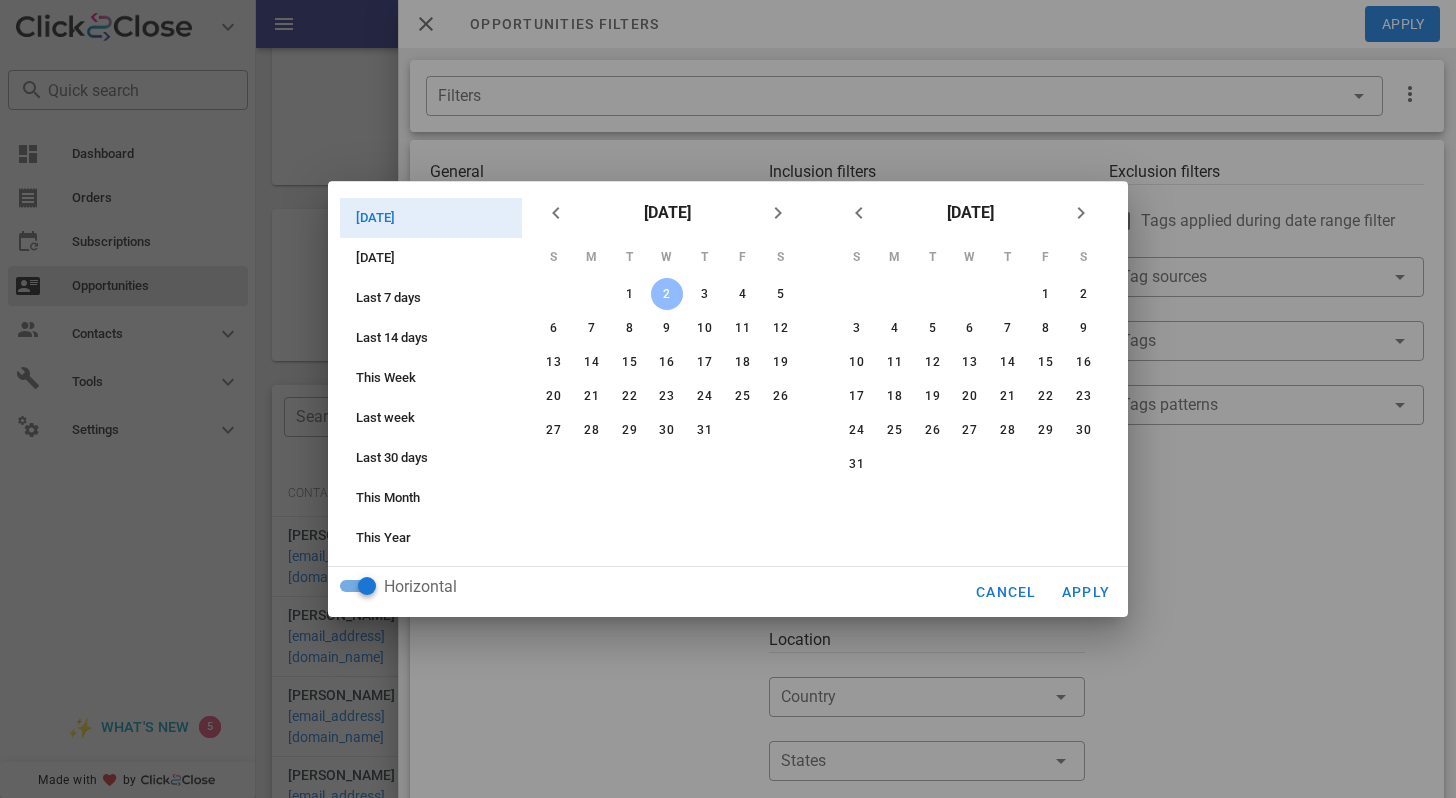 click at bounding box center [728, 399] 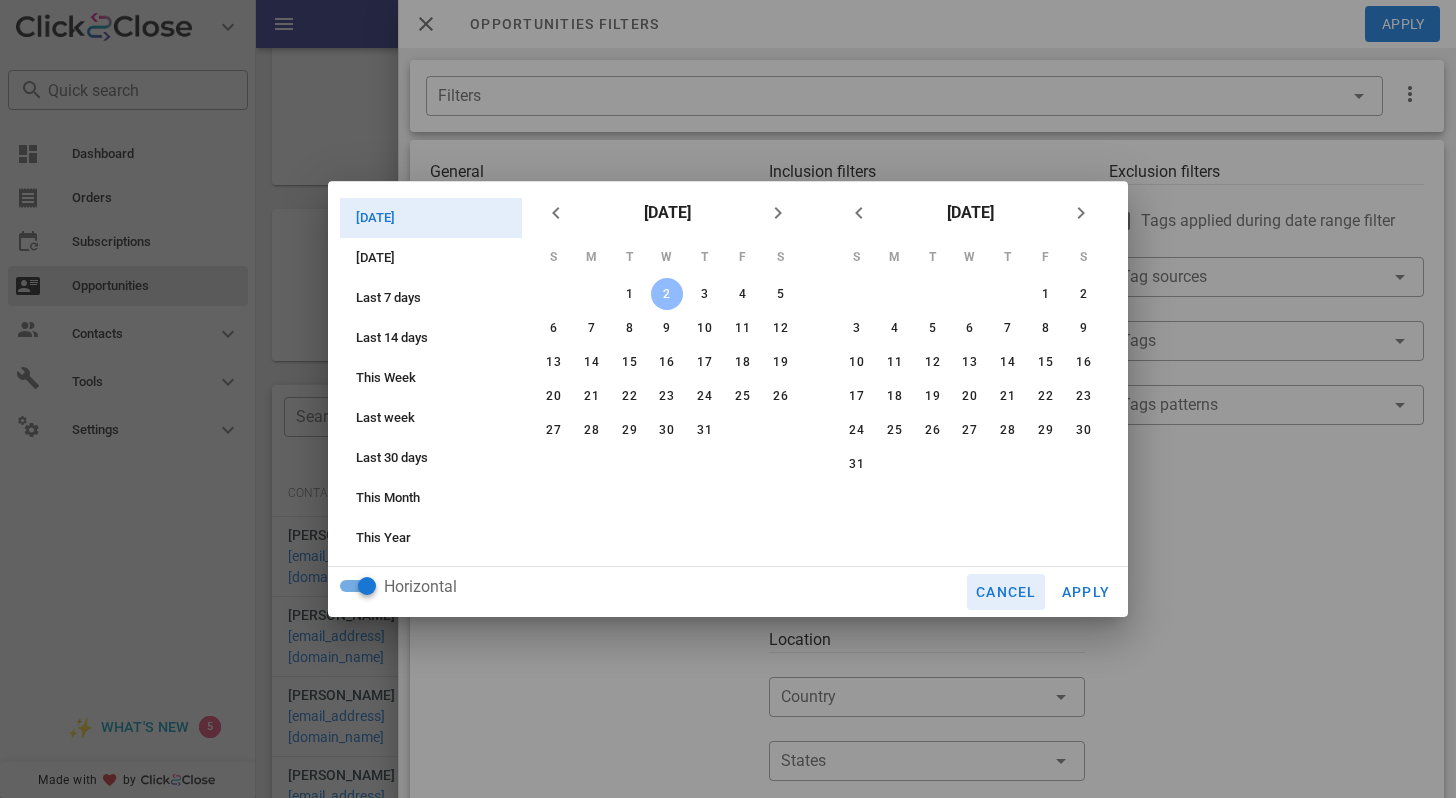 click on "Cancel" at bounding box center (1006, 592) 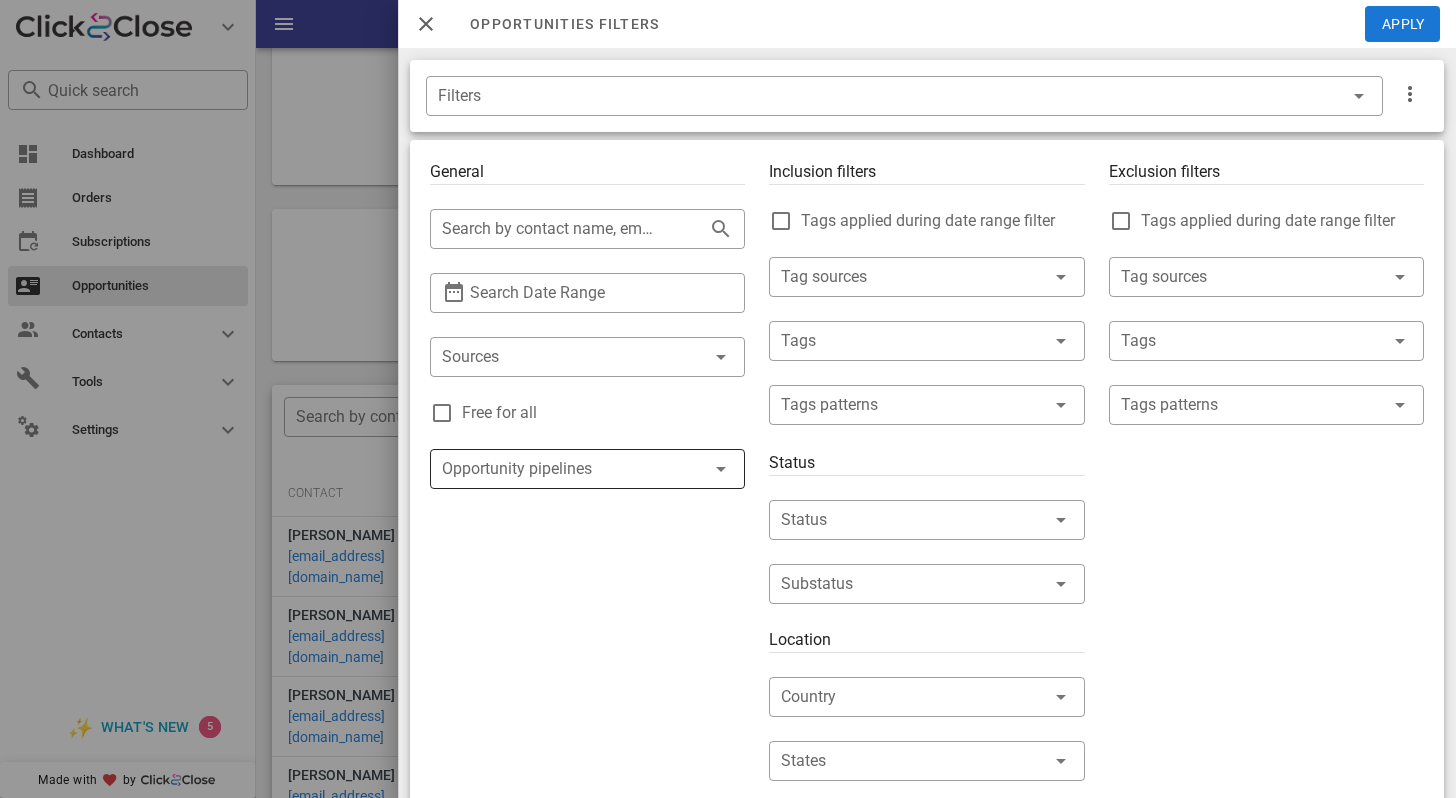 click at bounding box center [559, 469] 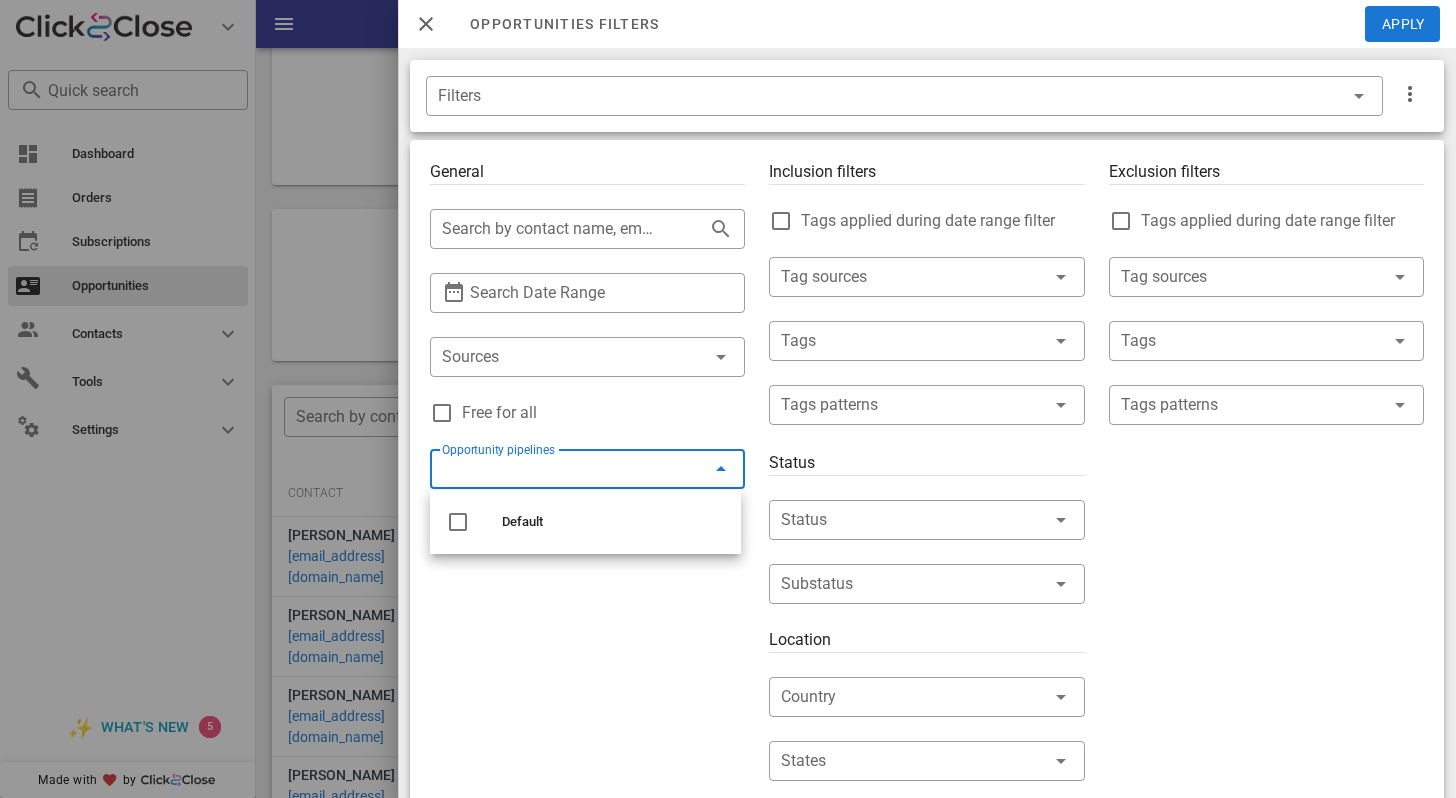 click on "Free for all" at bounding box center [587, 413] 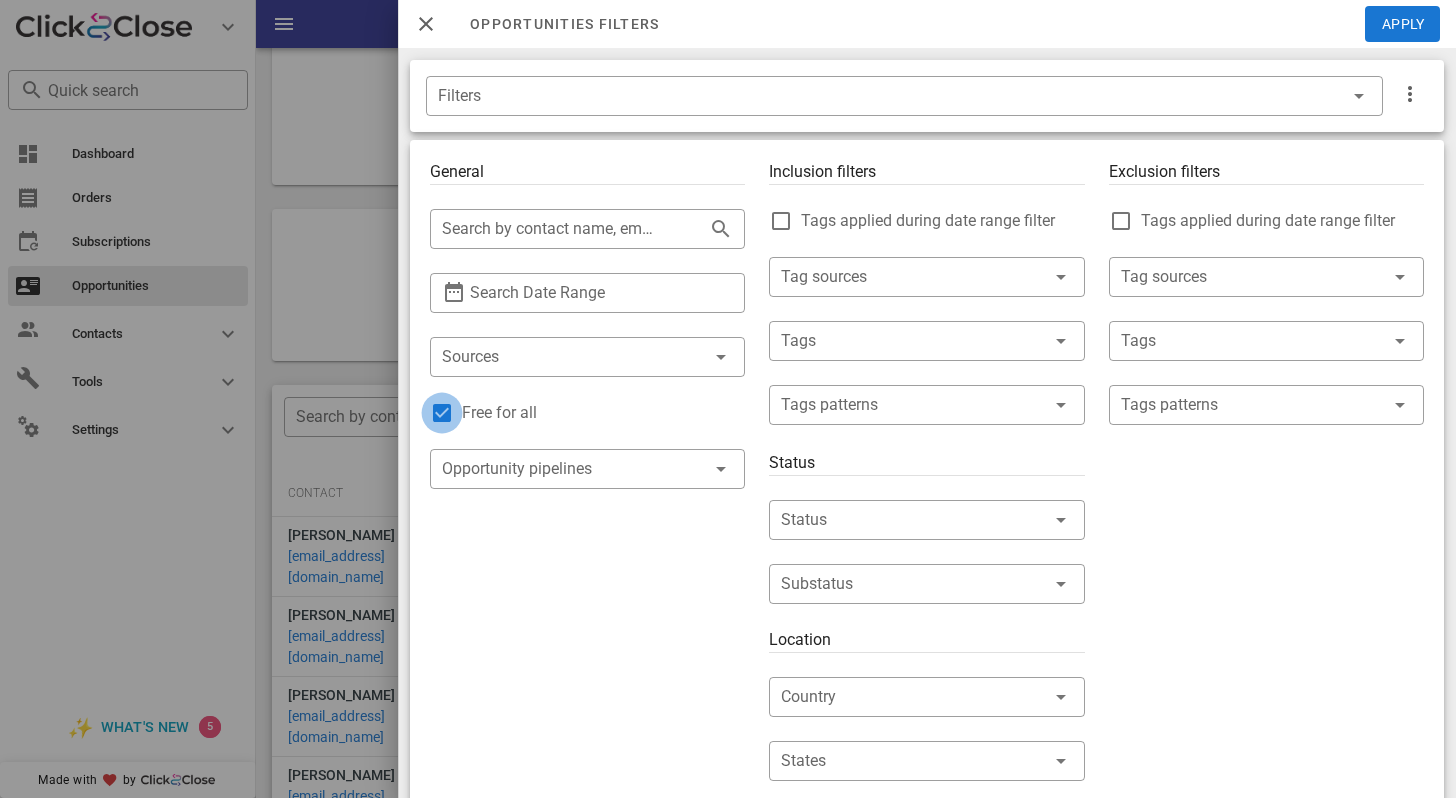 click at bounding box center [442, 413] 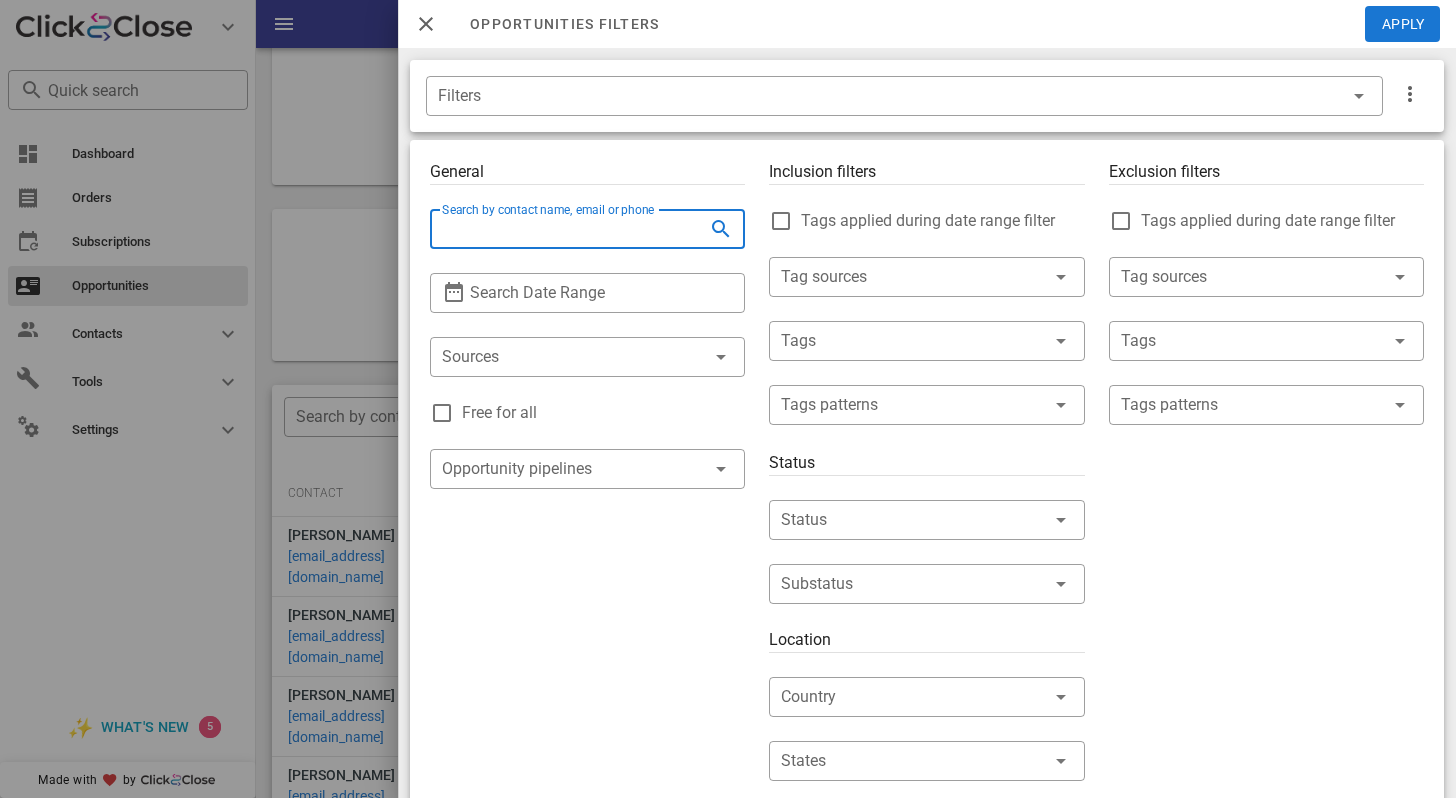 click on "Search by contact name, email or phone" at bounding box center (559, 229) 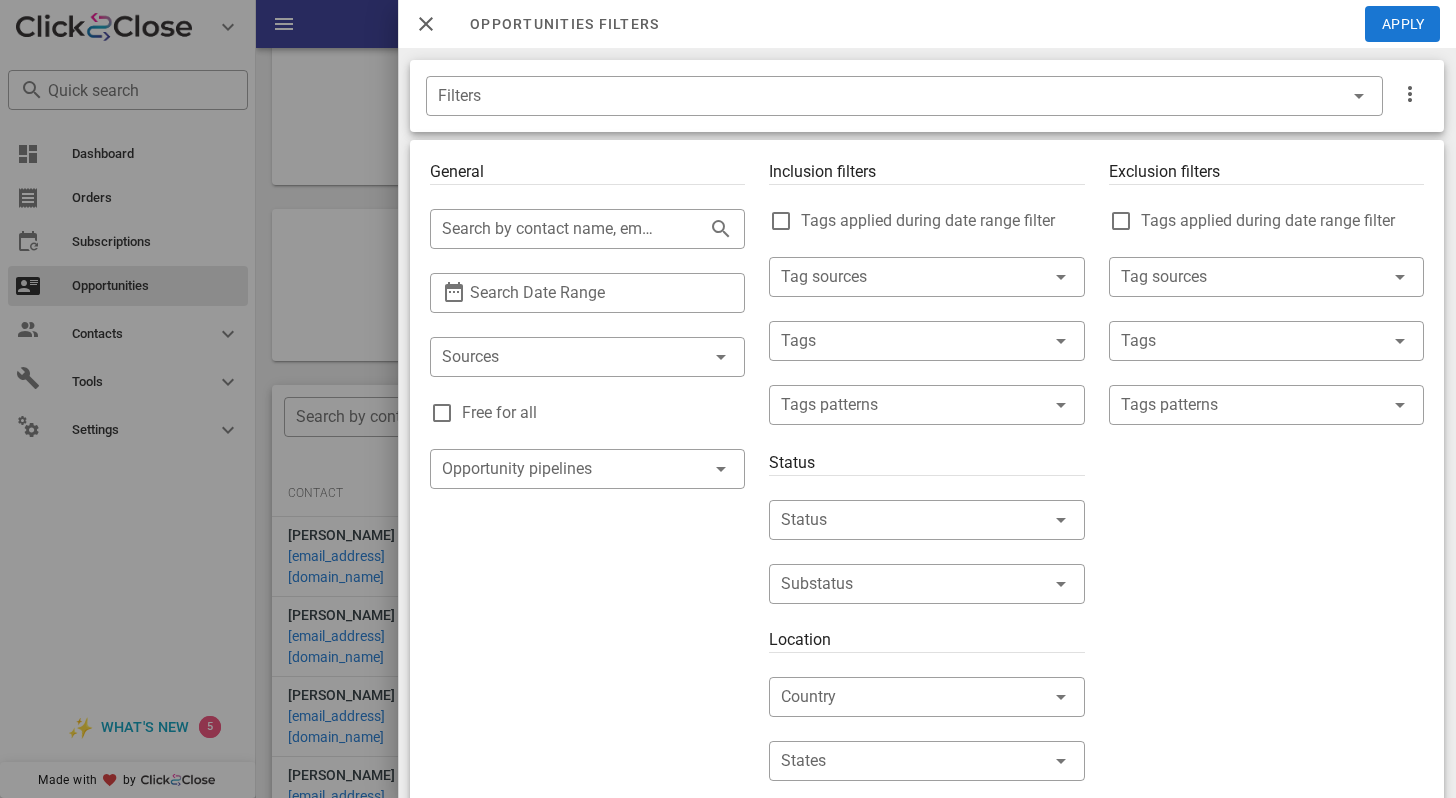 click on "General ​ Search by contact name, email or phone ​ Search Date Range ​ Sources Free for all ​ Opportunity pipelines" at bounding box center [587, 709] 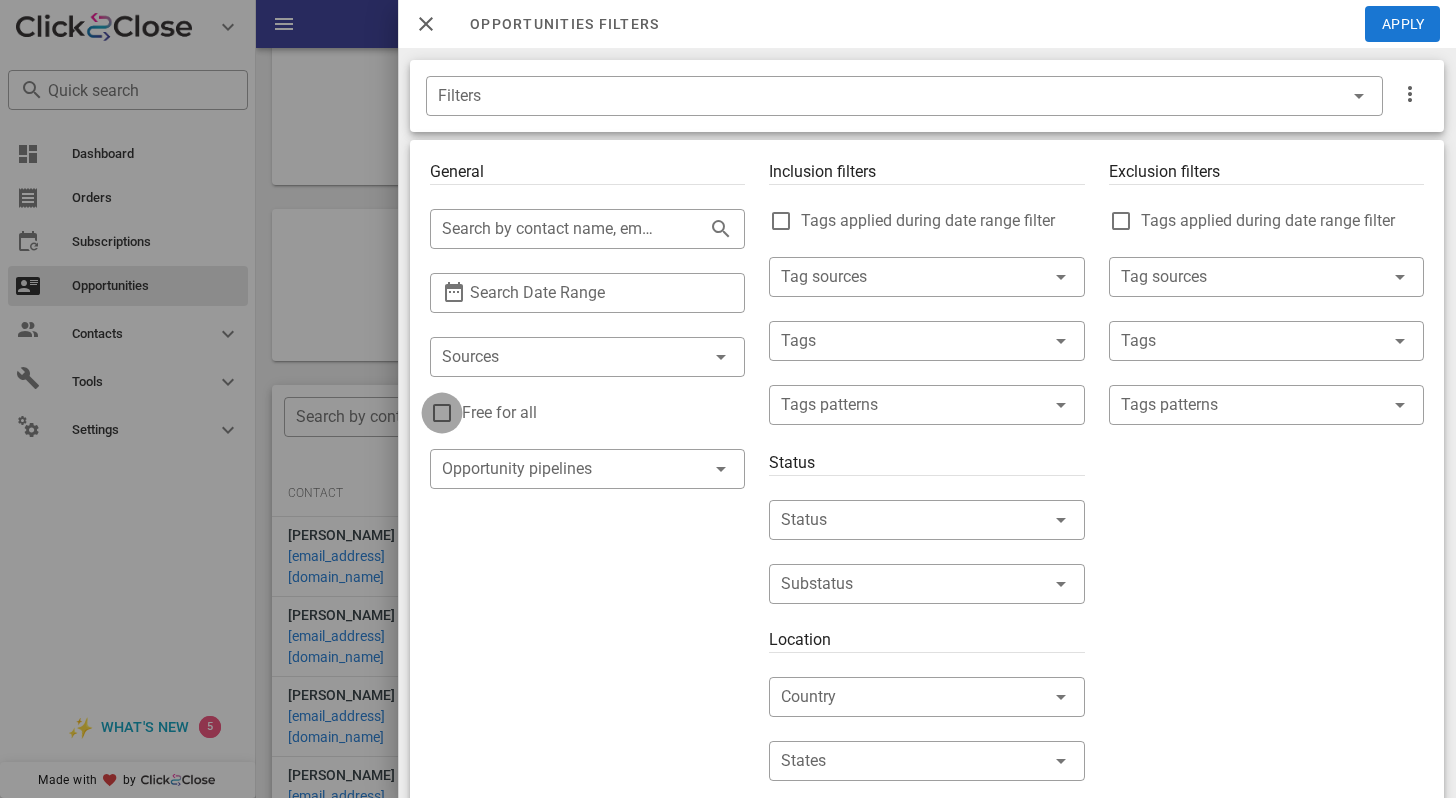 click at bounding box center [442, 413] 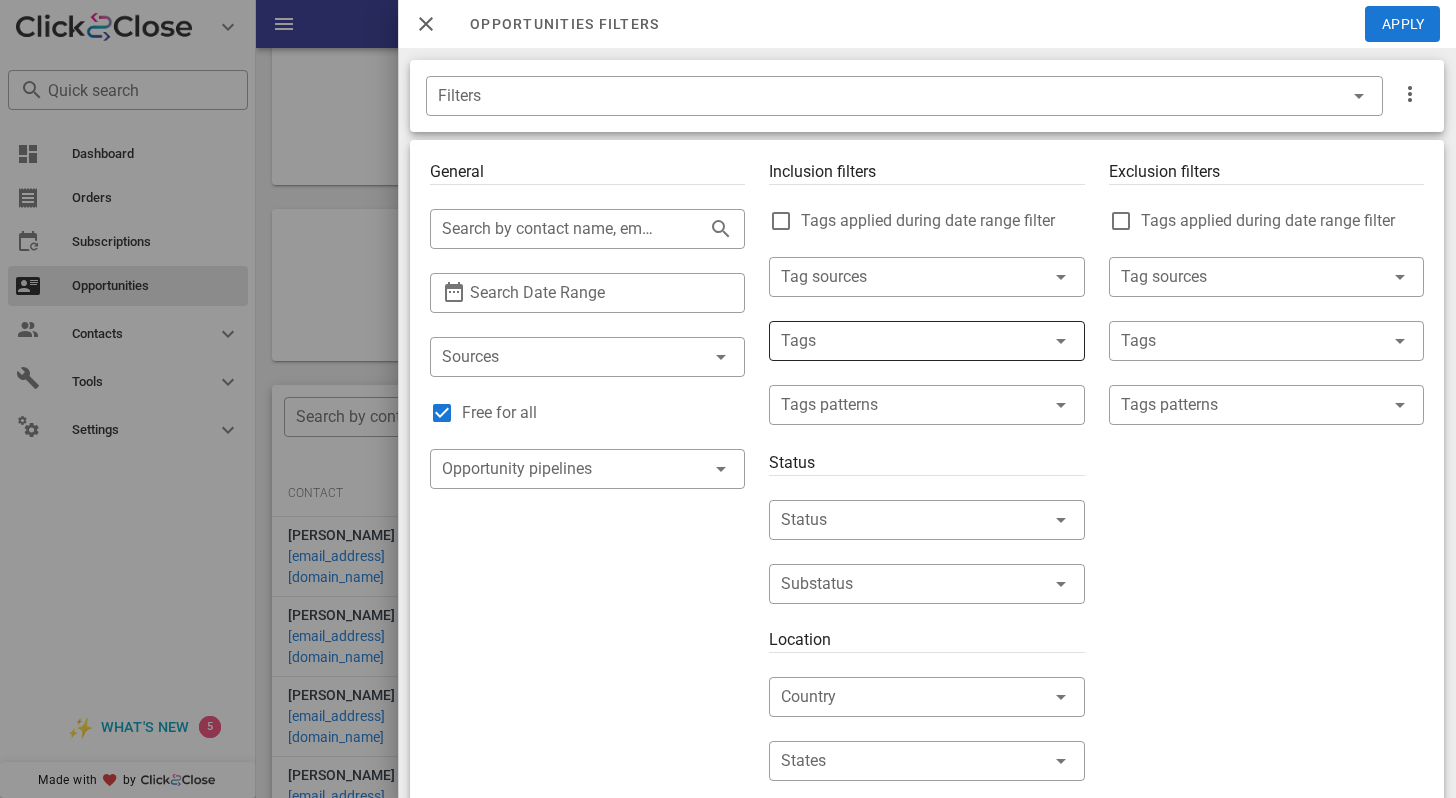 click at bounding box center (898, 341) 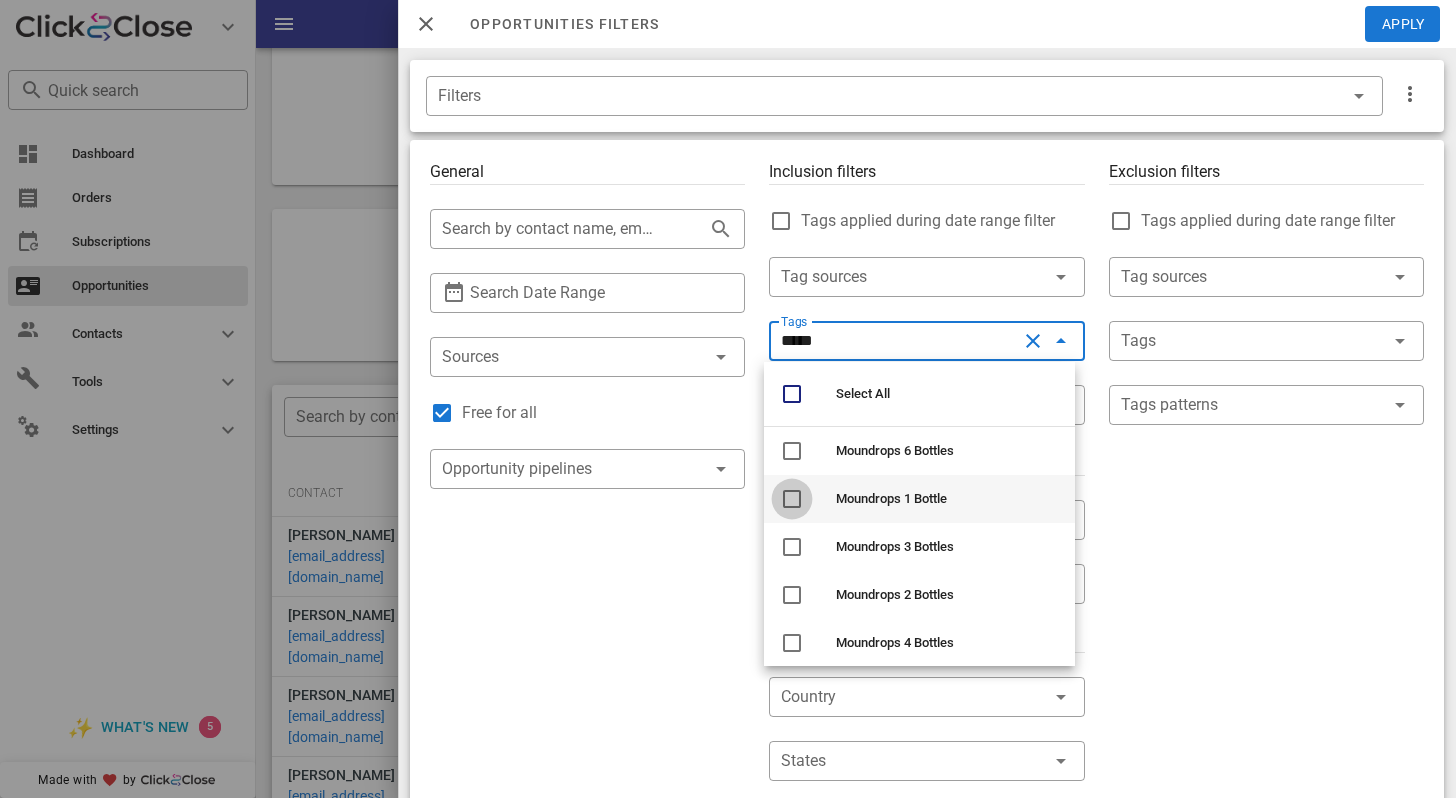 click at bounding box center (792, 499) 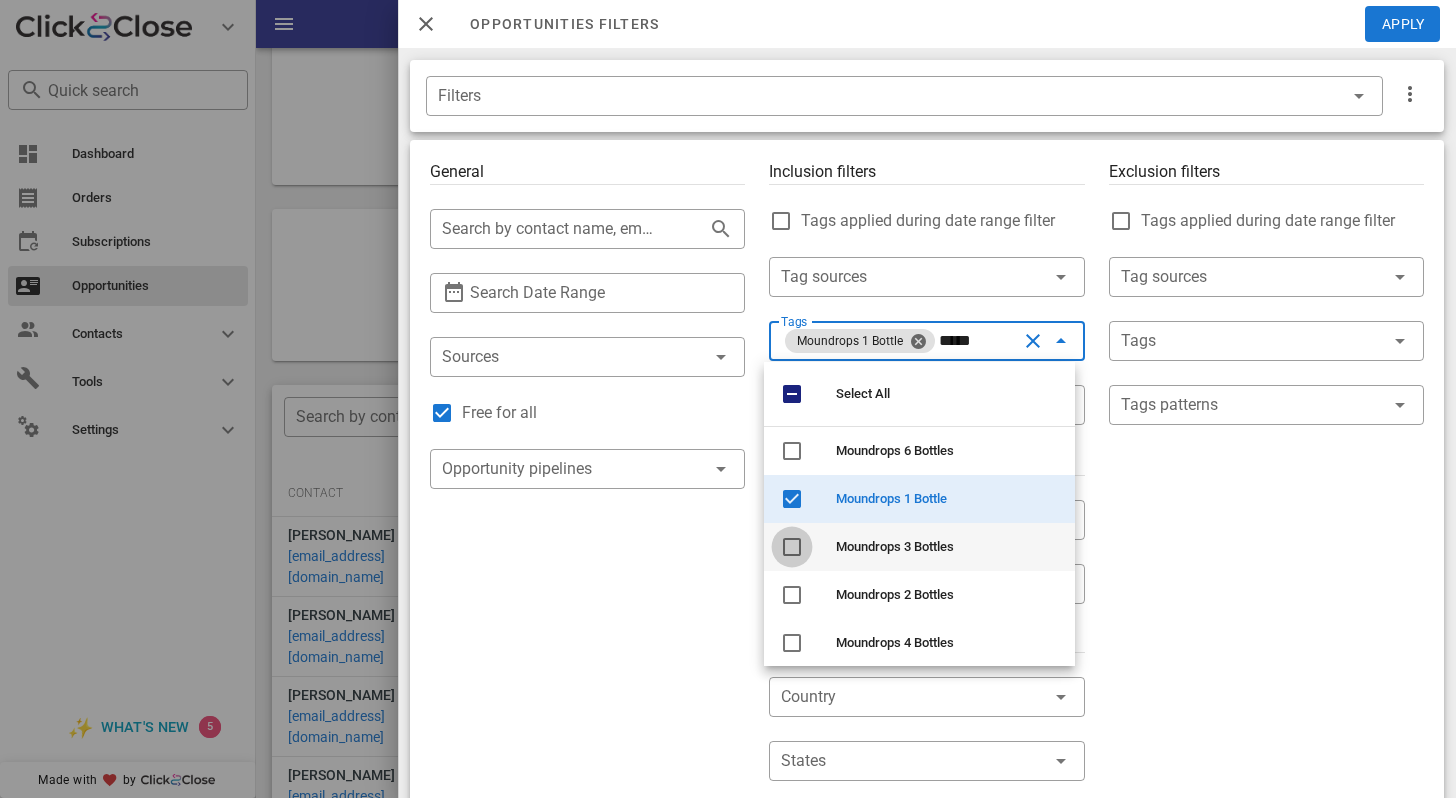 click at bounding box center (792, 547) 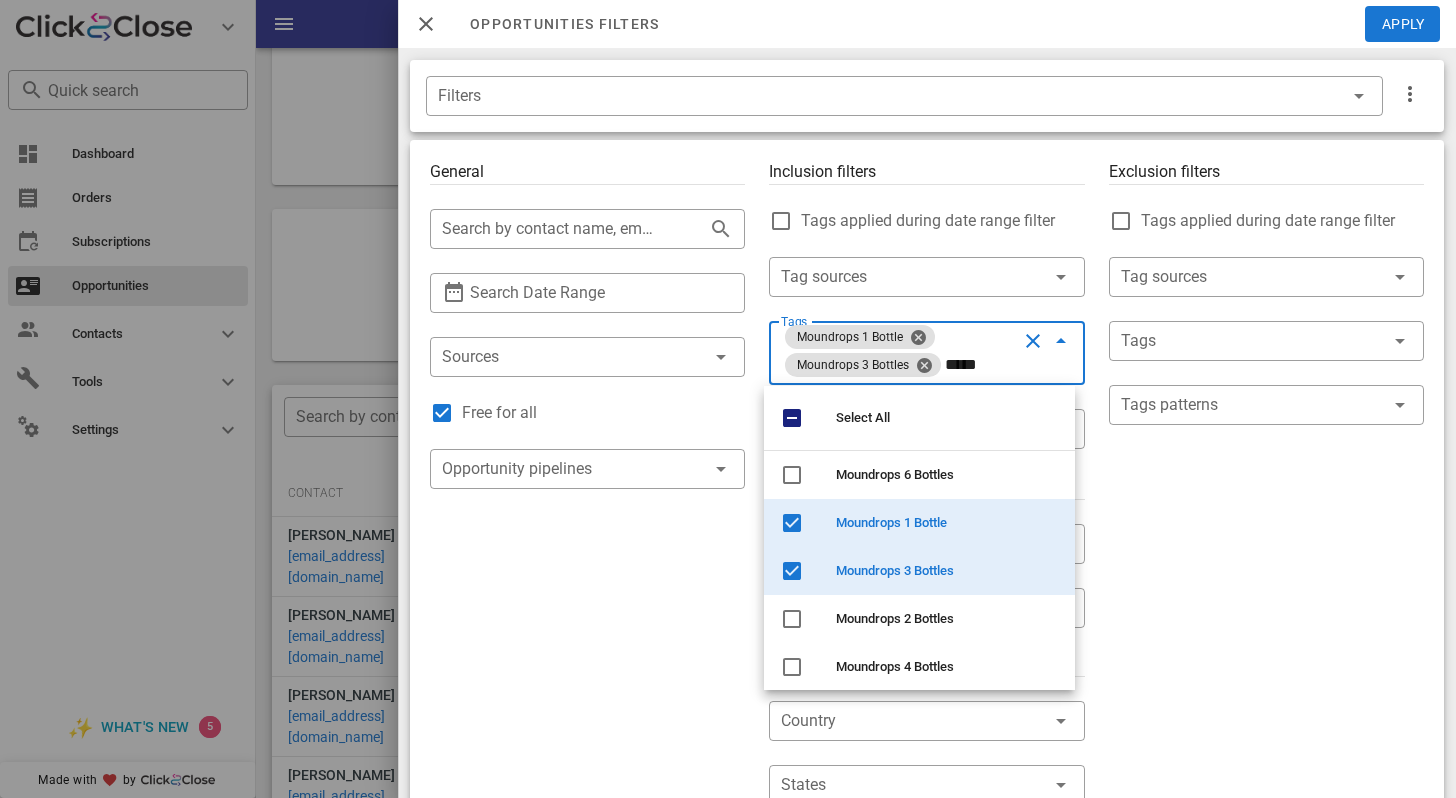 type on "*****" 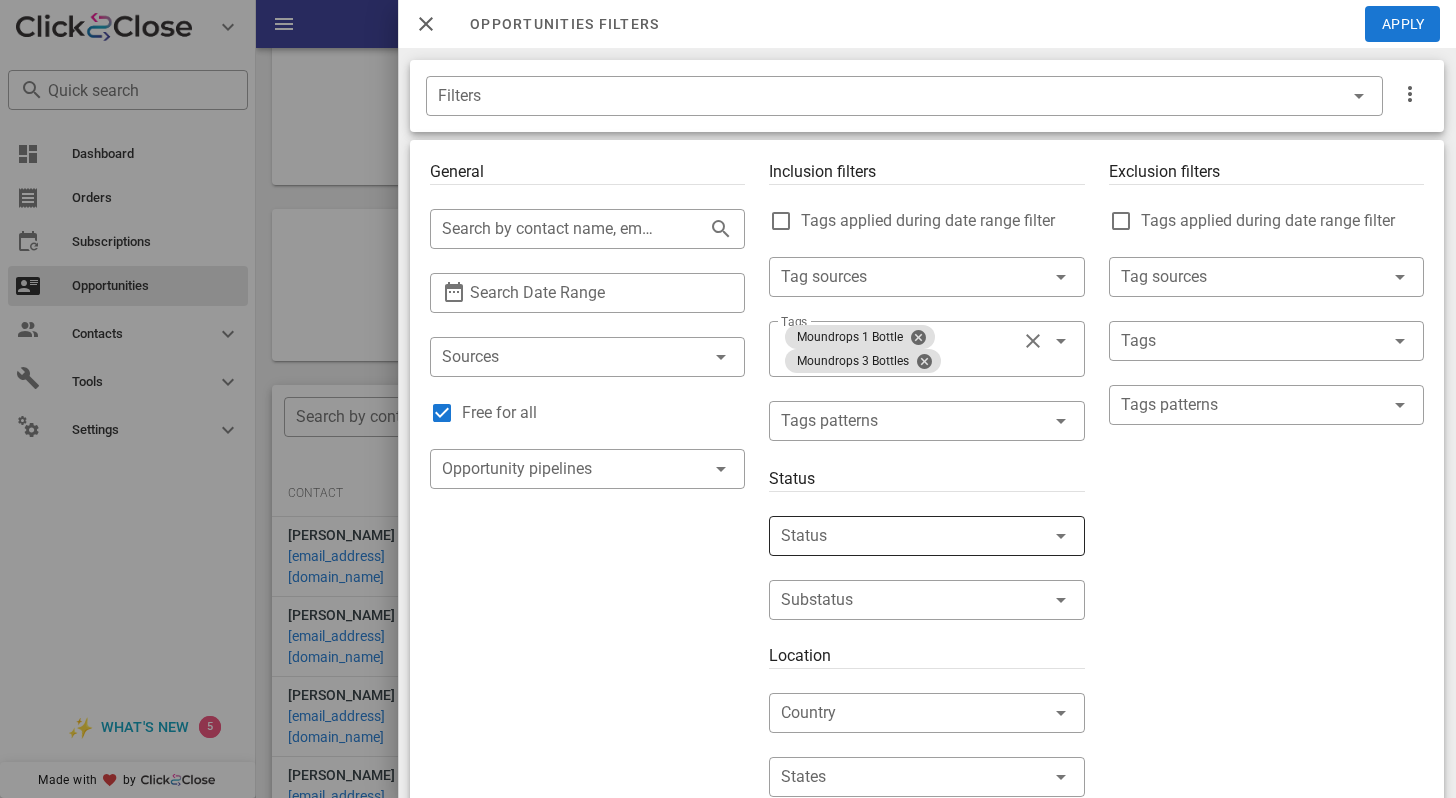 click at bounding box center (898, 536) 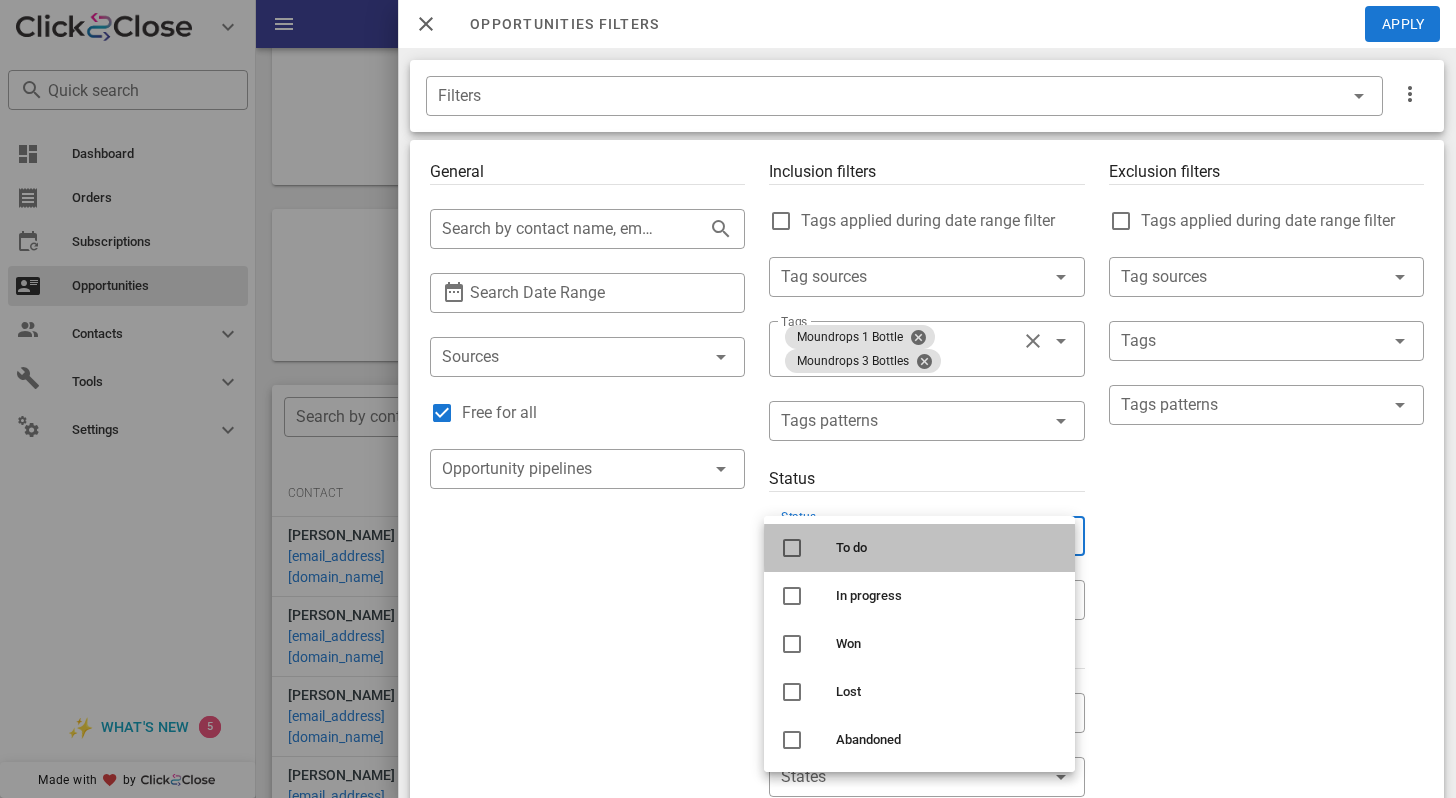 click at bounding box center [792, 548] 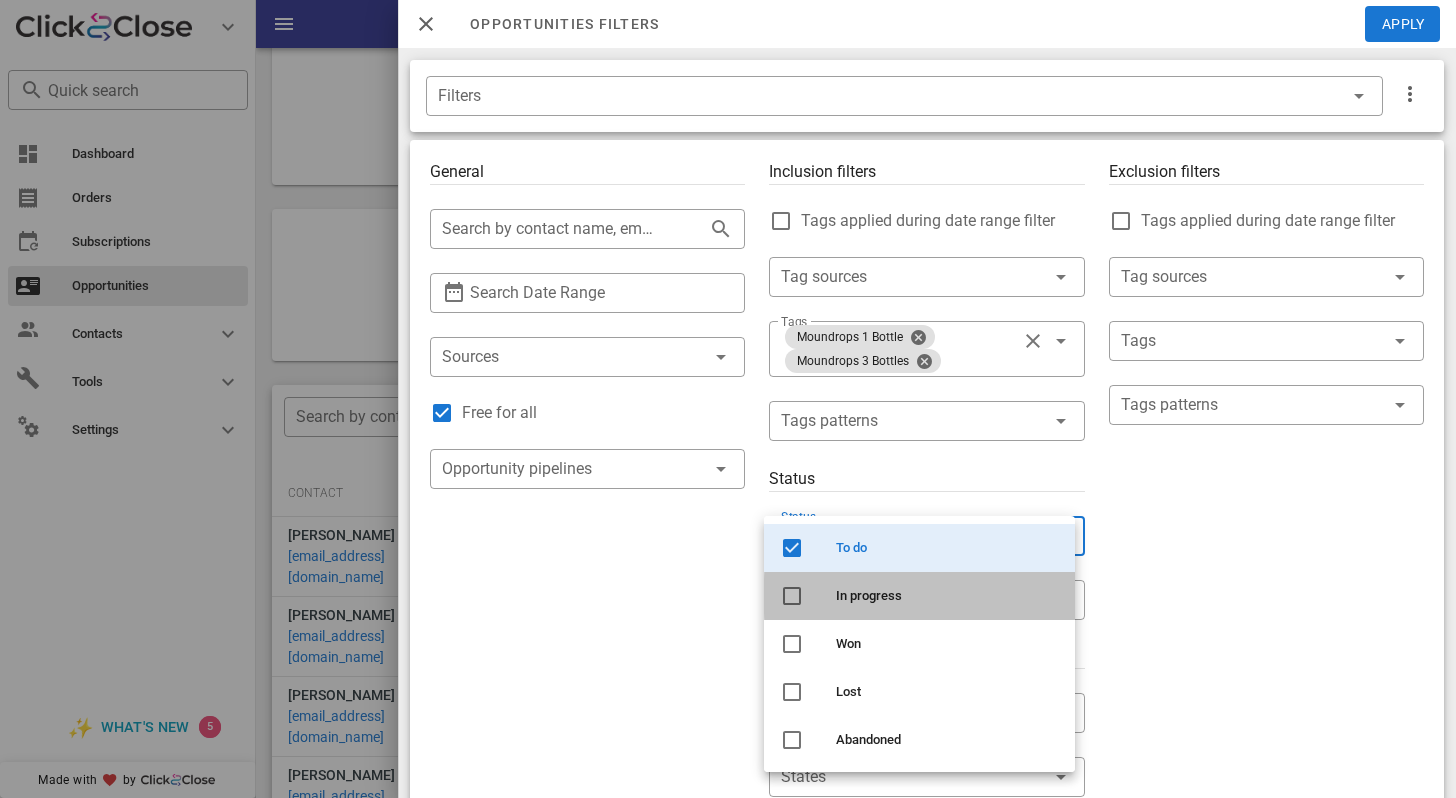 click at bounding box center [792, 596] 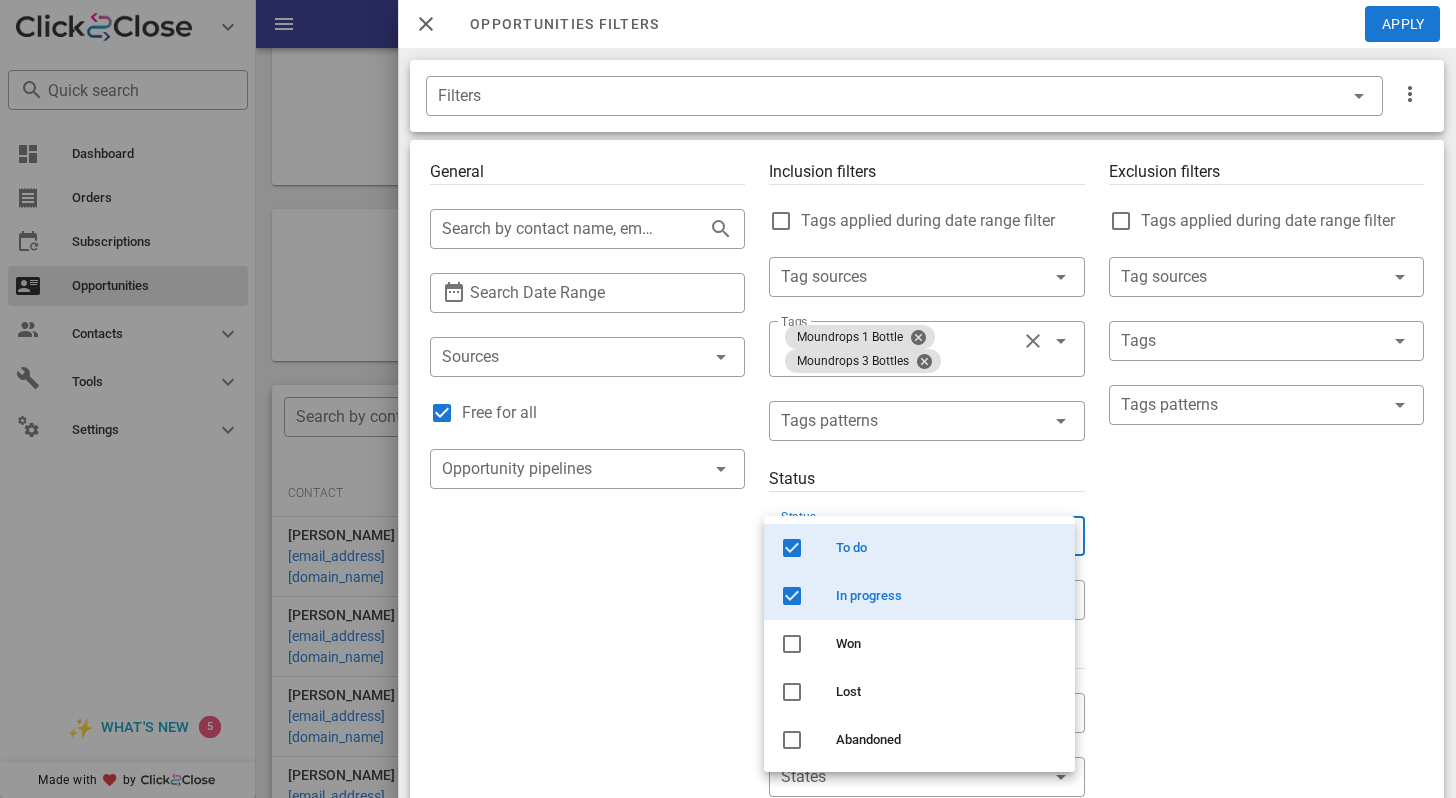 click on "General ​ Search by contact name, email or phone ​ Search Date Range ​ Sources Free for all ​ Opportunity pipelines" at bounding box center (587, 717) 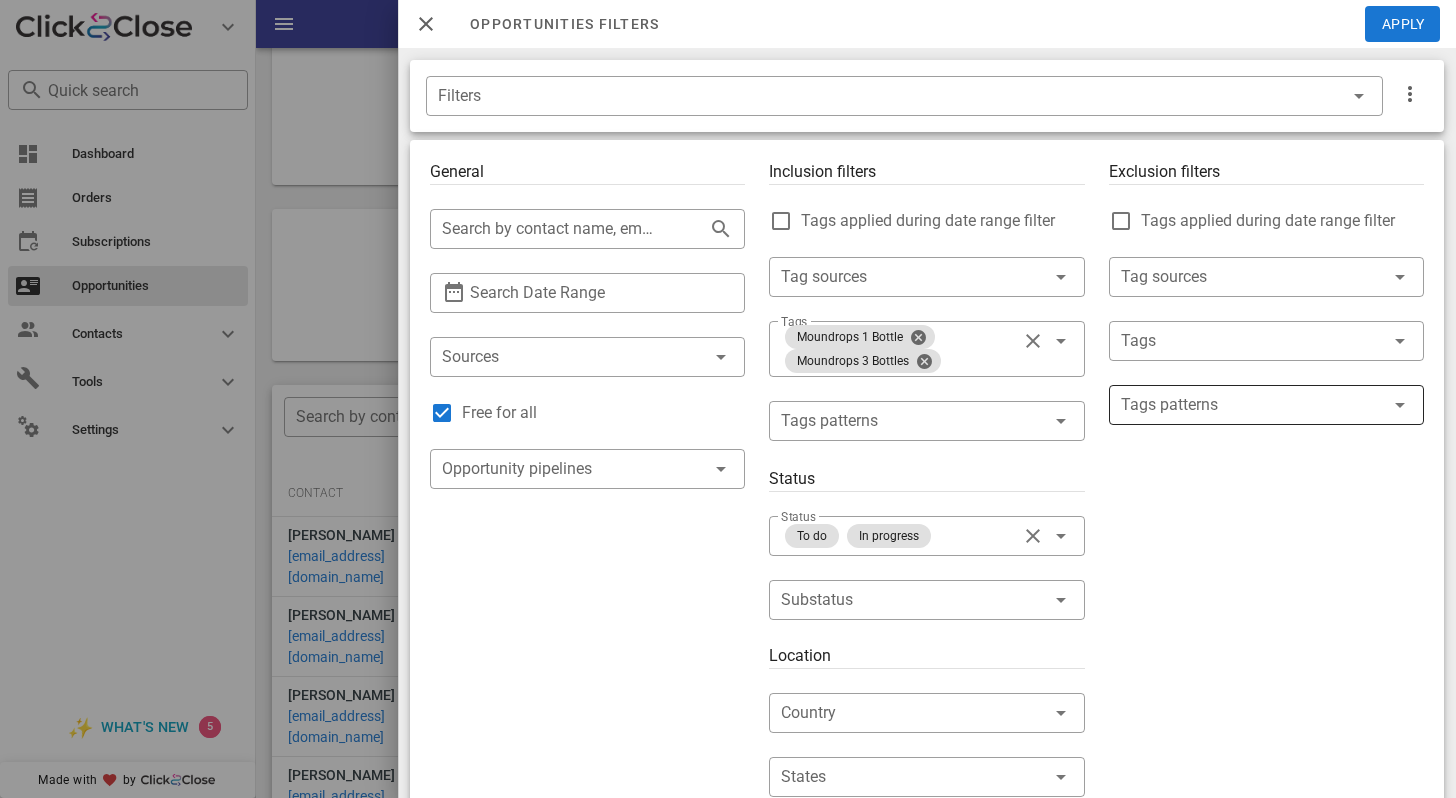 click at bounding box center [1252, 405] 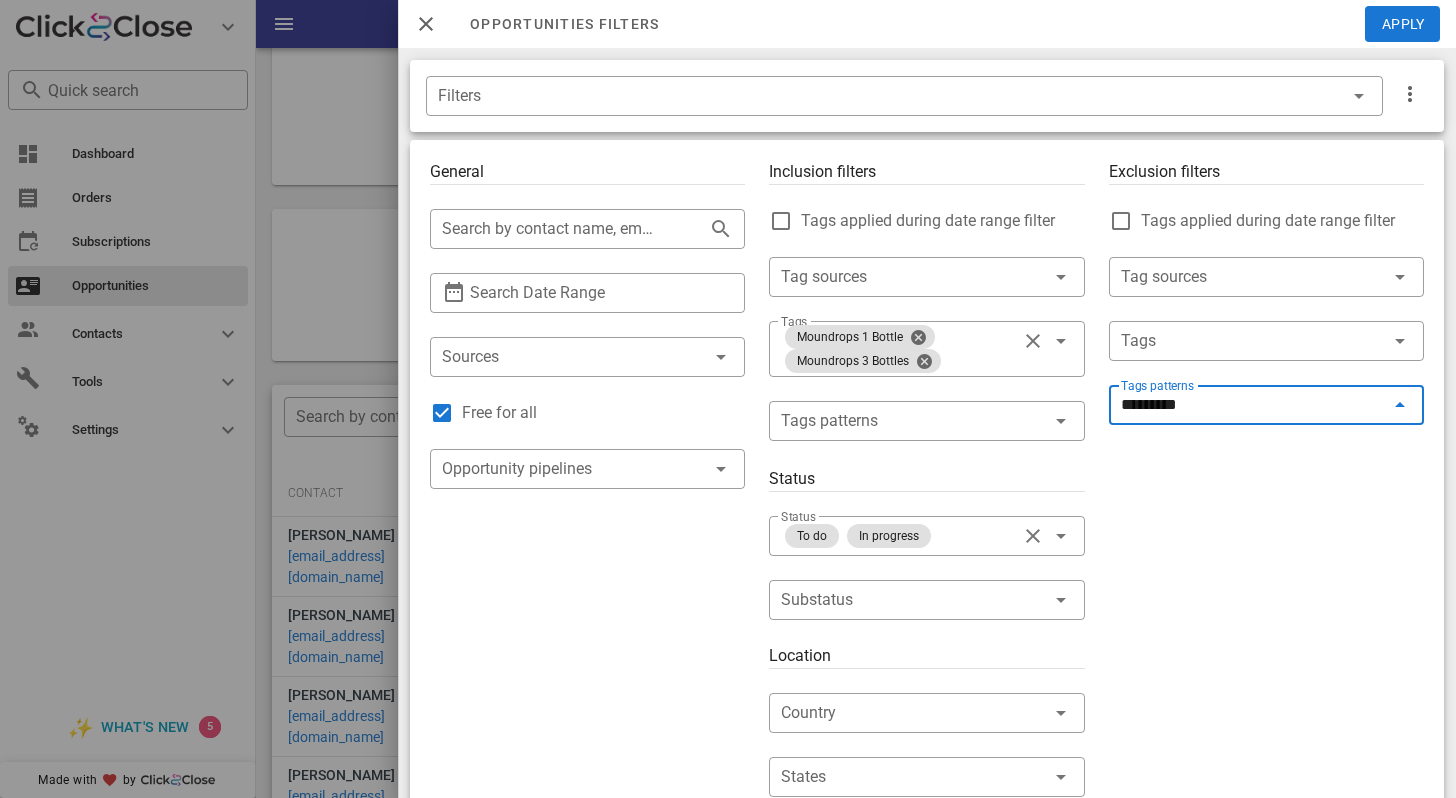 type on "*********" 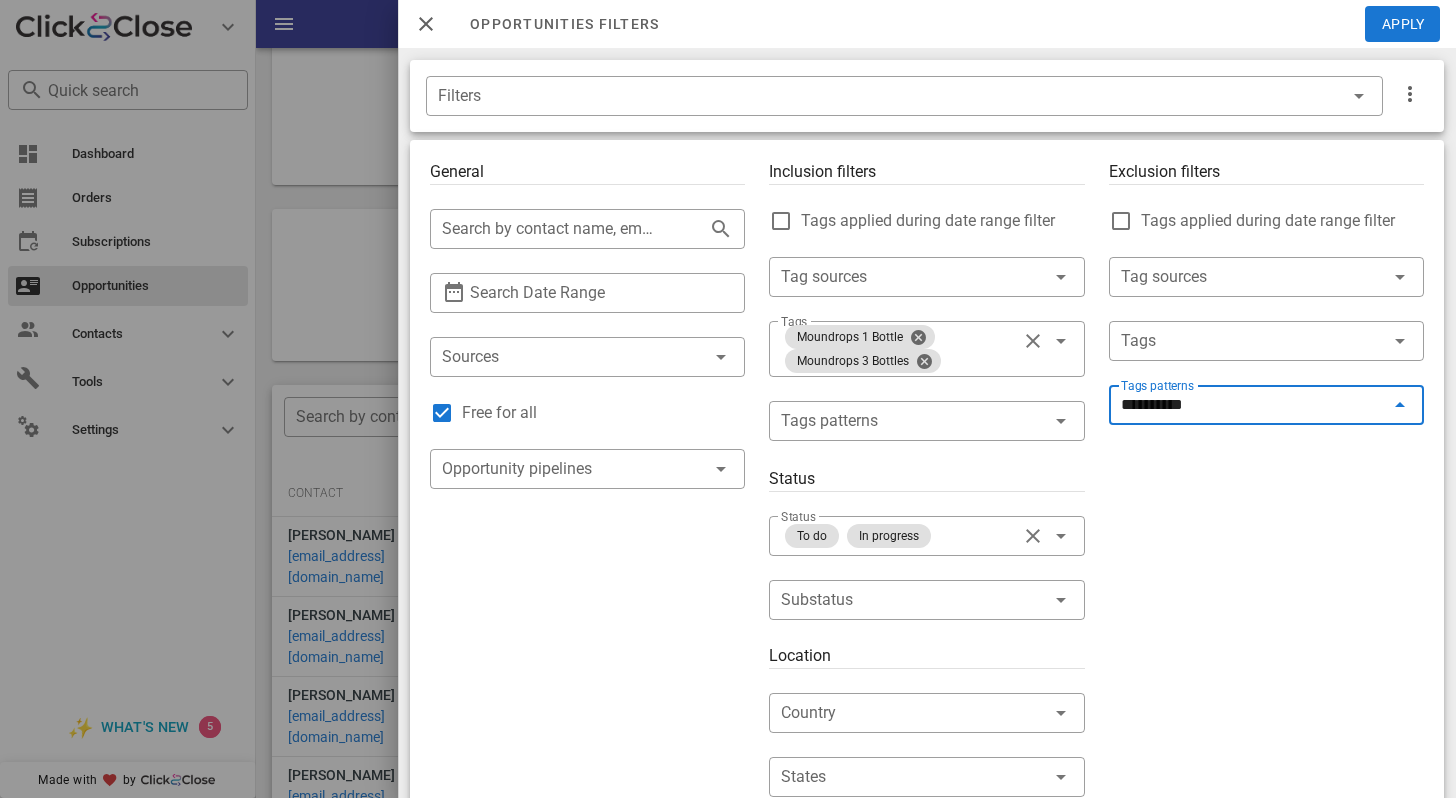 click at bounding box center (1400, 405) 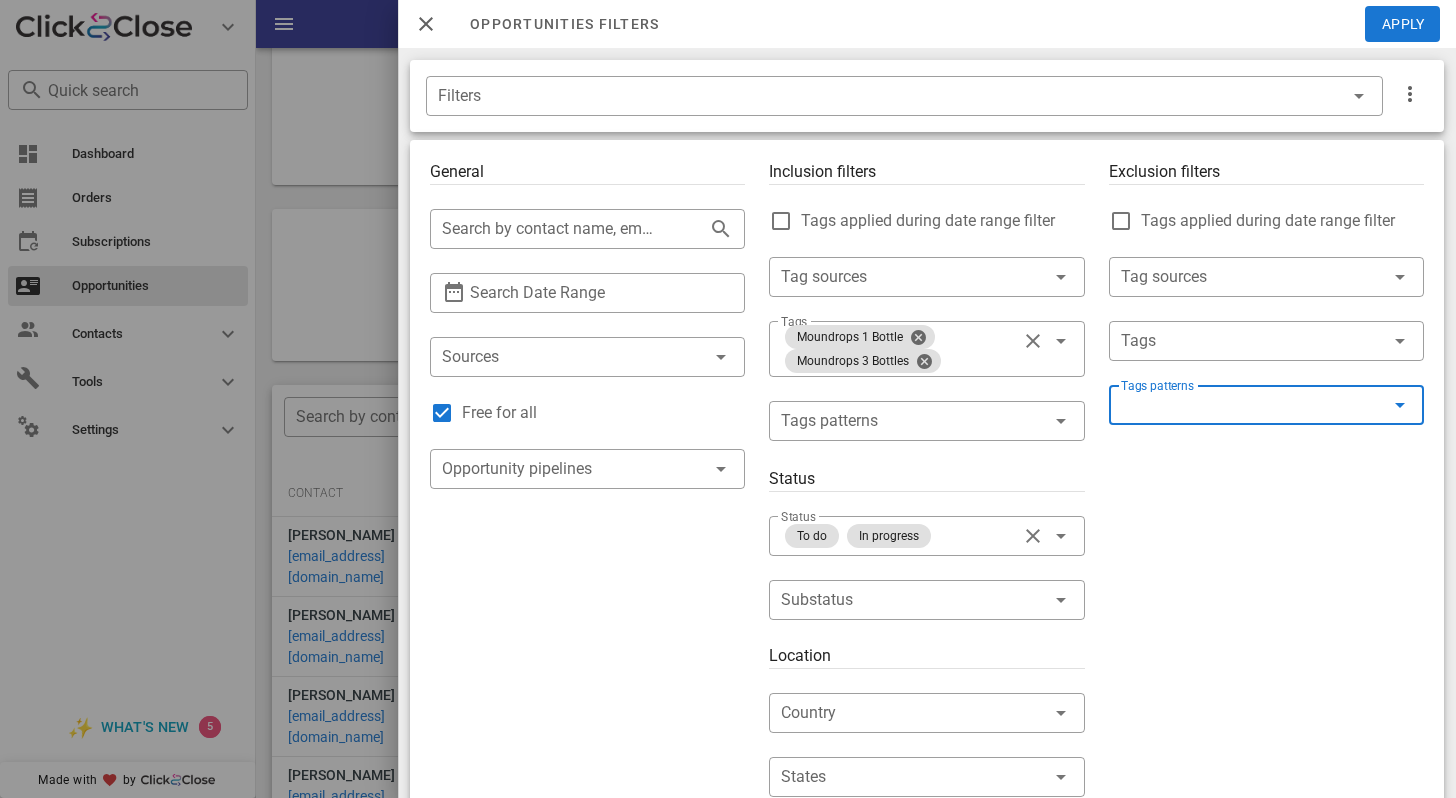 click at bounding box center [1400, 405] 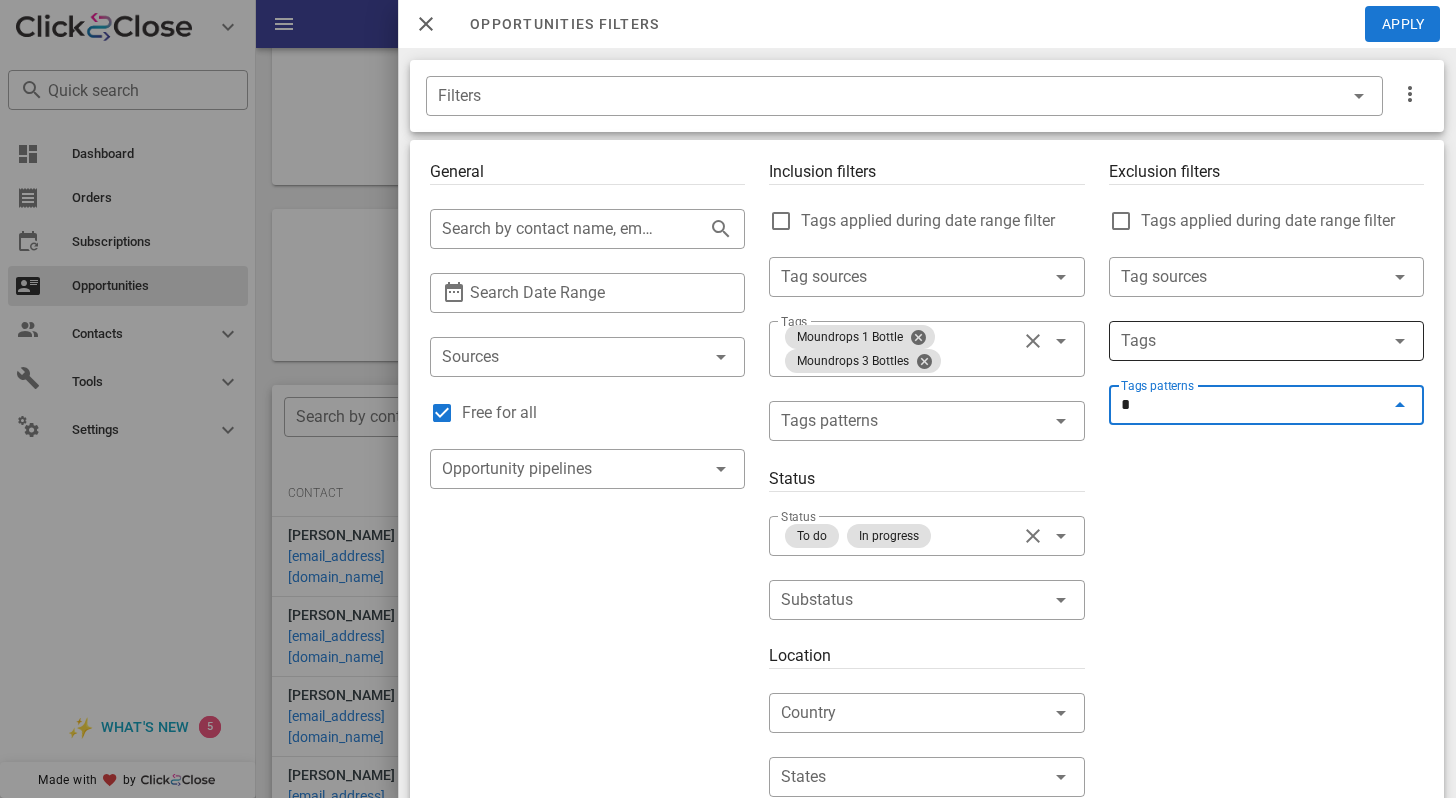 type on "*" 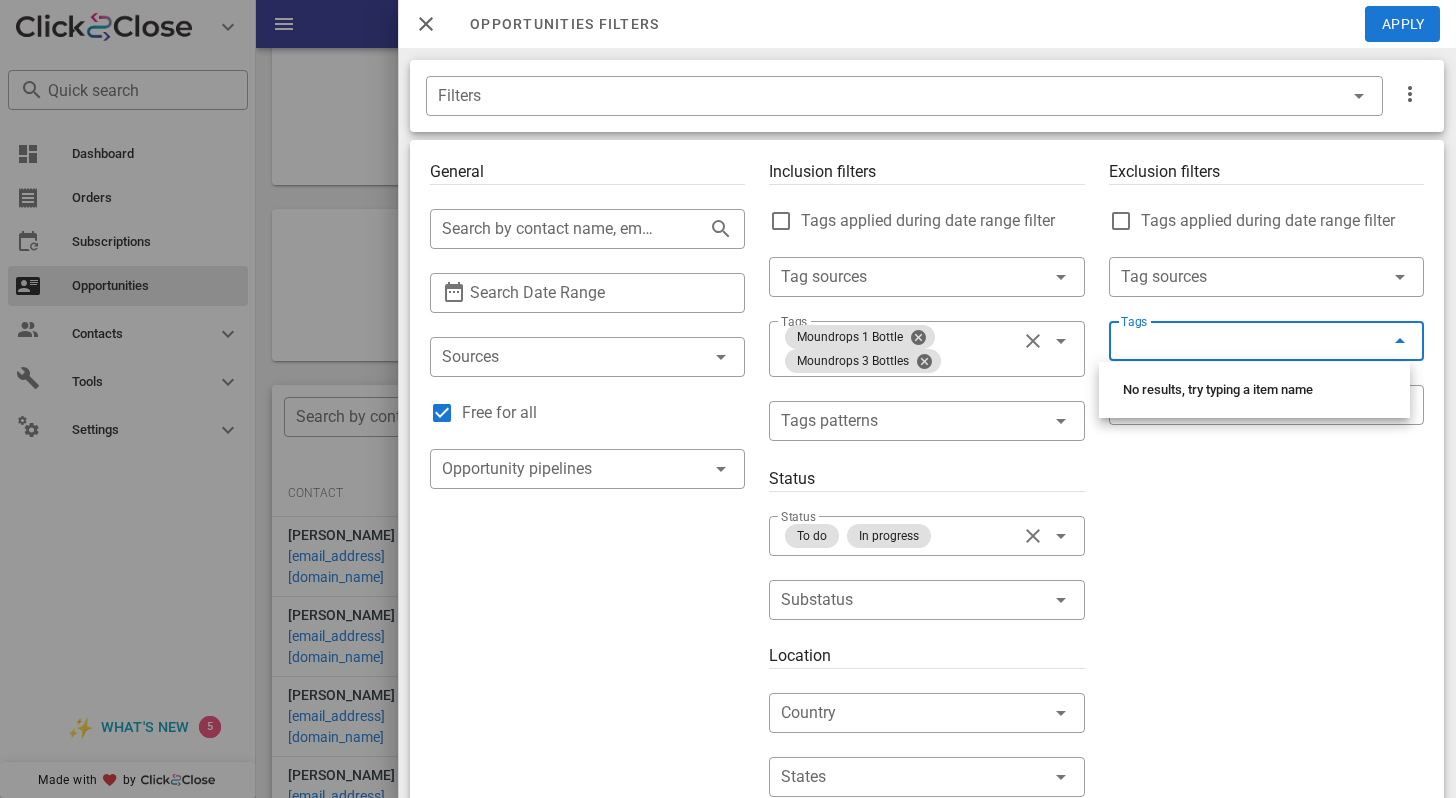 click at bounding box center [1400, 341] 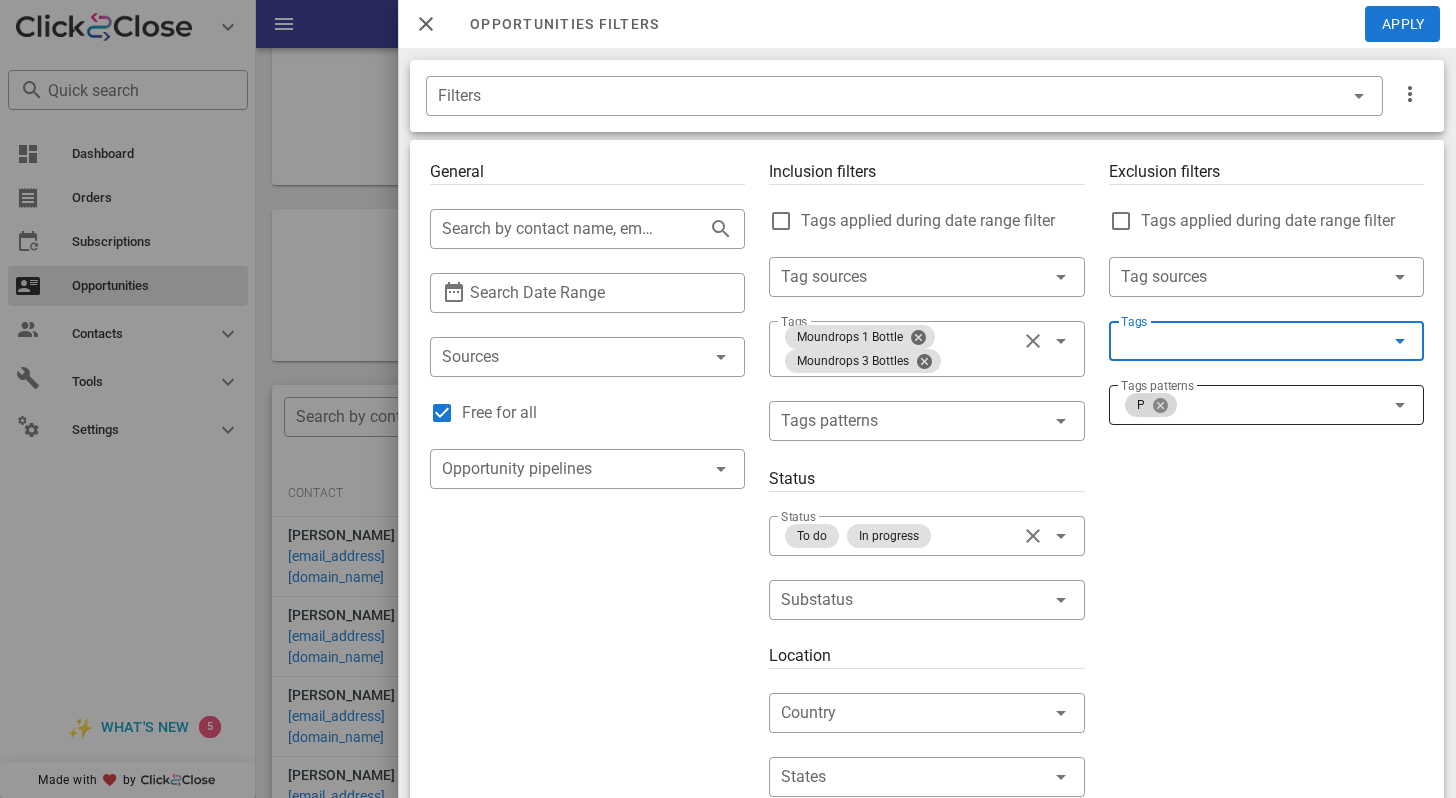 click at bounding box center (1160, 405) 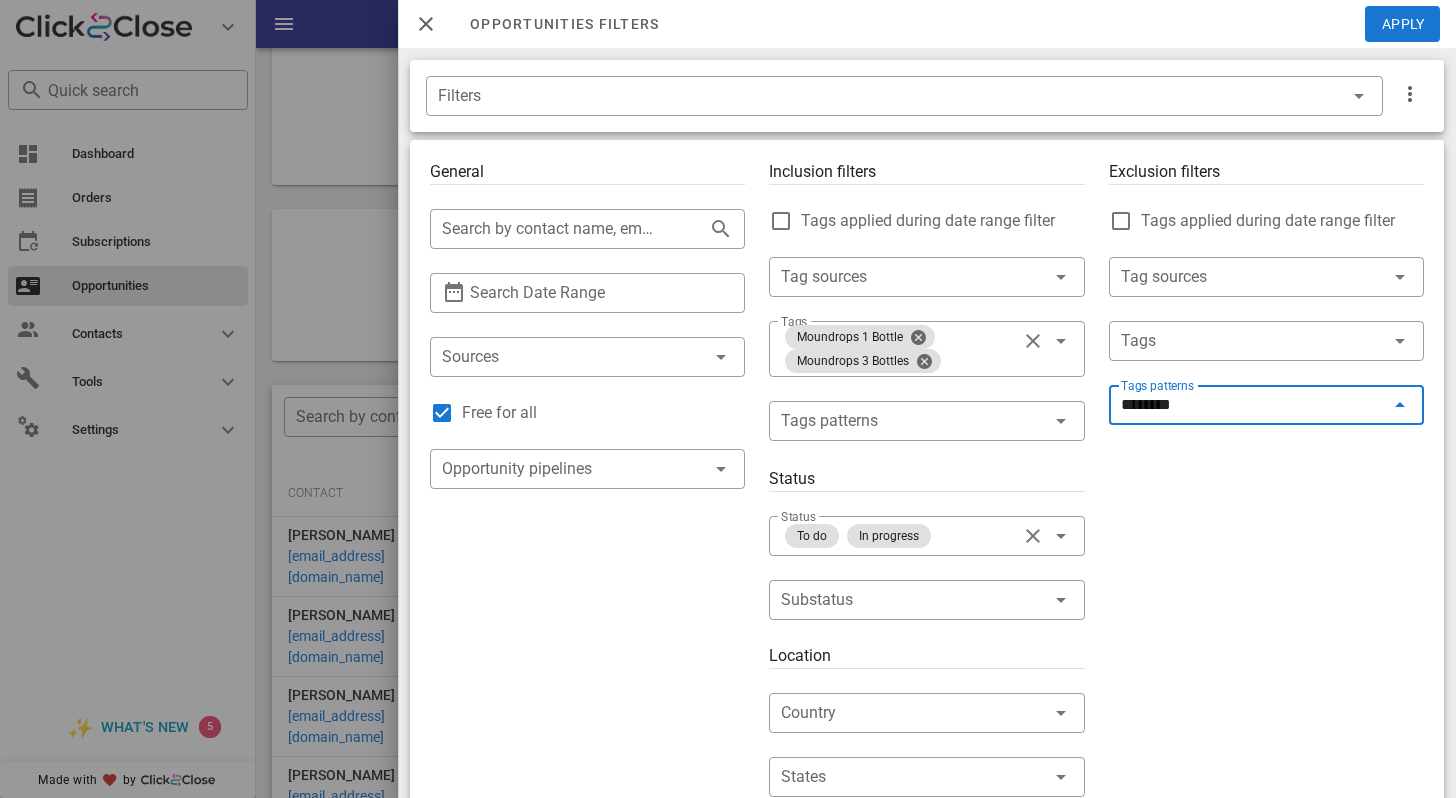 type on "*********" 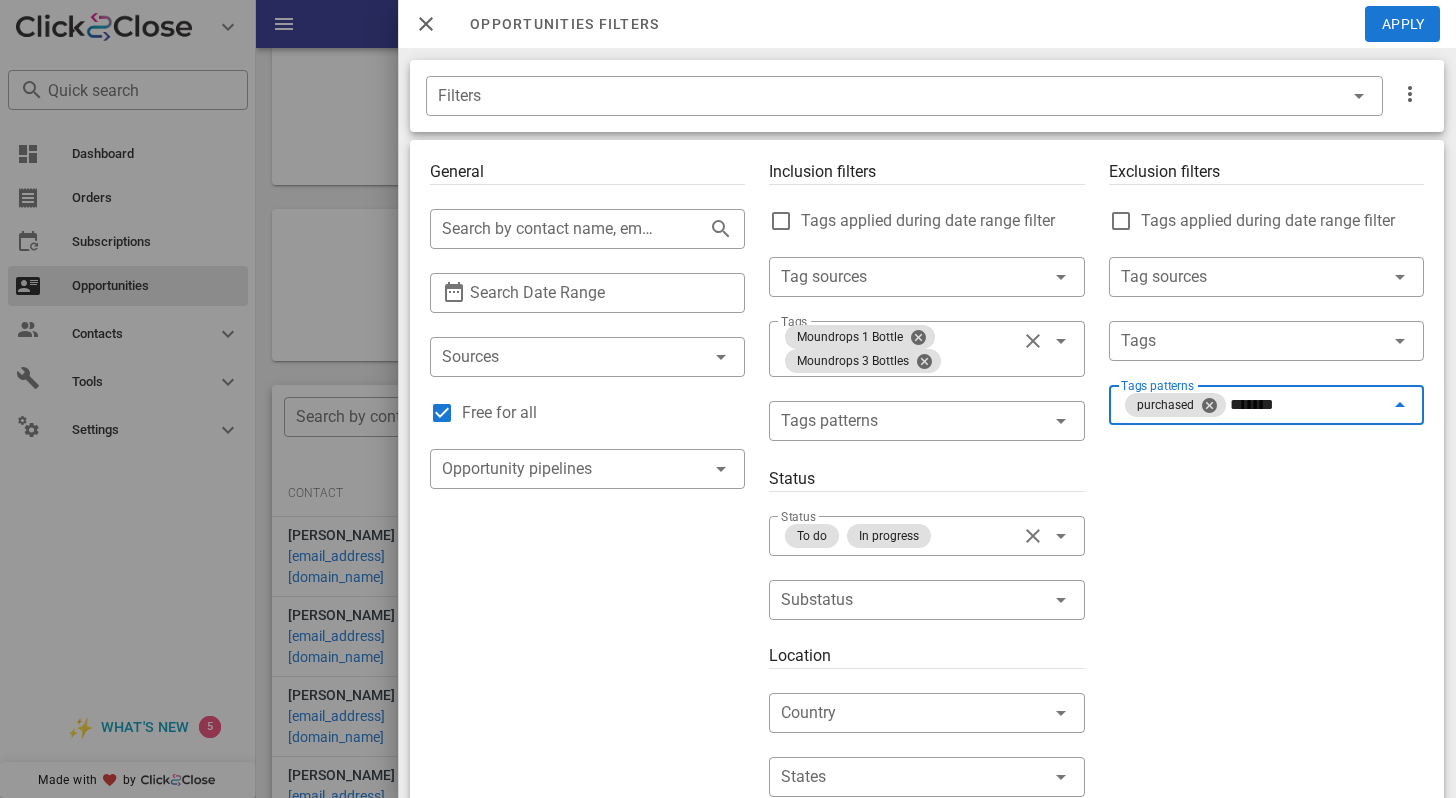 type on "********" 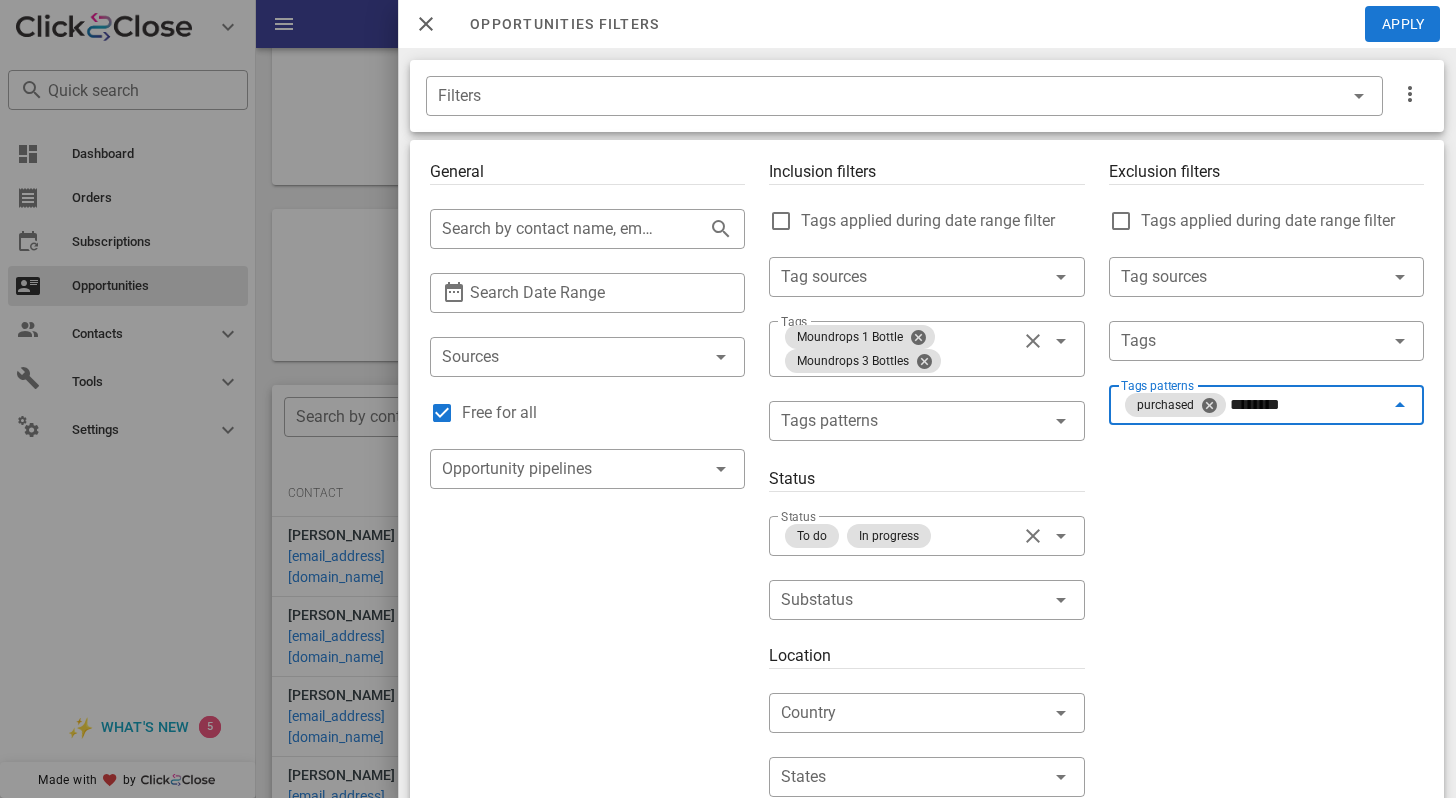 type 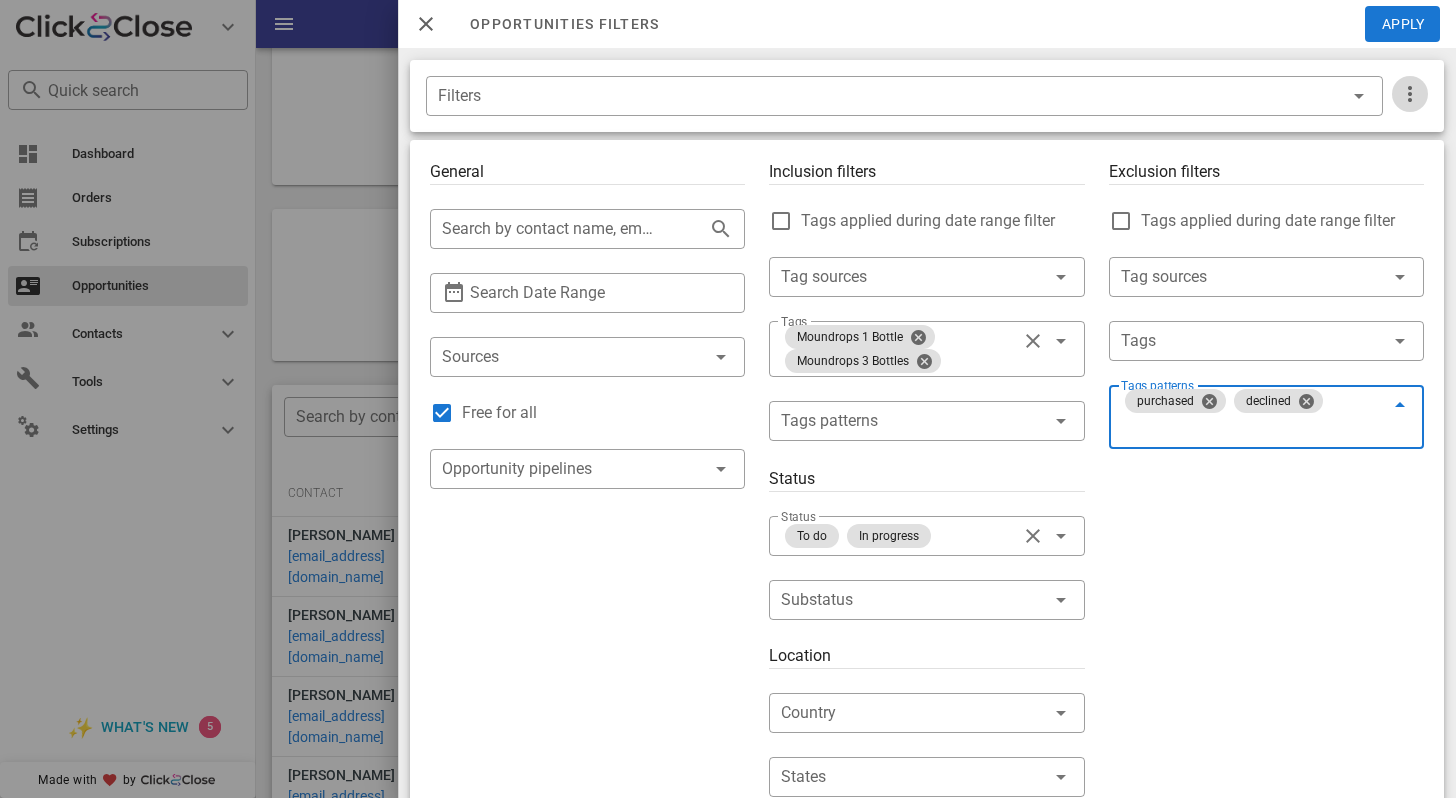 click at bounding box center (1410, 94) 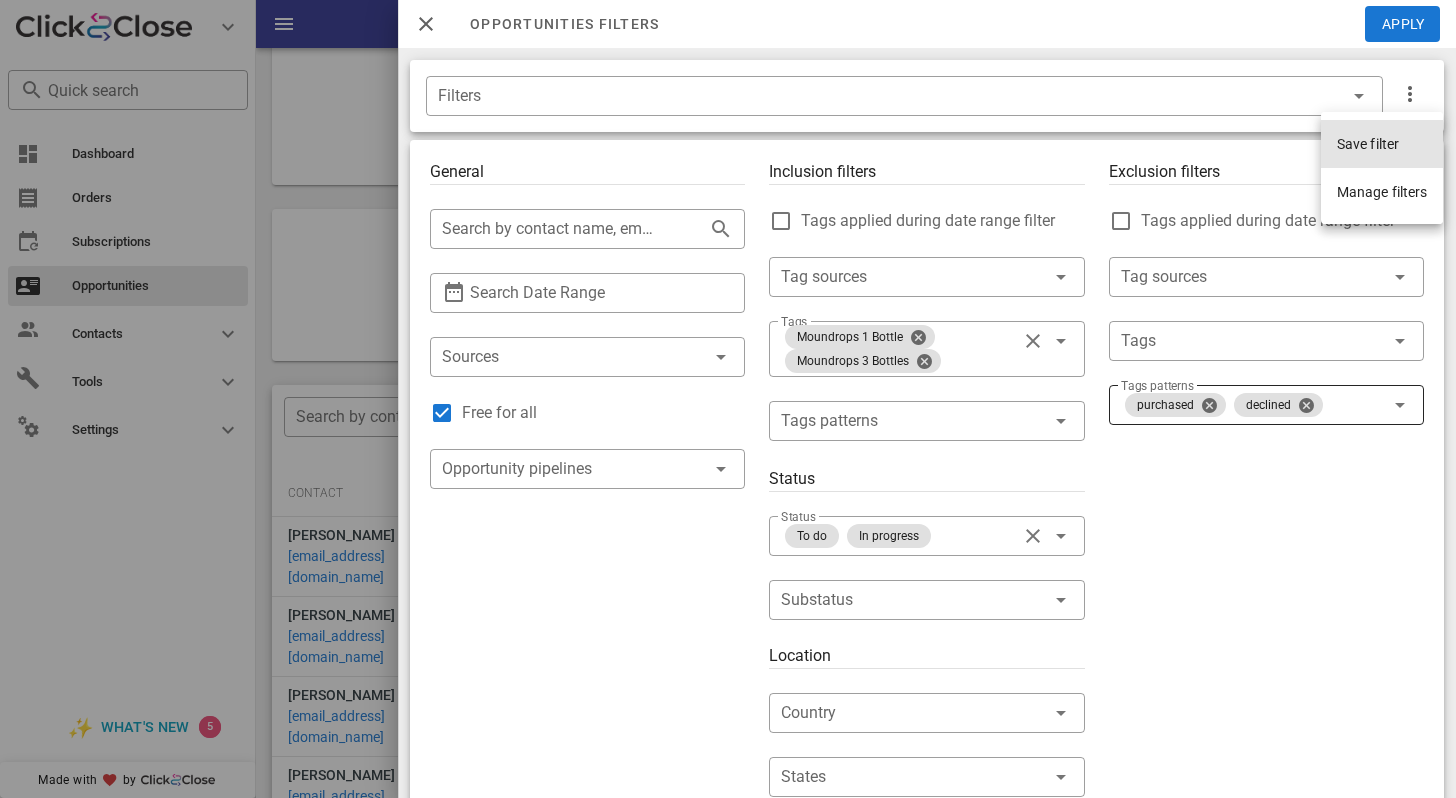 click on "Save filter" at bounding box center [1368, 144] 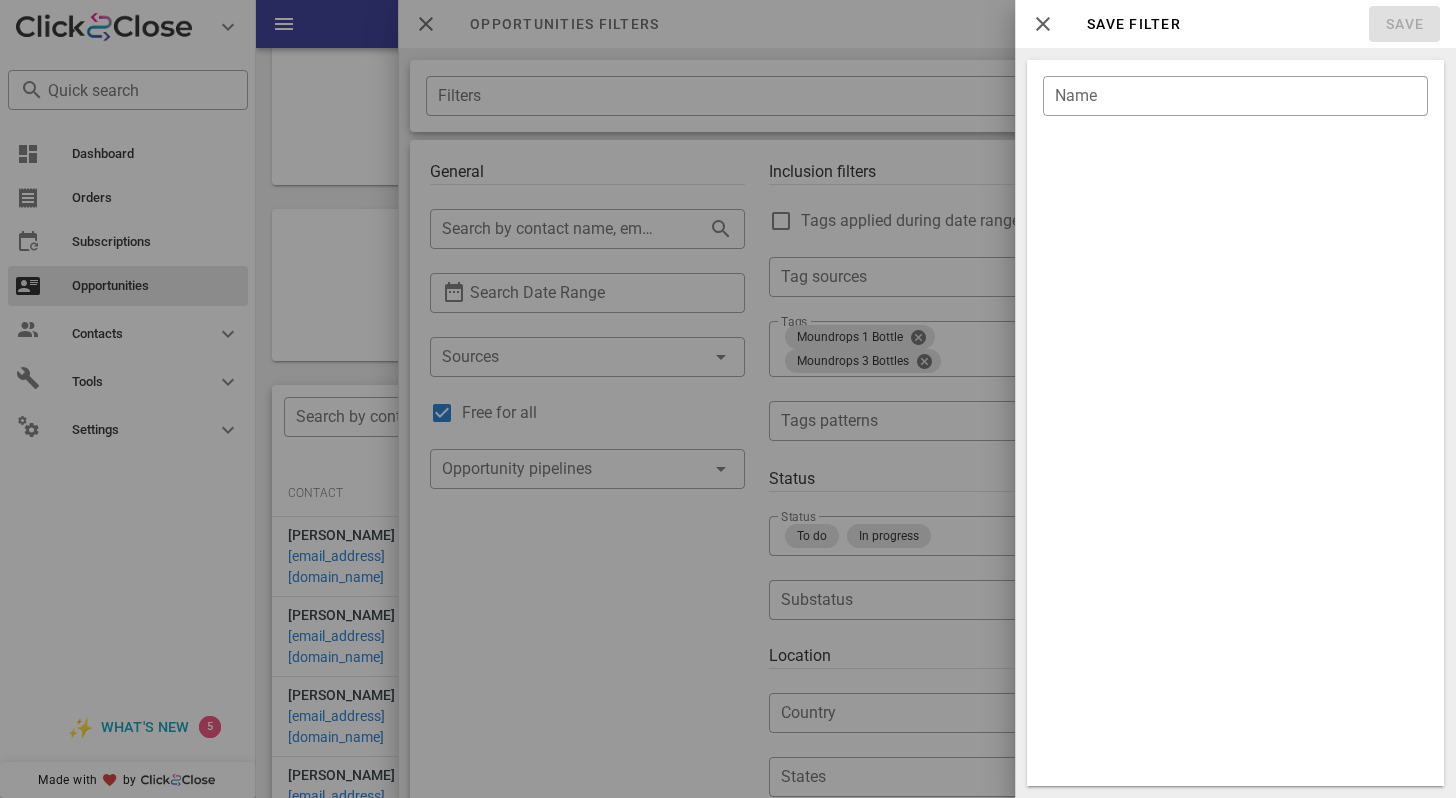 click at bounding box center [728, 399] 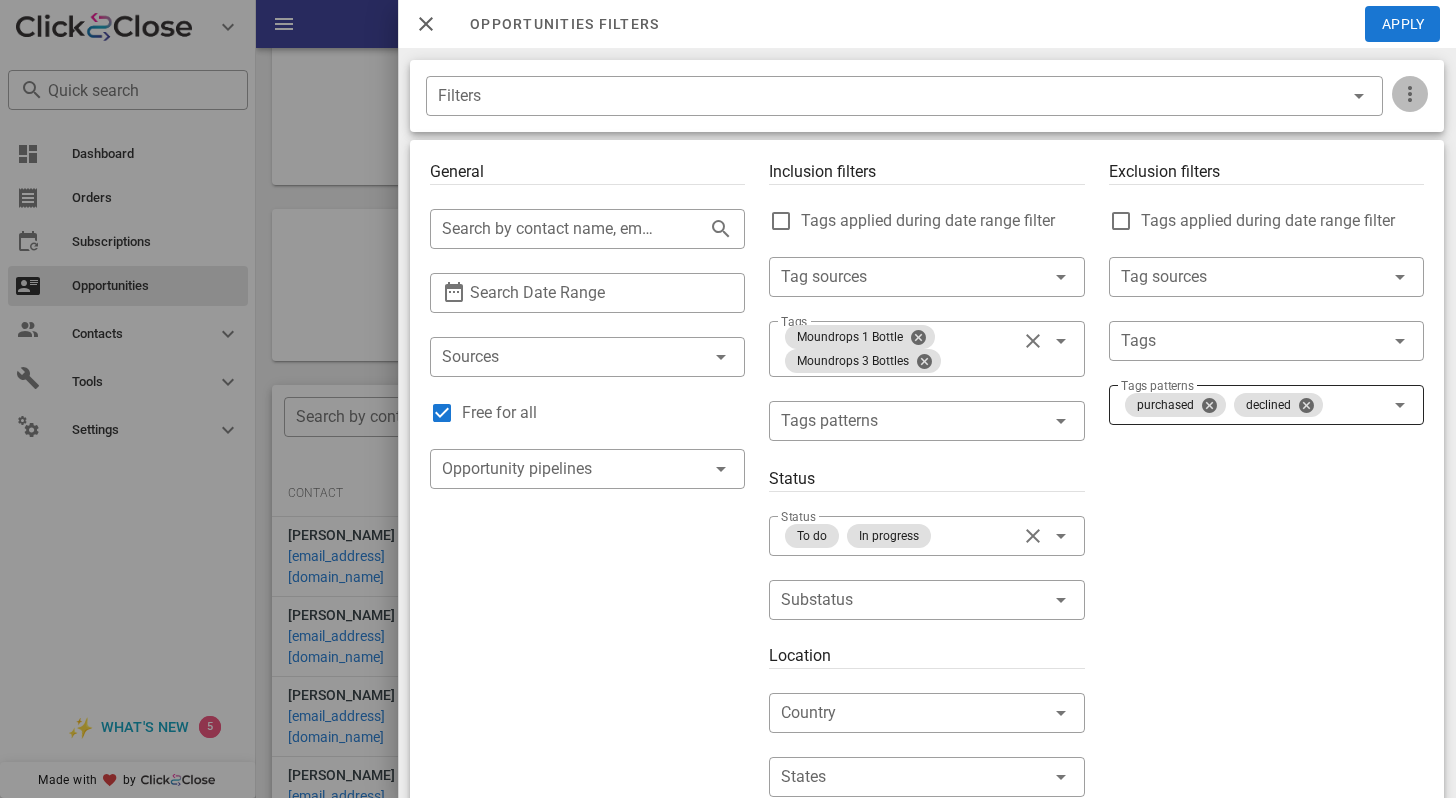 click at bounding box center (1410, 94) 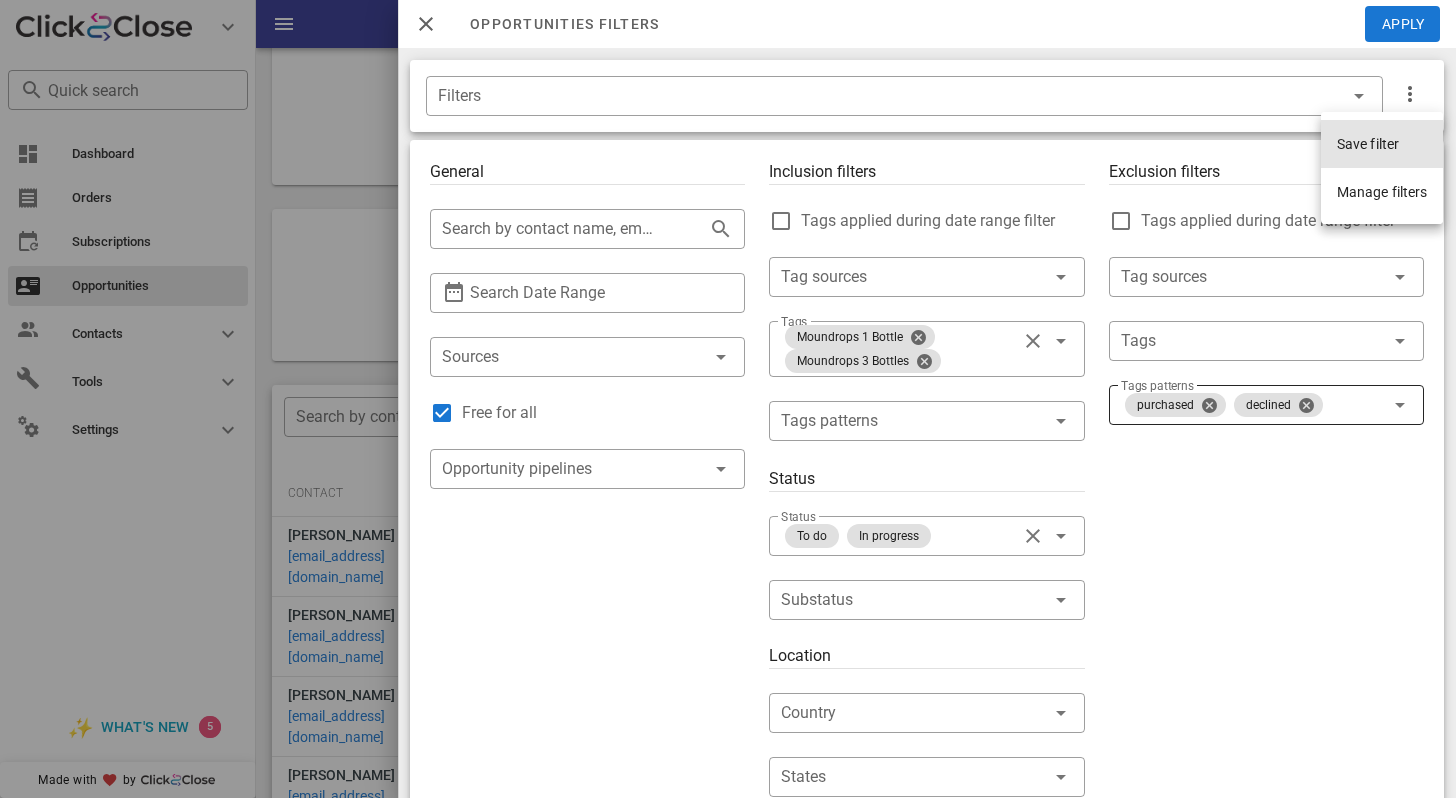 click on "Save filter" at bounding box center (1368, 144) 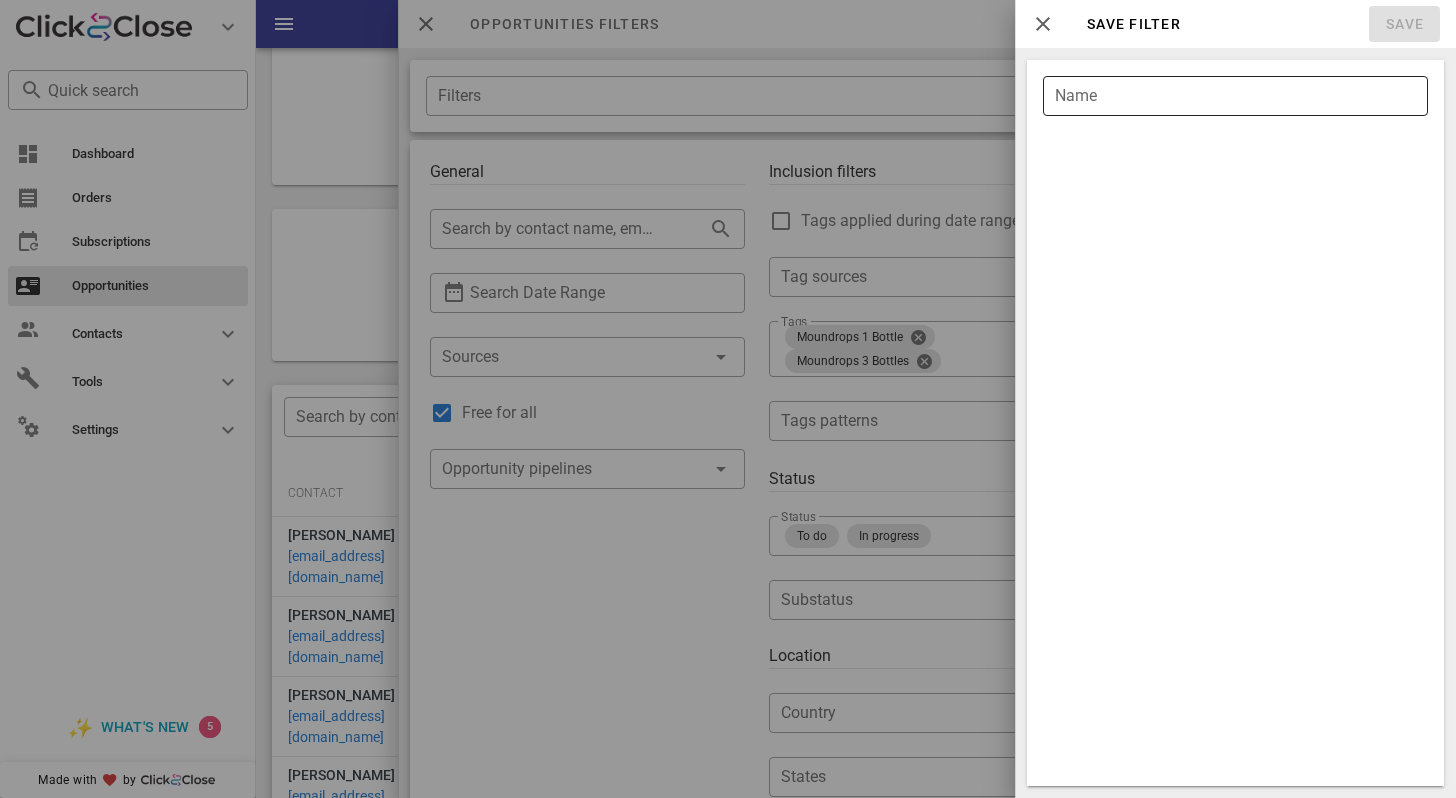 click on "Name" at bounding box center (1235, 96) 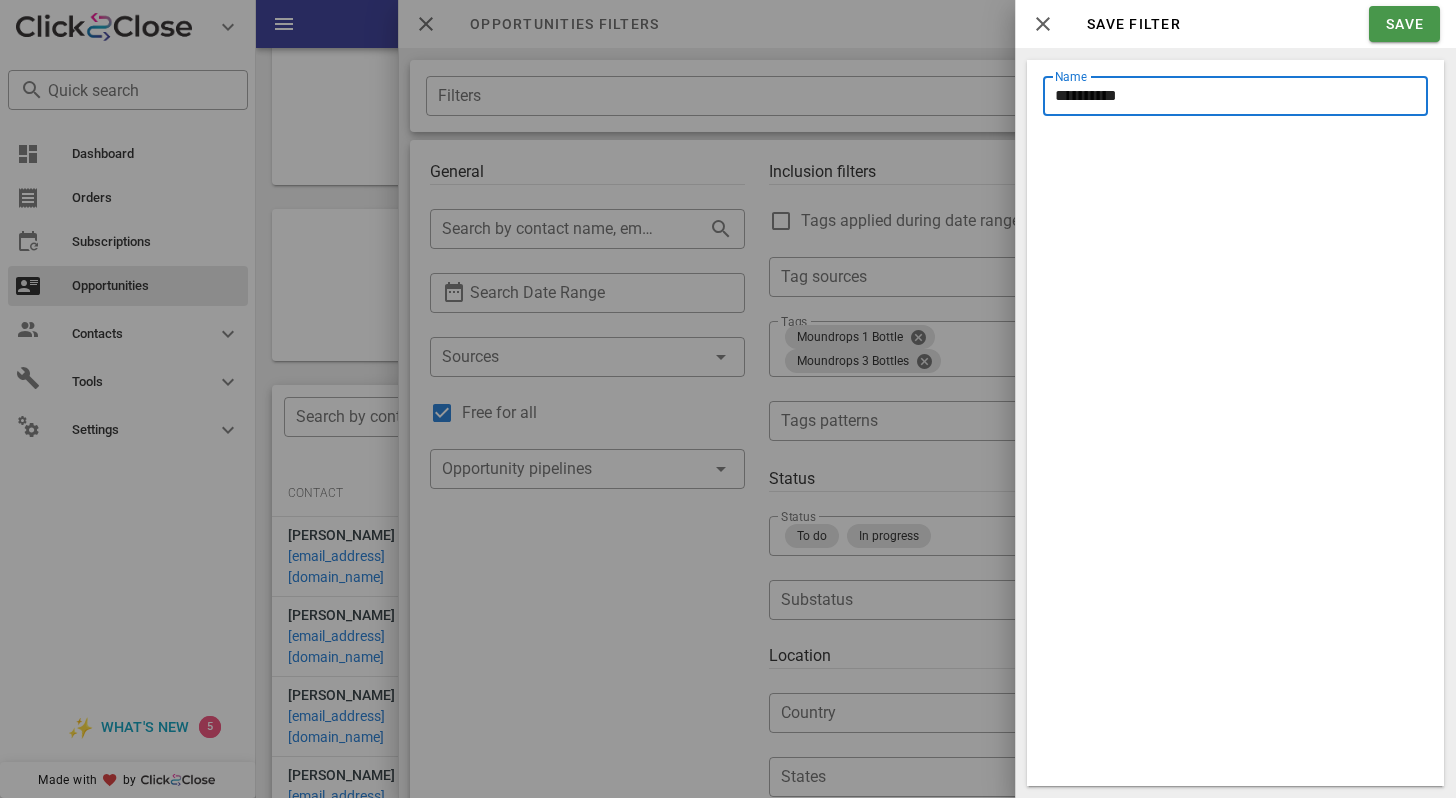 type on "**********" 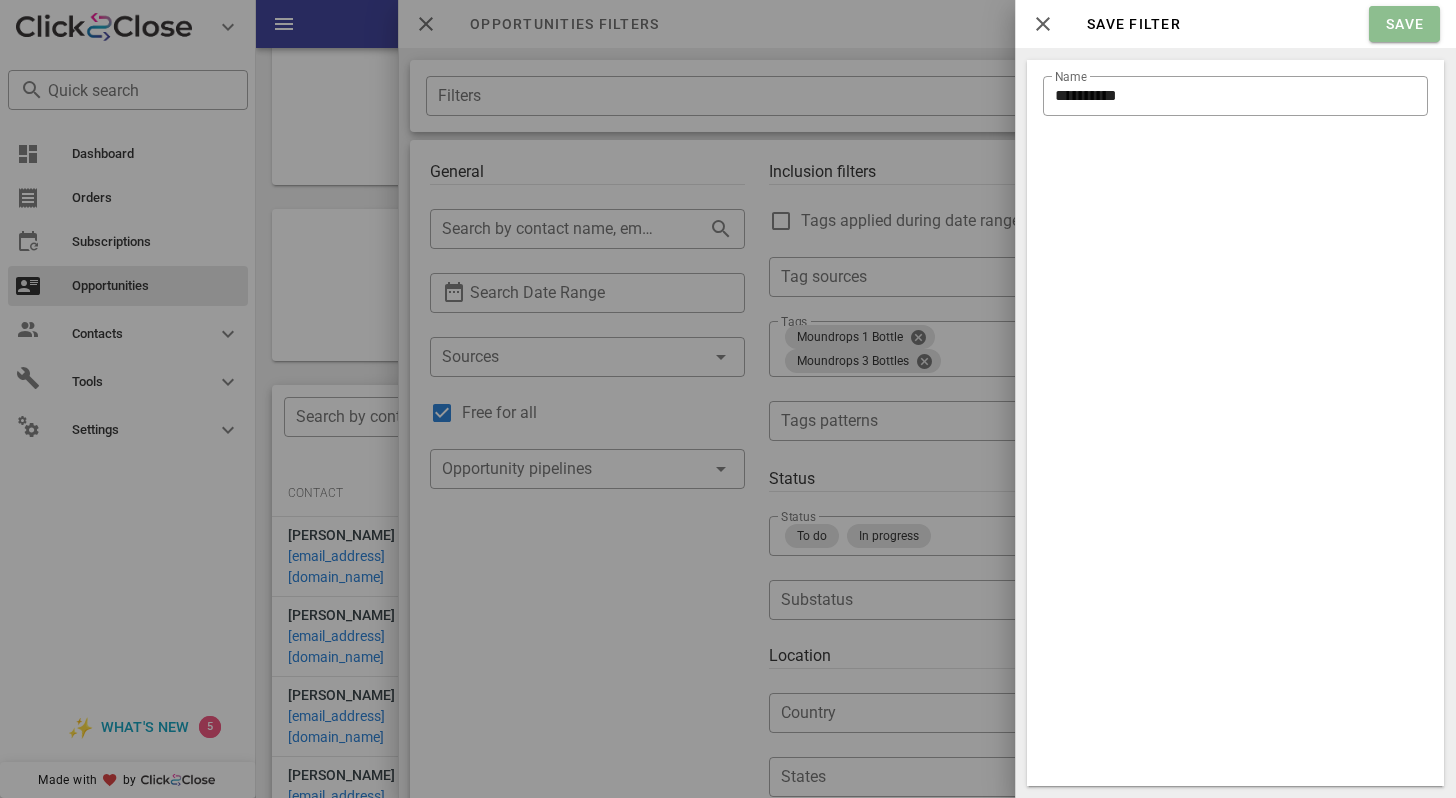 click on "Save" at bounding box center (1404, 24) 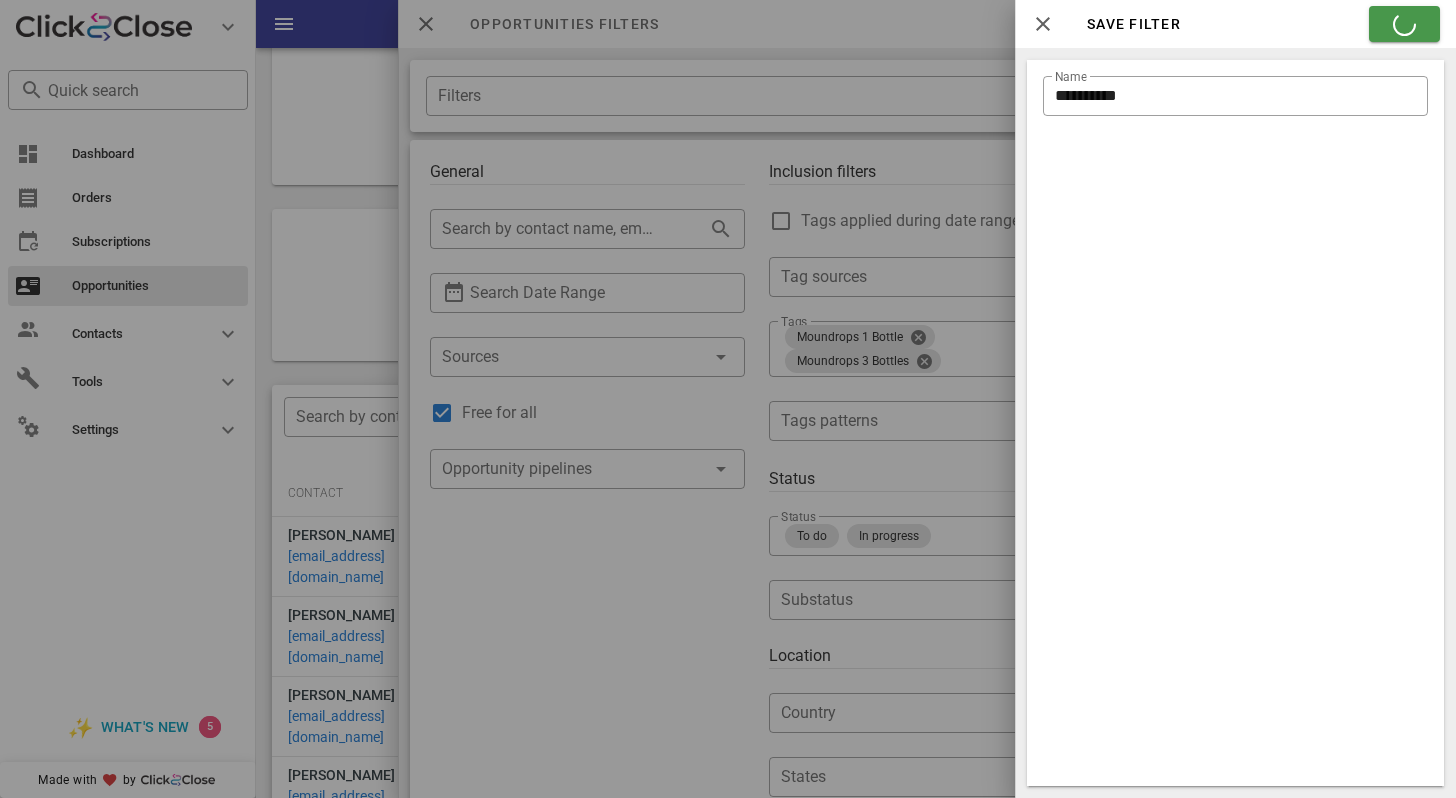 type on "**********" 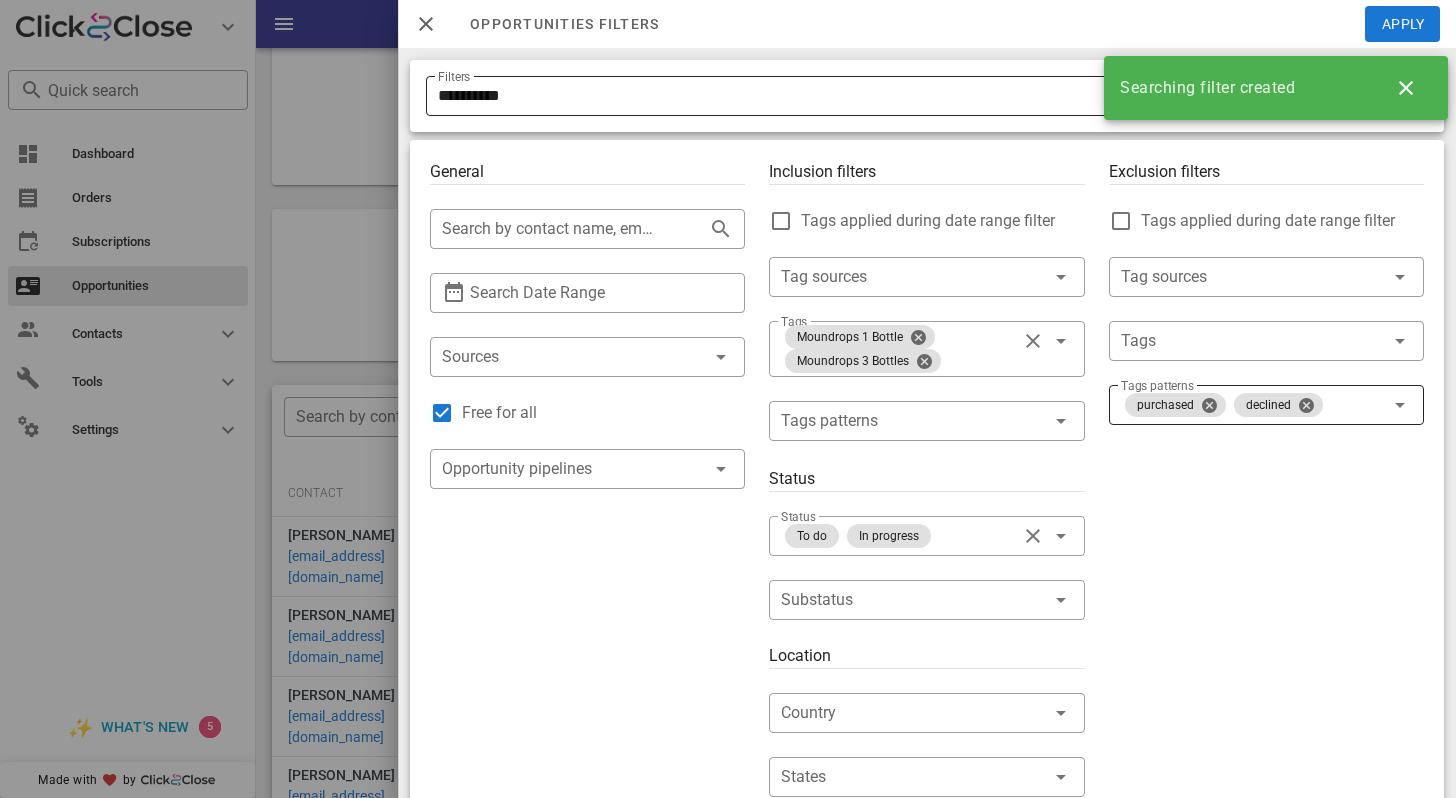 click on "**********" at bounding box center [876, 96] 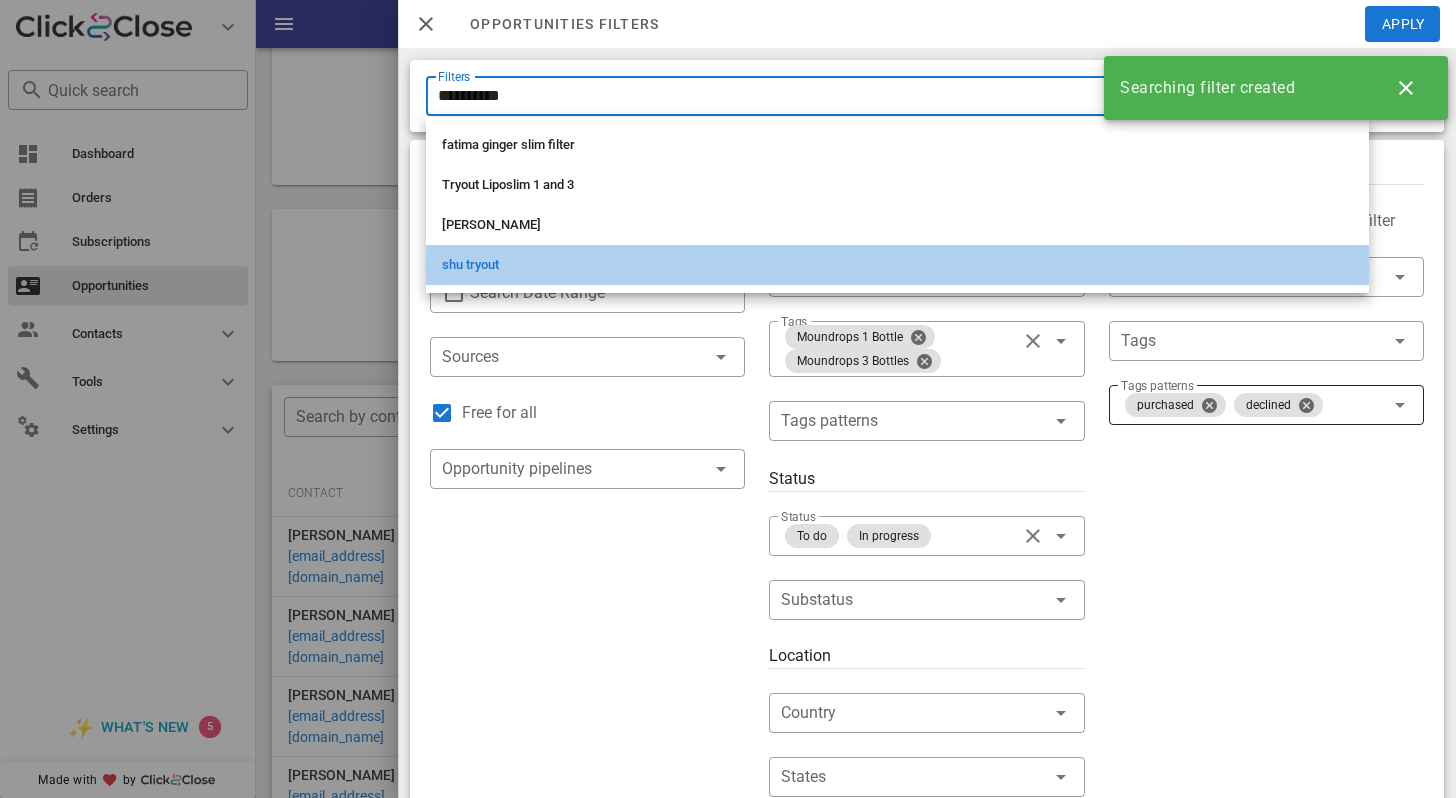 click on "shu tryout" at bounding box center (897, 265) 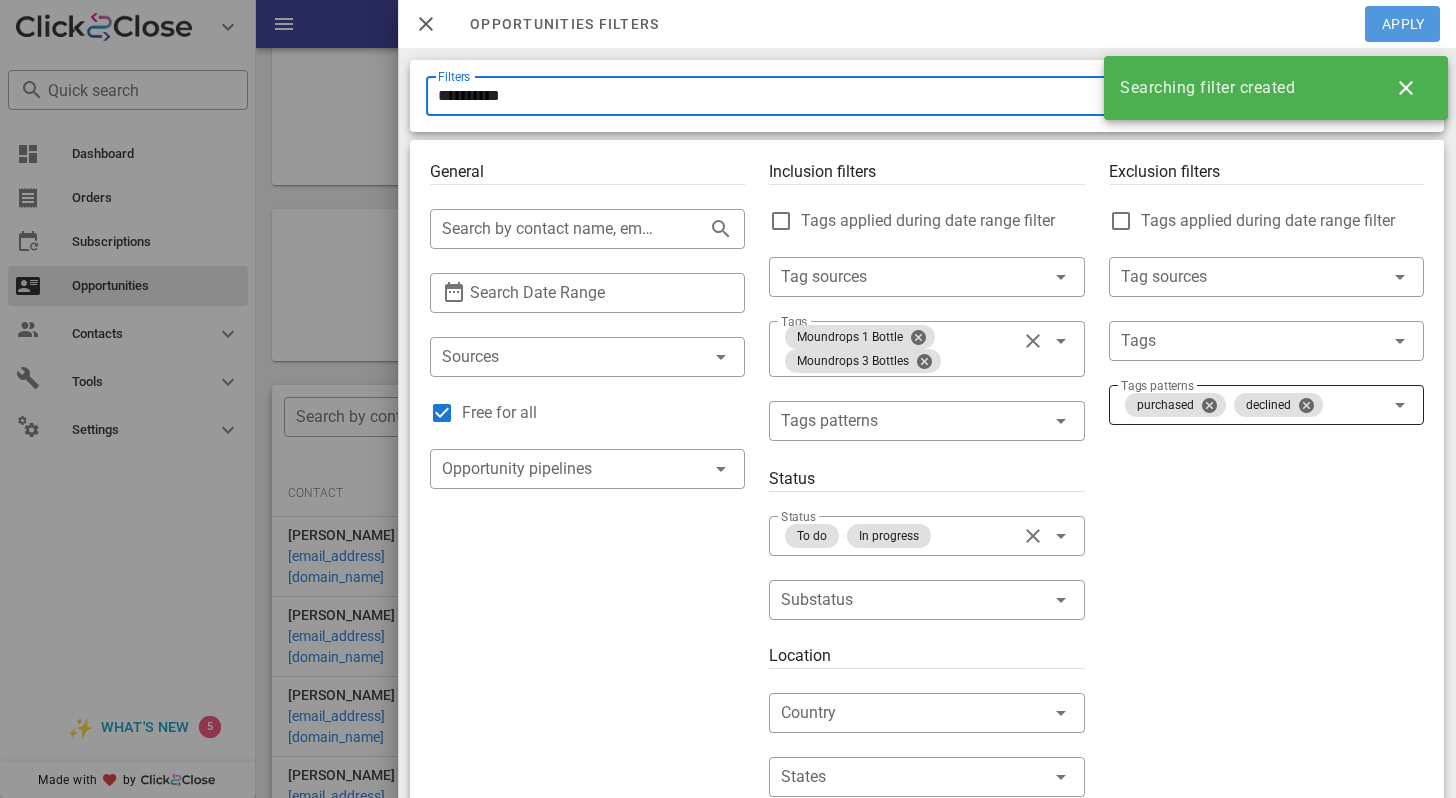 click on "Apply" at bounding box center [1403, 24] 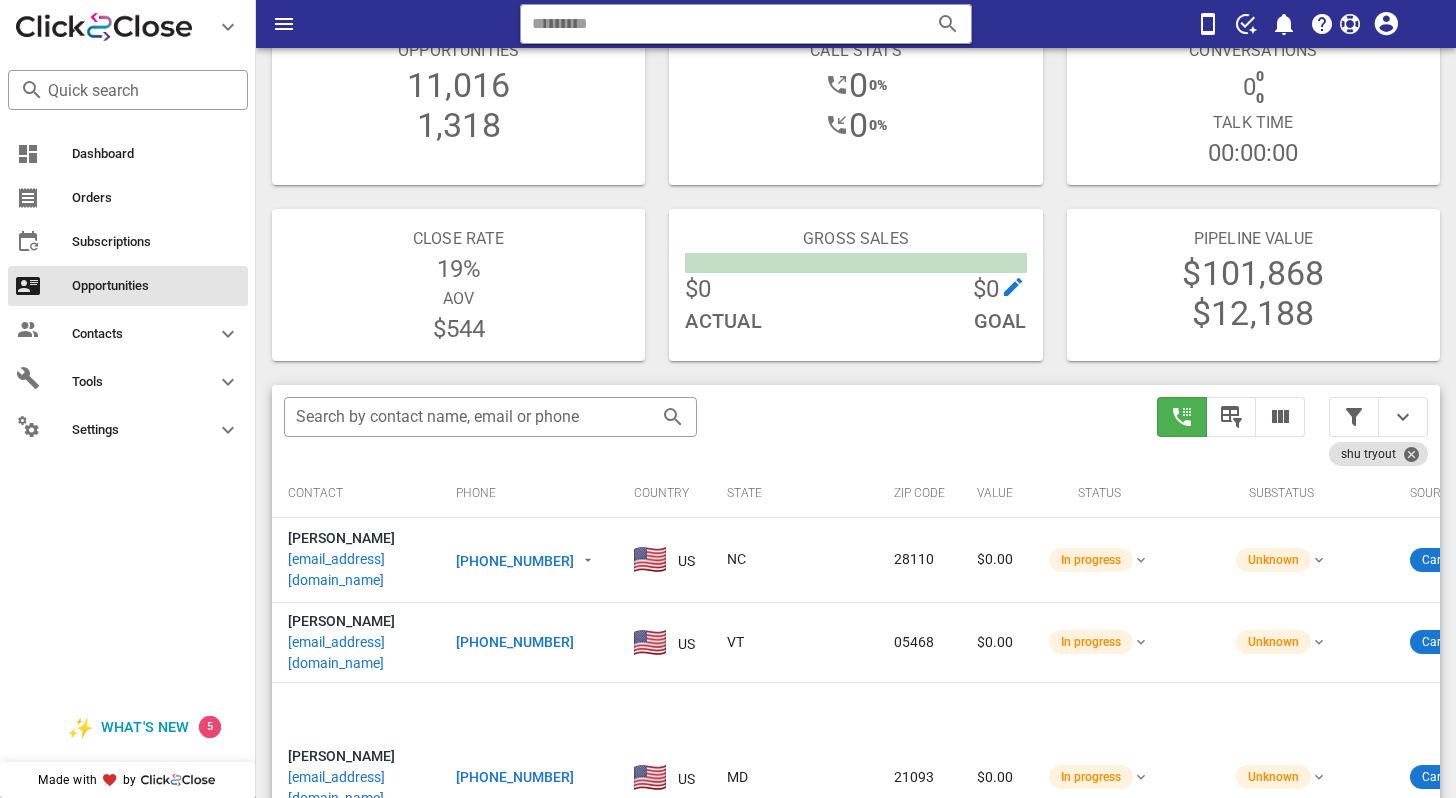 click on "Dashboard Orders Subscriptions Opportunities Contacts Tools Settings" at bounding box center (128, 410) 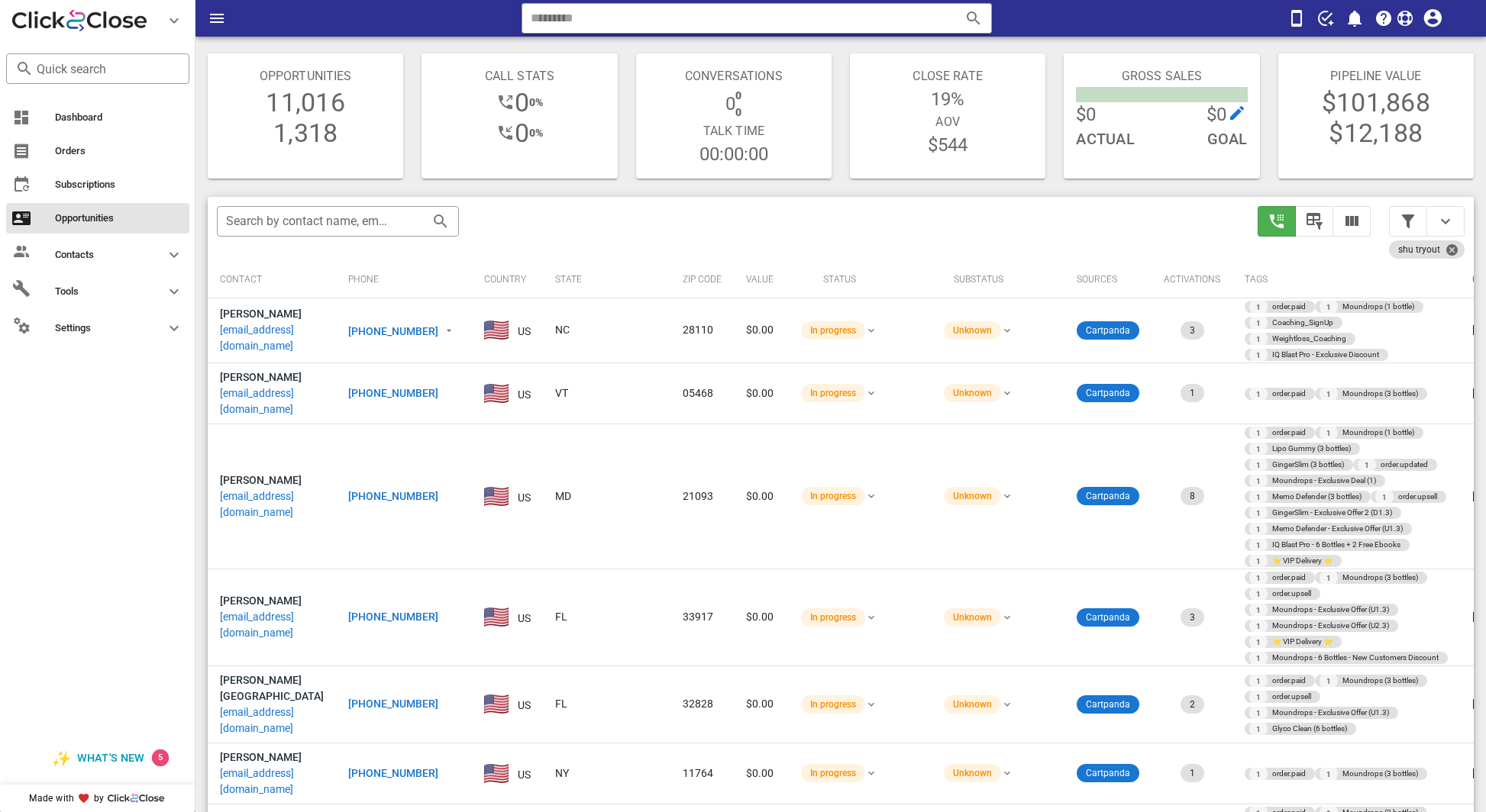 scroll, scrollTop: 0, scrollLeft: 0, axis: both 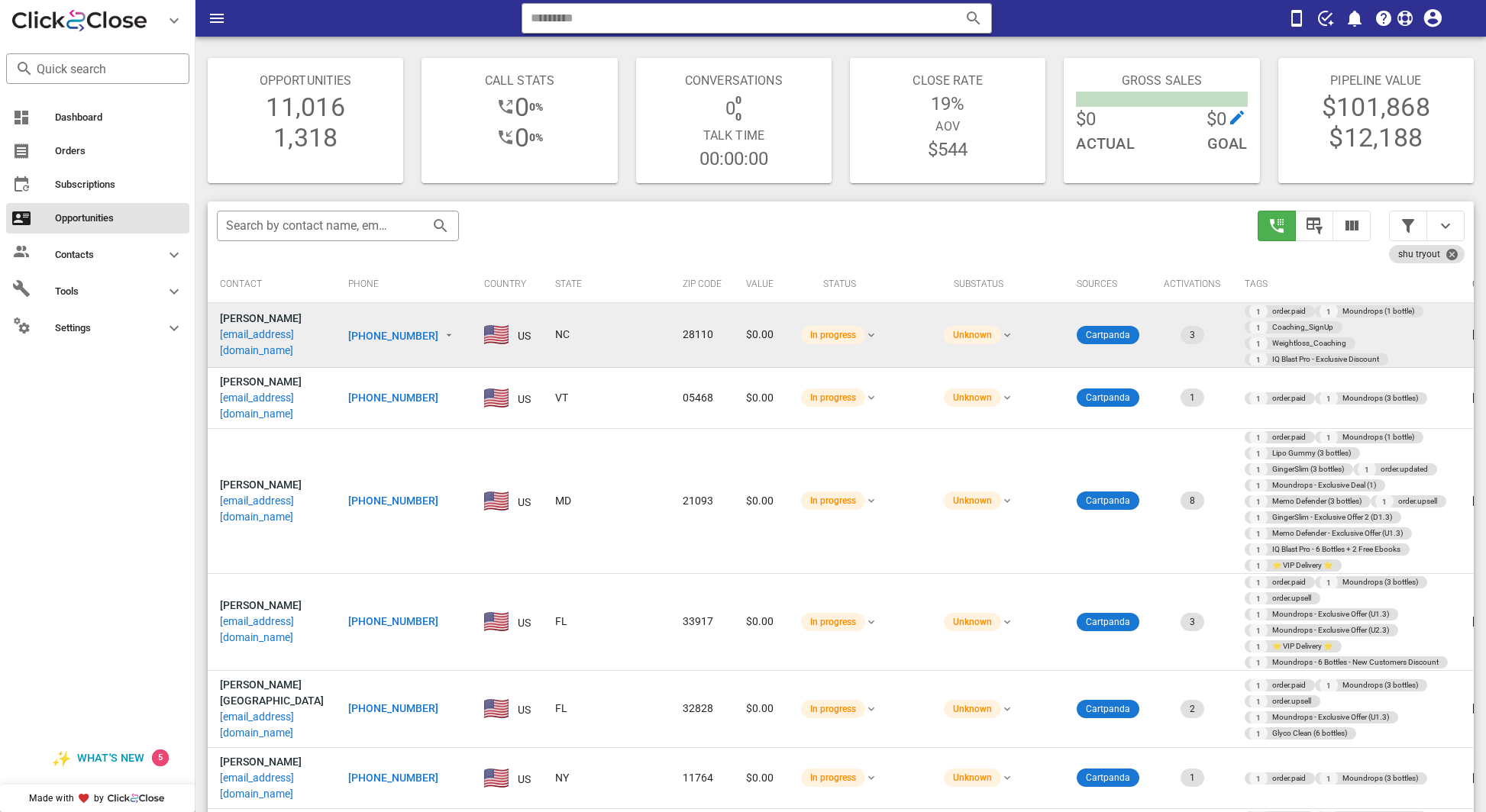 click on "+17047764946" at bounding box center (393, 336) 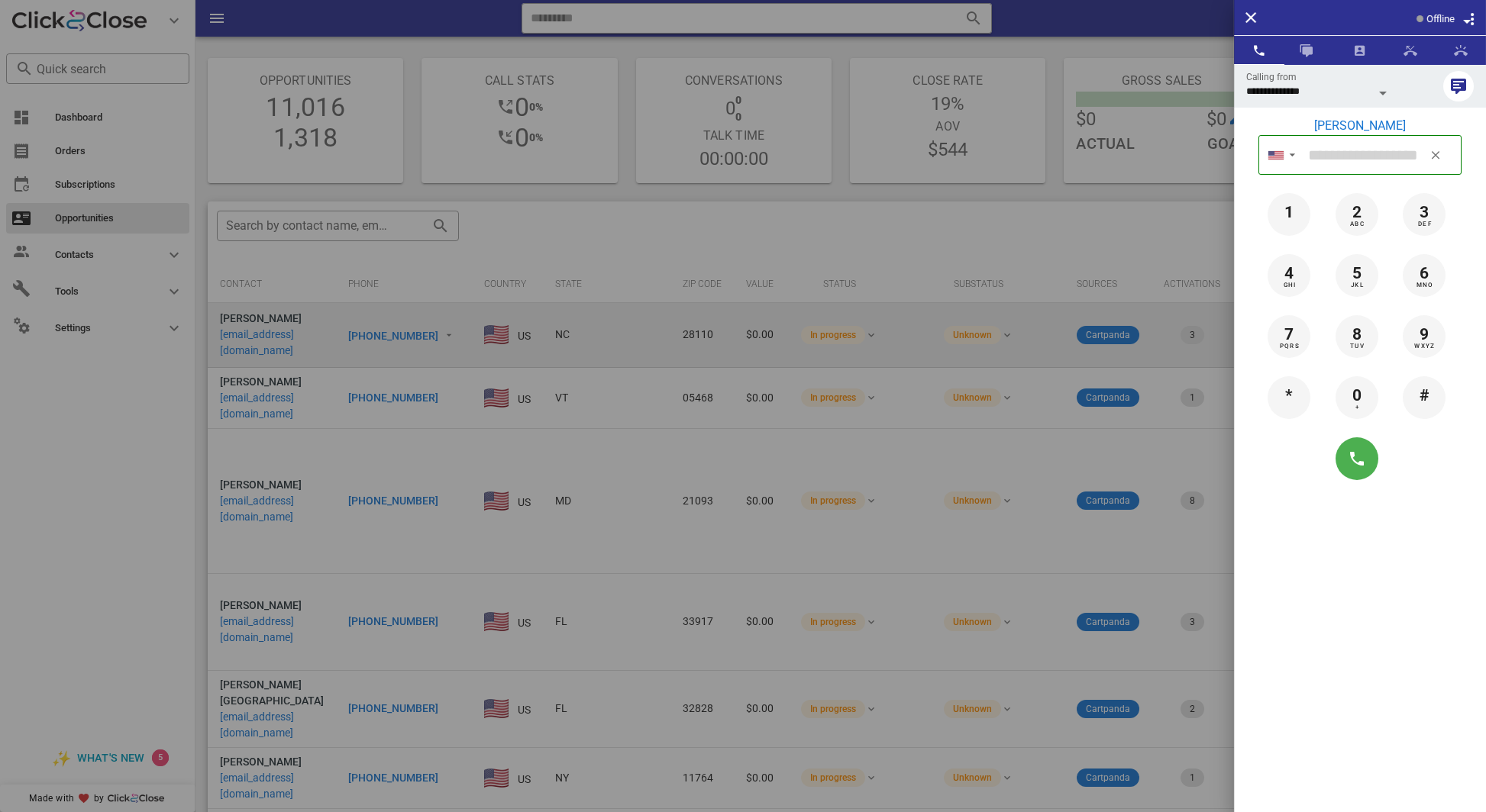 type on "**********" 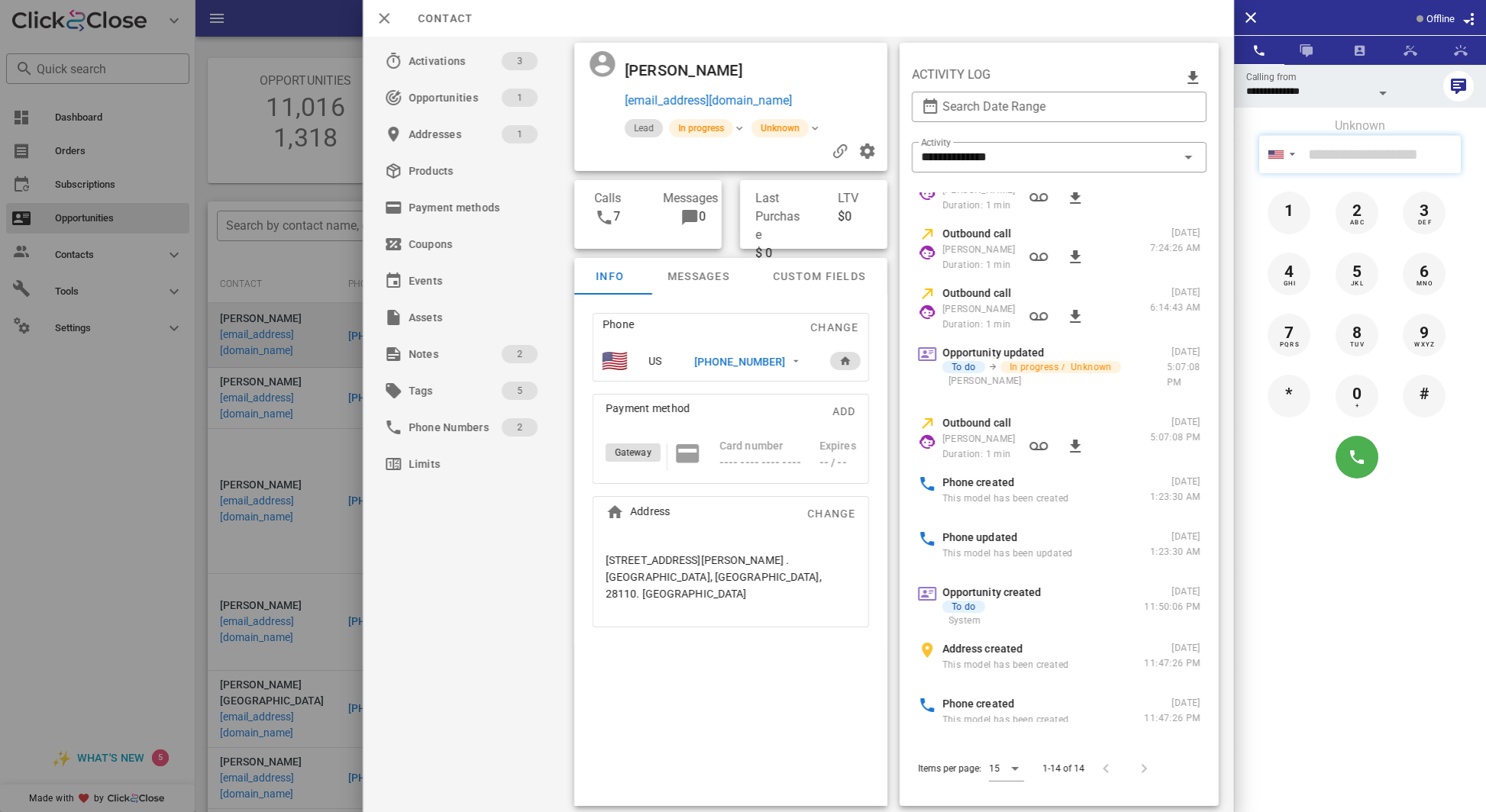 scroll, scrollTop: 291, scrollLeft: 0, axis: vertical 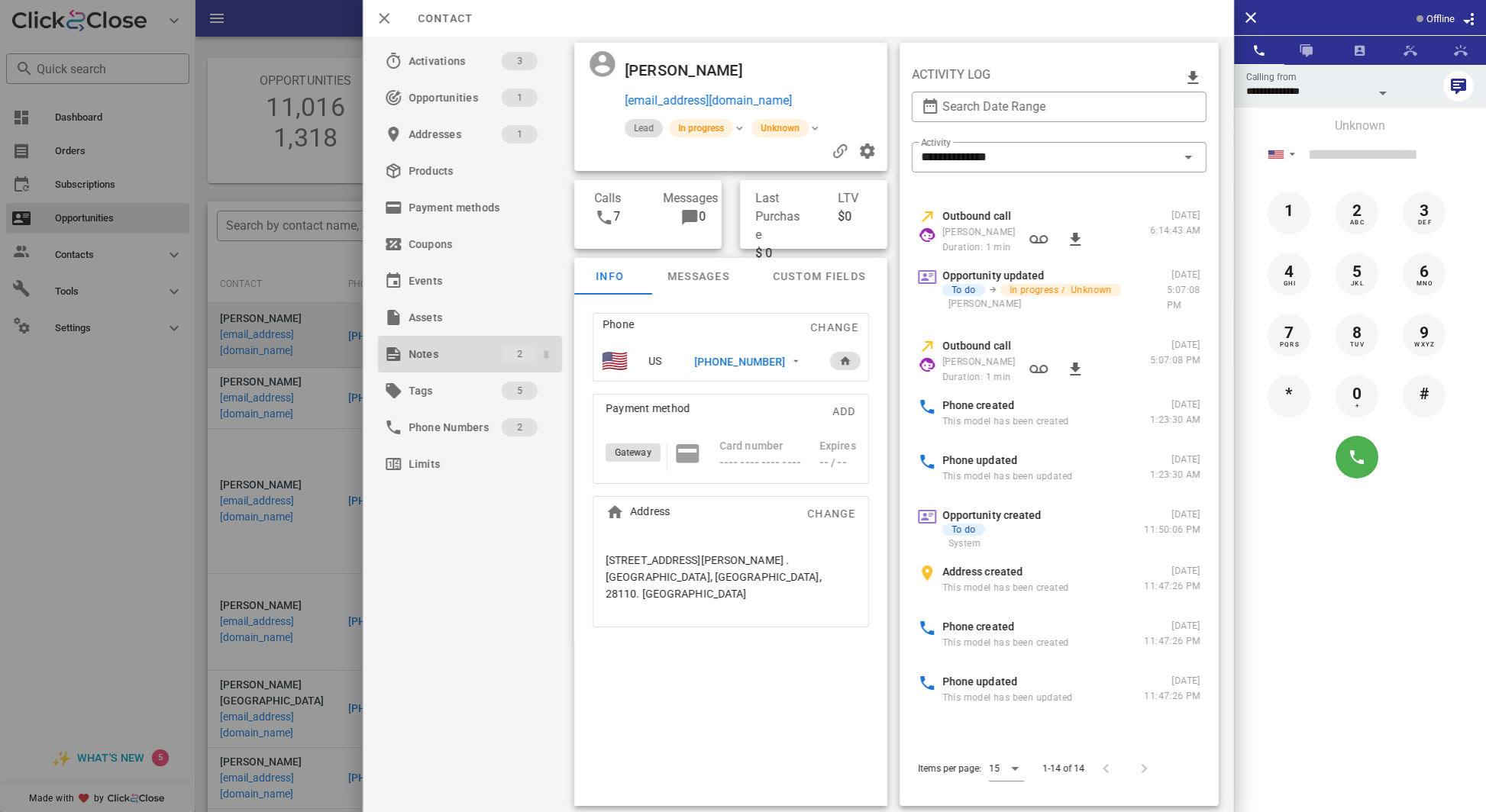 click on "Notes" at bounding box center [455, 354] 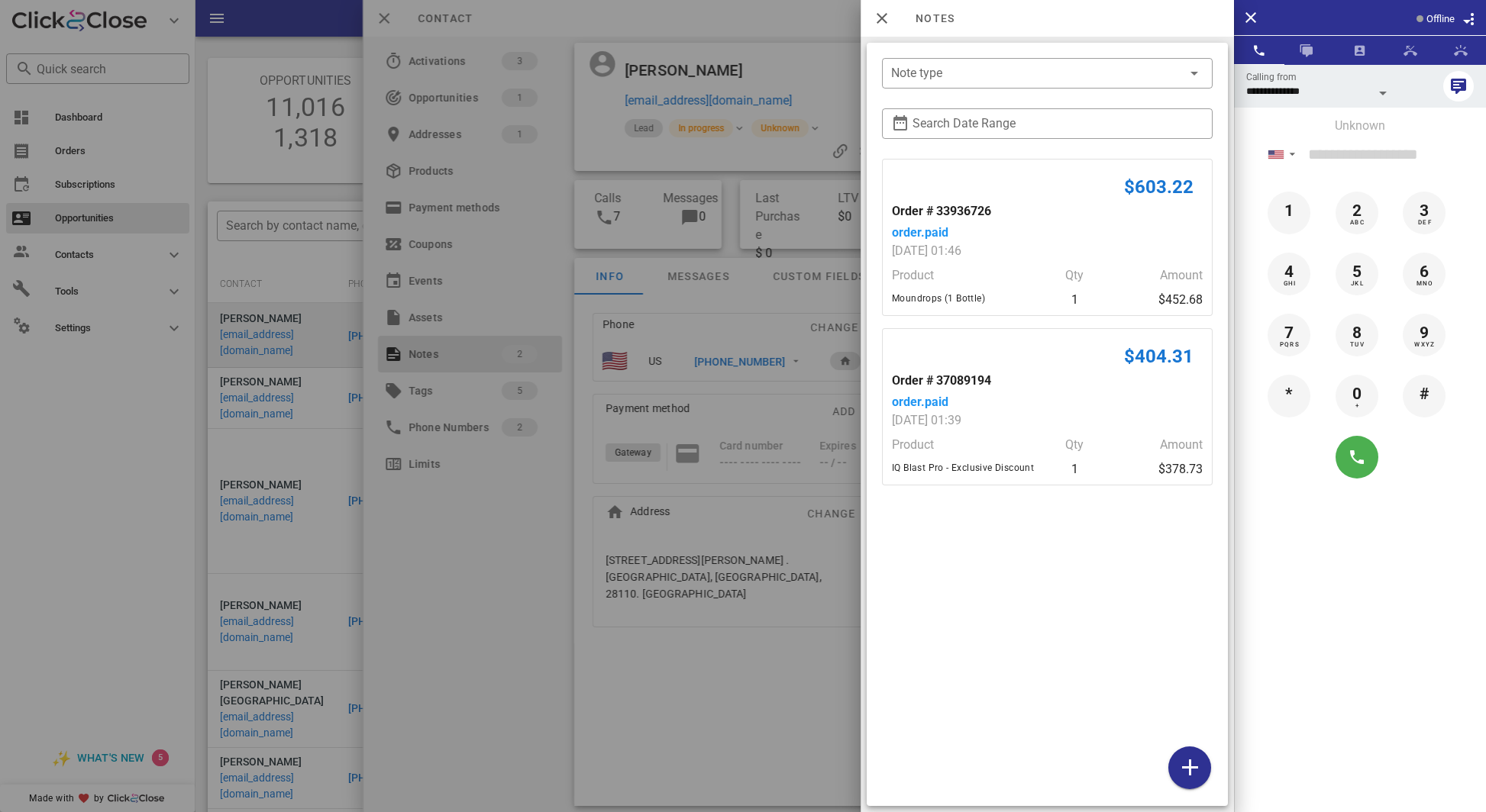 drag, startPoint x: 1111, startPoint y: 188, endPoint x: 1187, endPoint y: 192, distance: 76.10519 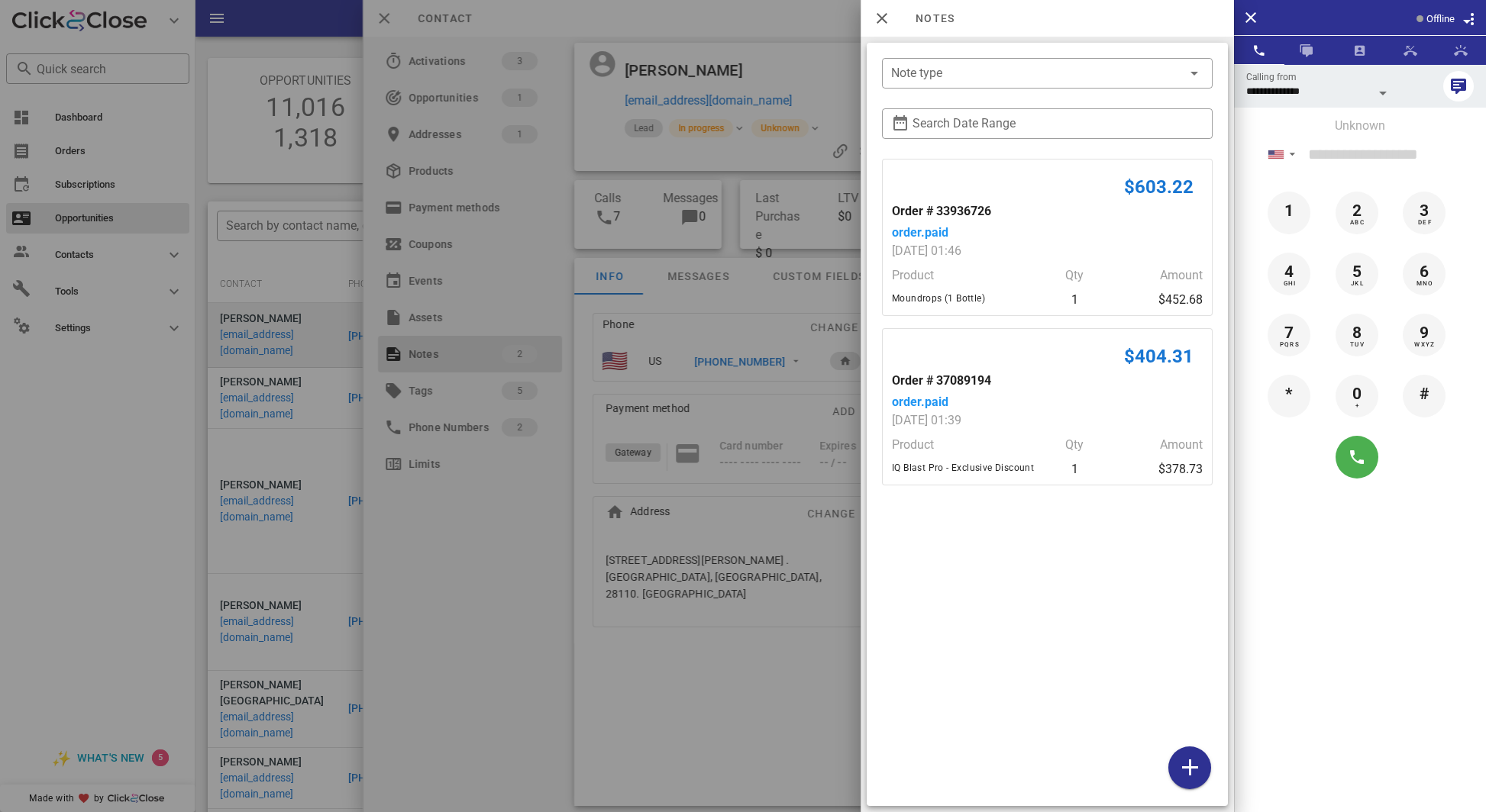copy on "$603.22" 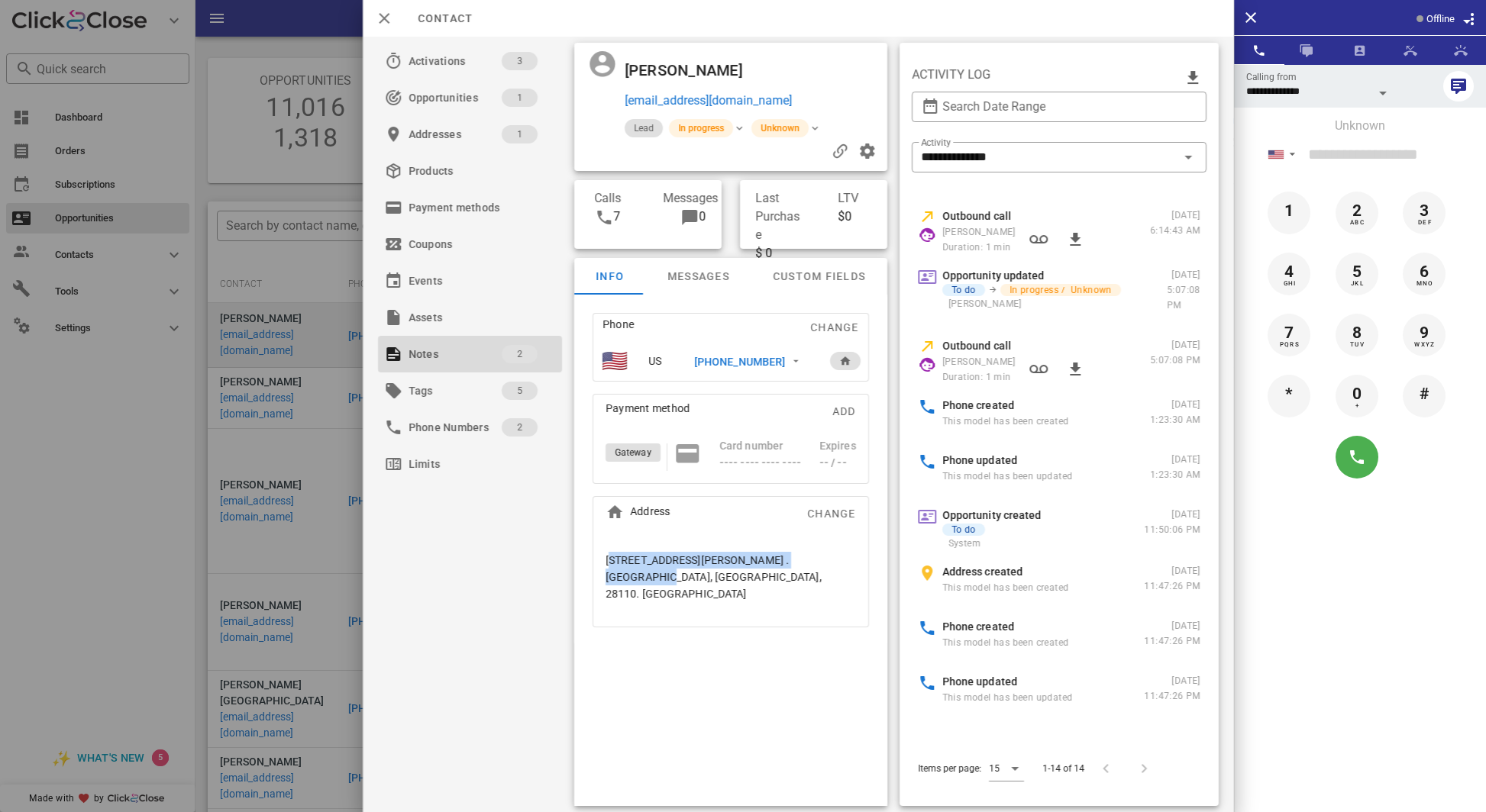 drag, startPoint x: 809, startPoint y: 559, endPoint x: 595, endPoint y: 559, distance: 214 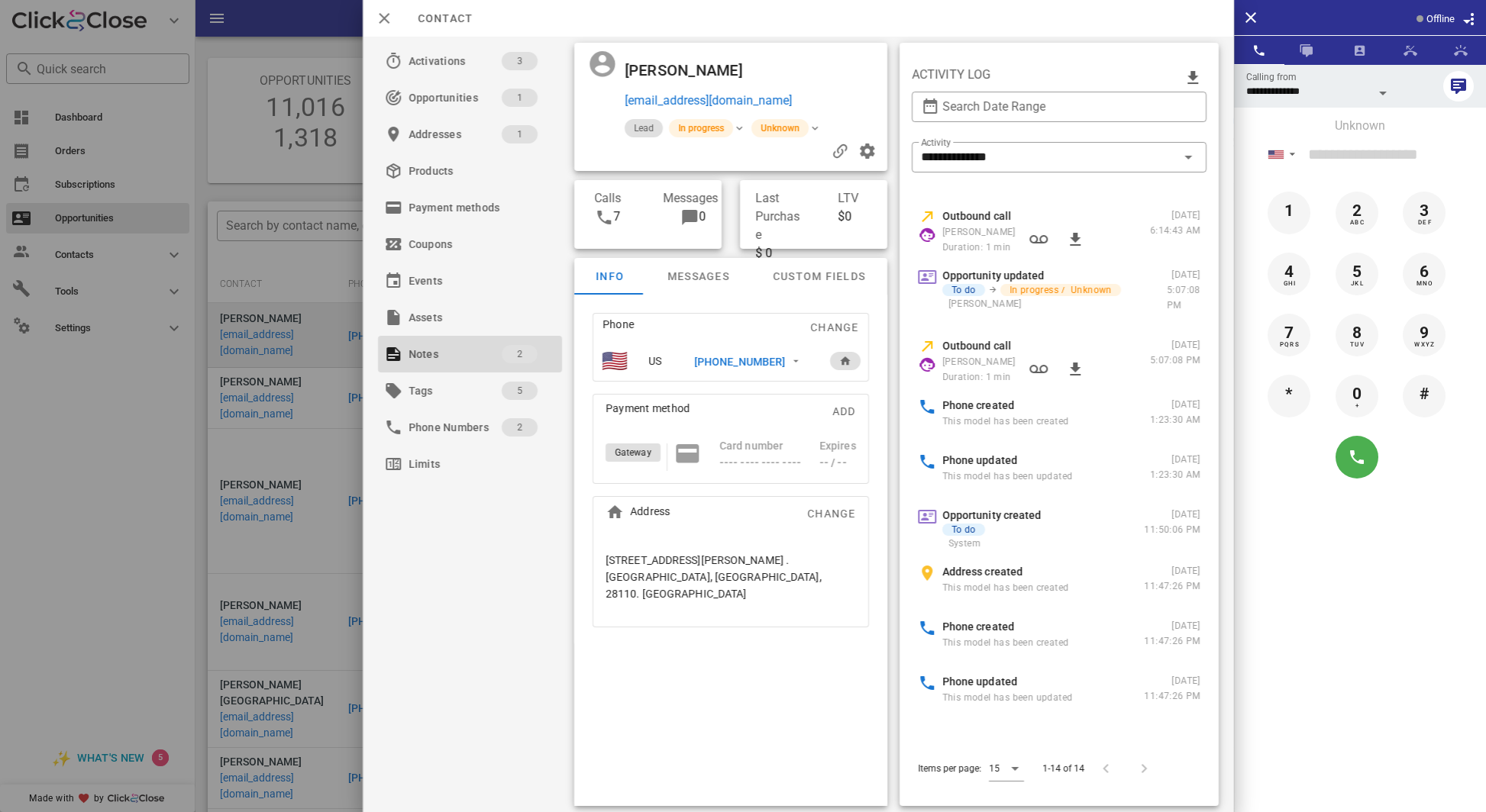 click on "Activations  3  Opportunities  1  Addresses  1  Products Payment methods Coupons Events Assets Notes  2  Tags  5  Phone Numbers  2  Limits" at bounding box center [470, 424] 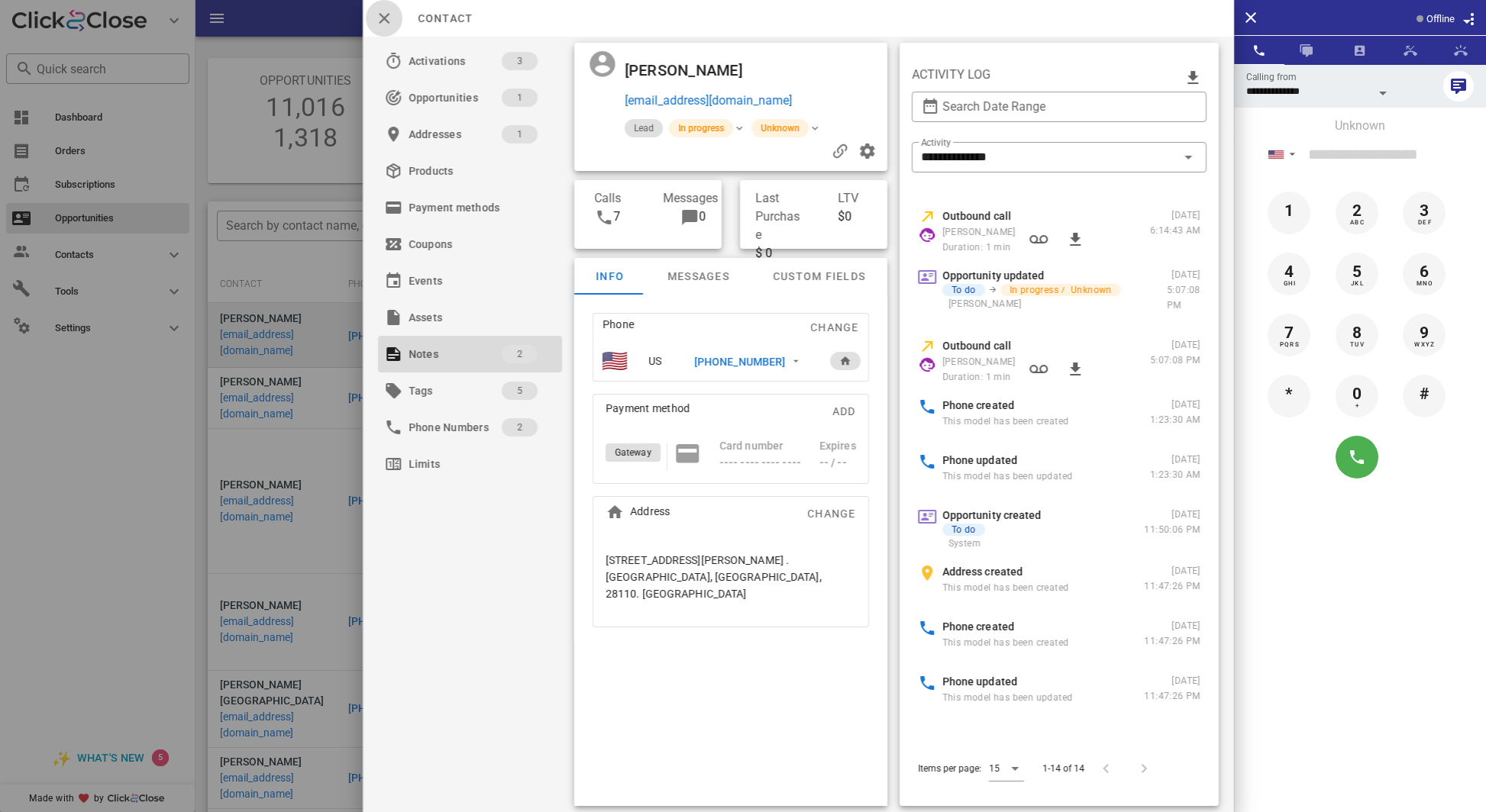 click at bounding box center [384, 18] 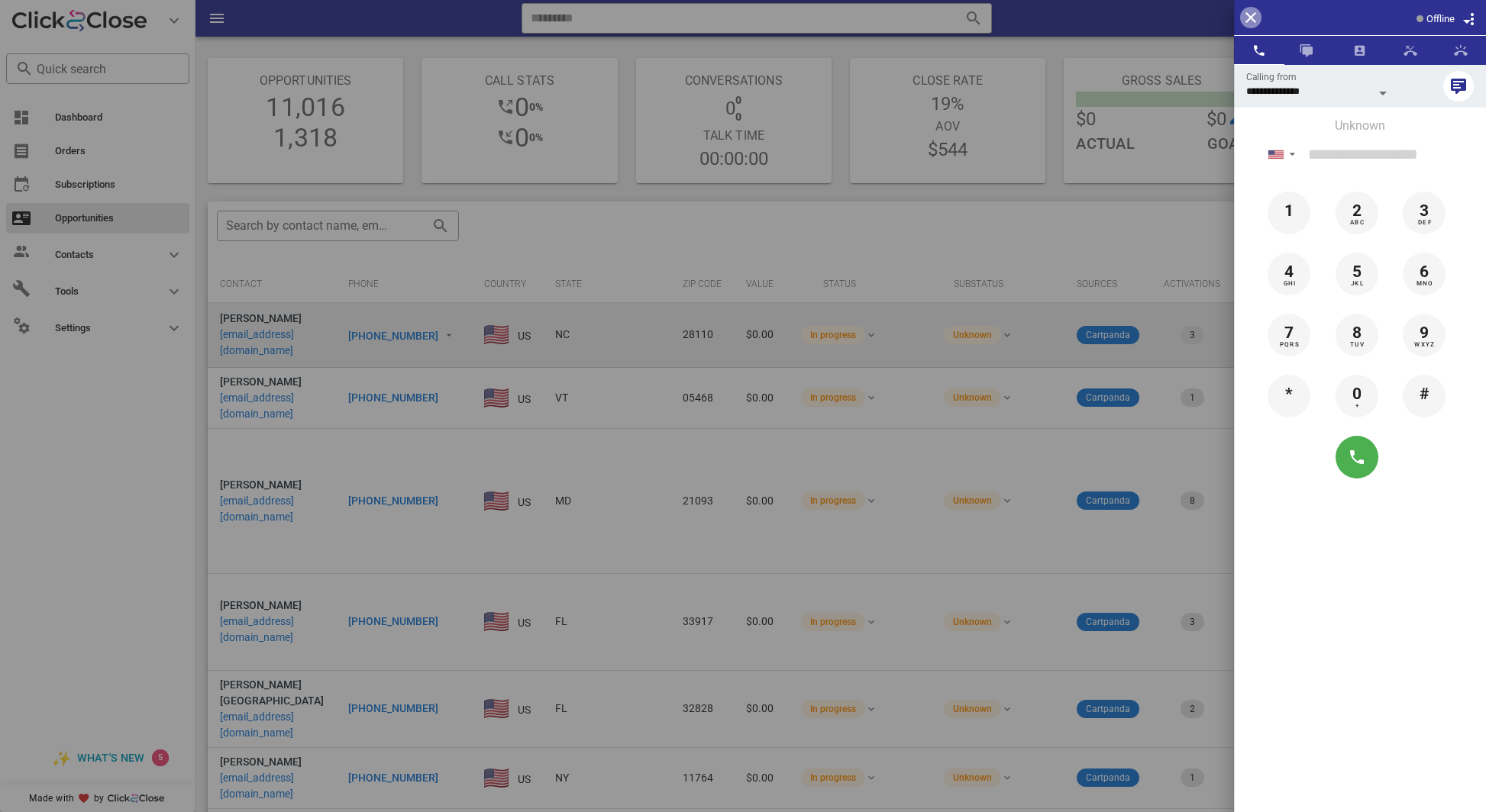 click at bounding box center [1251, 18] 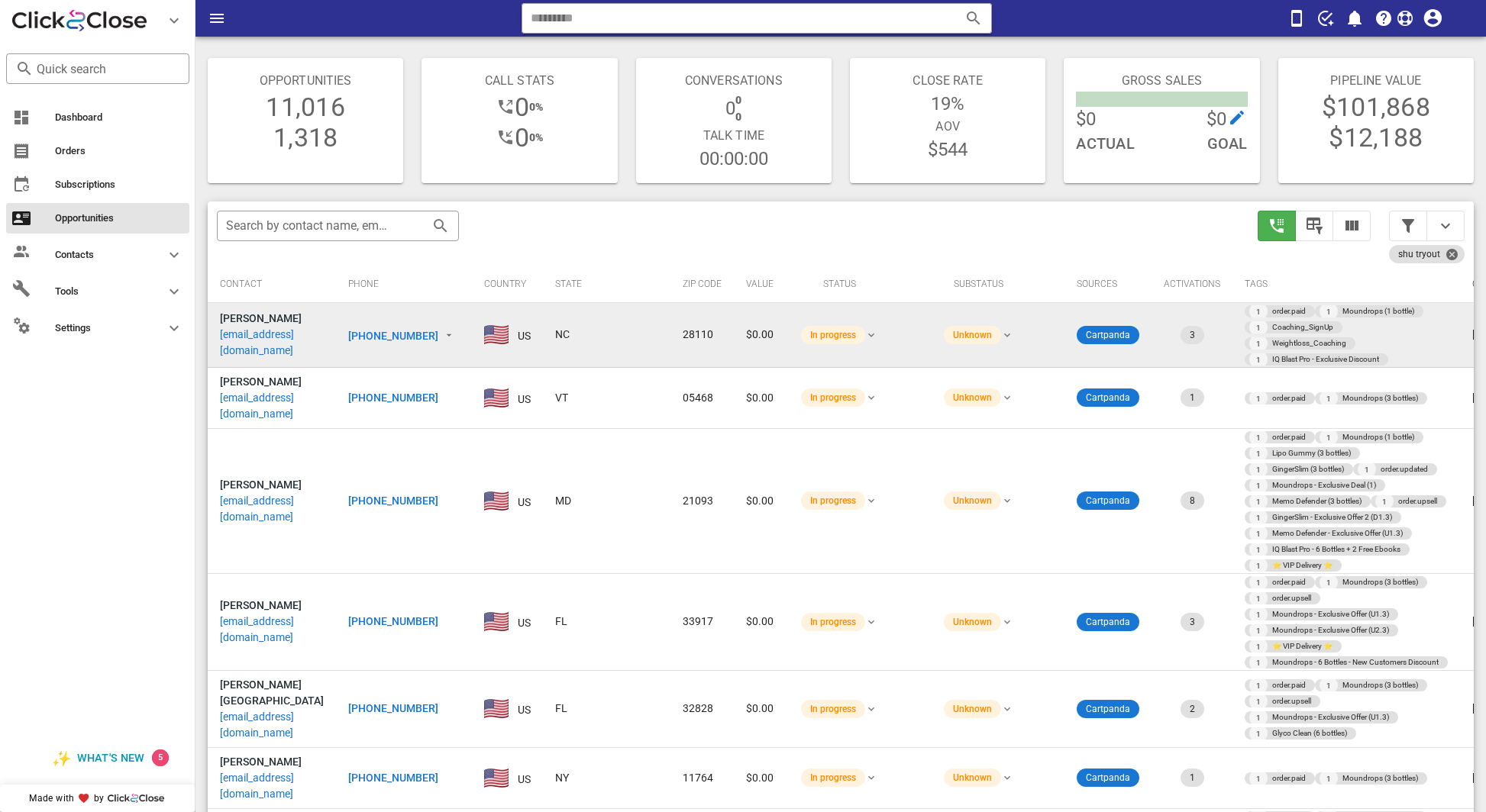 click on "US" at bounding box center (507, 335) 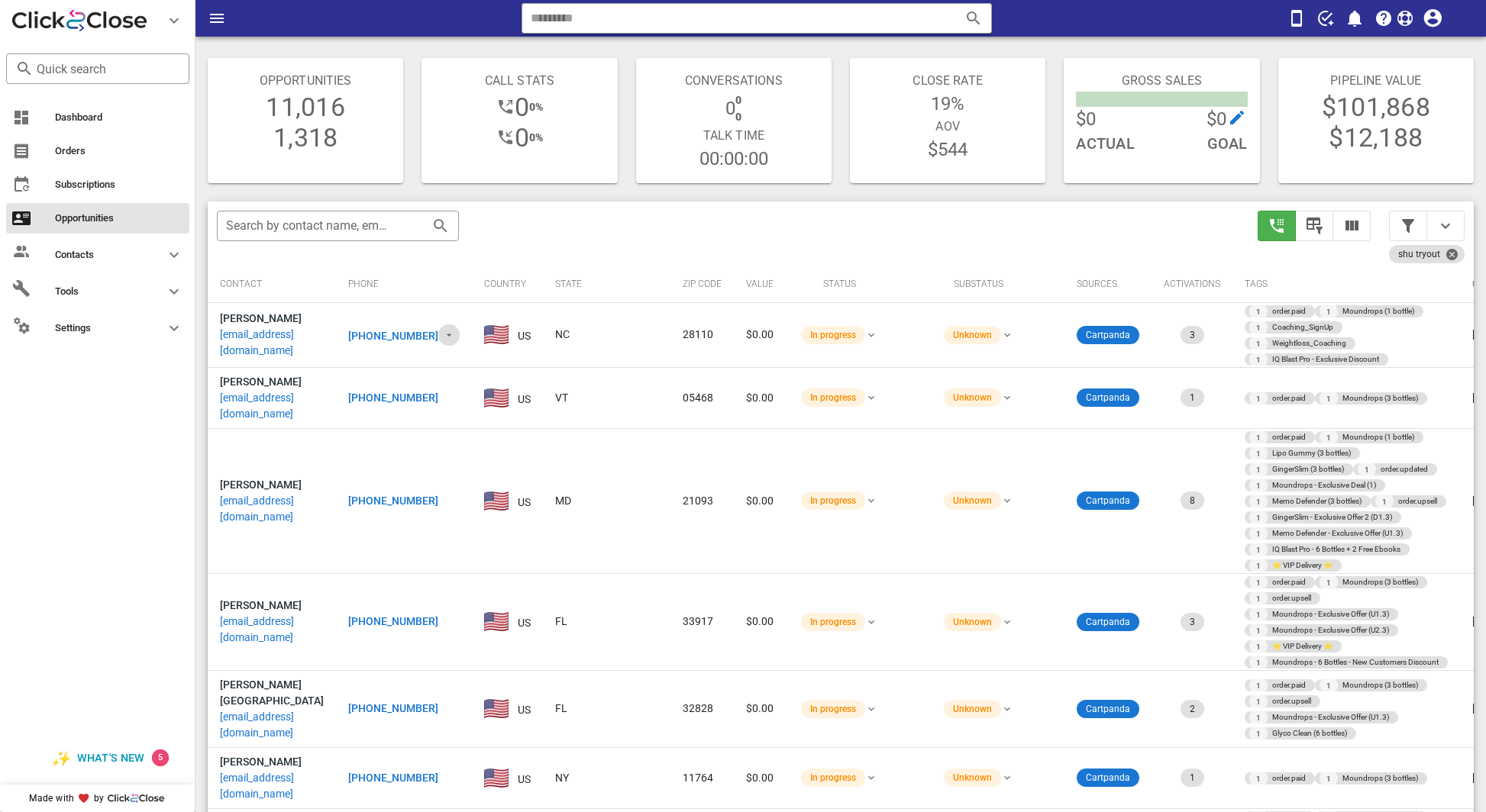 click at bounding box center [449, 335] 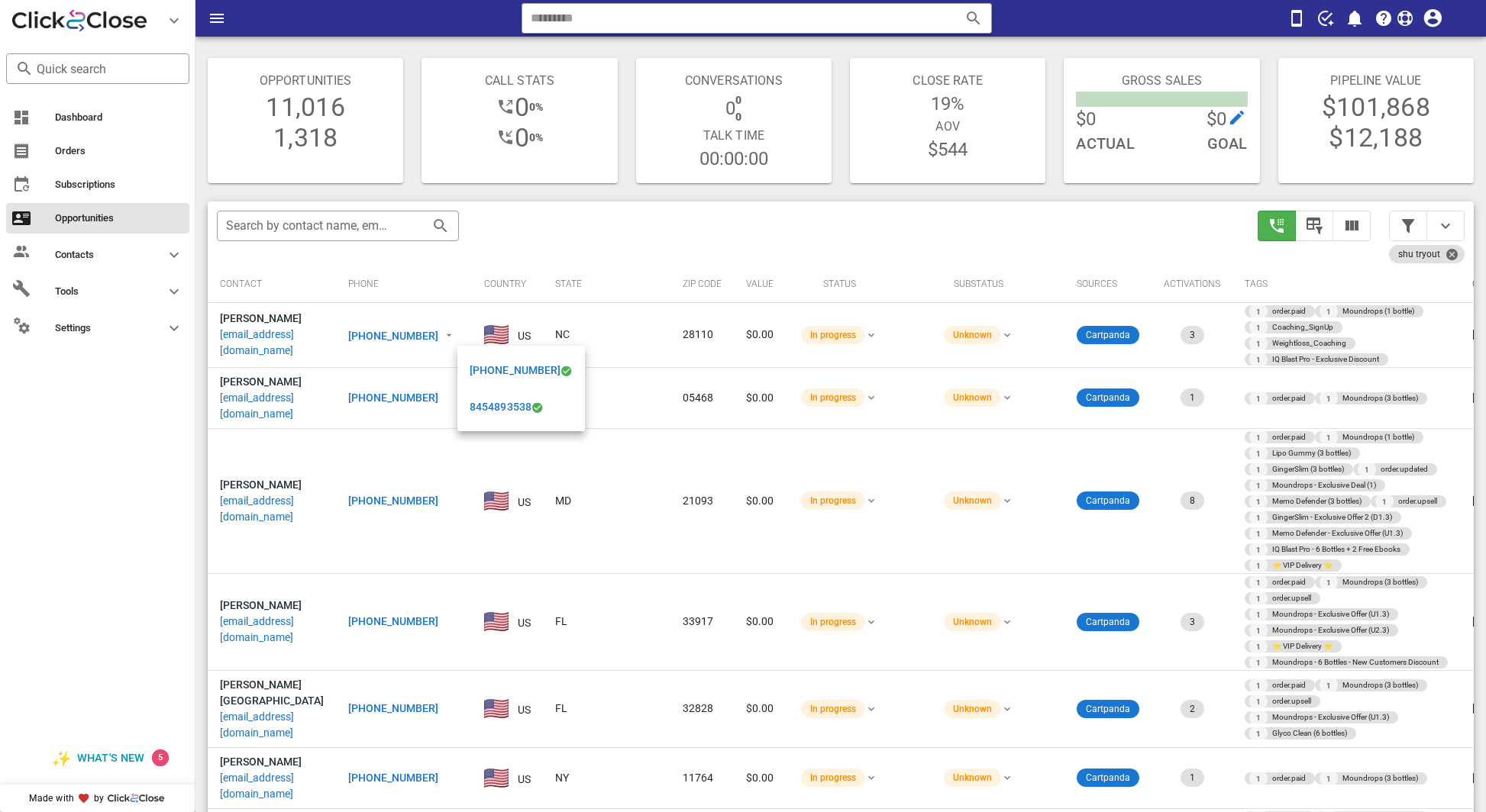click on "+17047764946" at bounding box center (404, 335) 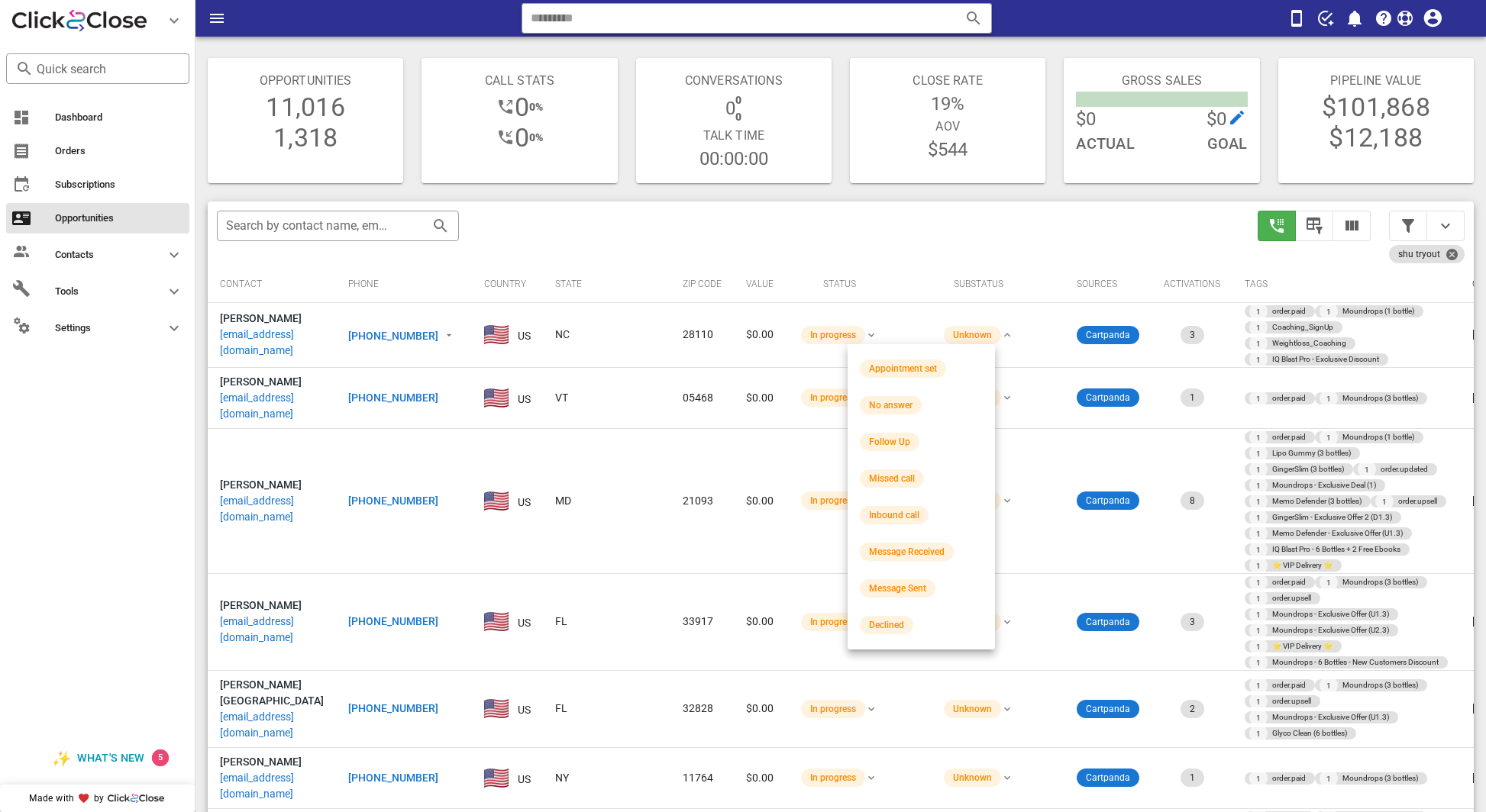 click on "Unknown" at bounding box center (978, 335) 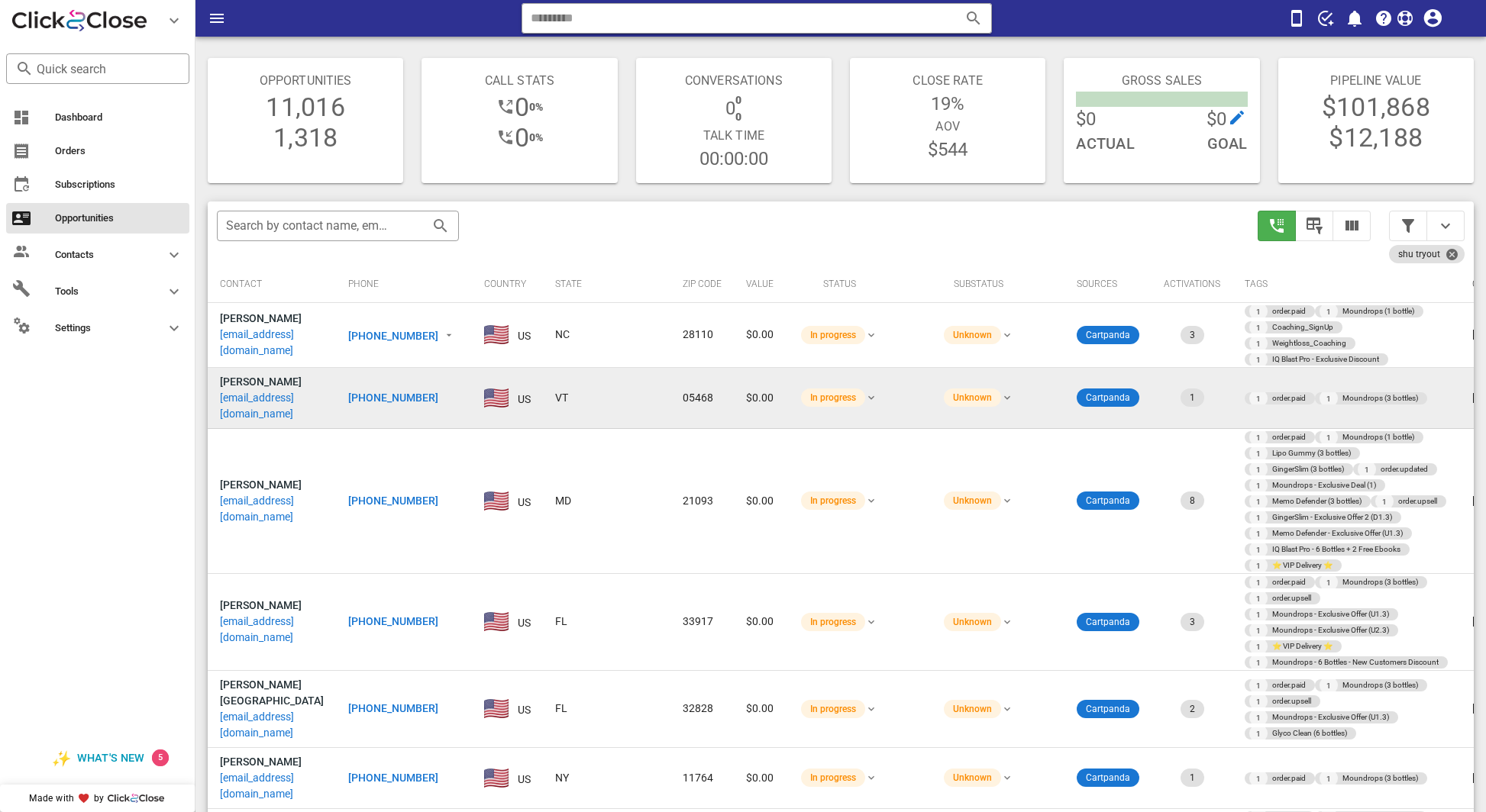click on "+18023552812" at bounding box center [404, 398] 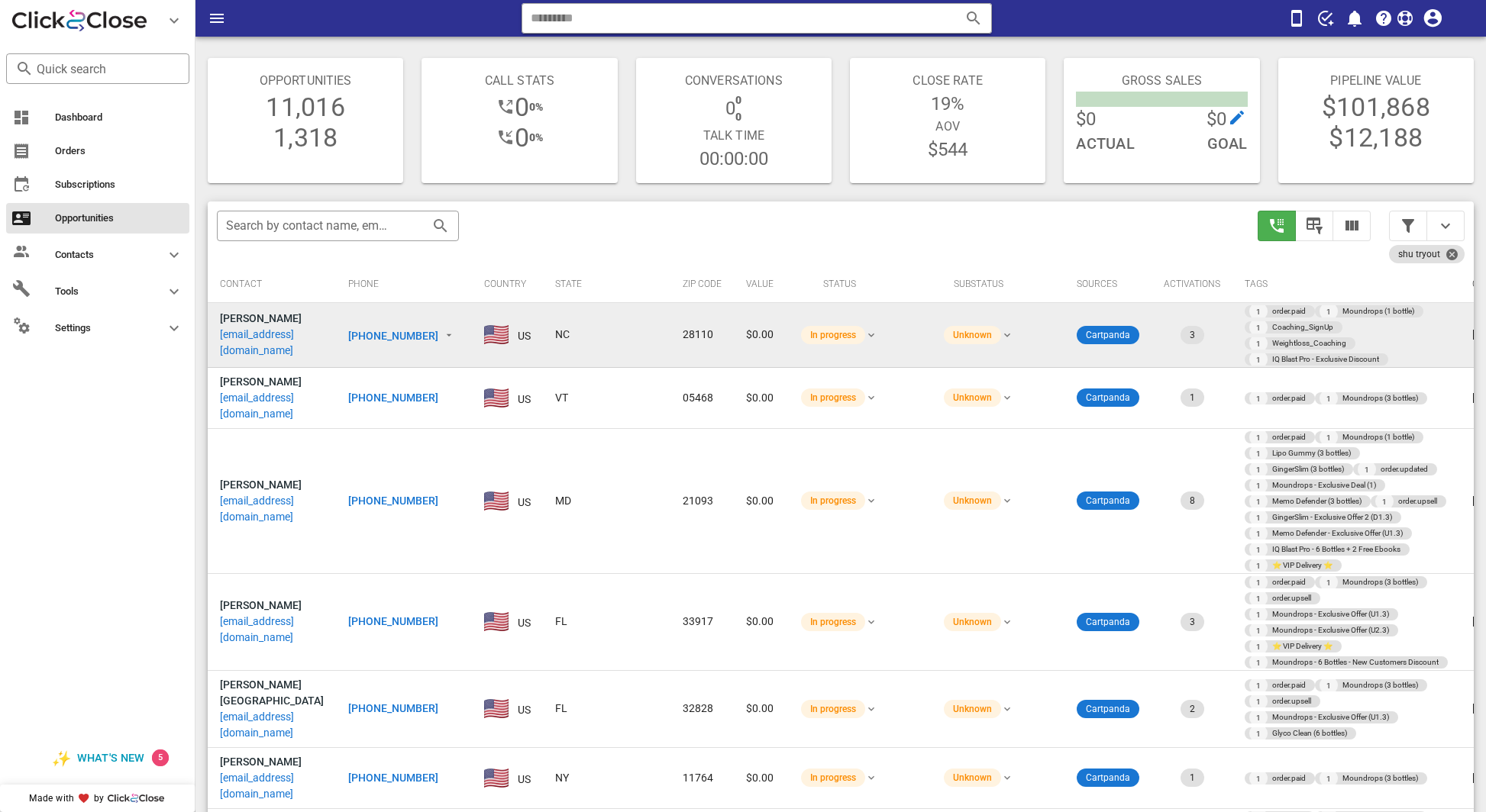 click on "Cathy Burns  pooh916@aol.com" at bounding box center [272, 334] 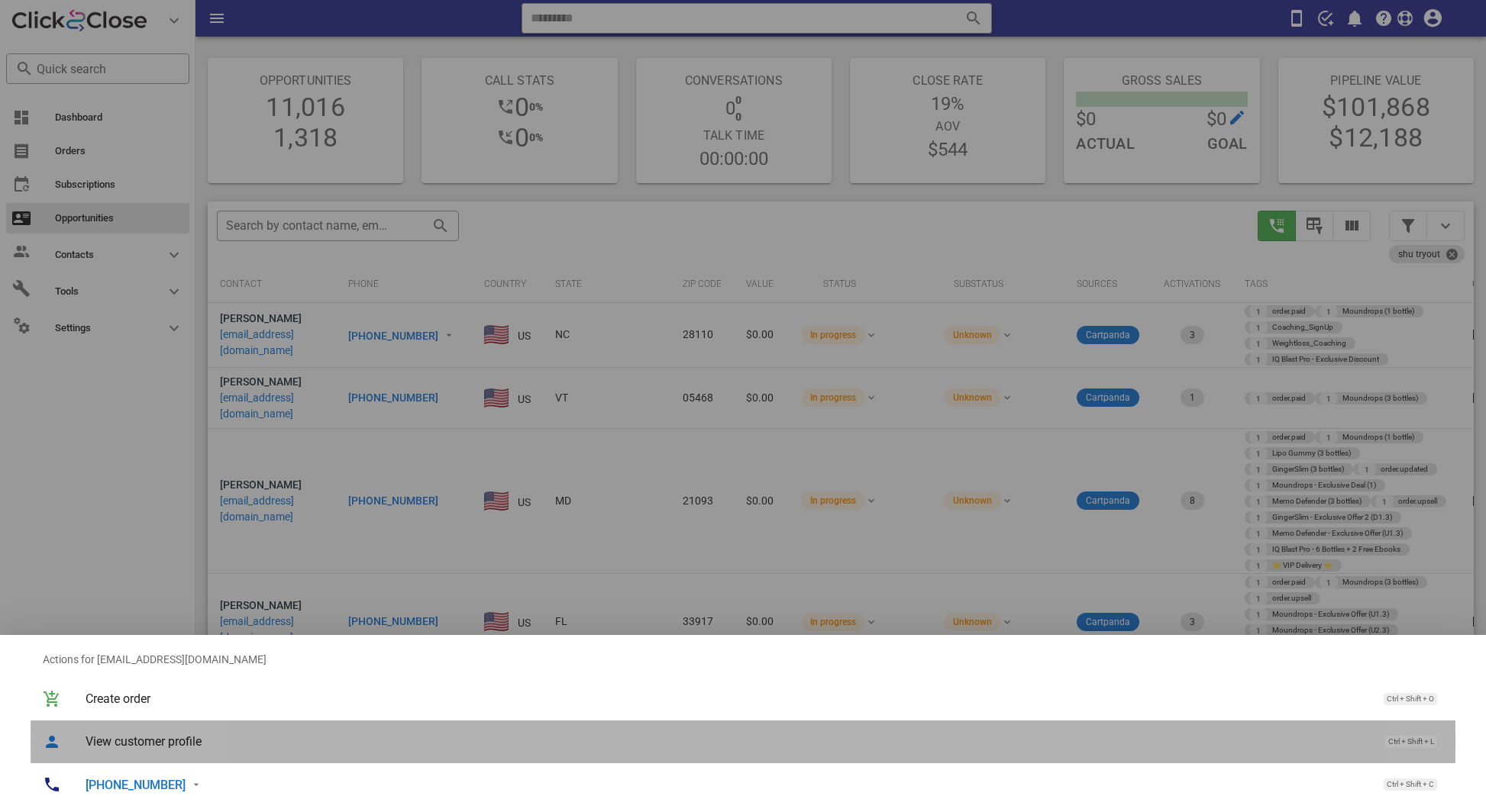 click on "View customer profile" at bounding box center [728, 741] 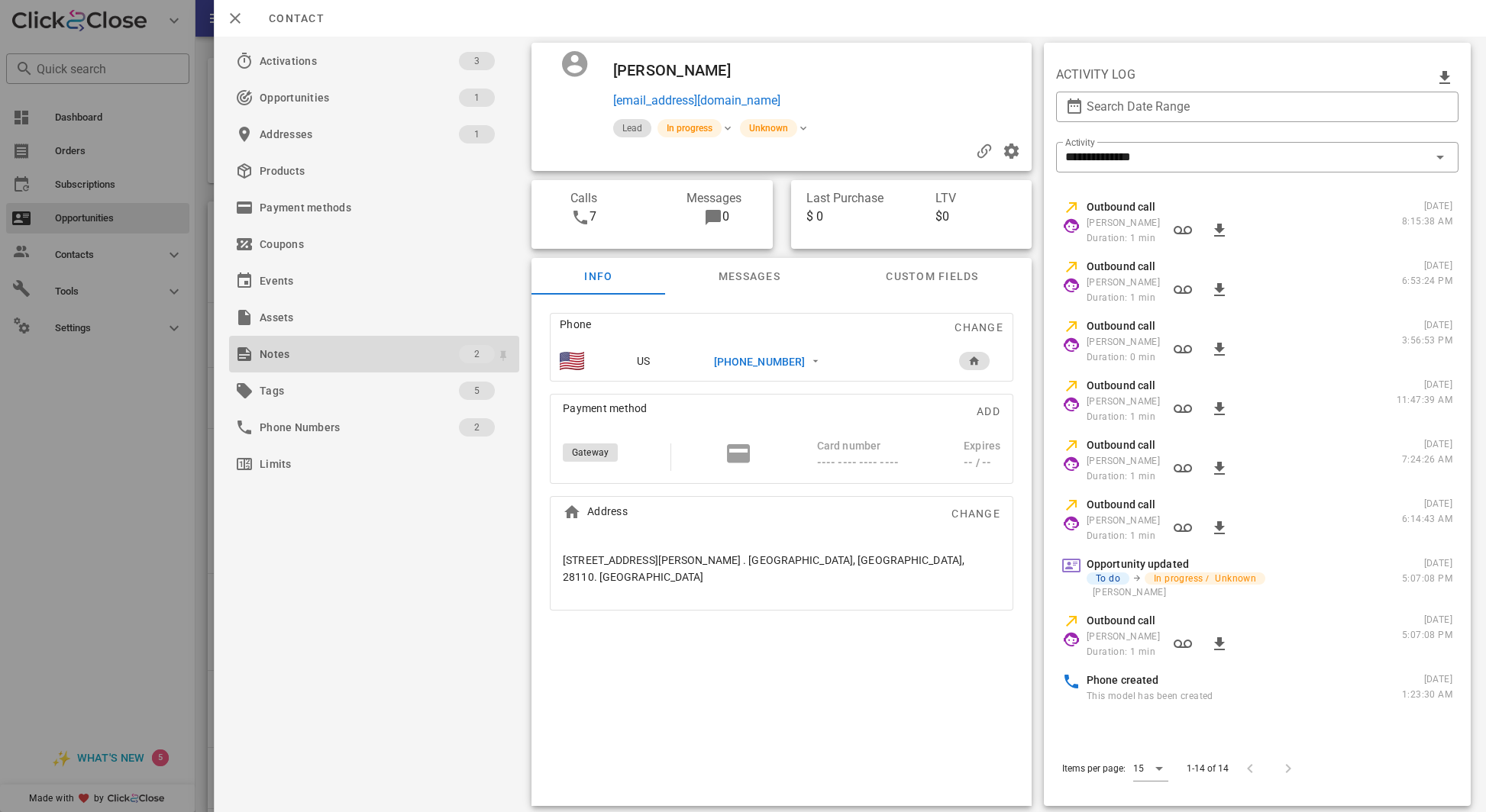click on "Notes" at bounding box center [359, 354] 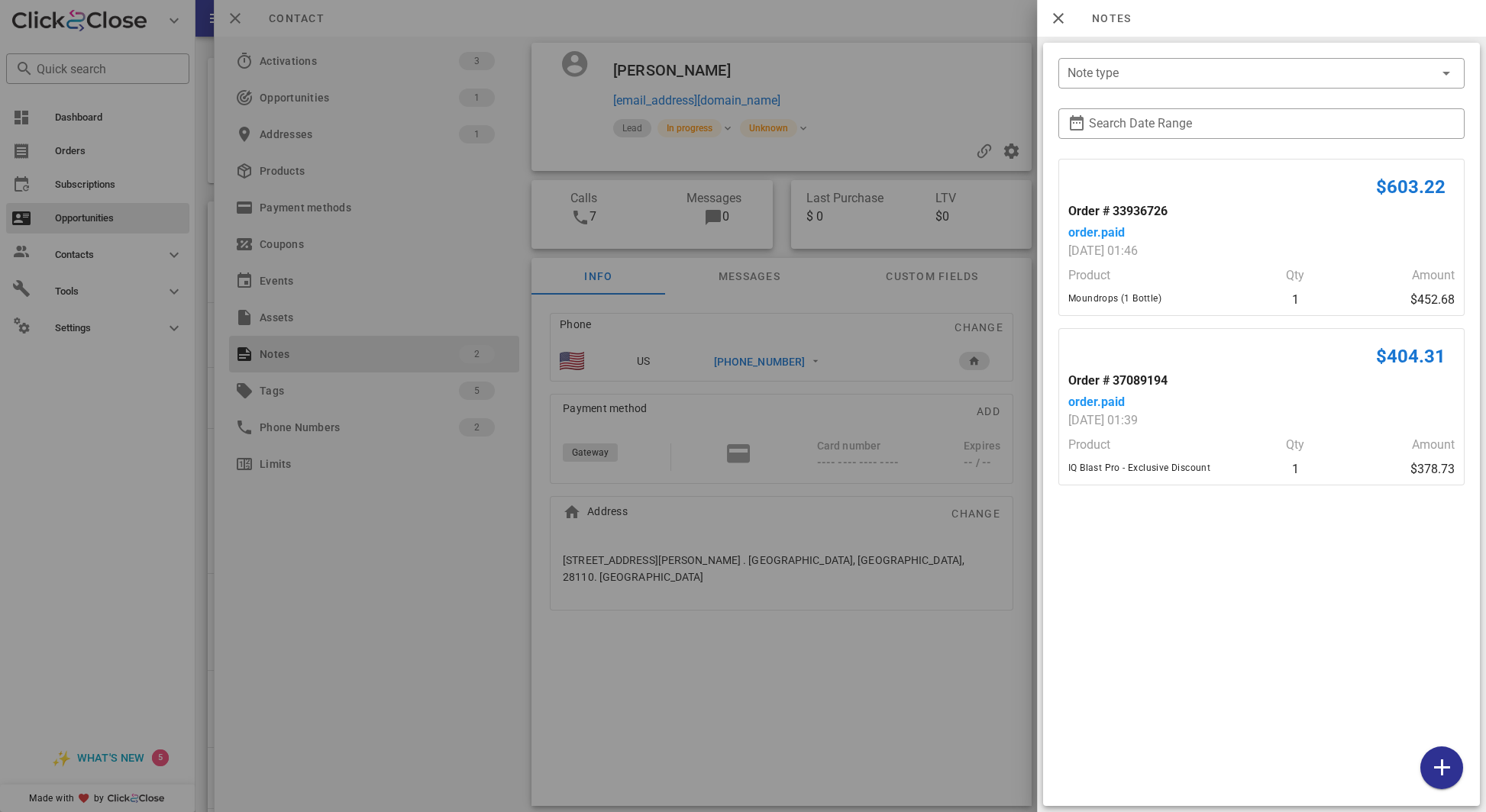 click at bounding box center (743, 406) 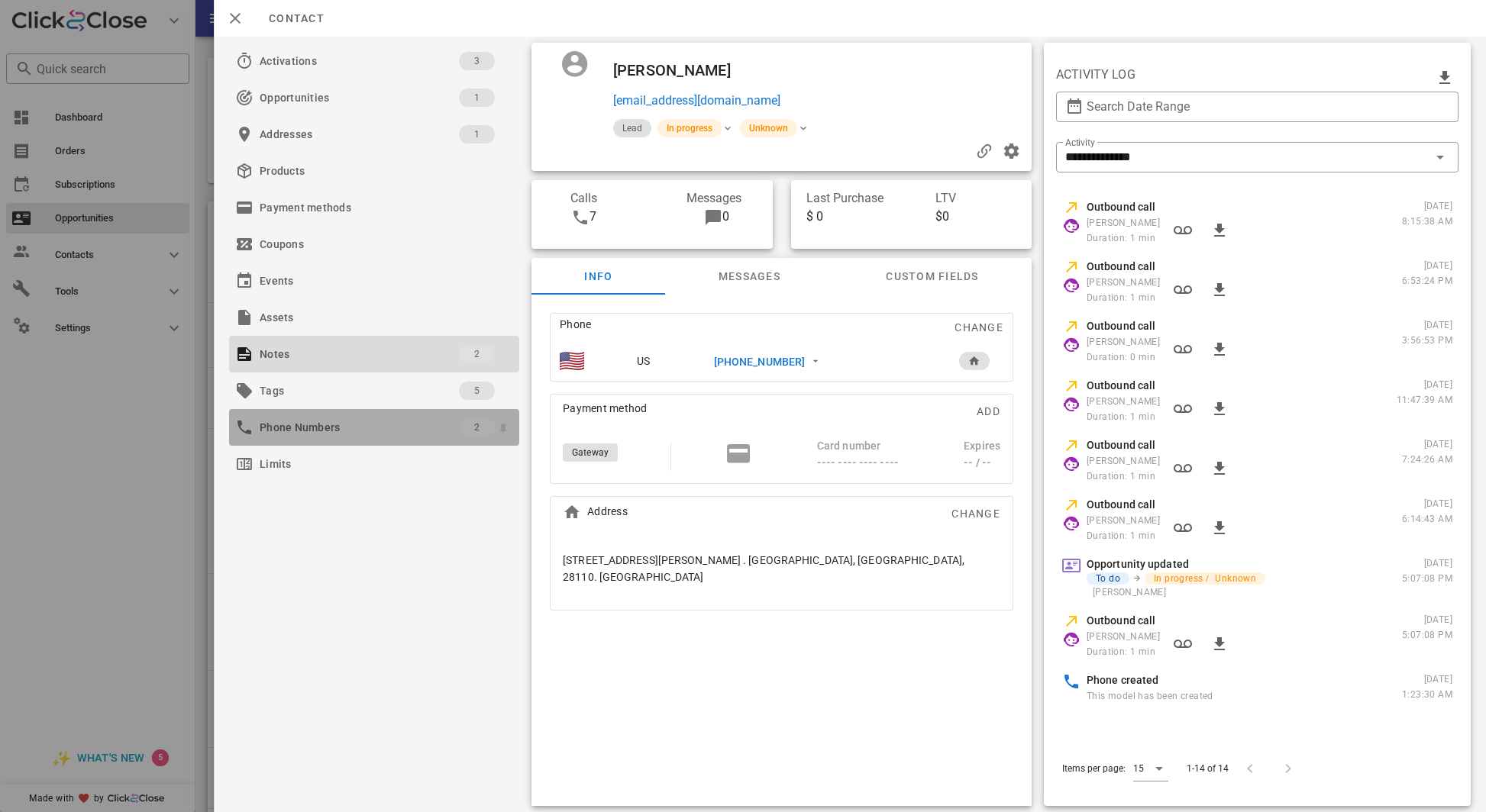 click on "Phone Numbers" at bounding box center (359, 427) 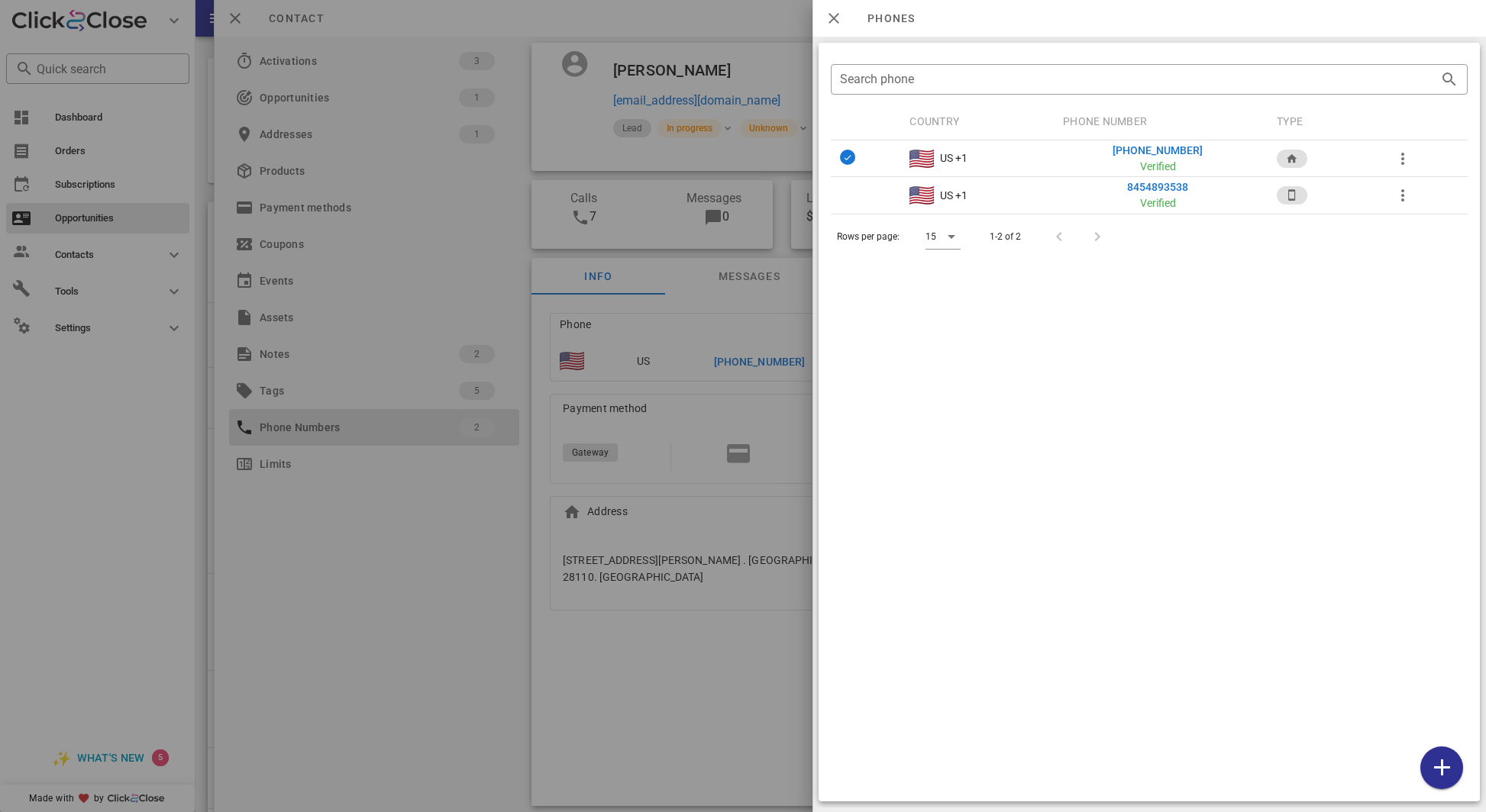 click at bounding box center [743, 406] 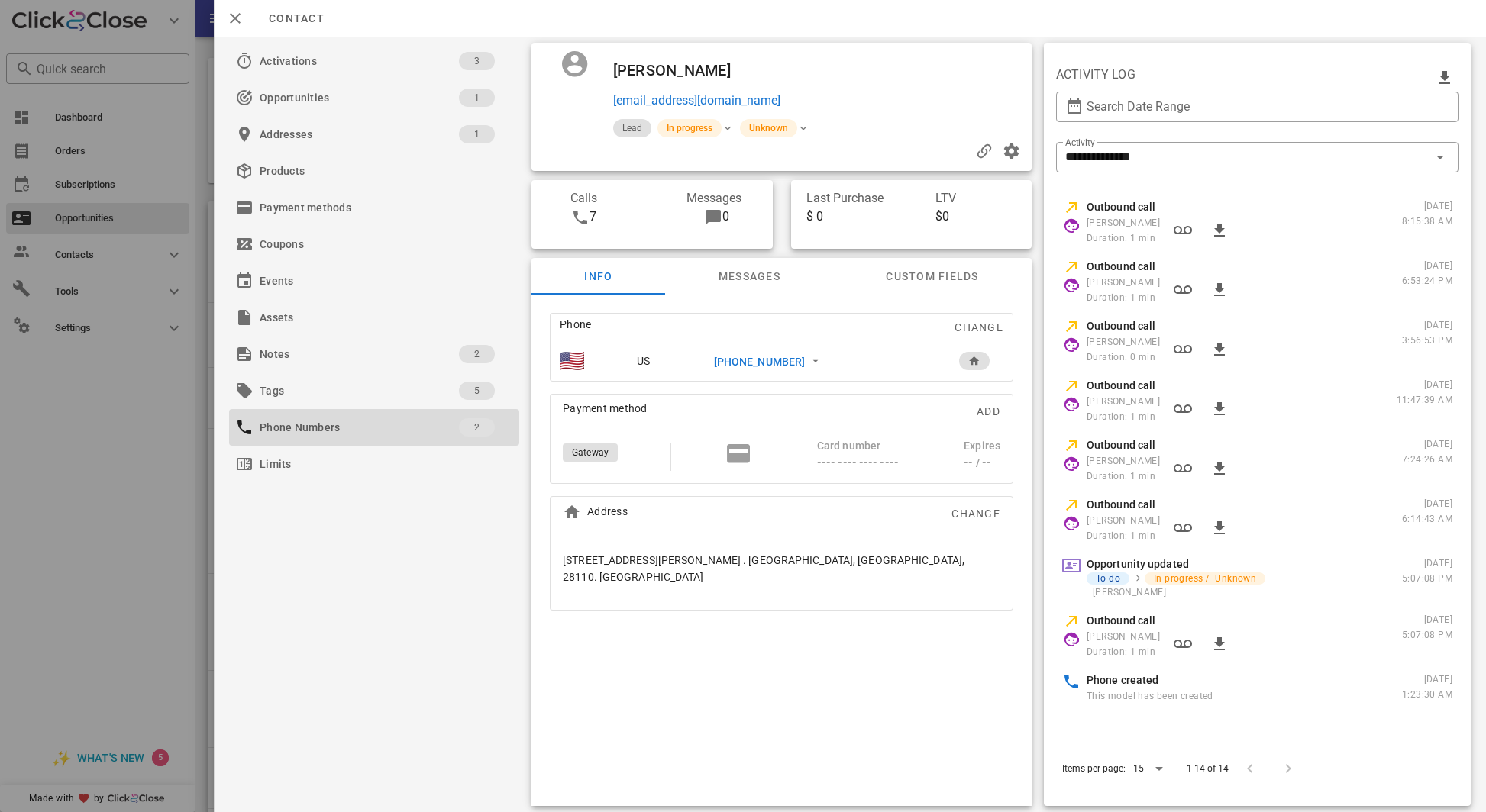 click on "Calls" at bounding box center [576, 198] 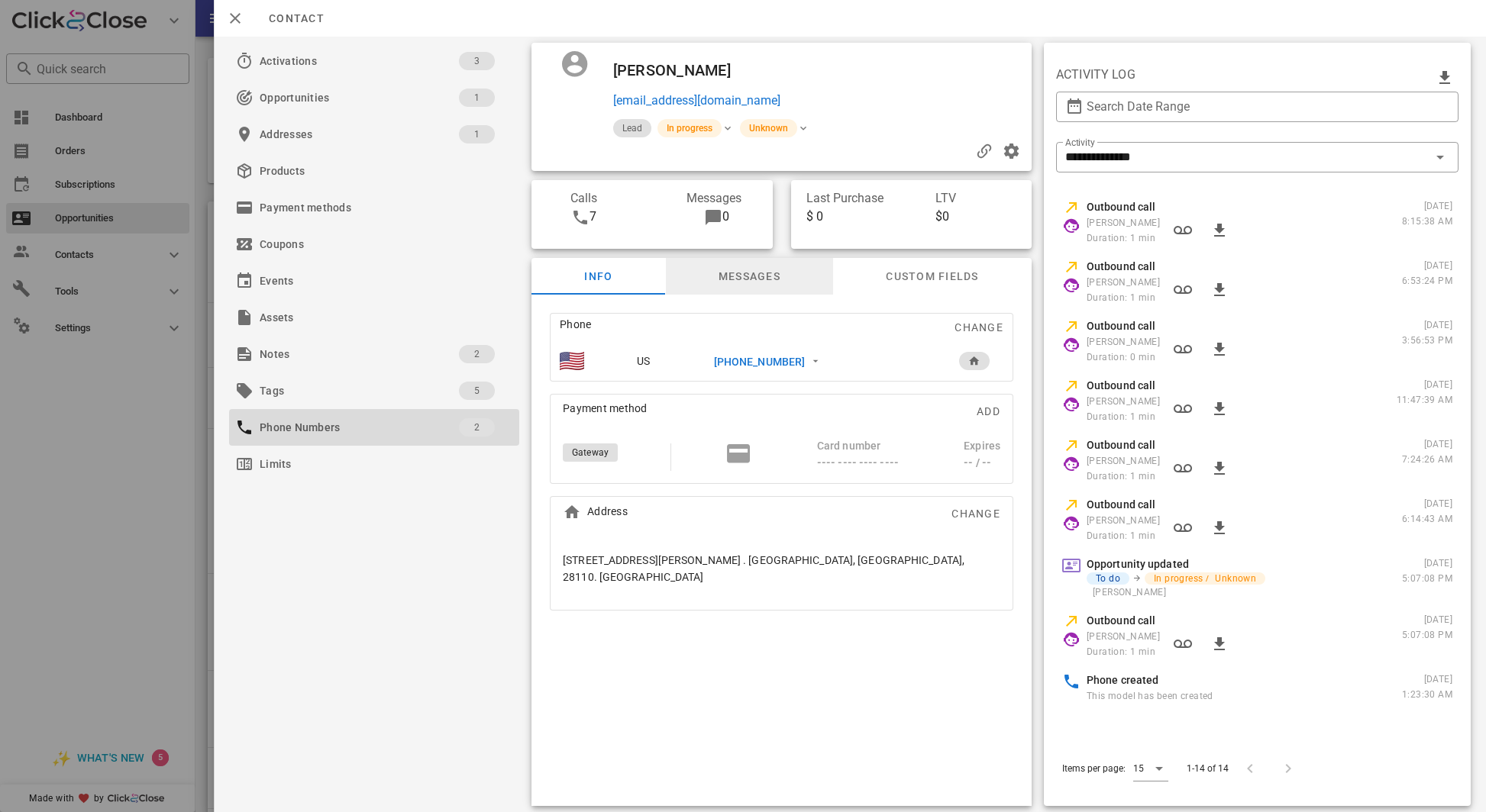 click on "Messages" at bounding box center [750, 276] 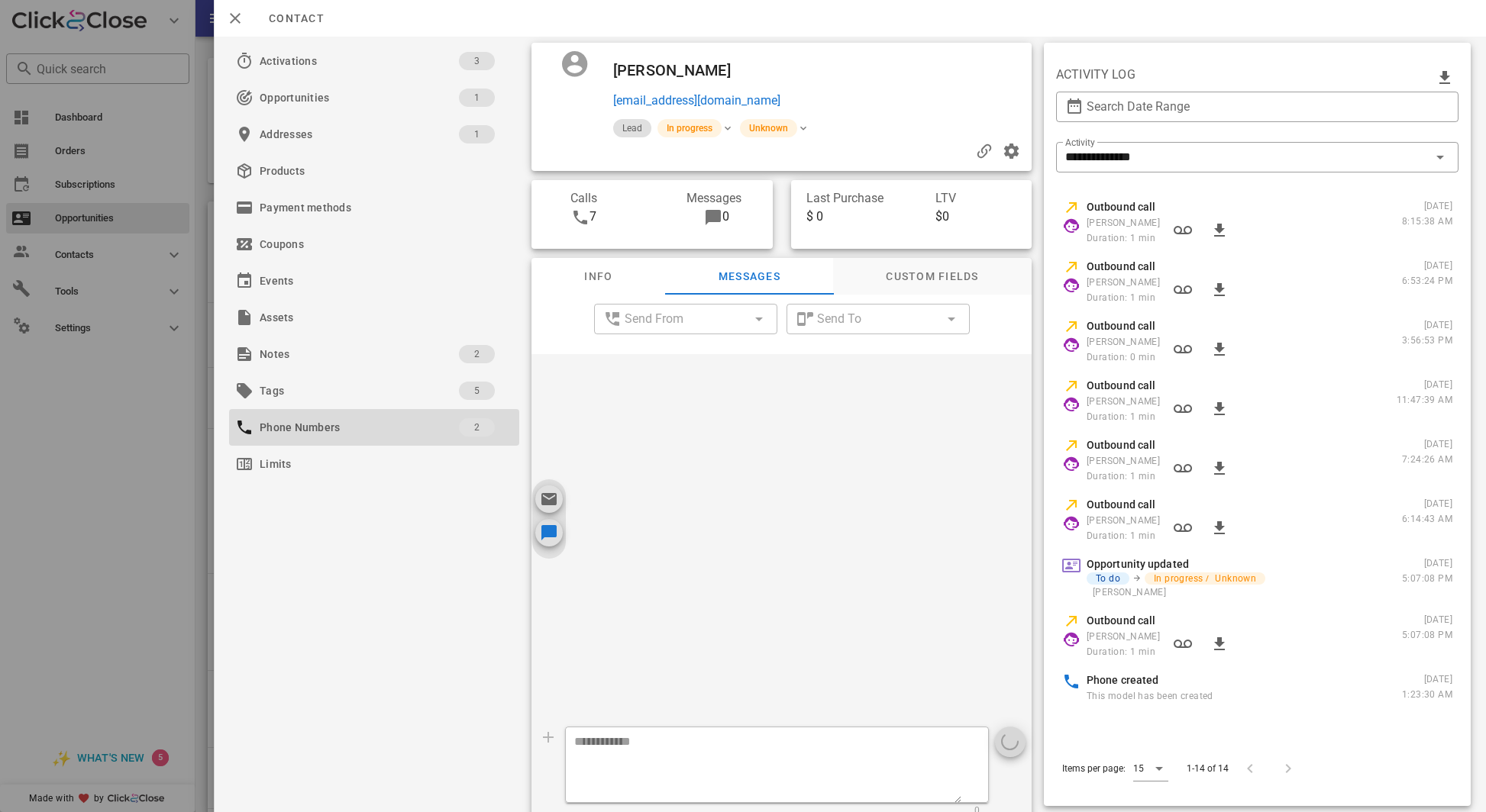 scroll, scrollTop: 221, scrollLeft: 0, axis: vertical 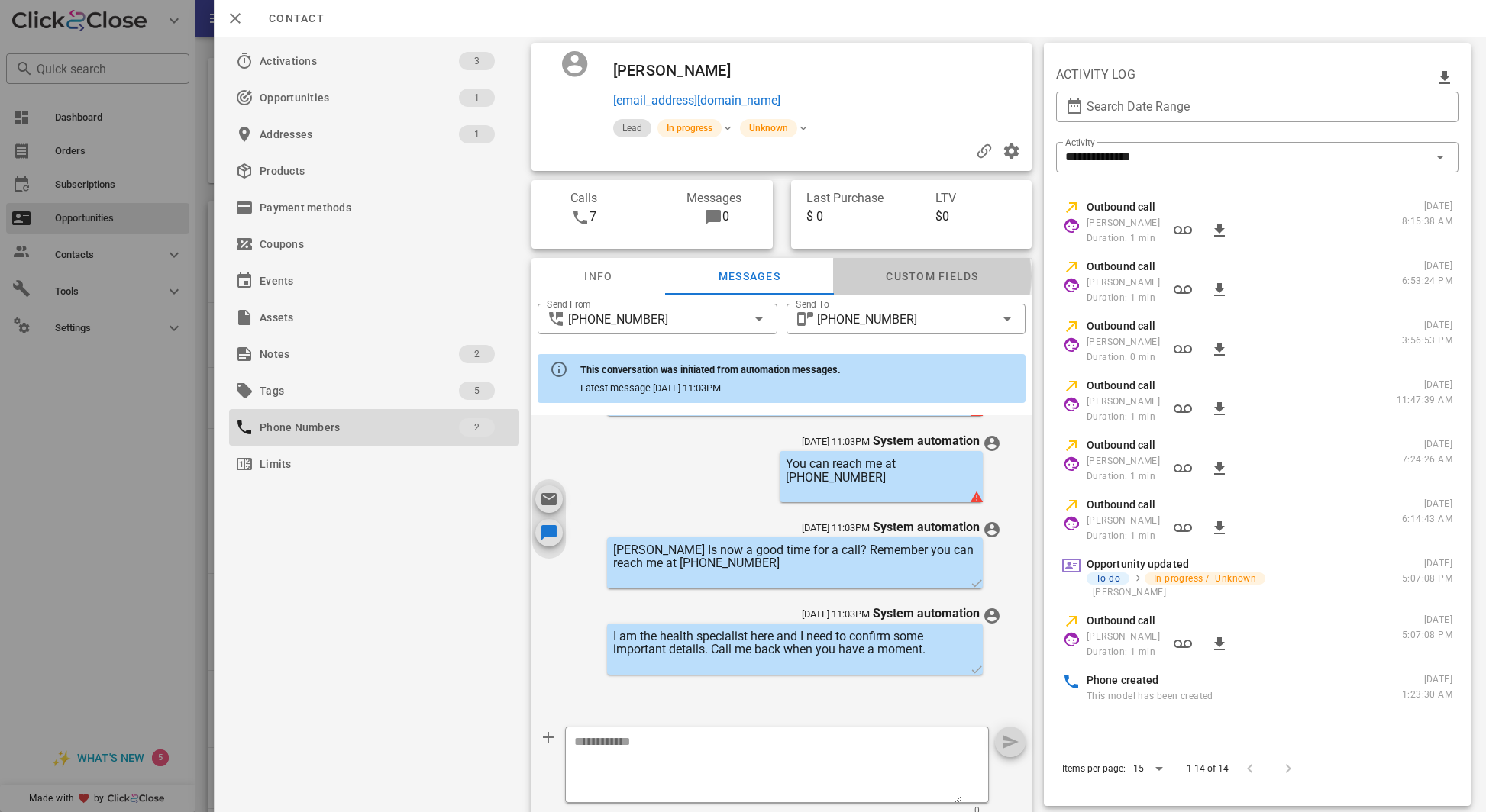 click on "Custom fields" at bounding box center [932, 276] 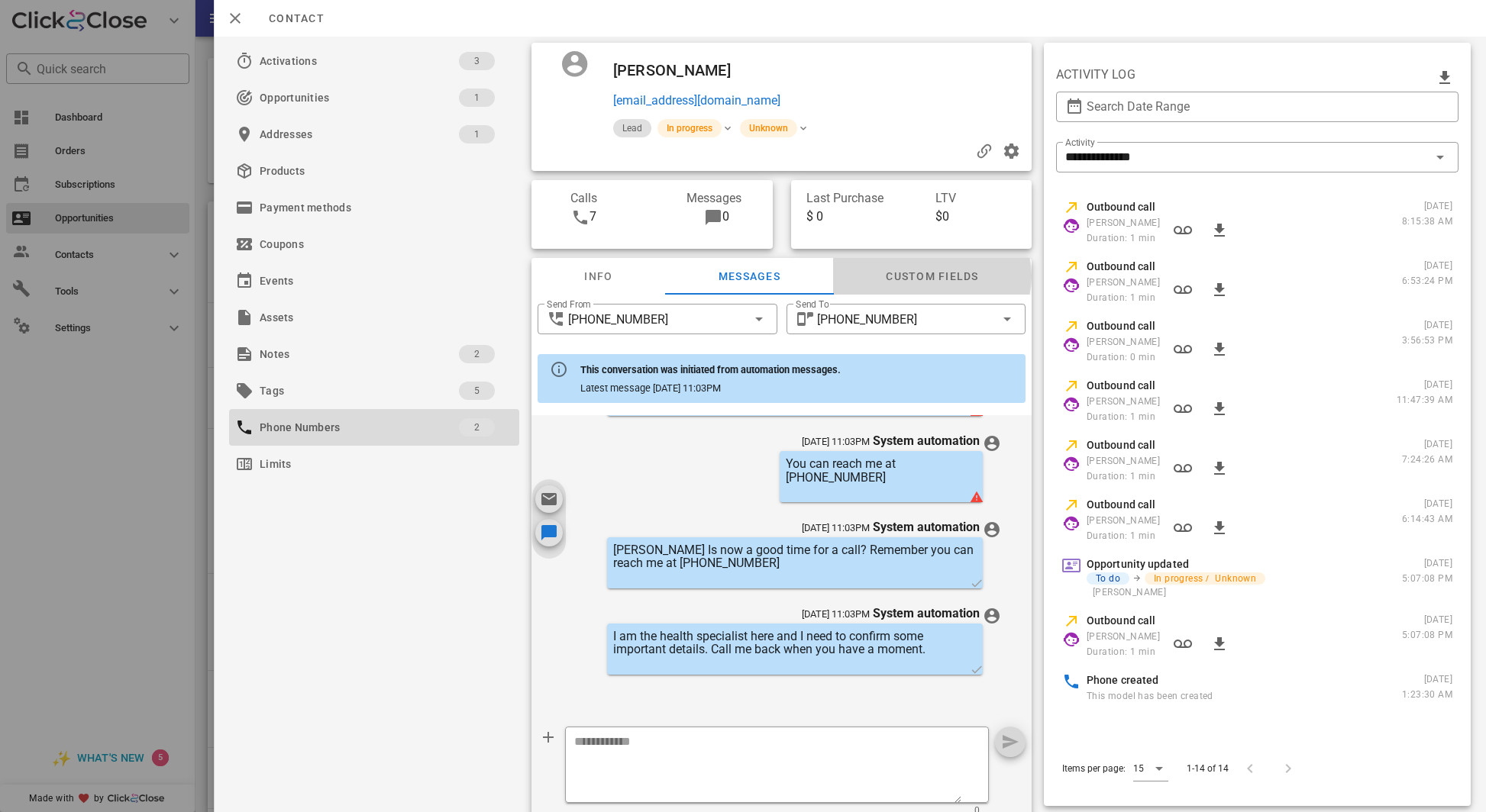 scroll, scrollTop: 208, scrollLeft: 0, axis: vertical 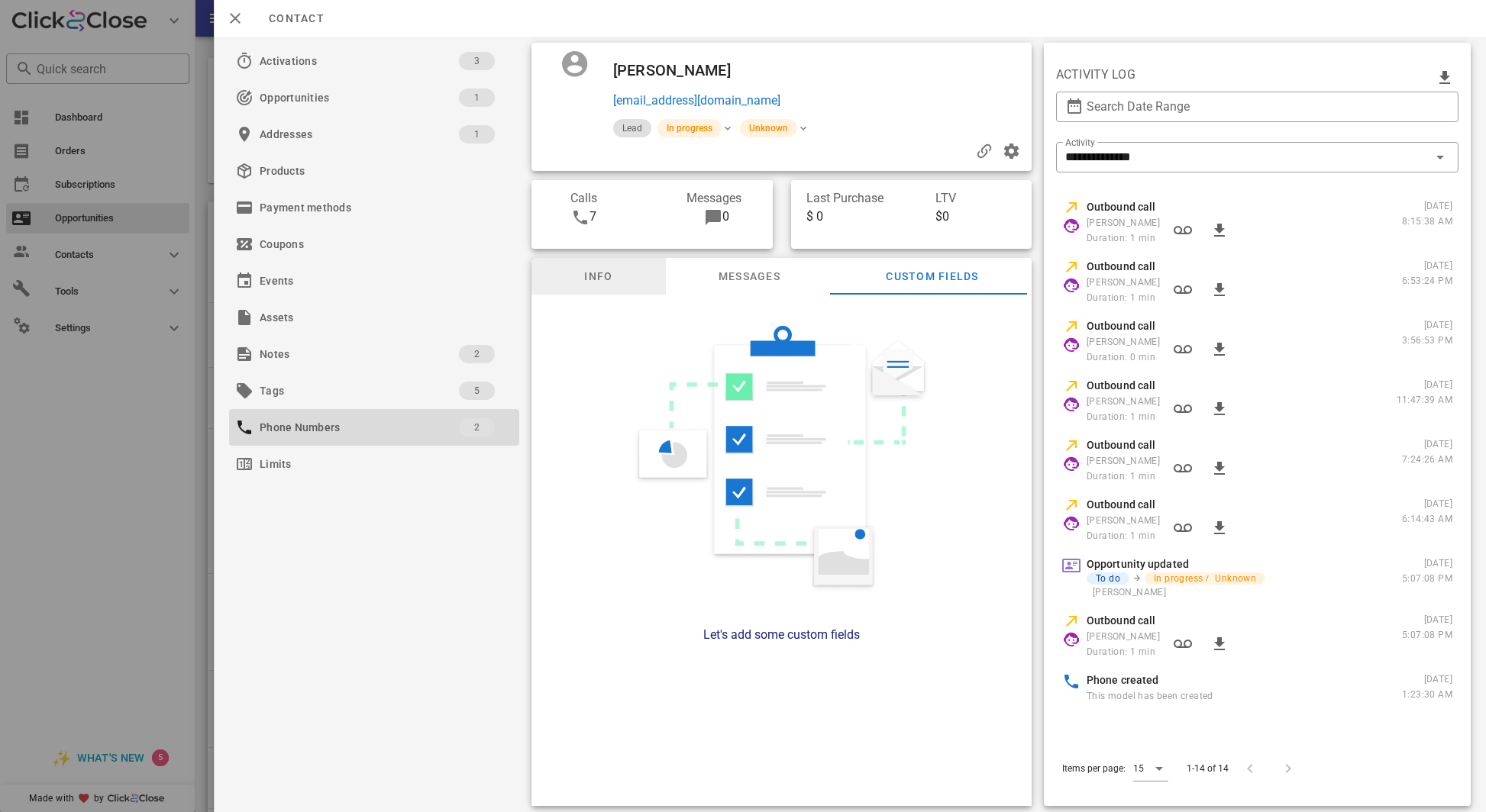 click on "Info" at bounding box center [599, 276] 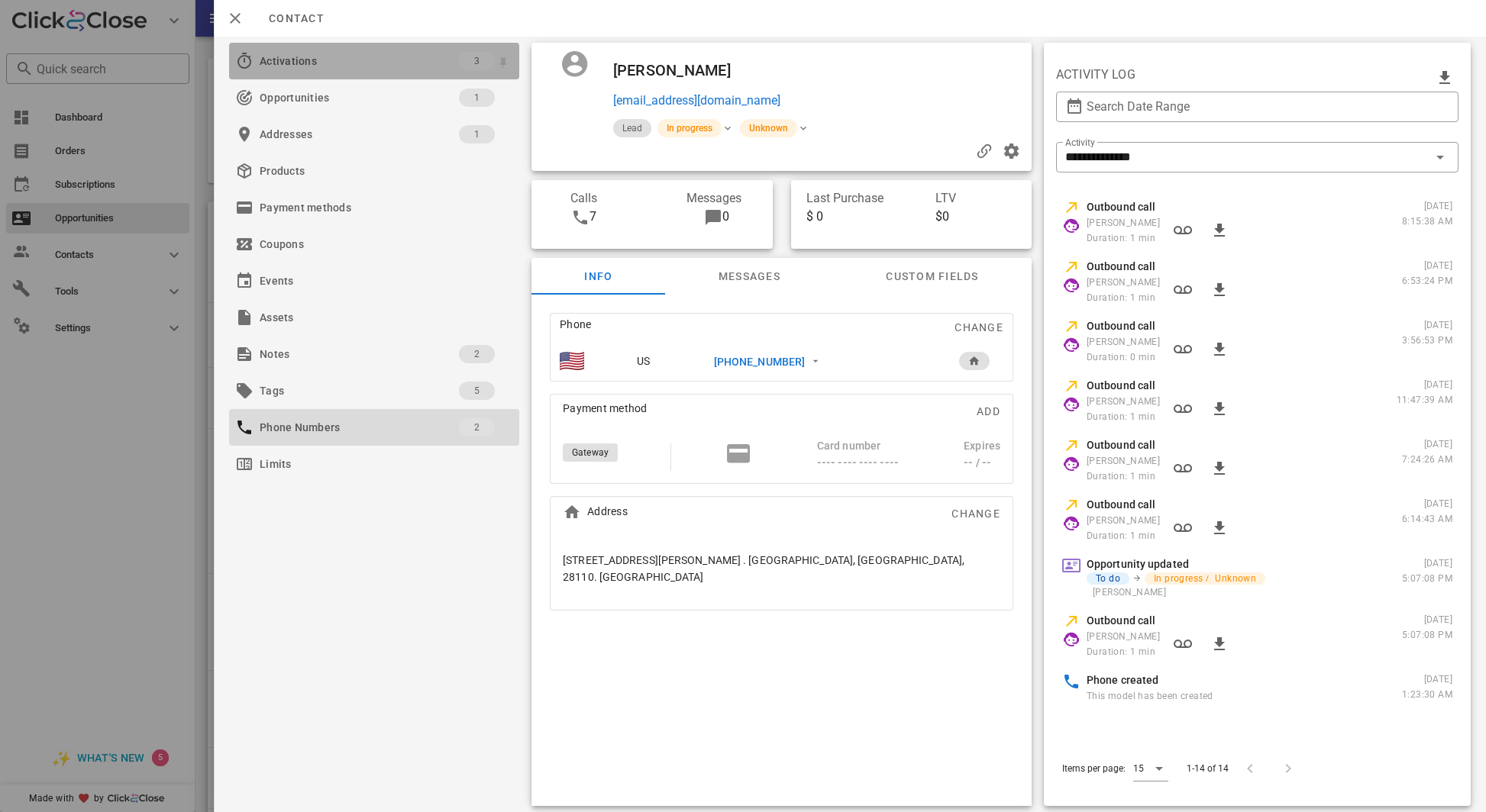 click on "Activations" at bounding box center (359, 61) 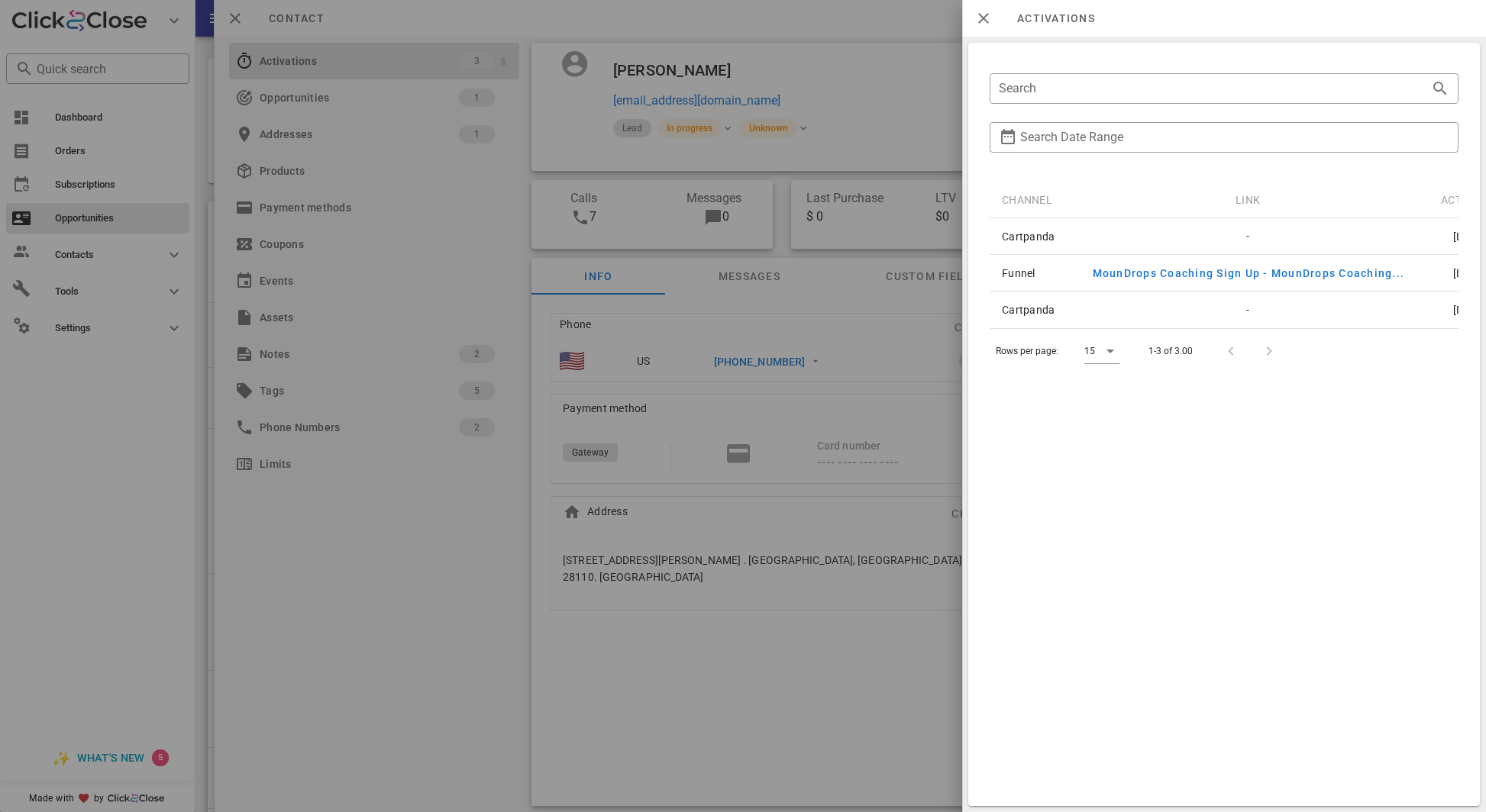 click at bounding box center [743, 406] 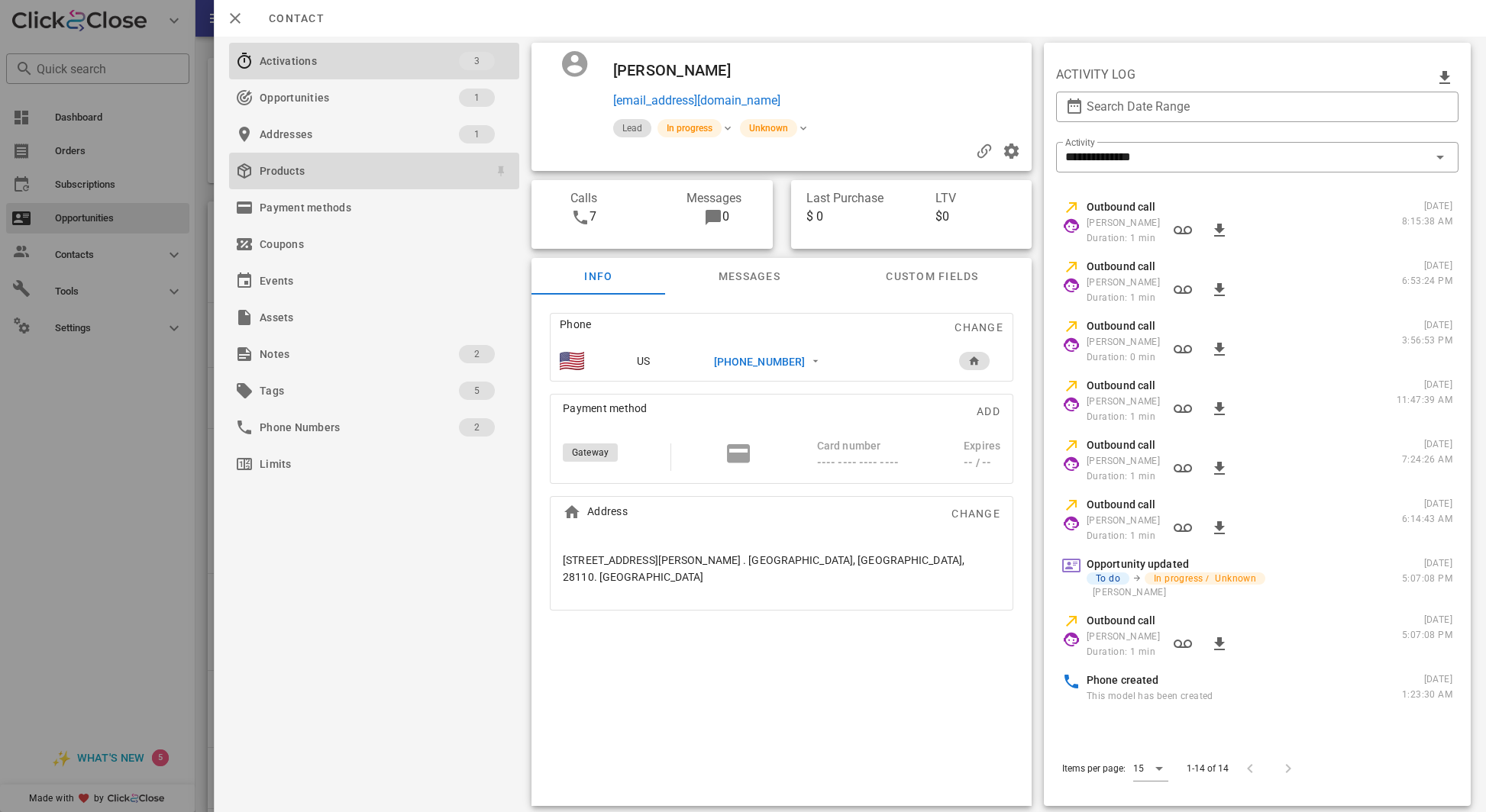 click on "Products" at bounding box center [371, 171] 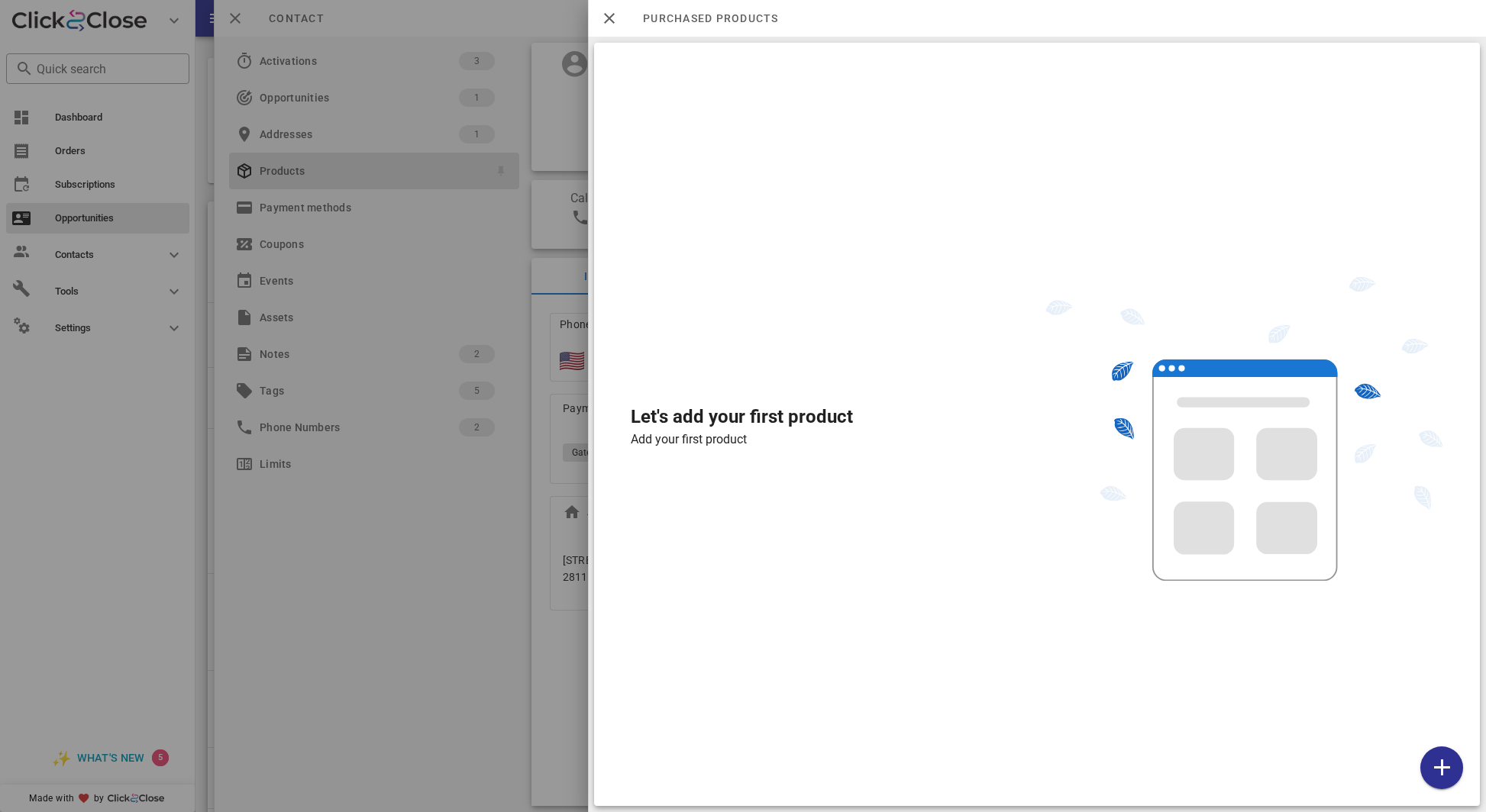 click at bounding box center (743, 406) 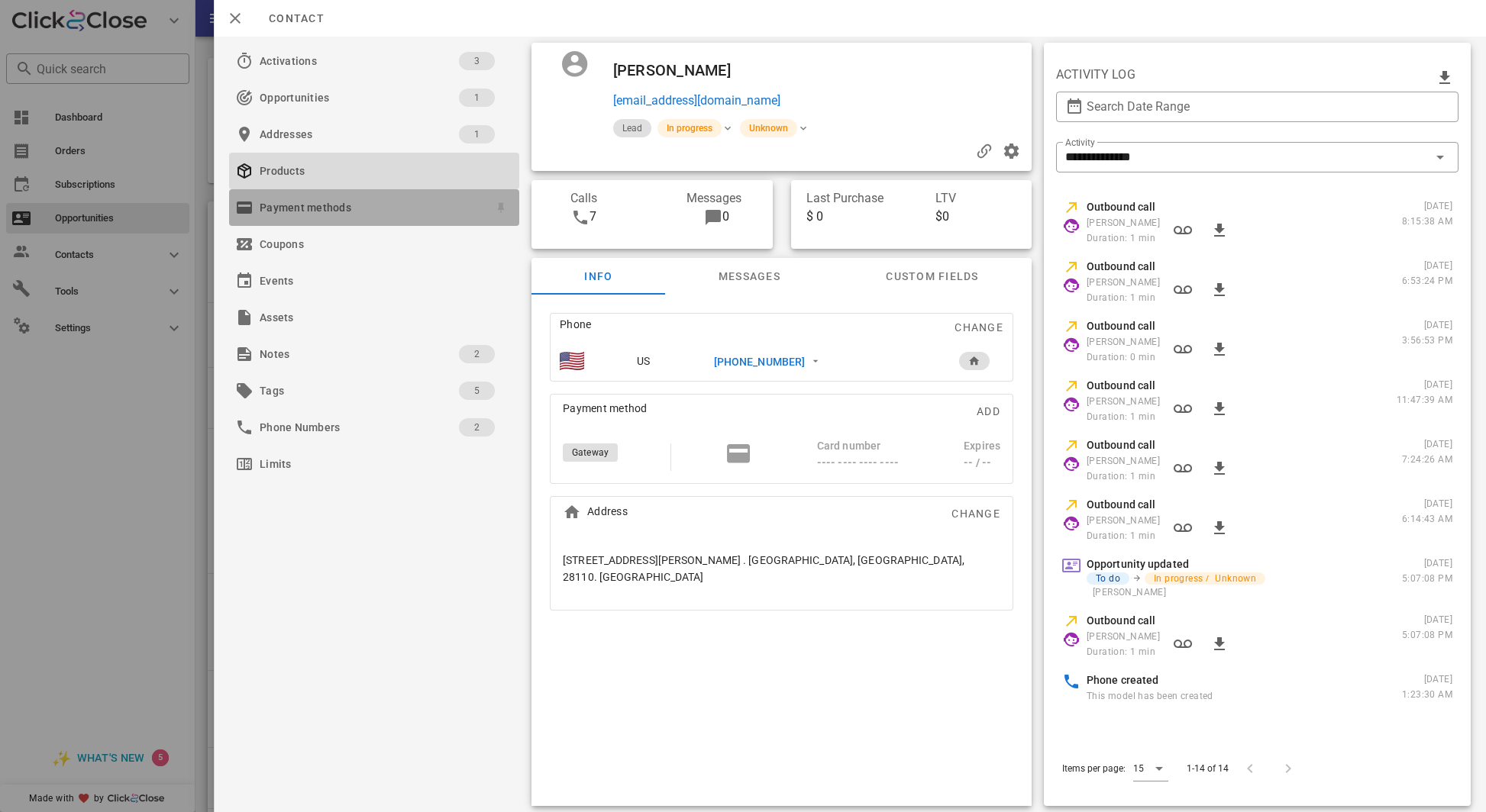 click on "Payment methods" at bounding box center (371, 208) 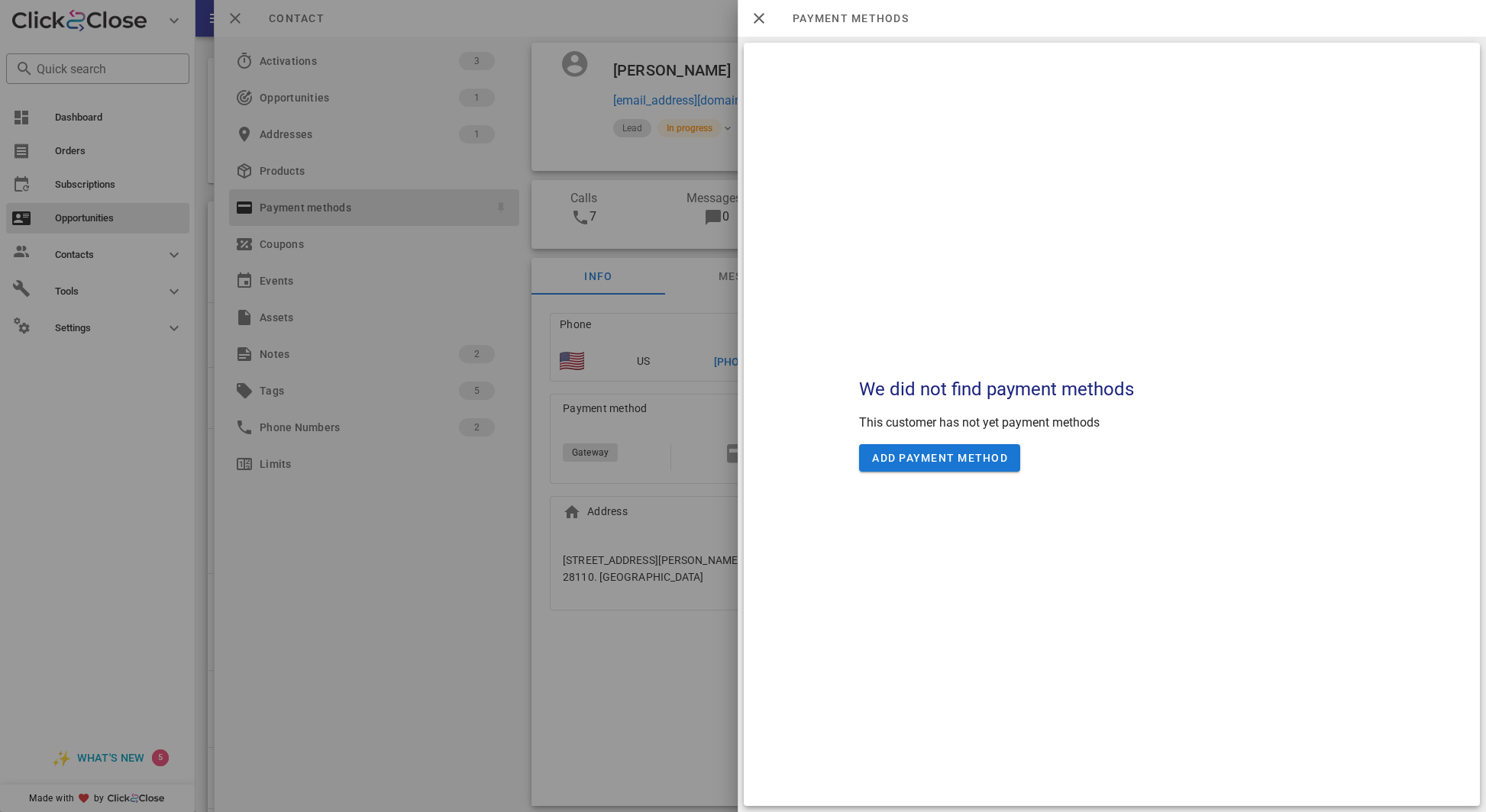 click at bounding box center (743, 406) 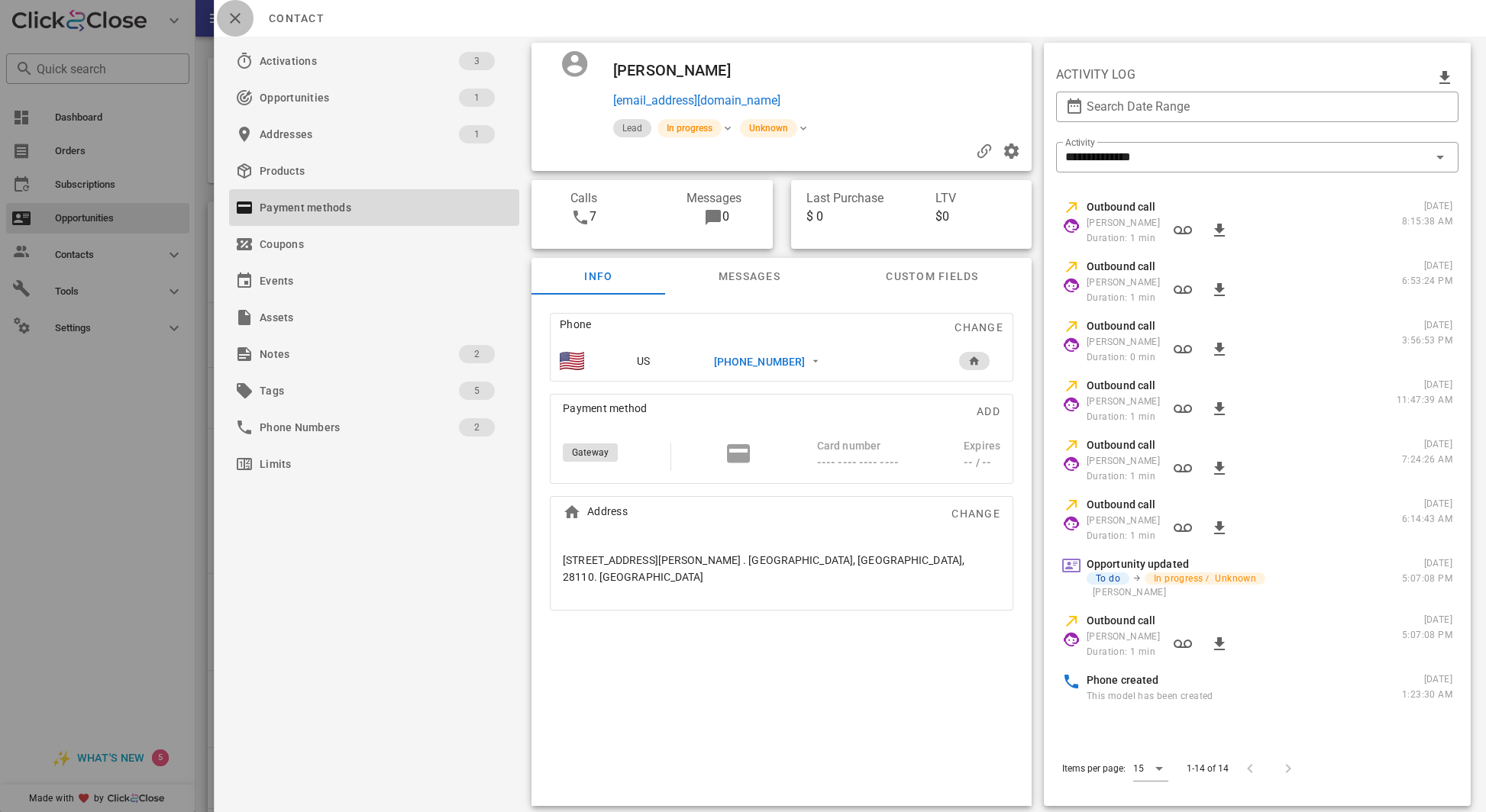 click at bounding box center (235, 18) 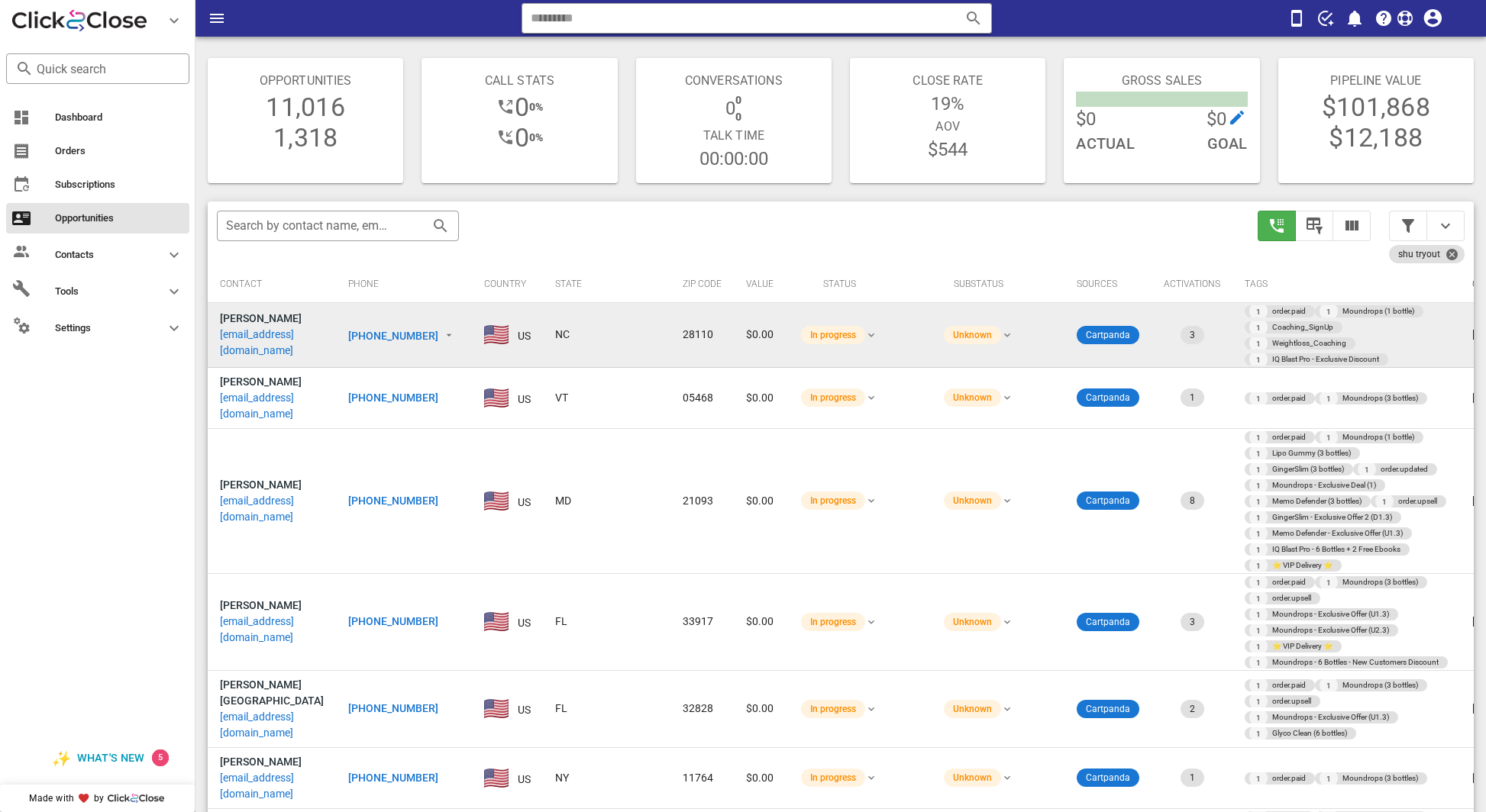 click on "pooh916@aol.com" at bounding box center (272, 343) 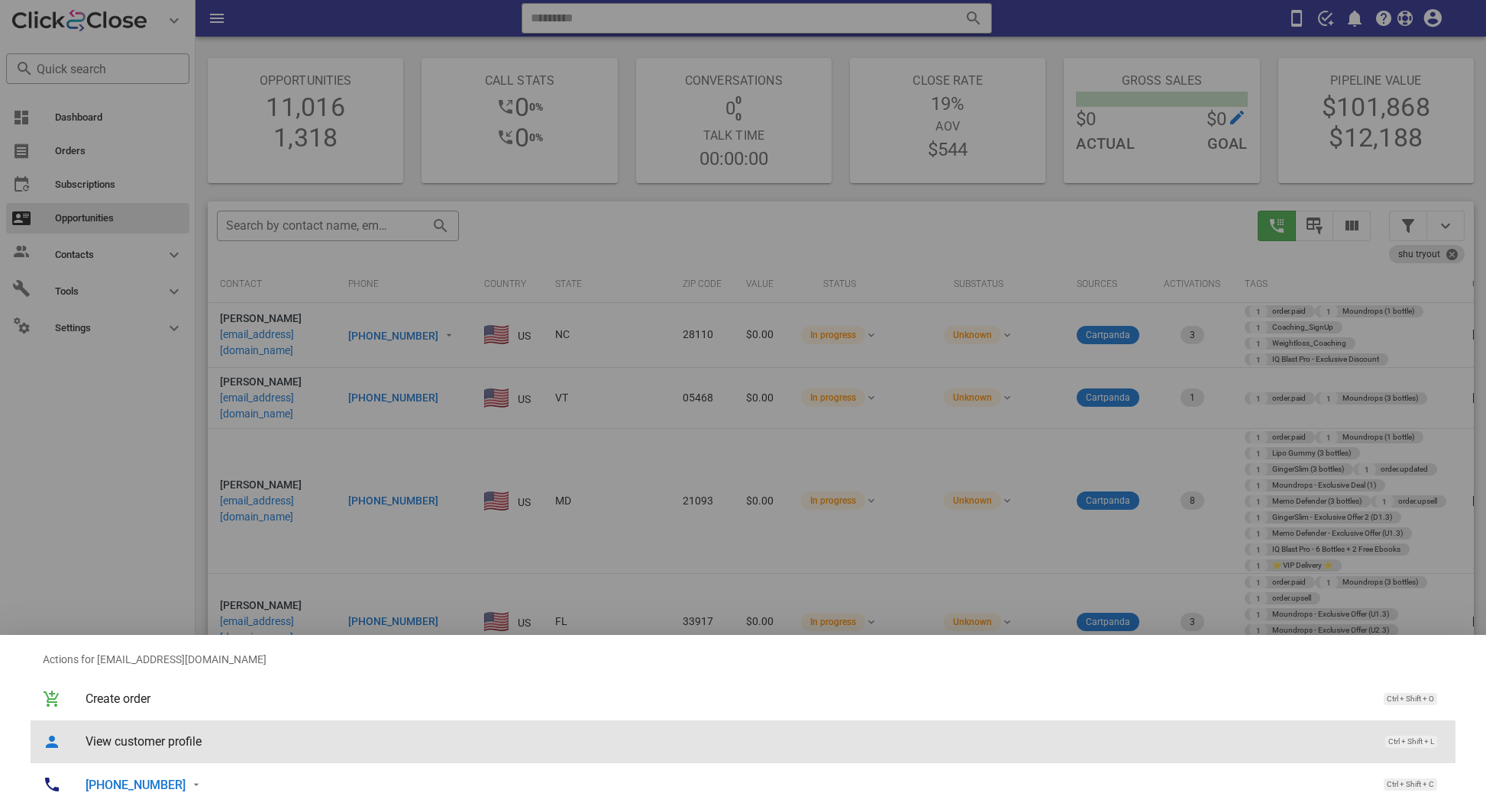 click on "View customer profile" at bounding box center [728, 741] 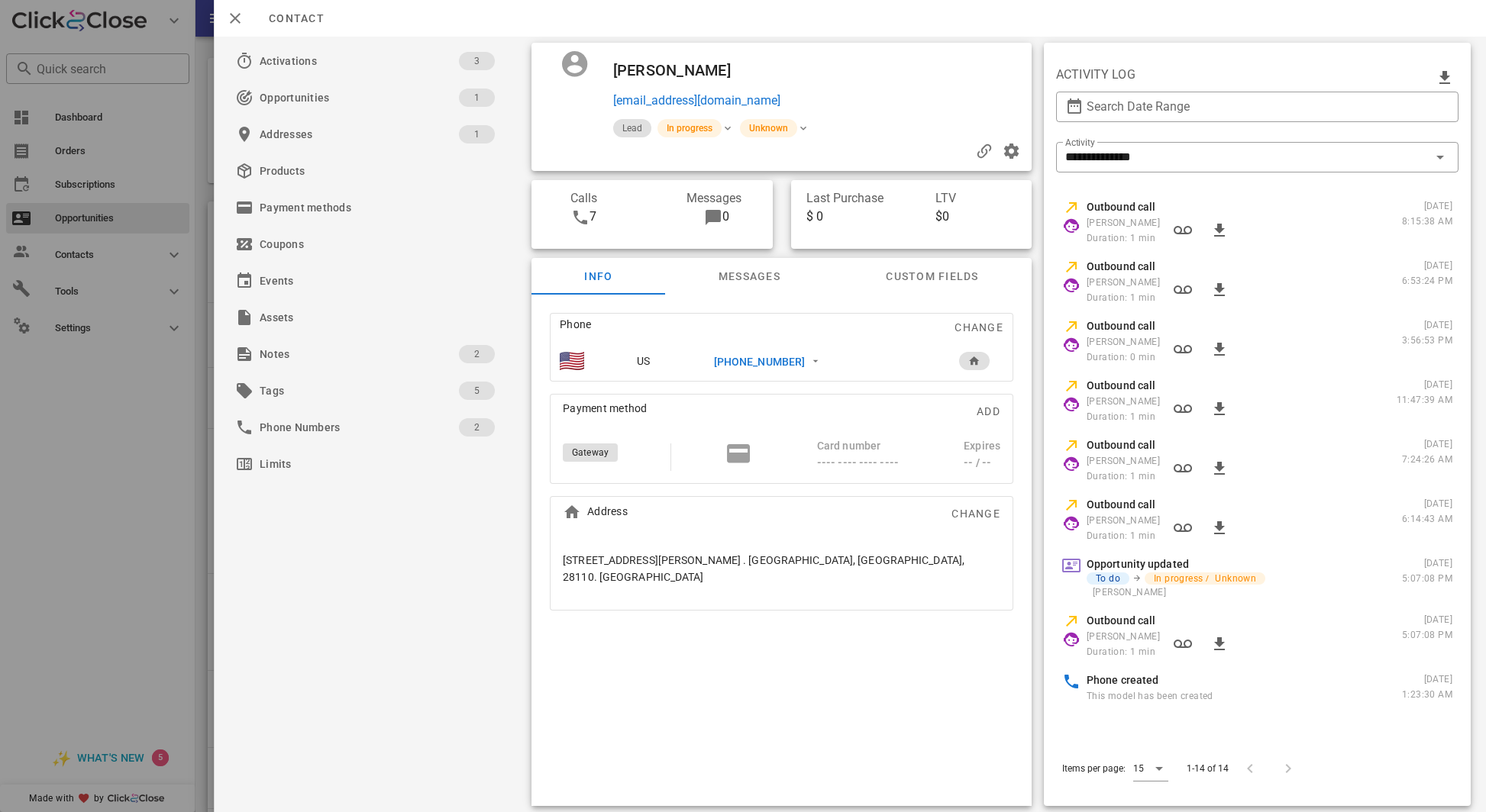 click on "Contact" at bounding box center [850, 18] 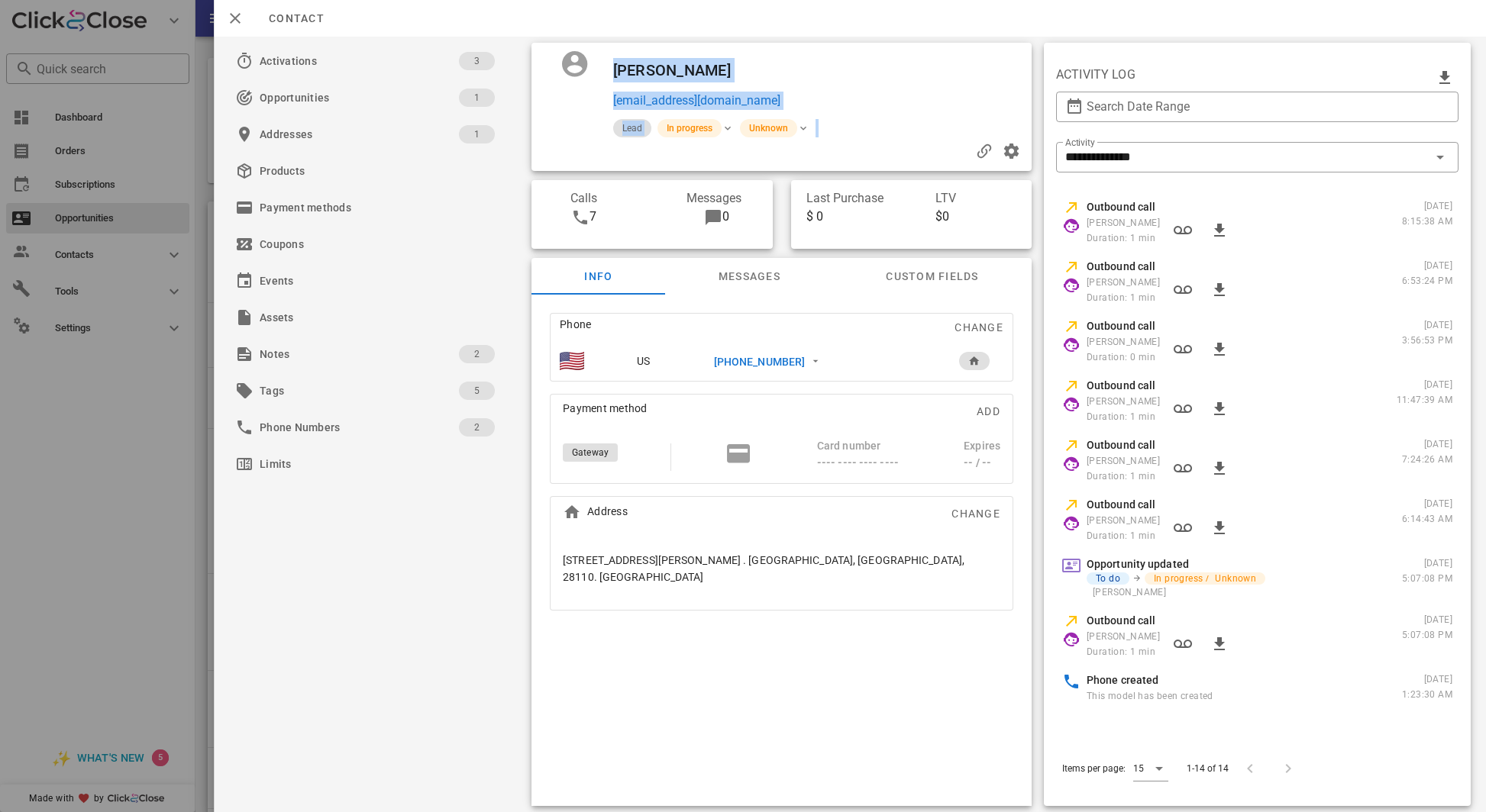 drag, startPoint x: 1017, startPoint y: 22, endPoint x: 733, endPoint y: 139, distance: 307.15631 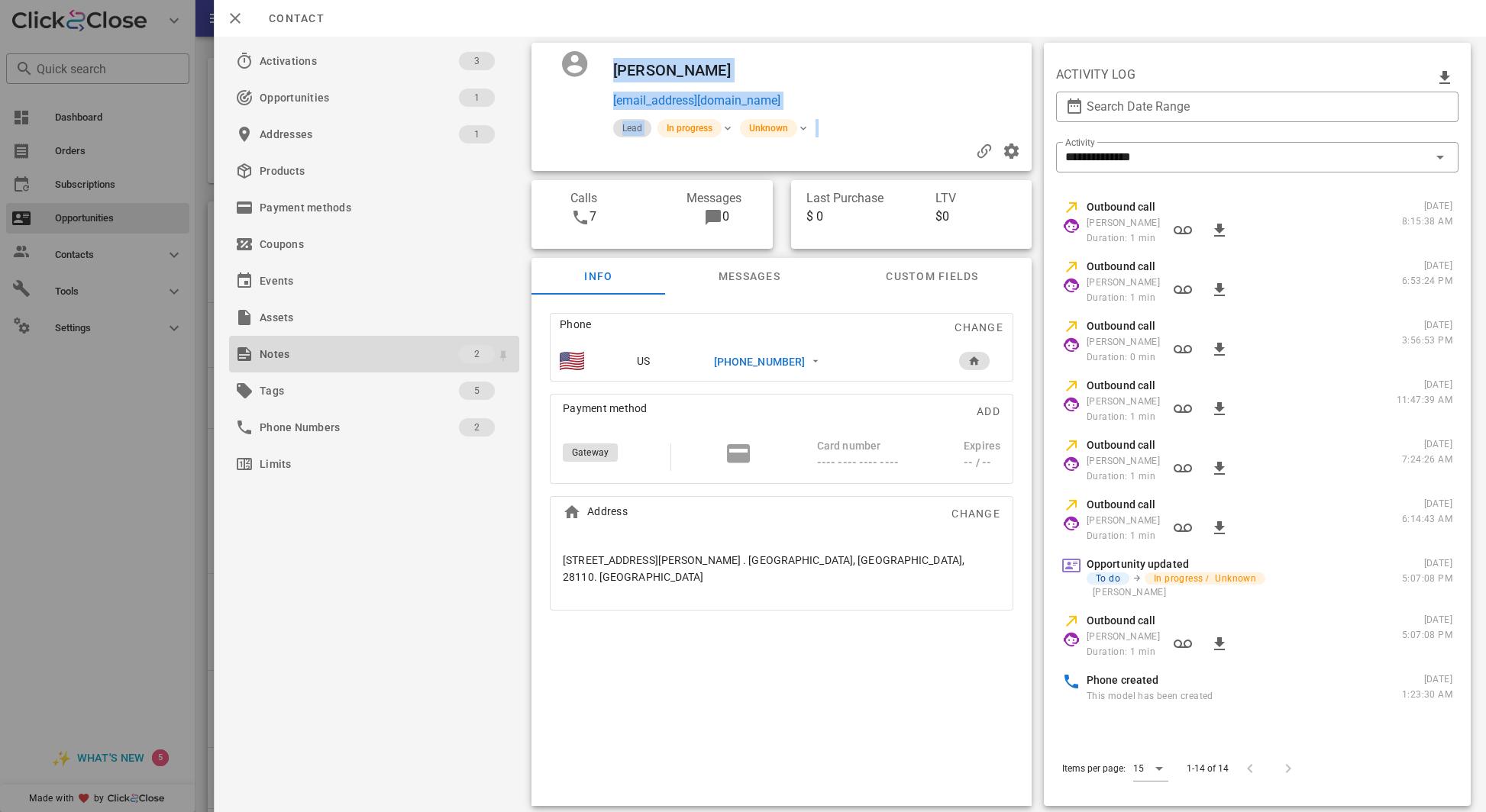 click on "Notes" at bounding box center [359, 354] 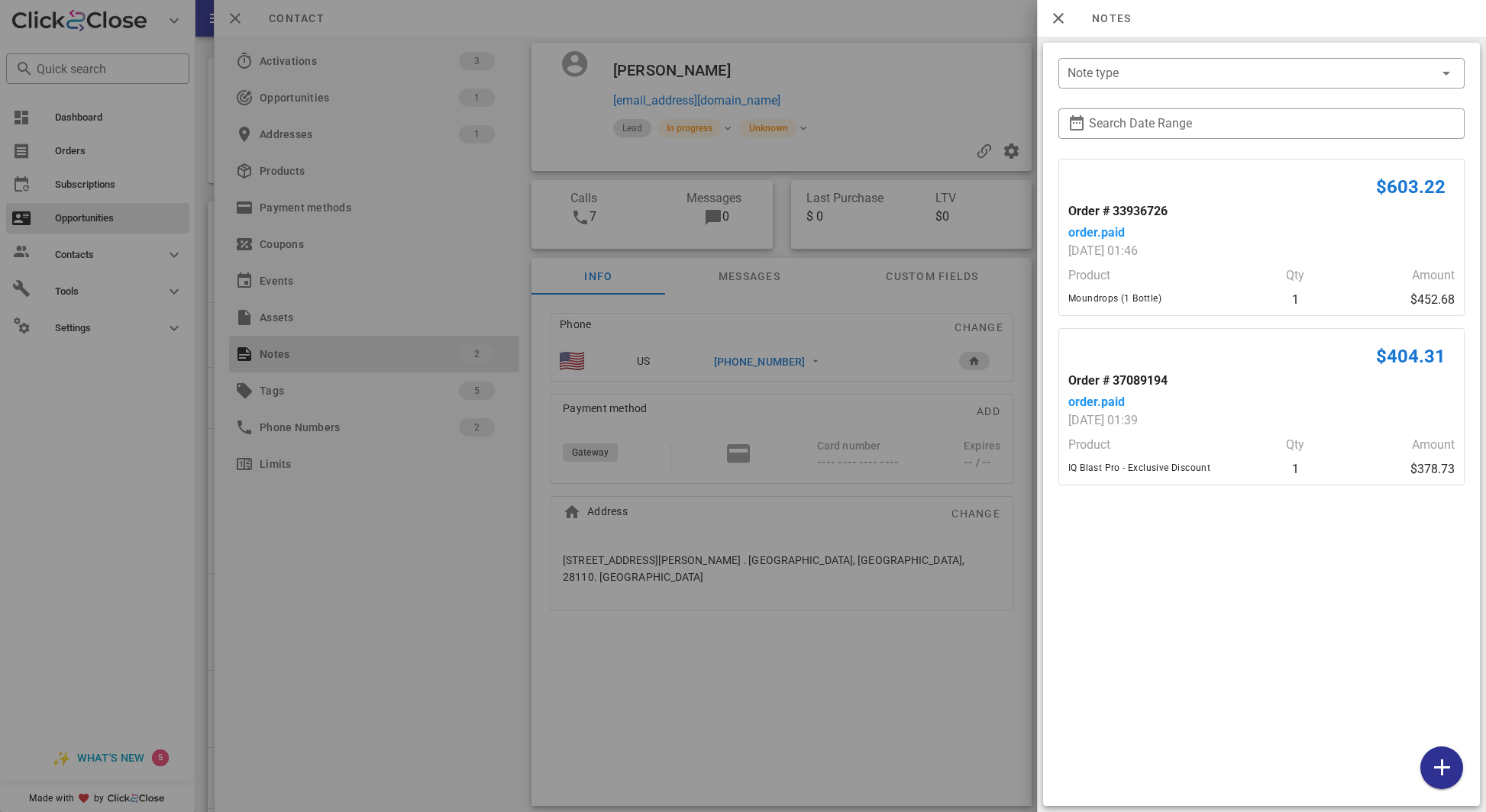 click at bounding box center [743, 406] 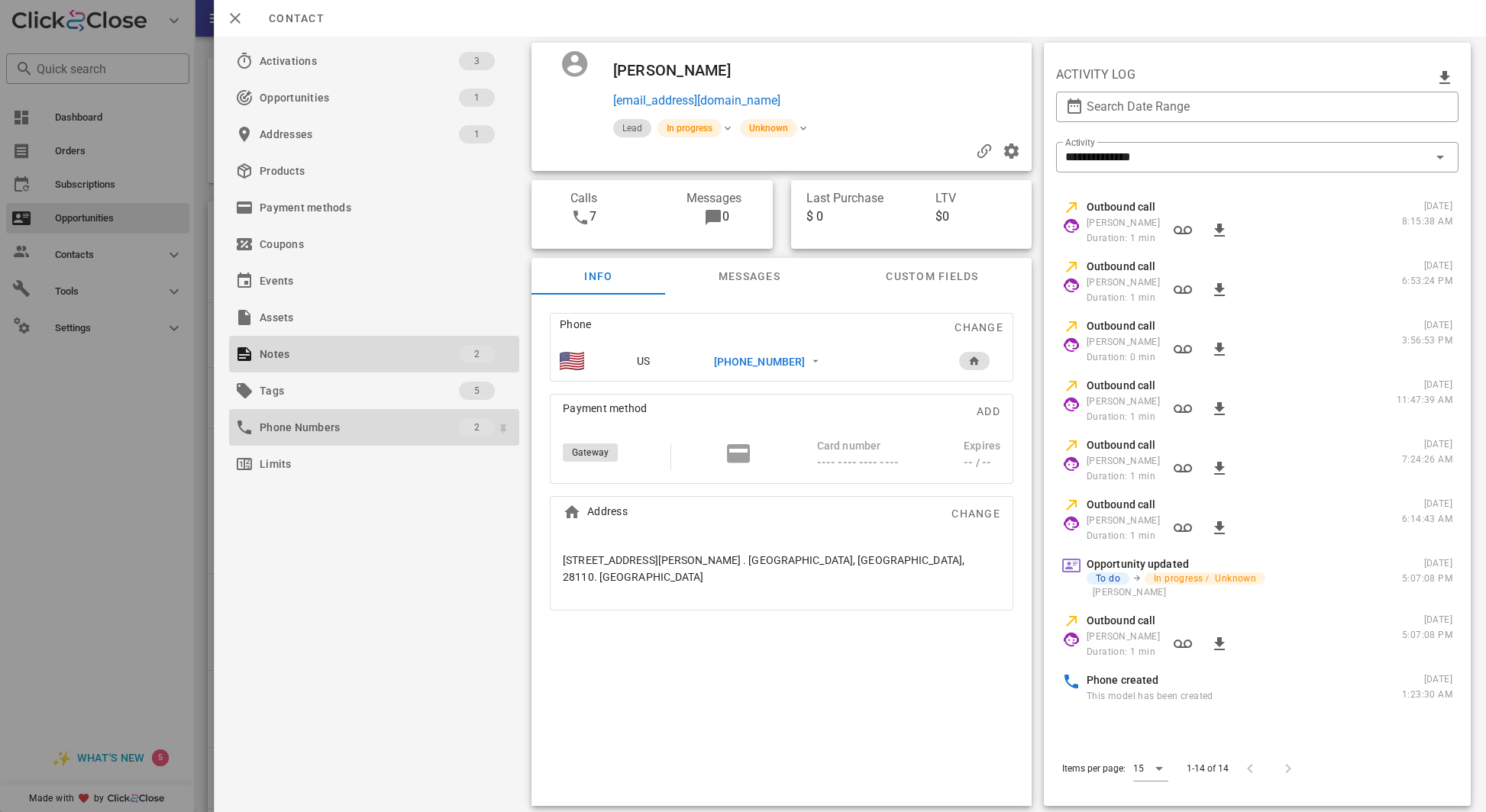 click on "Phone Numbers" at bounding box center (359, 427) 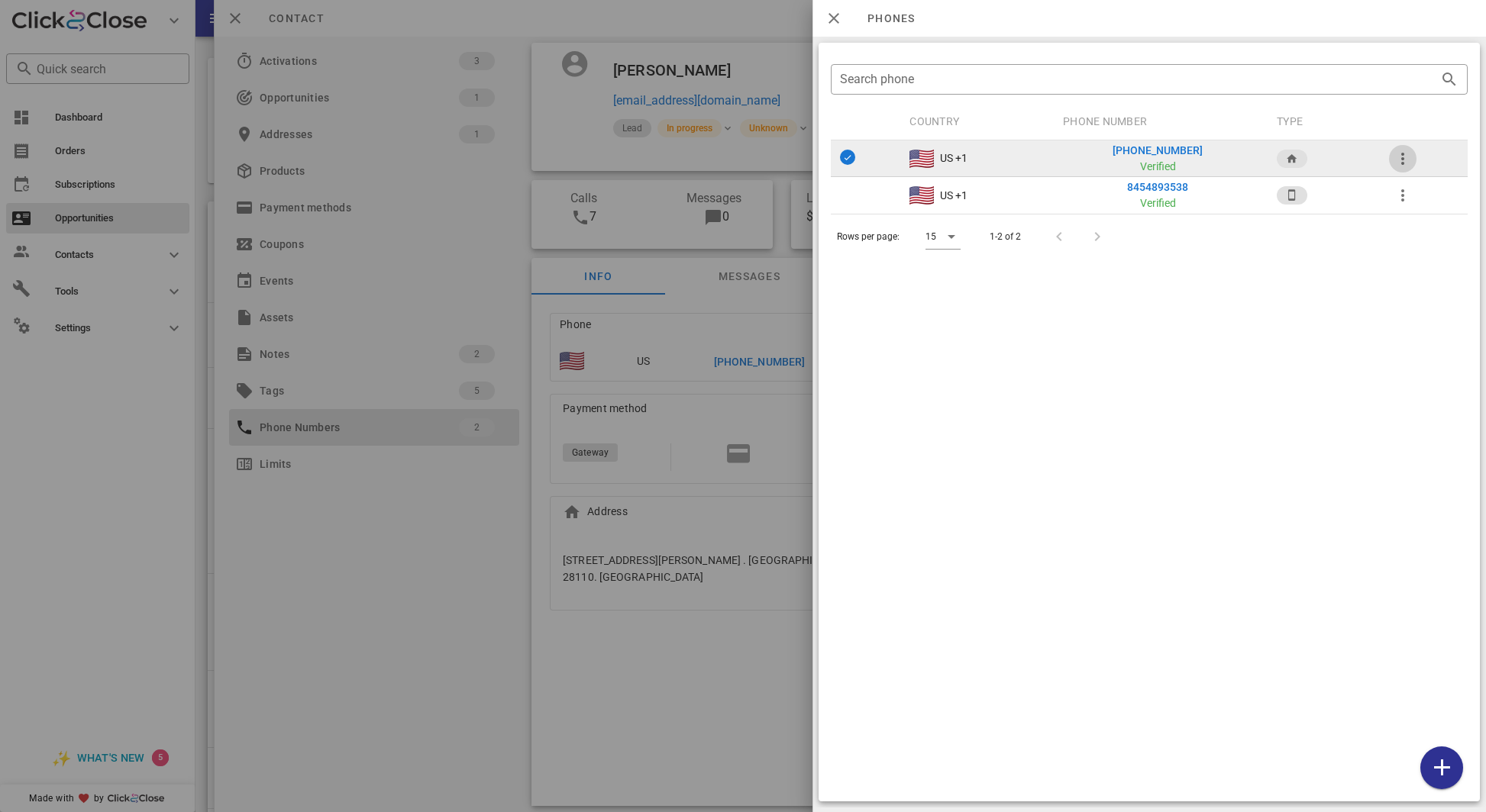 click at bounding box center (1403, 159) 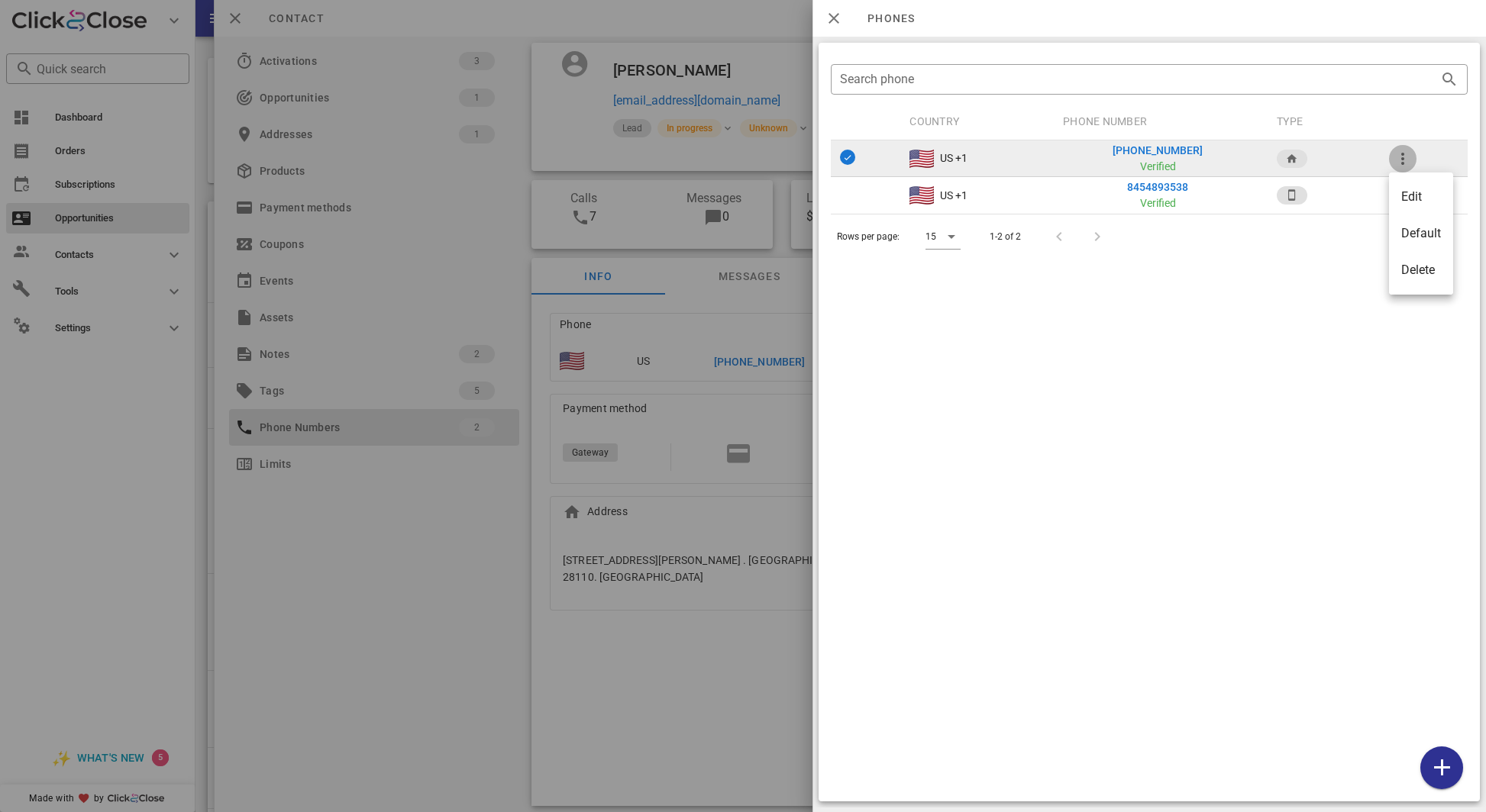 click at bounding box center (1403, 159) 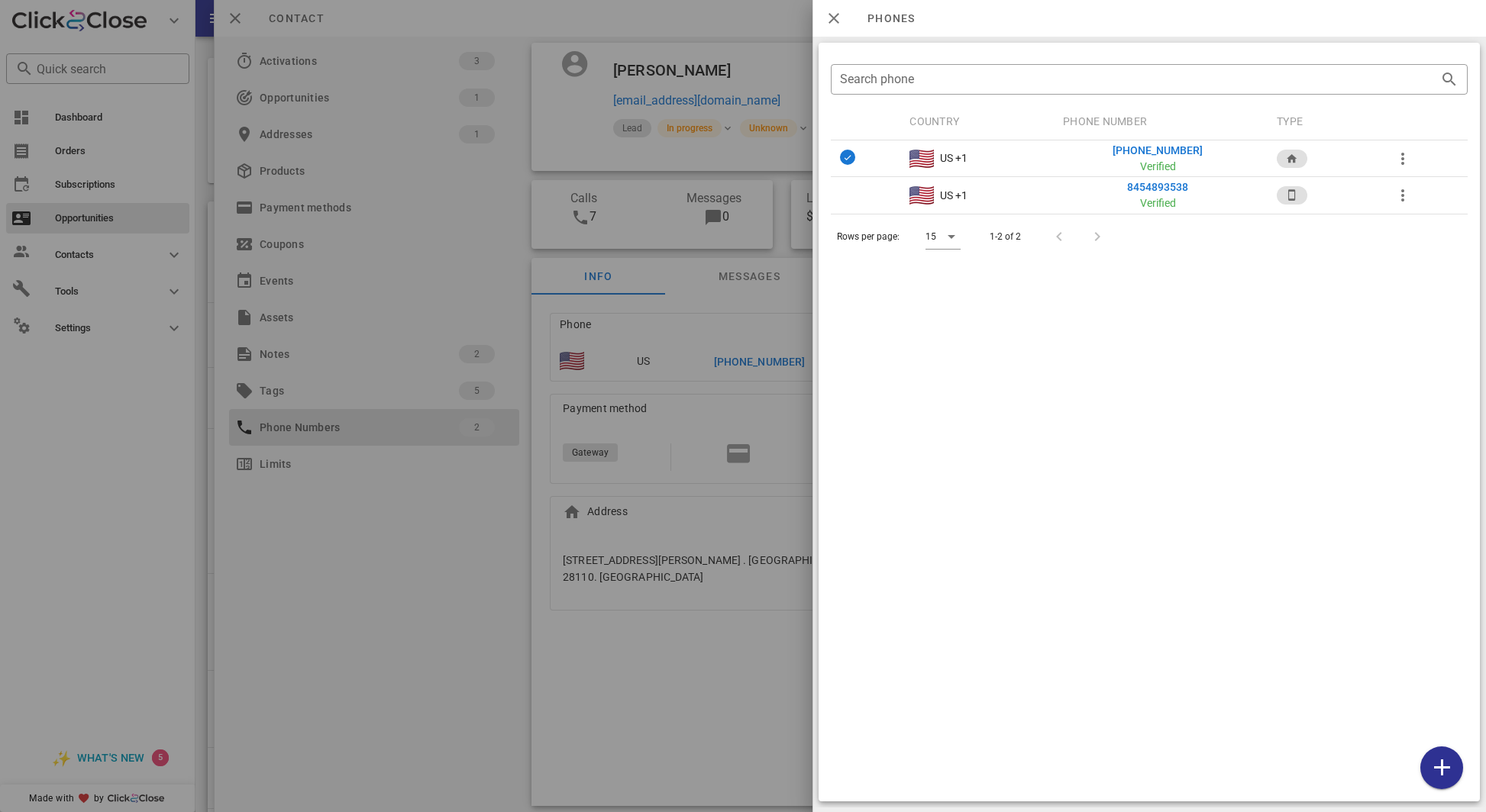 click at bounding box center (743, 406) 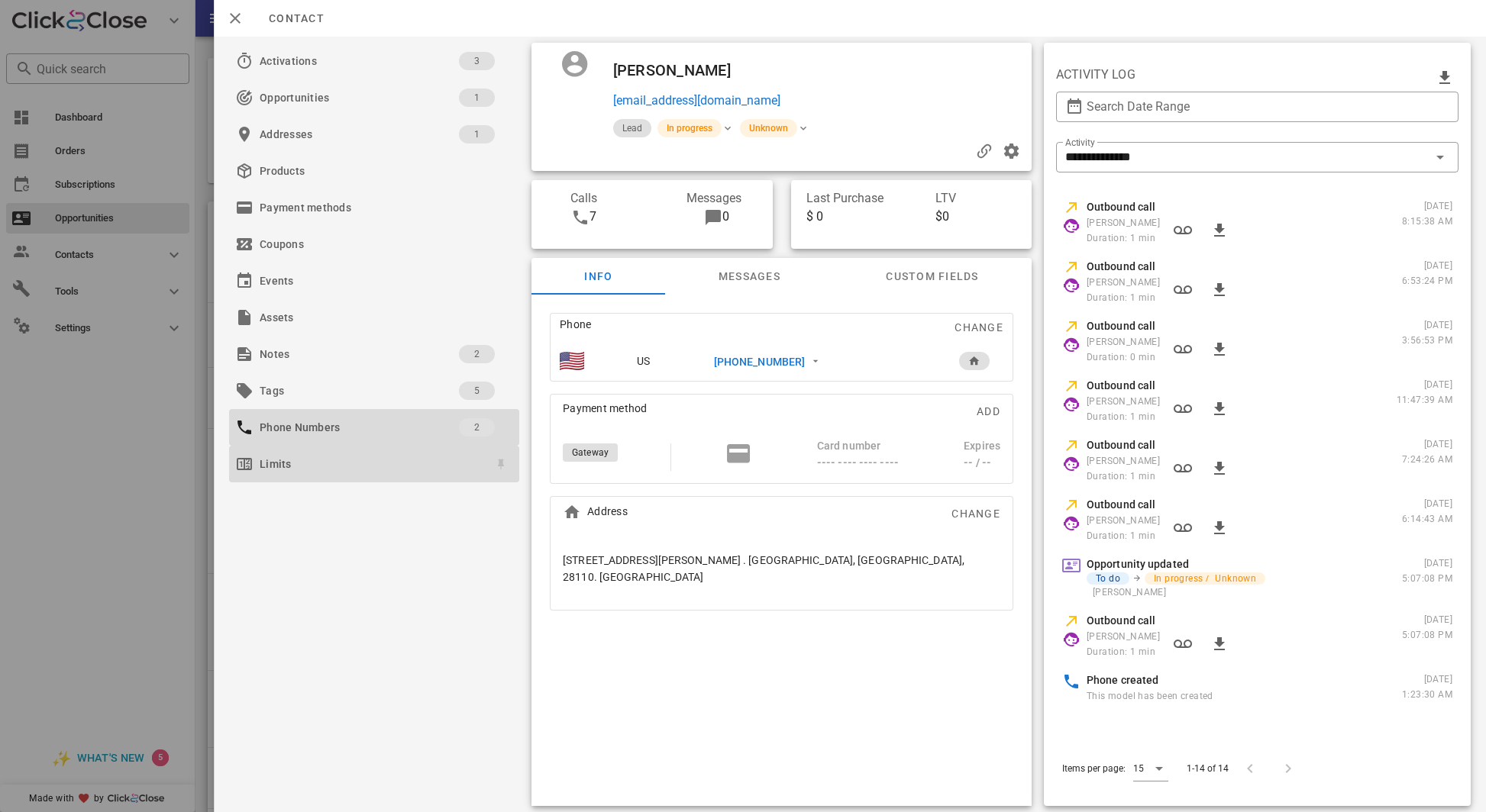 click on "Limits" at bounding box center (371, 464) 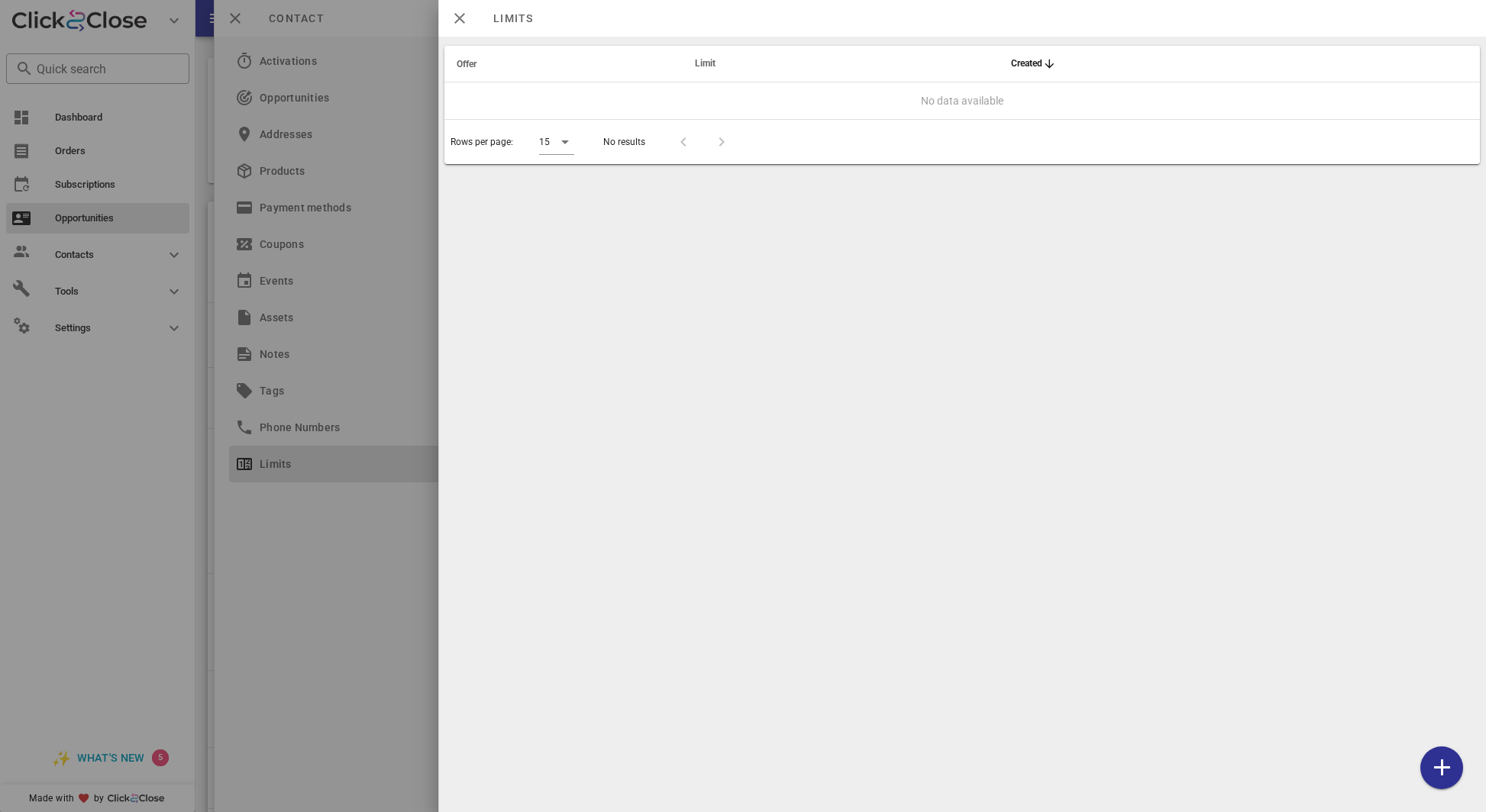 click at bounding box center [743, 406] 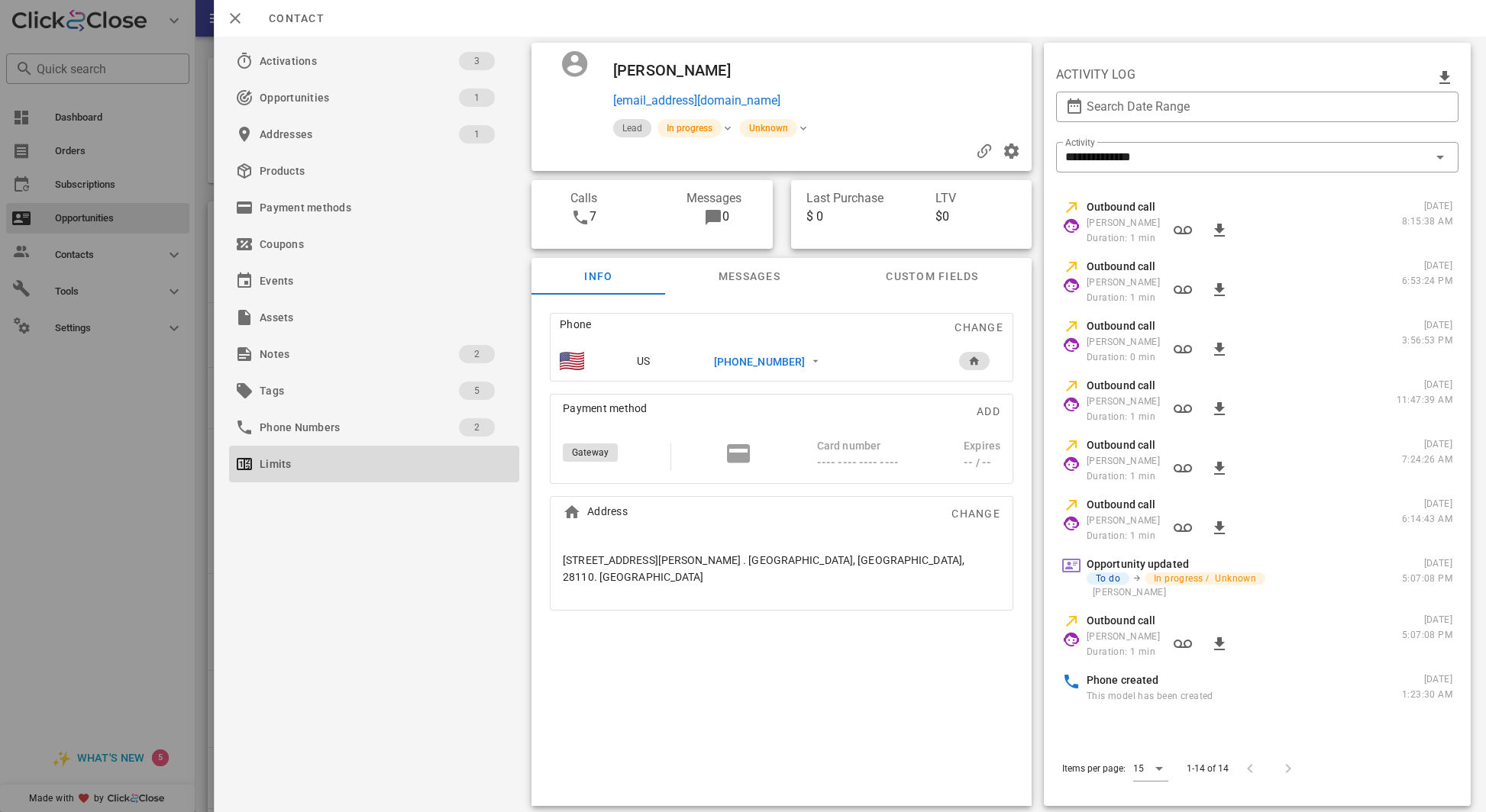 click at bounding box center [932, 70] 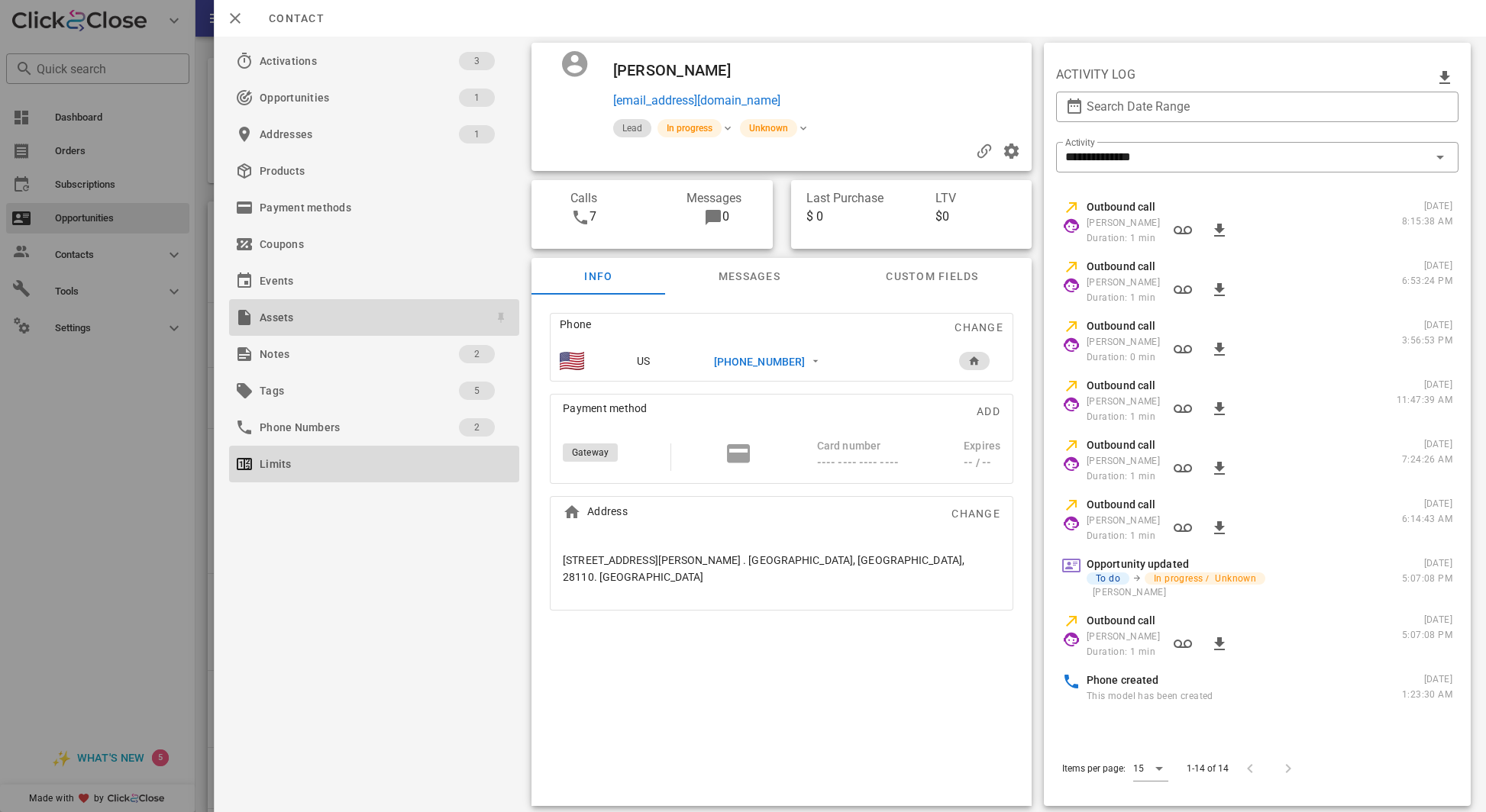 click on "Assets" at bounding box center [371, 317] 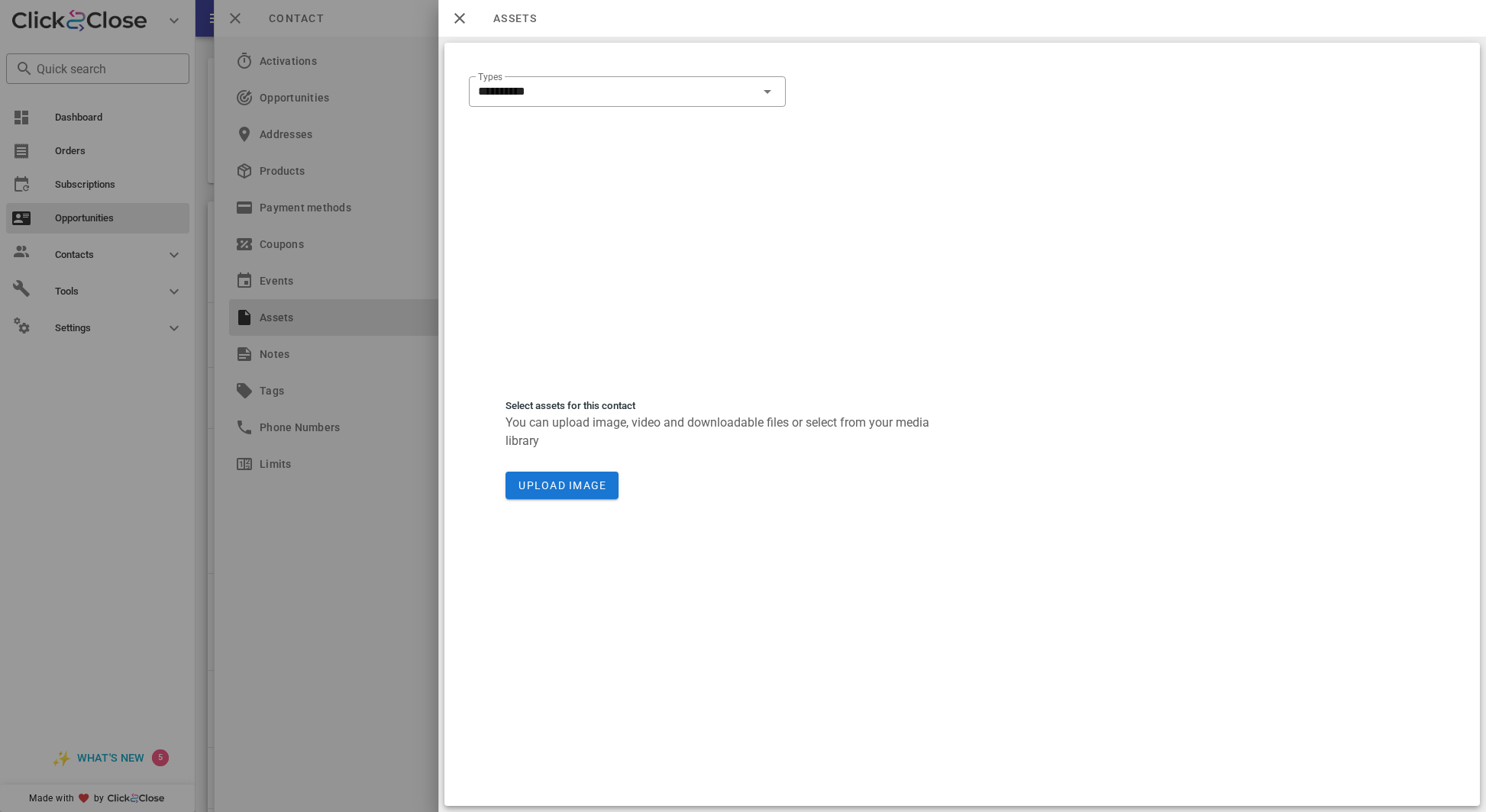 click at bounding box center (743, 406) 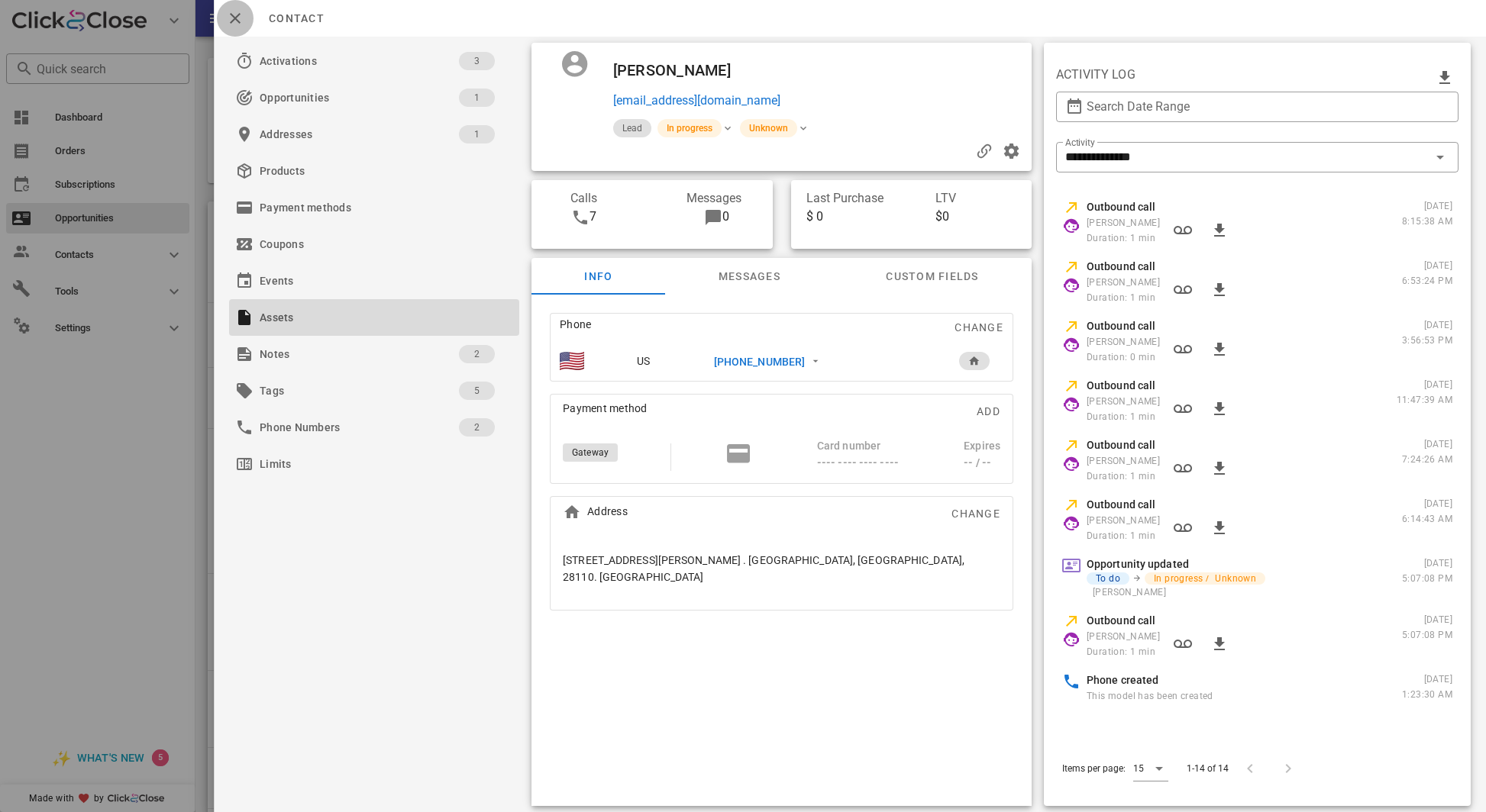 click at bounding box center (235, 18) 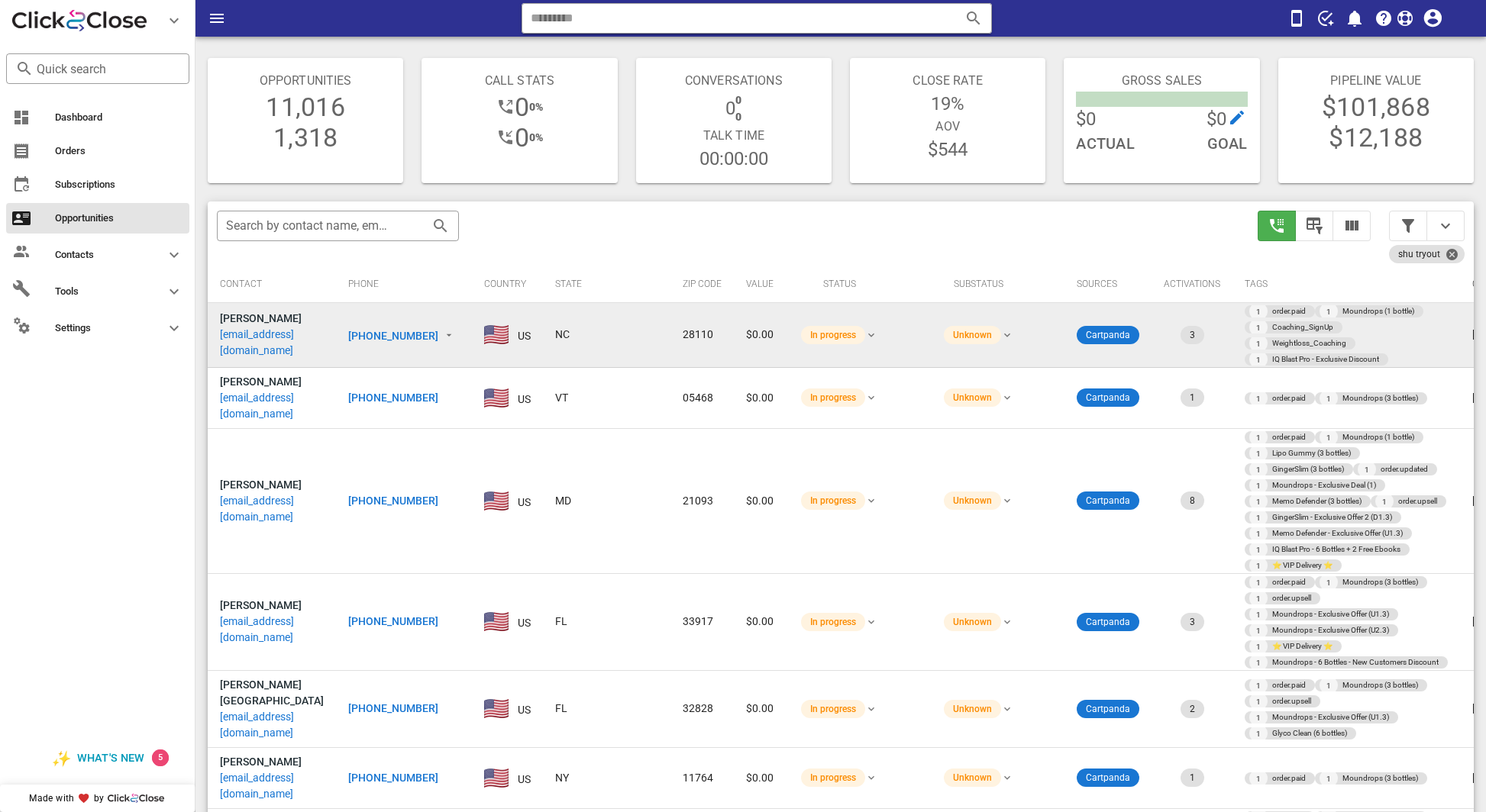 click on "pooh916@aol.com" at bounding box center (272, 343) 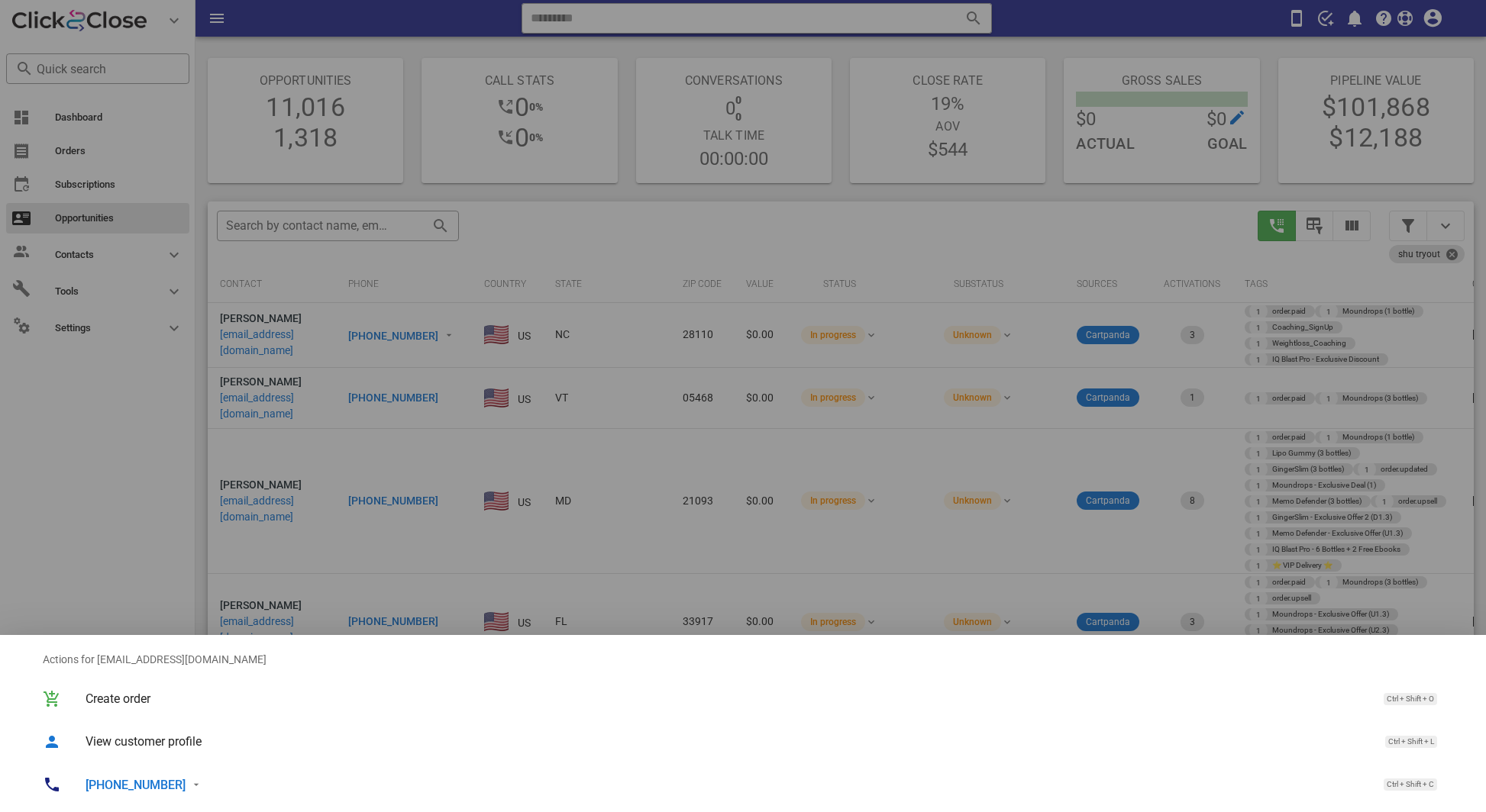 click on "+17047764946" at bounding box center (135, 785) 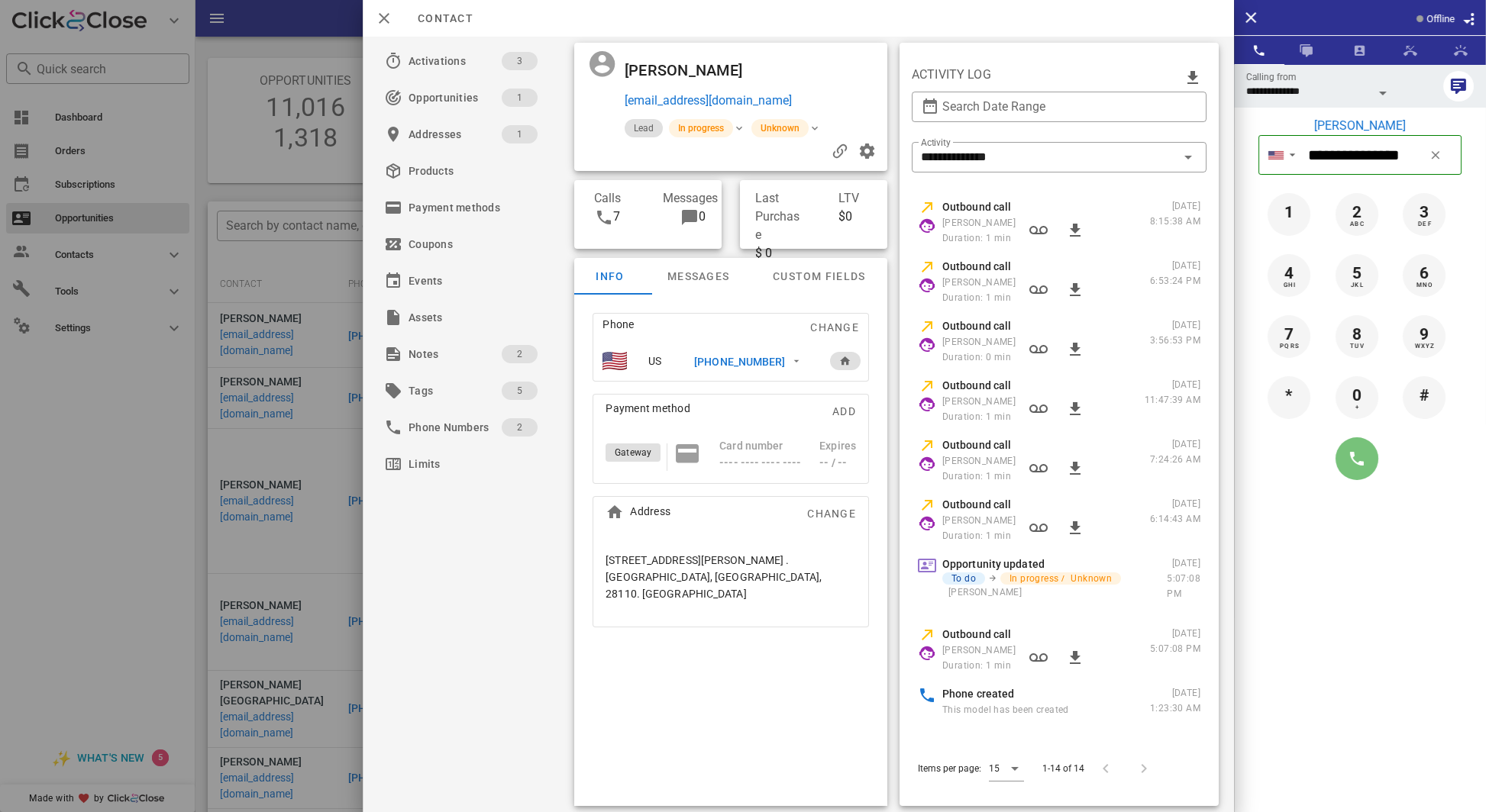 click at bounding box center [1357, 459] 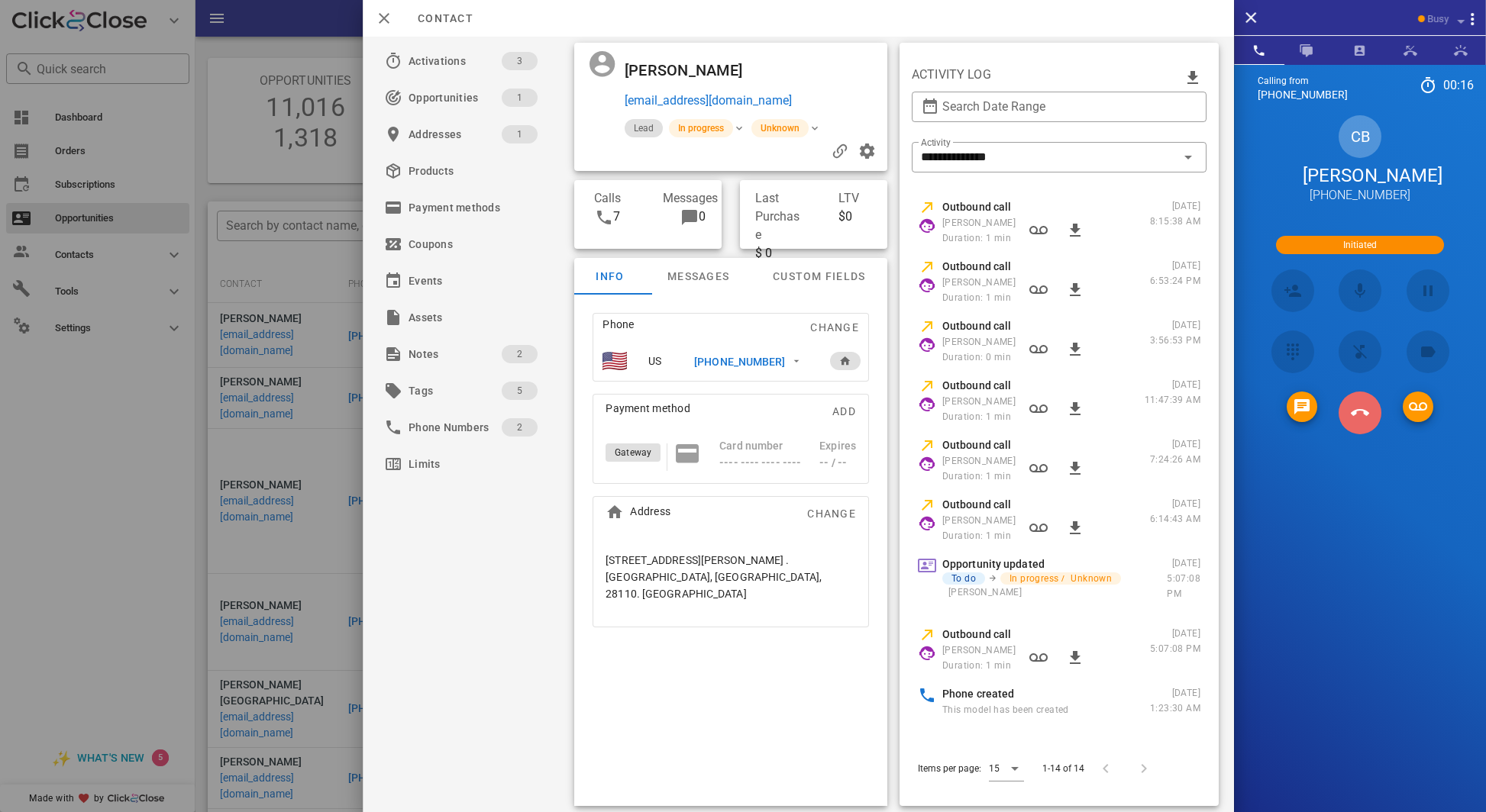 click at bounding box center (1360, 413) 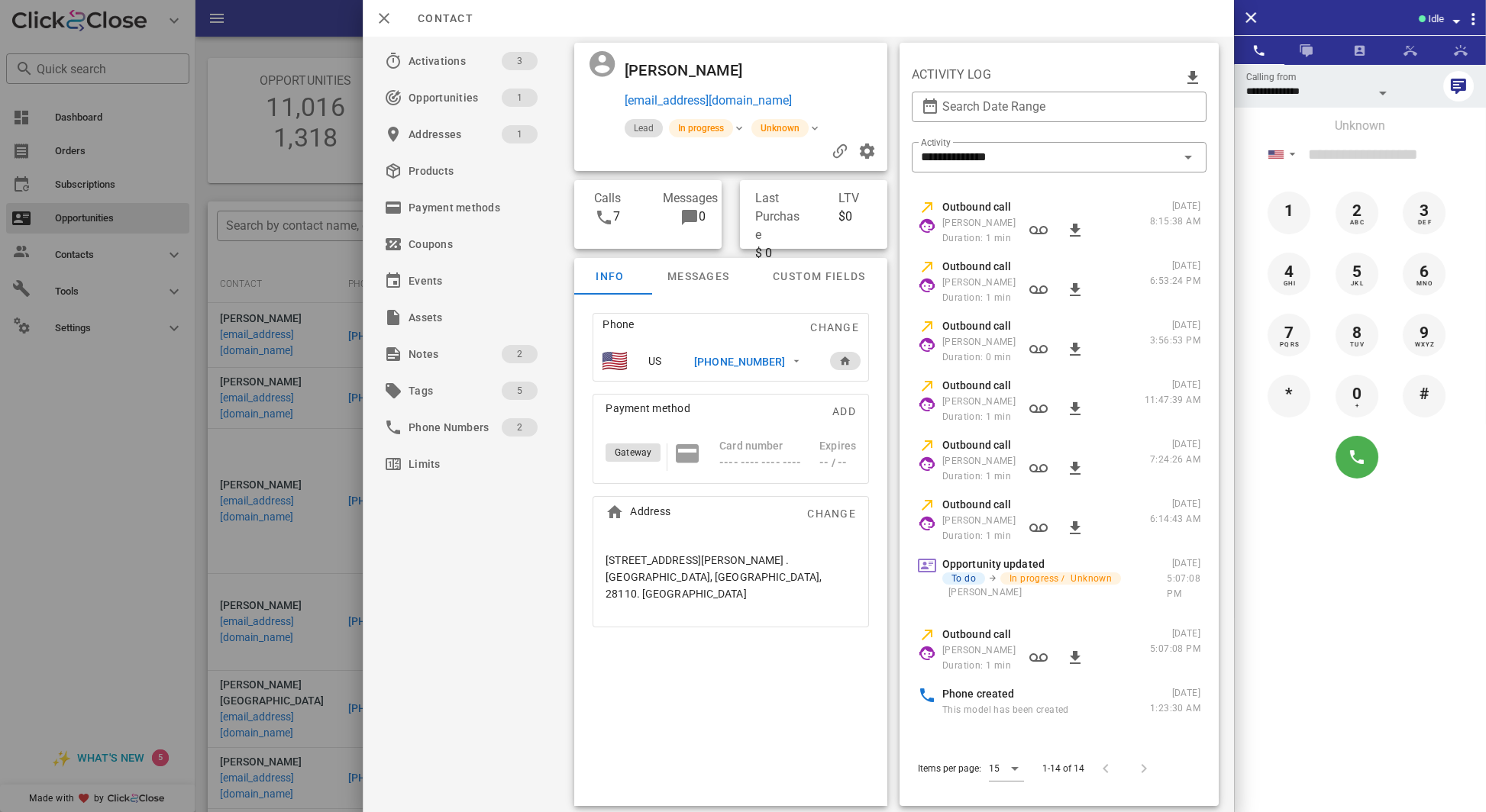 click on "+17047764946" at bounding box center [739, 362] 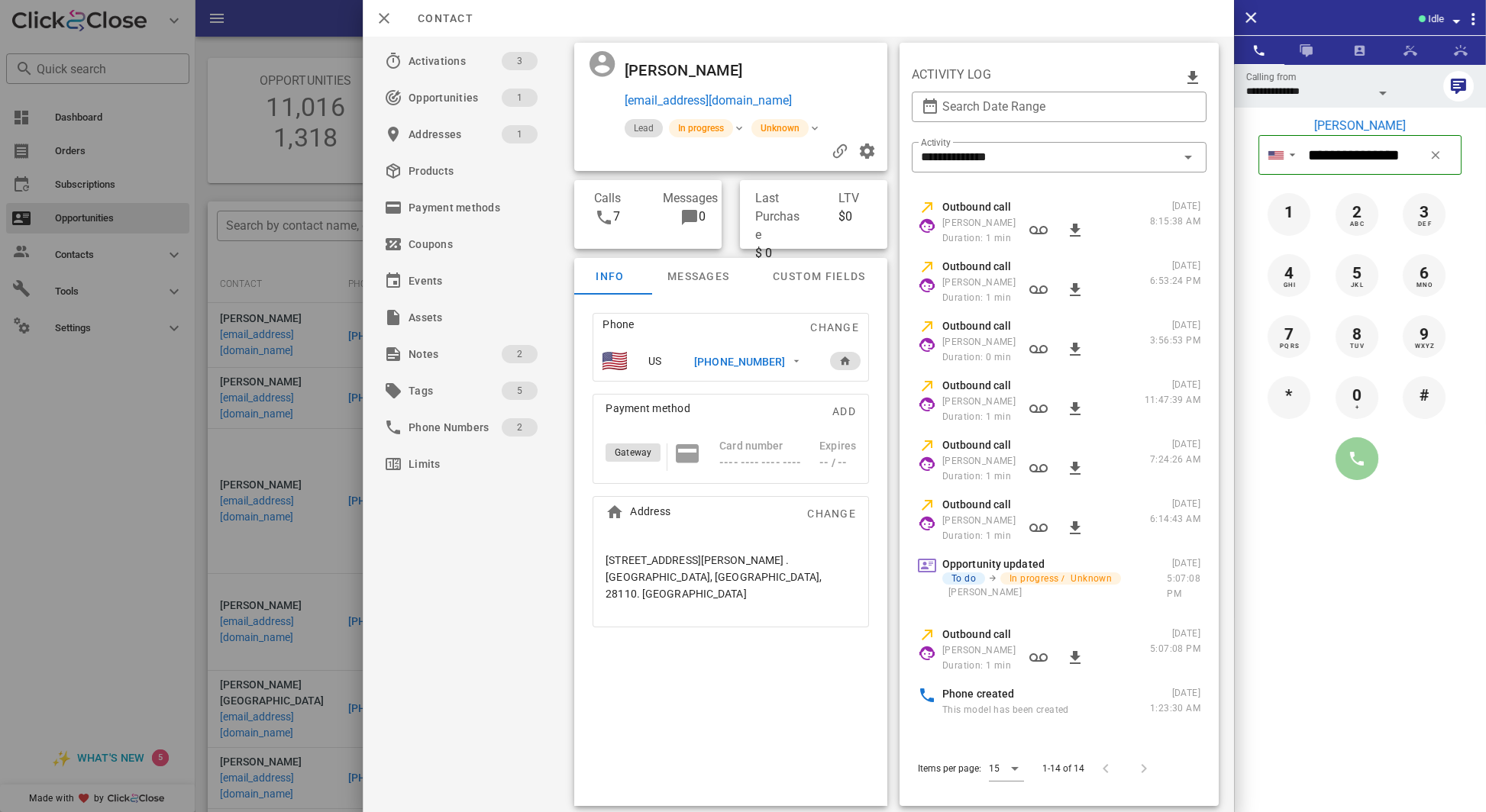 click at bounding box center [1357, 459] 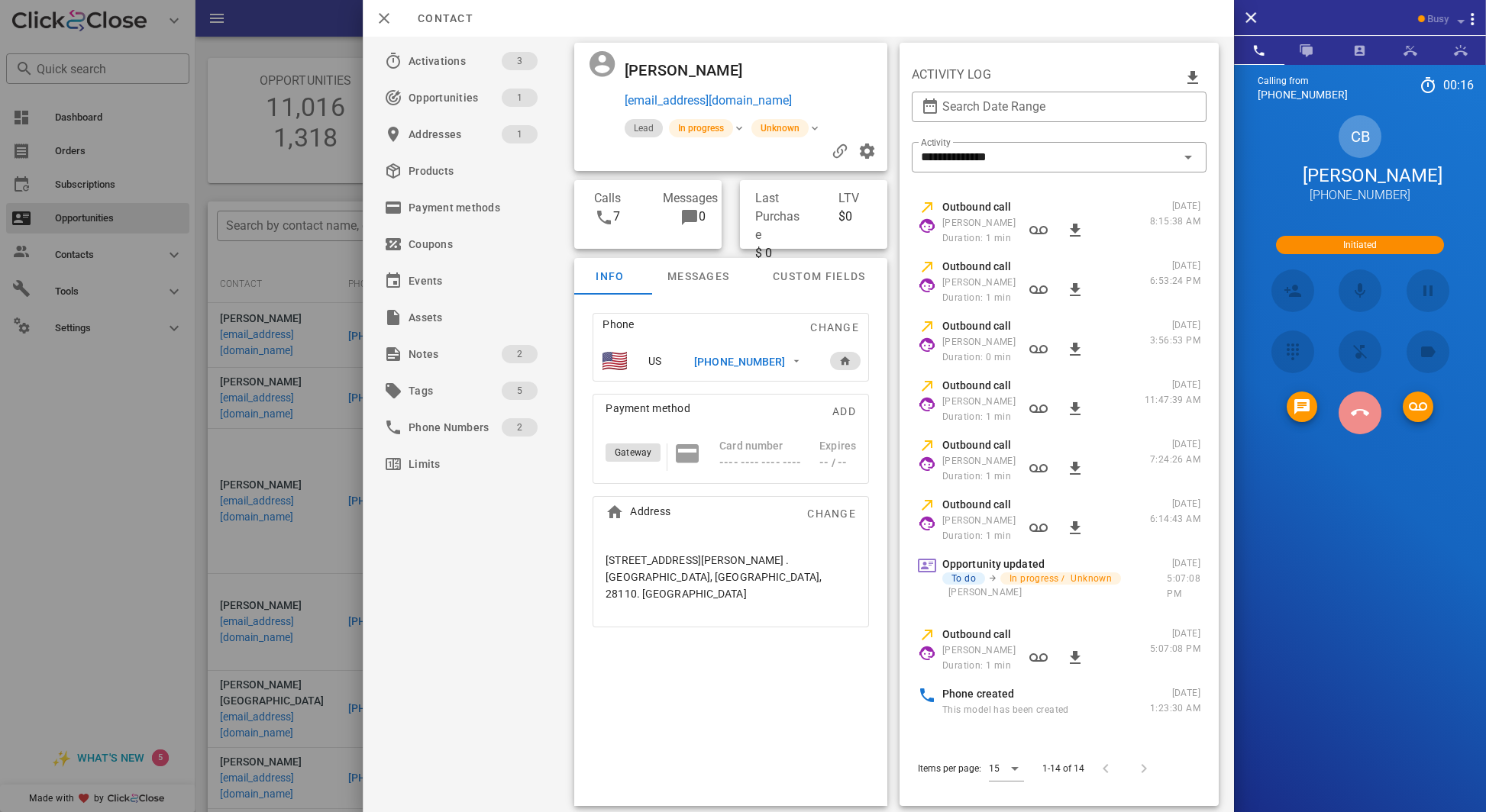click at bounding box center [1360, 413] 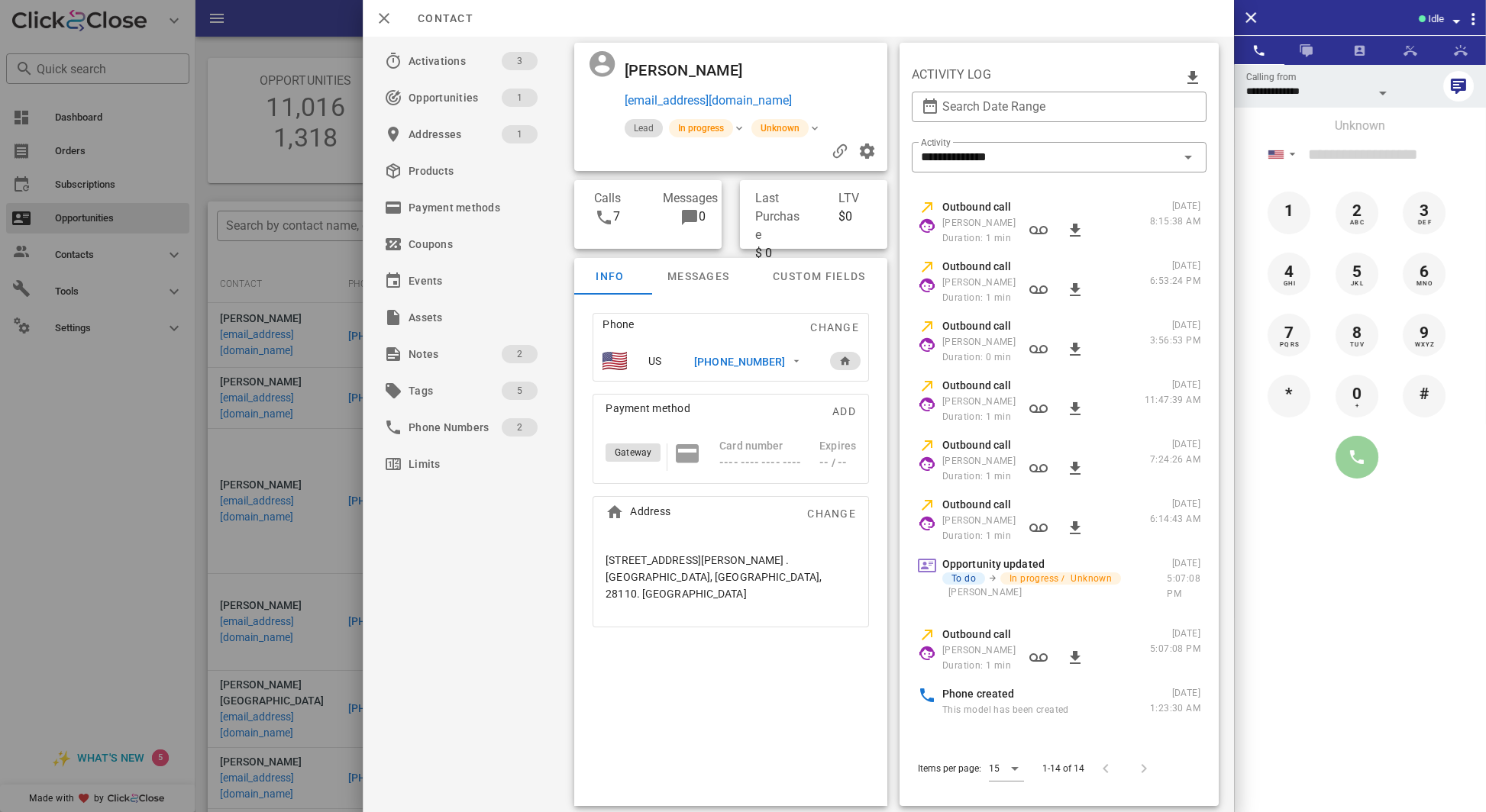 click at bounding box center (1357, 457) 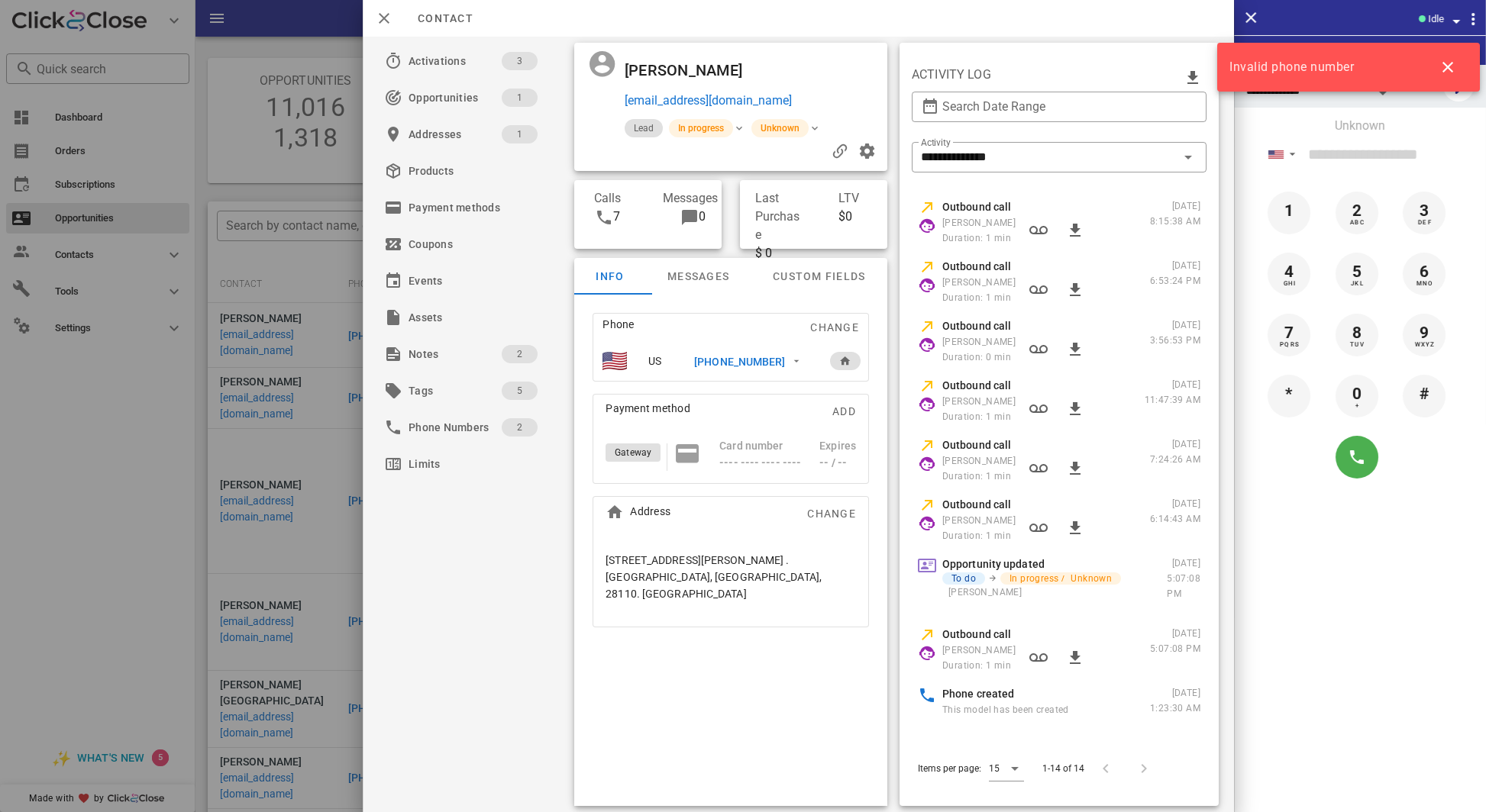 click on "+17047764946" at bounding box center (739, 362) 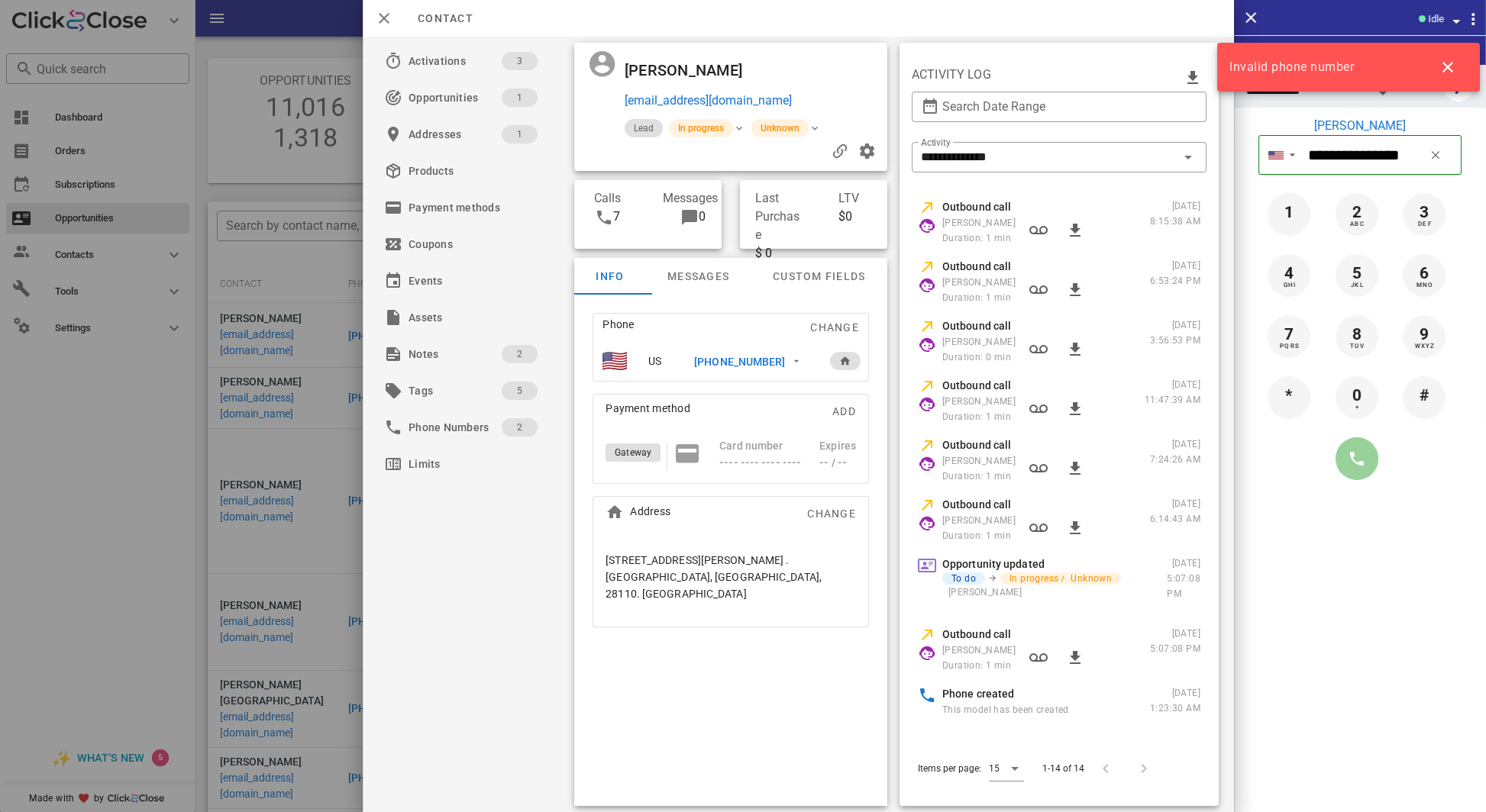 click at bounding box center (1357, 459) 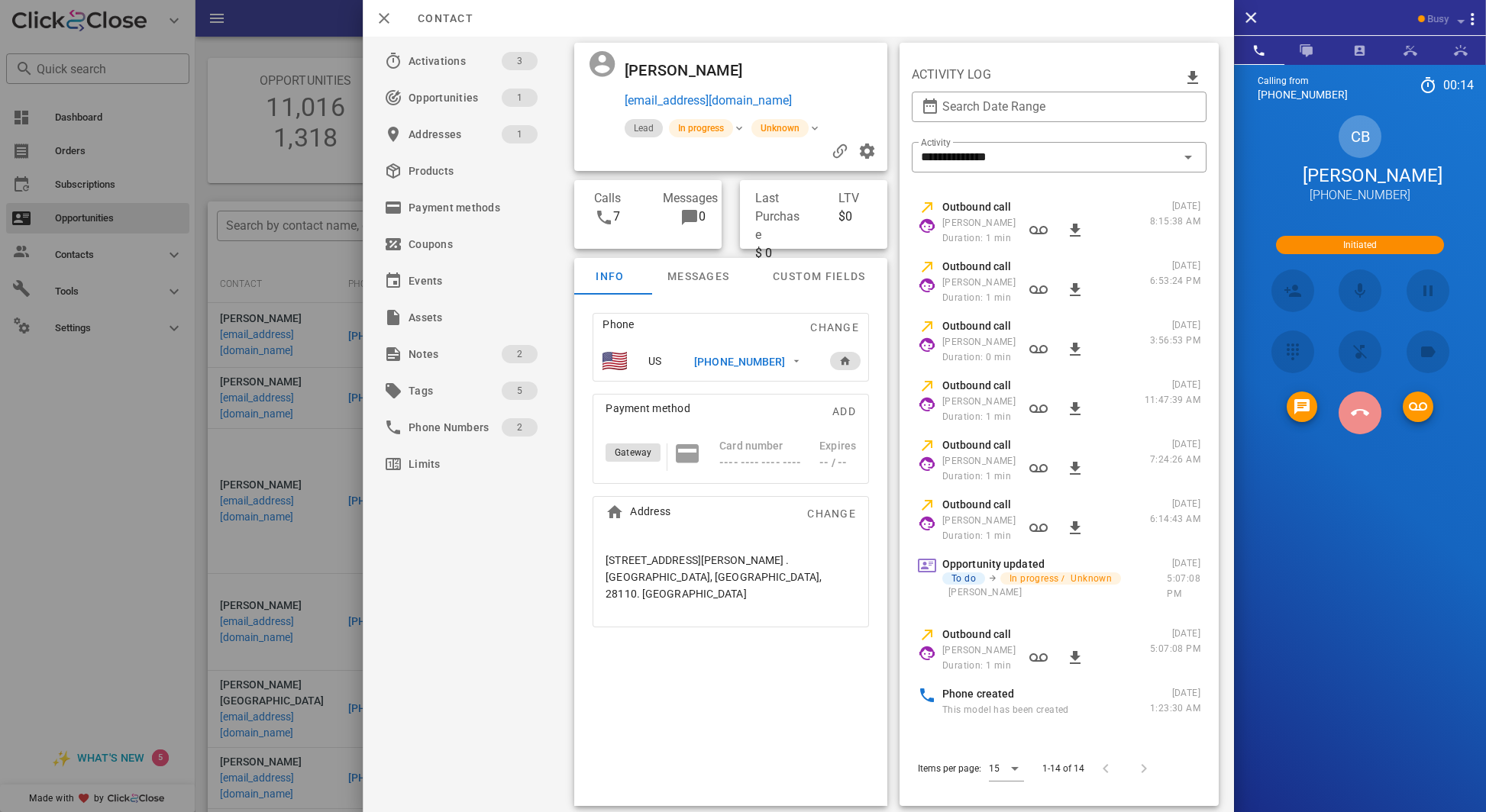 click at bounding box center (1360, 413) 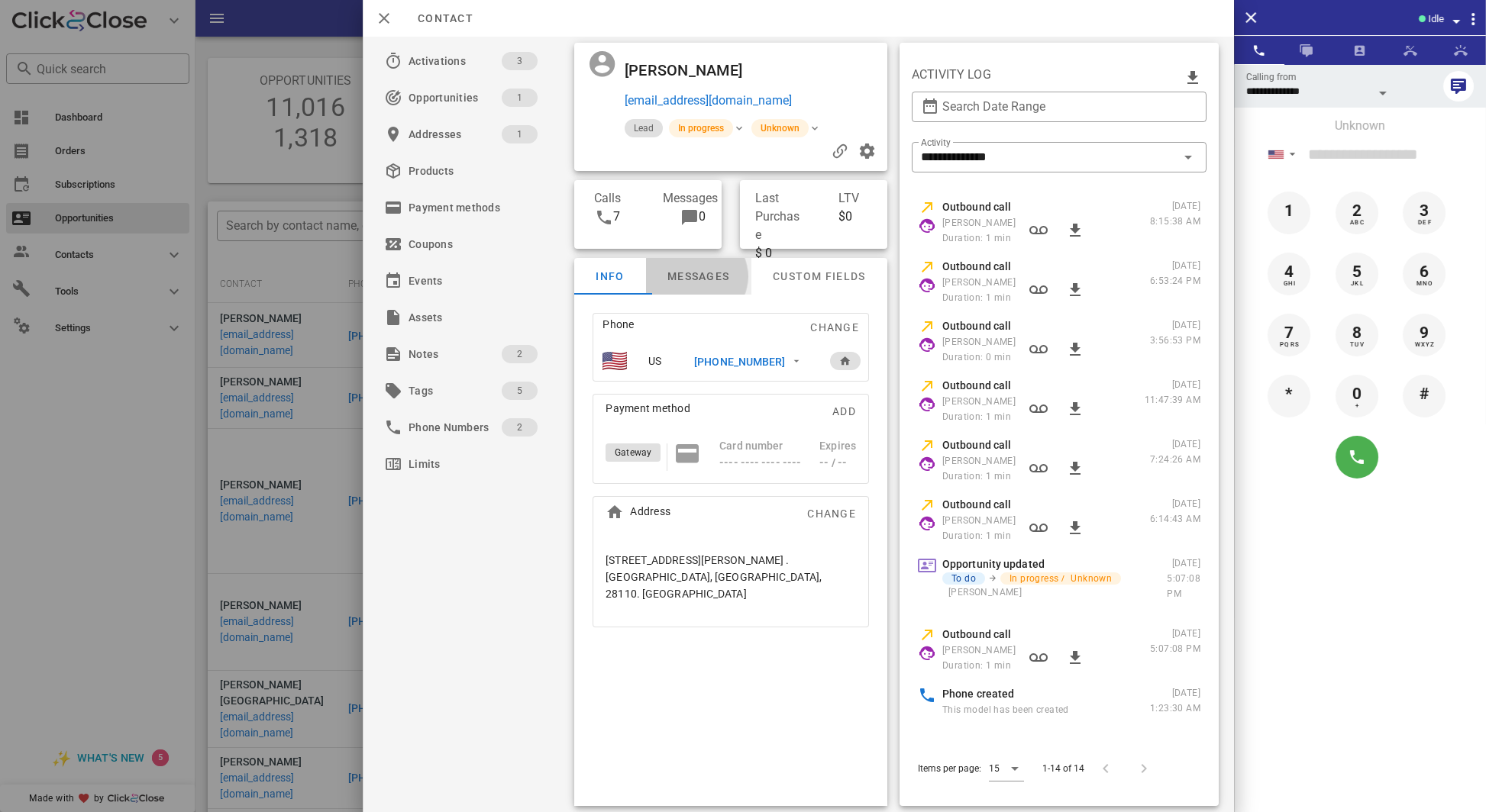 click on "Messages" at bounding box center [699, 276] 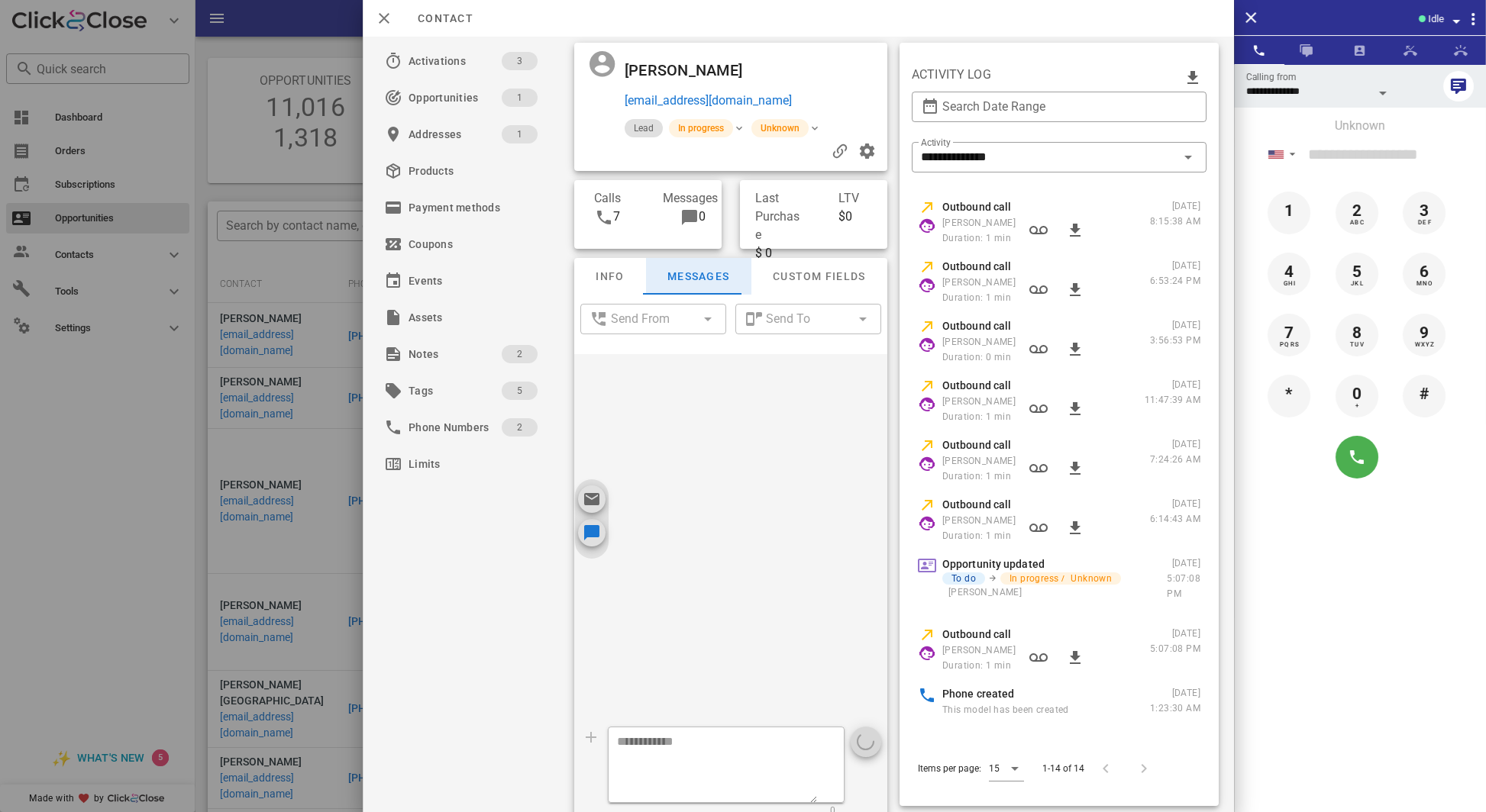 scroll, scrollTop: 330, scrollLeft: 0, axis: vertical 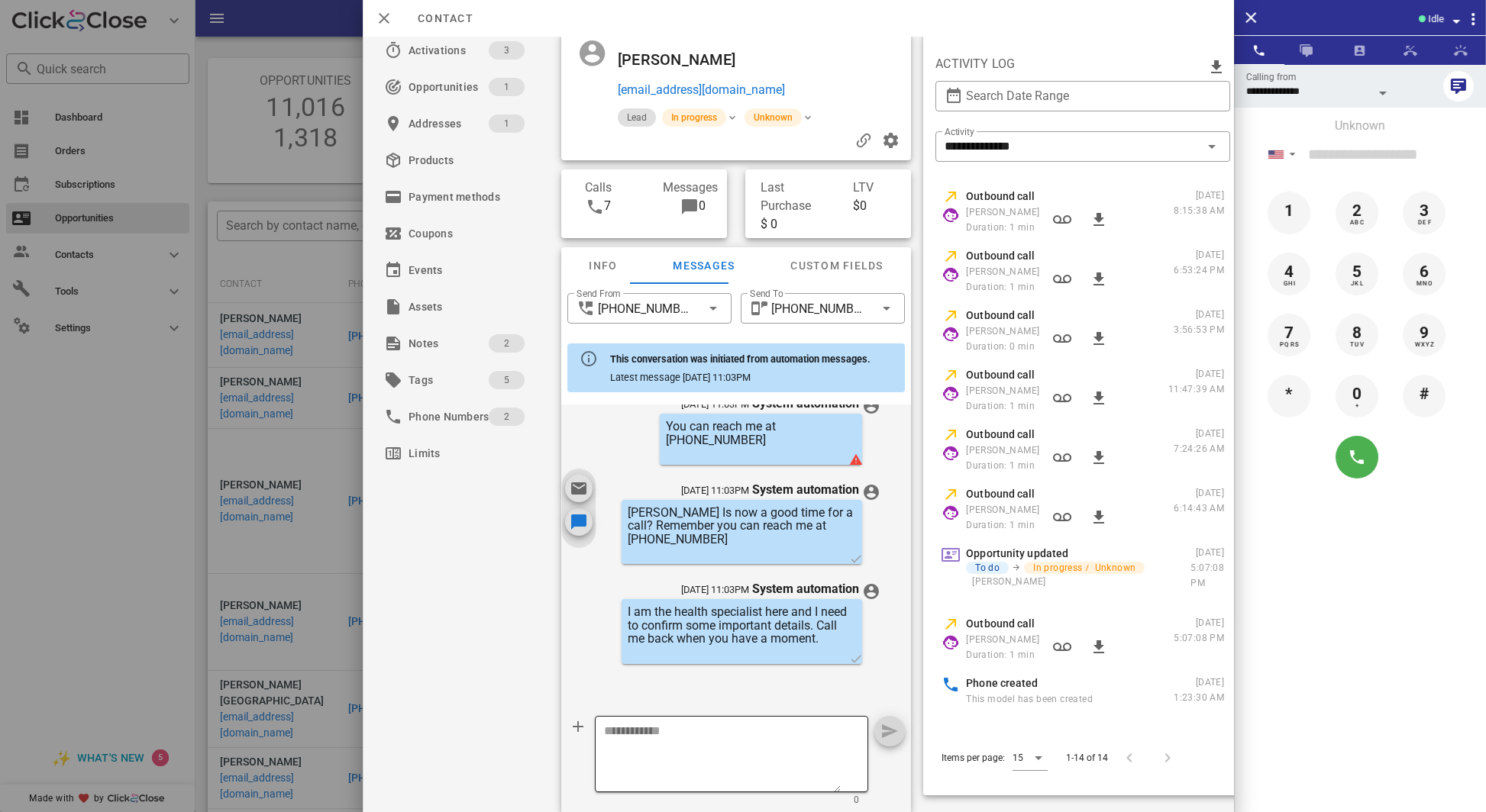 click at bounding box center [722, 756] 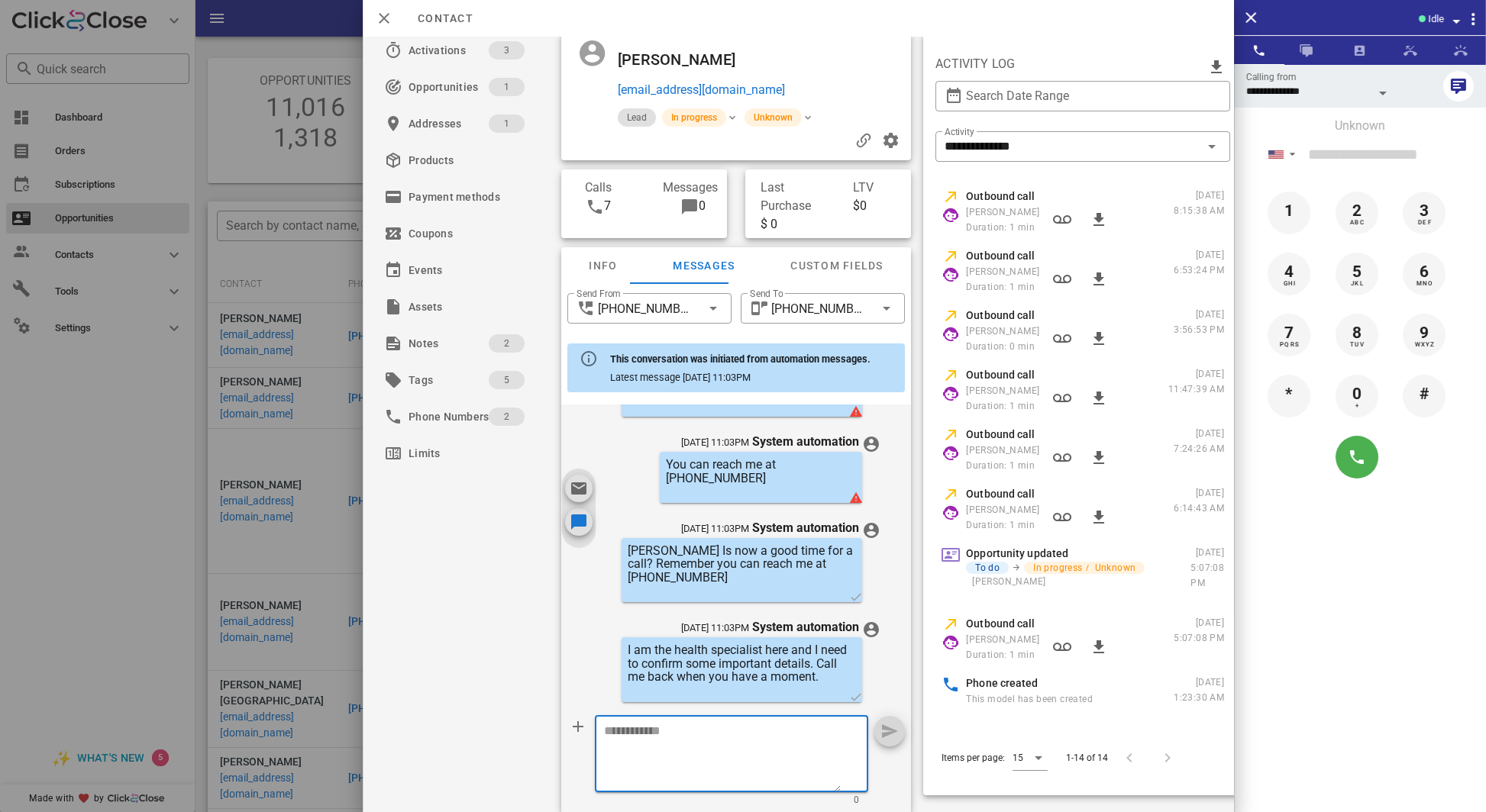 scroll, scrollTop: 330, scrollLeft: 0, axis: vertical 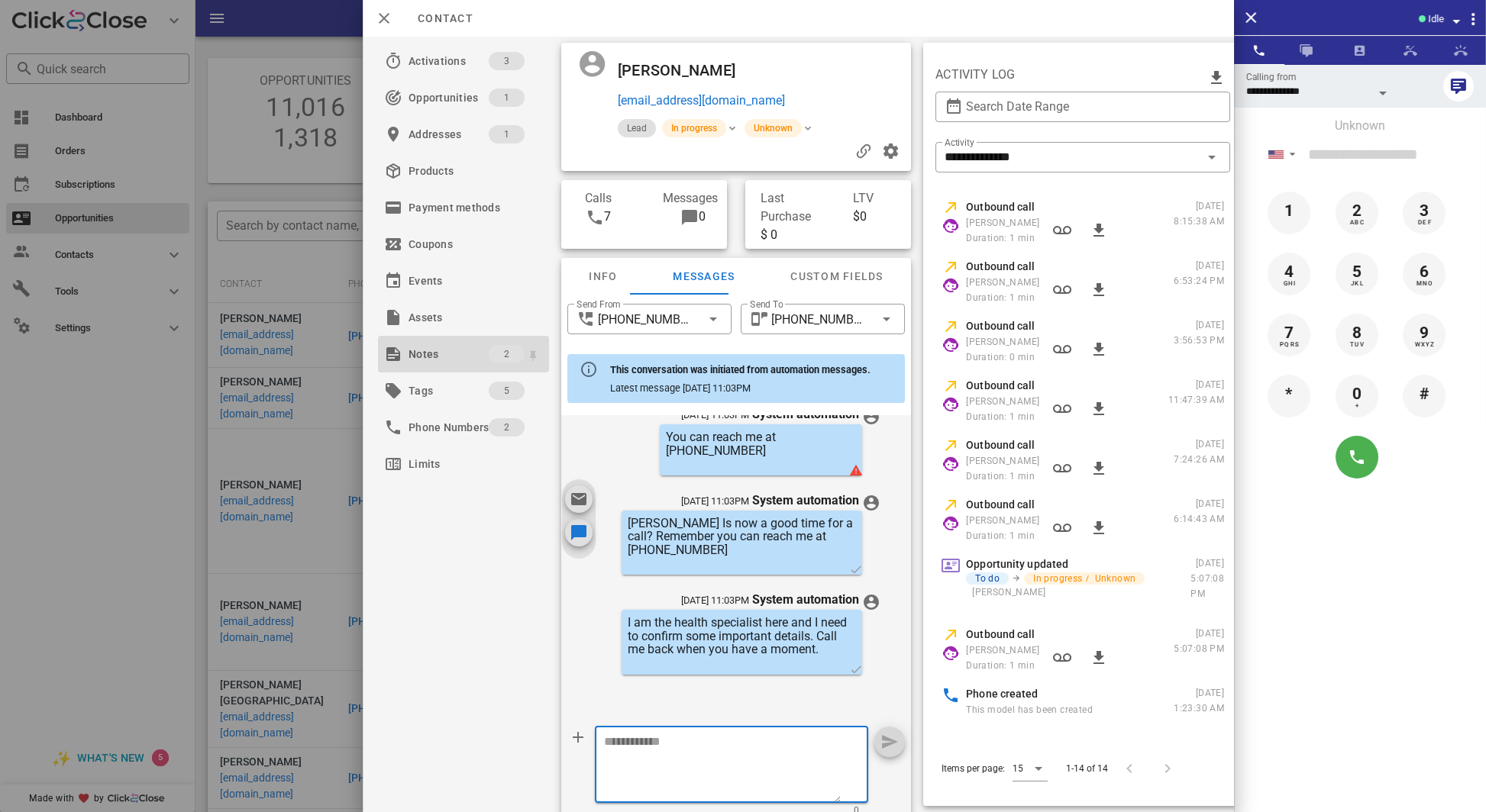 click on "Notes" at bounding box center [448, 354] 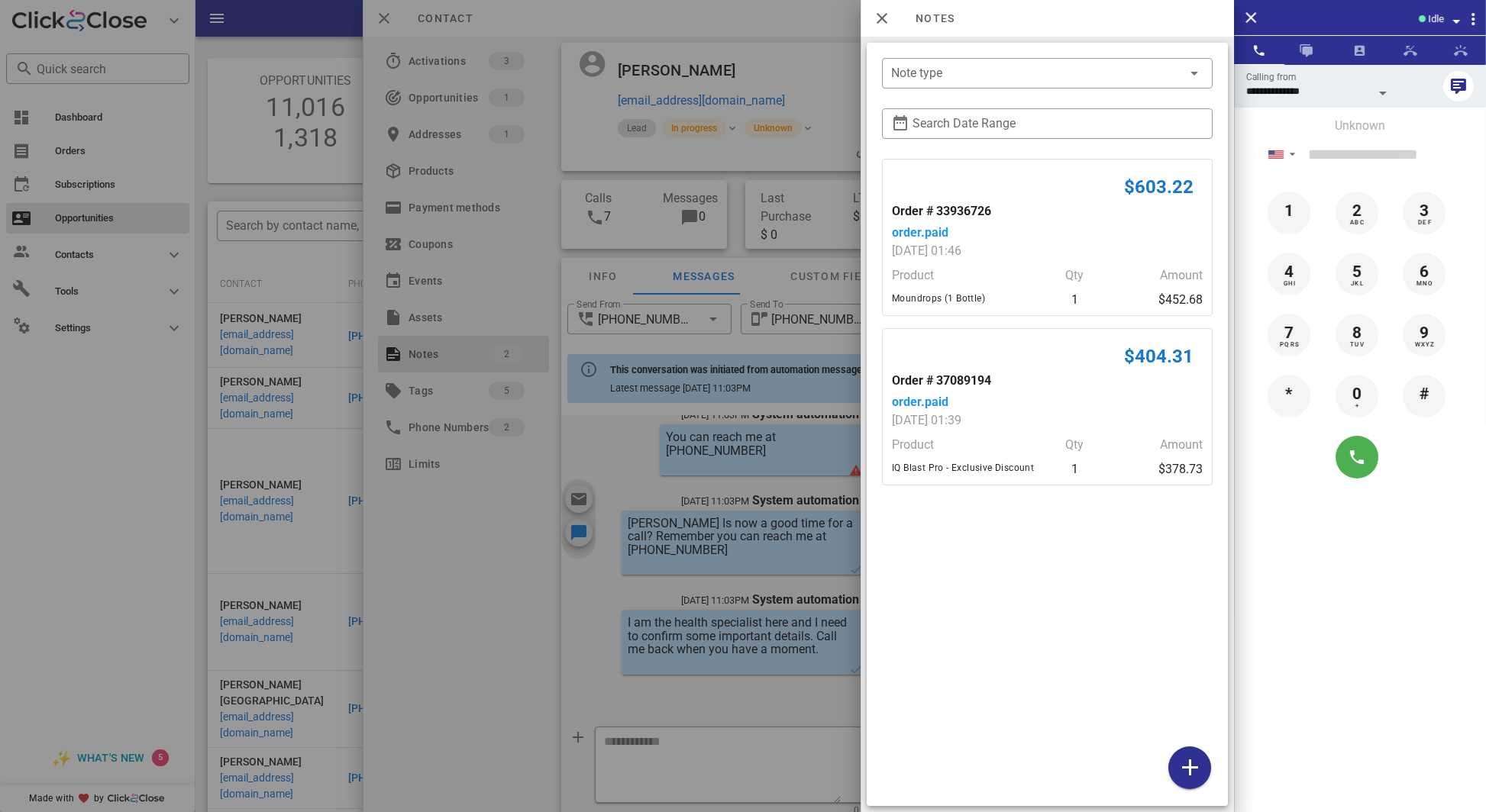 click at bounding box center [743, 406] 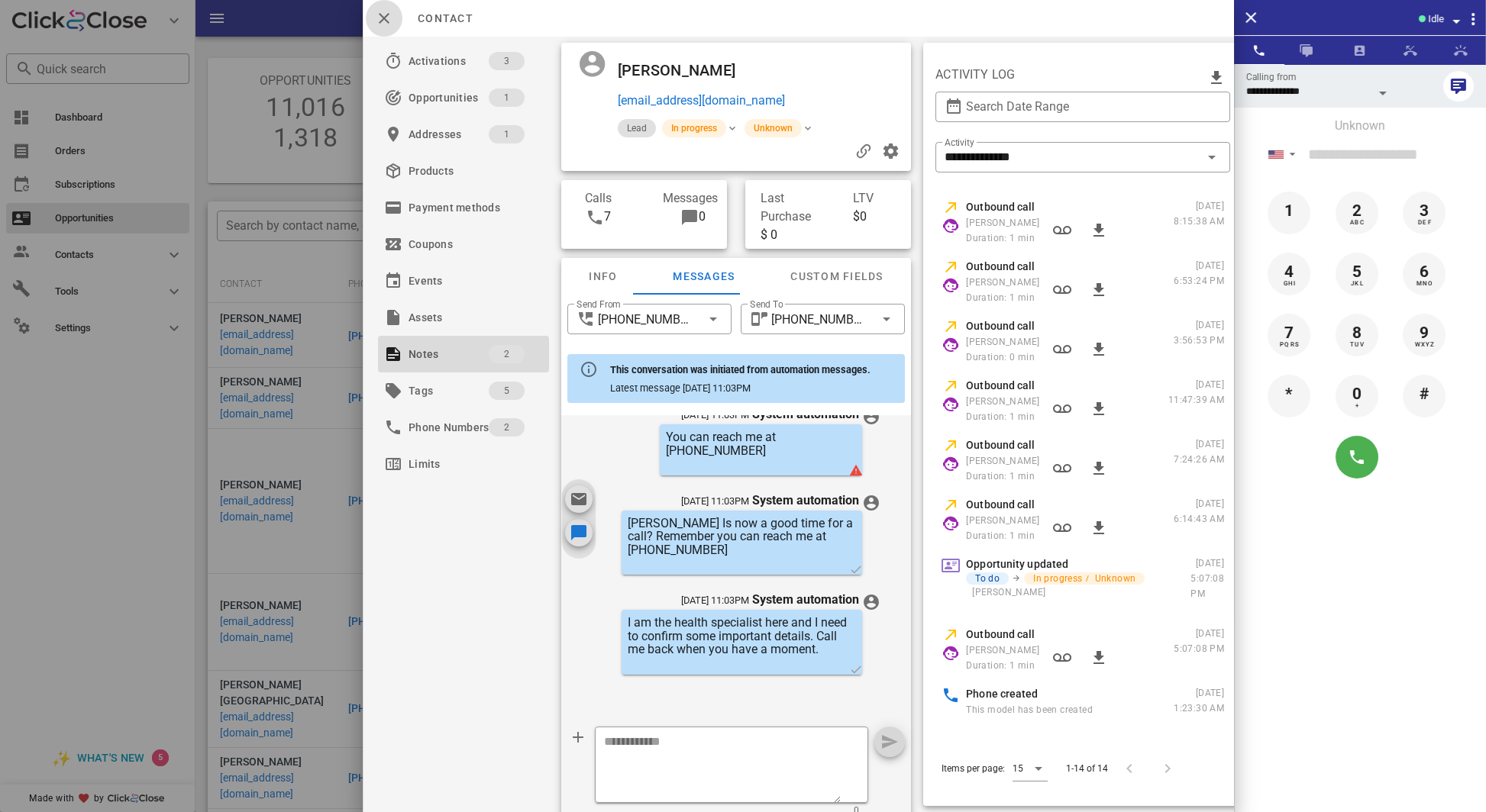 click at bounding box center [384, 18] 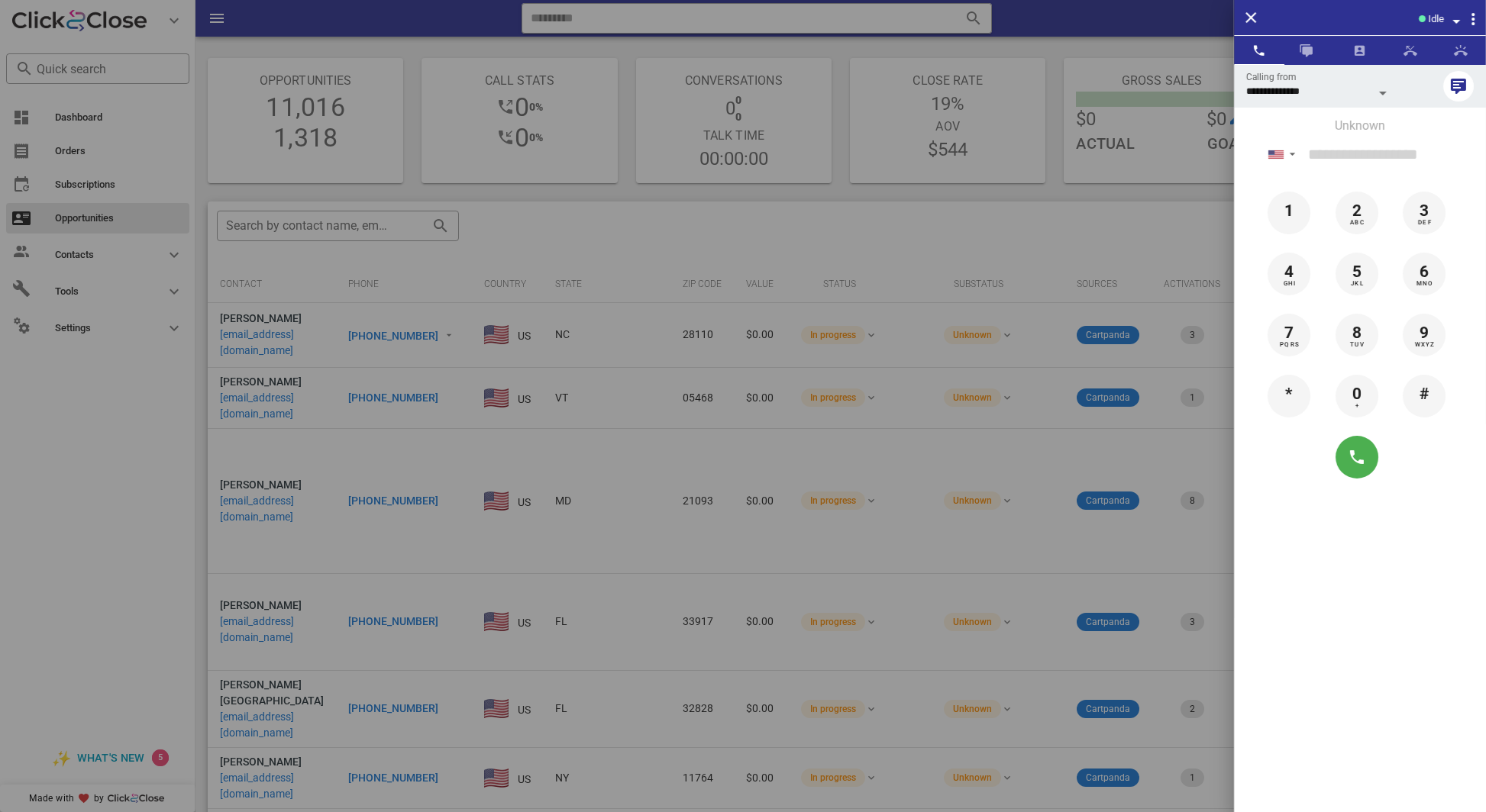 click at bounding box center (743, 406) 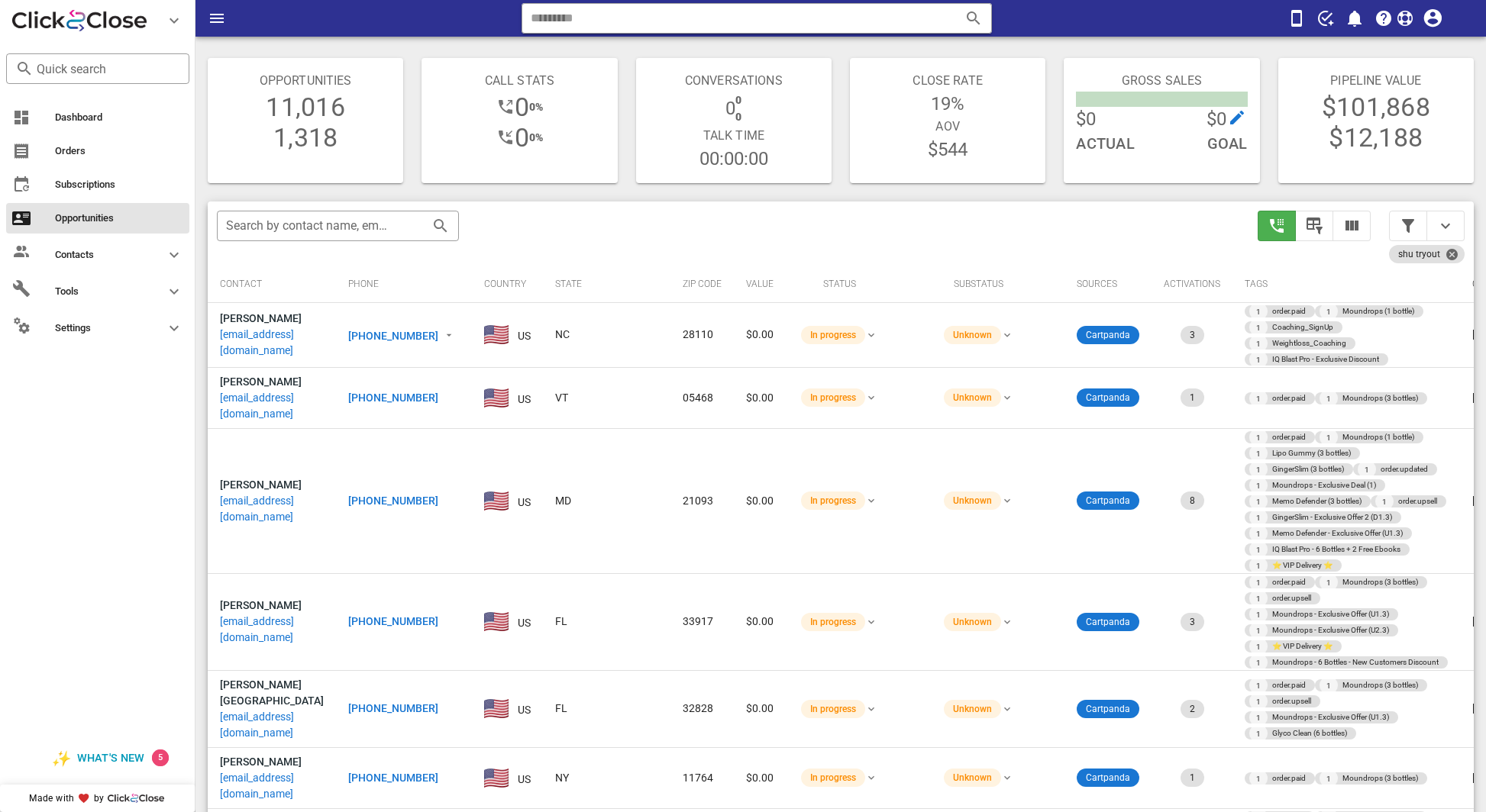 click on "Amanda Grant  amandajgrant@gmail.com" at bounding box center [272, 398] 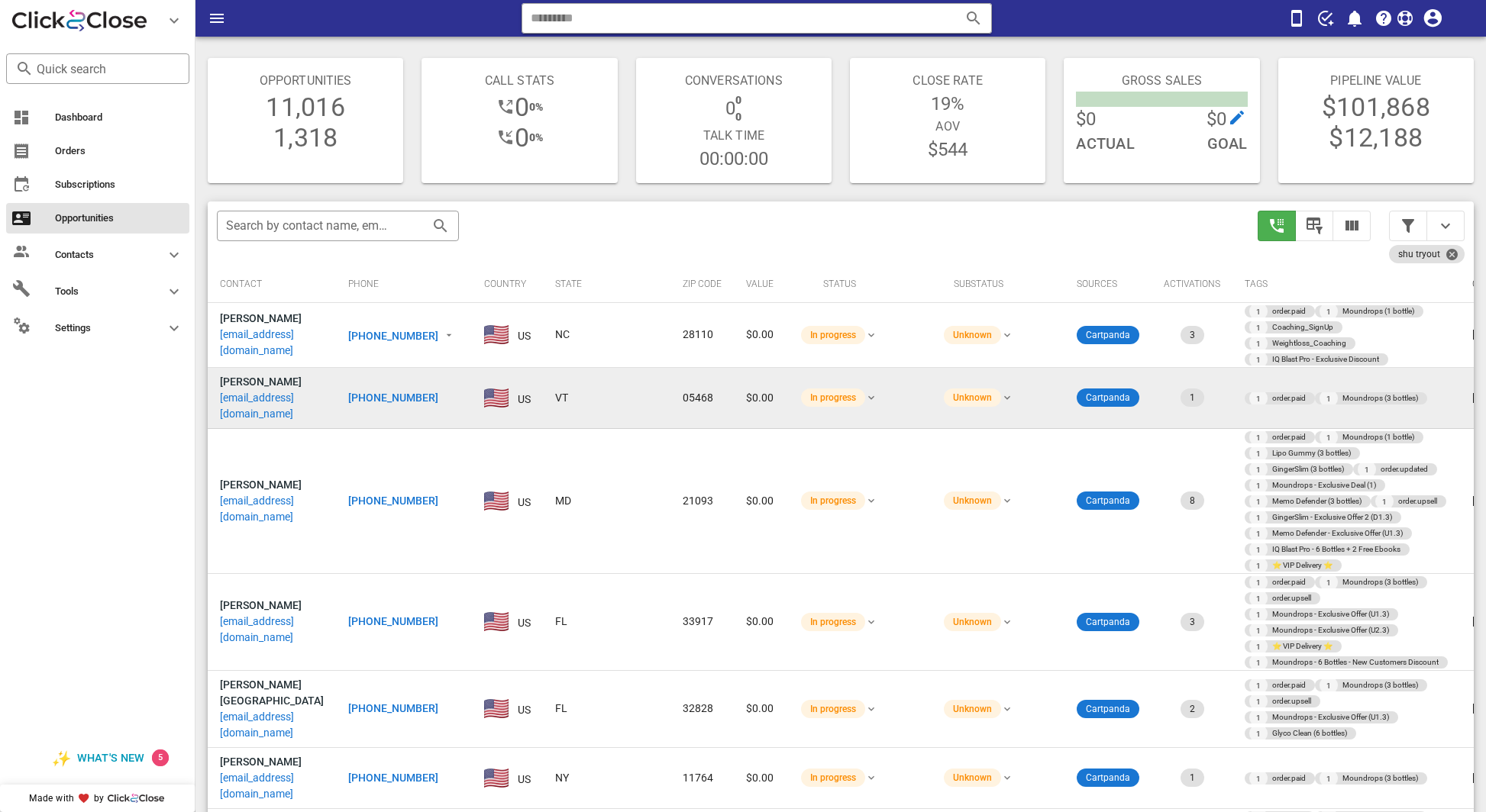 click on "Amanda Grant" at bounding box center [260, 382] 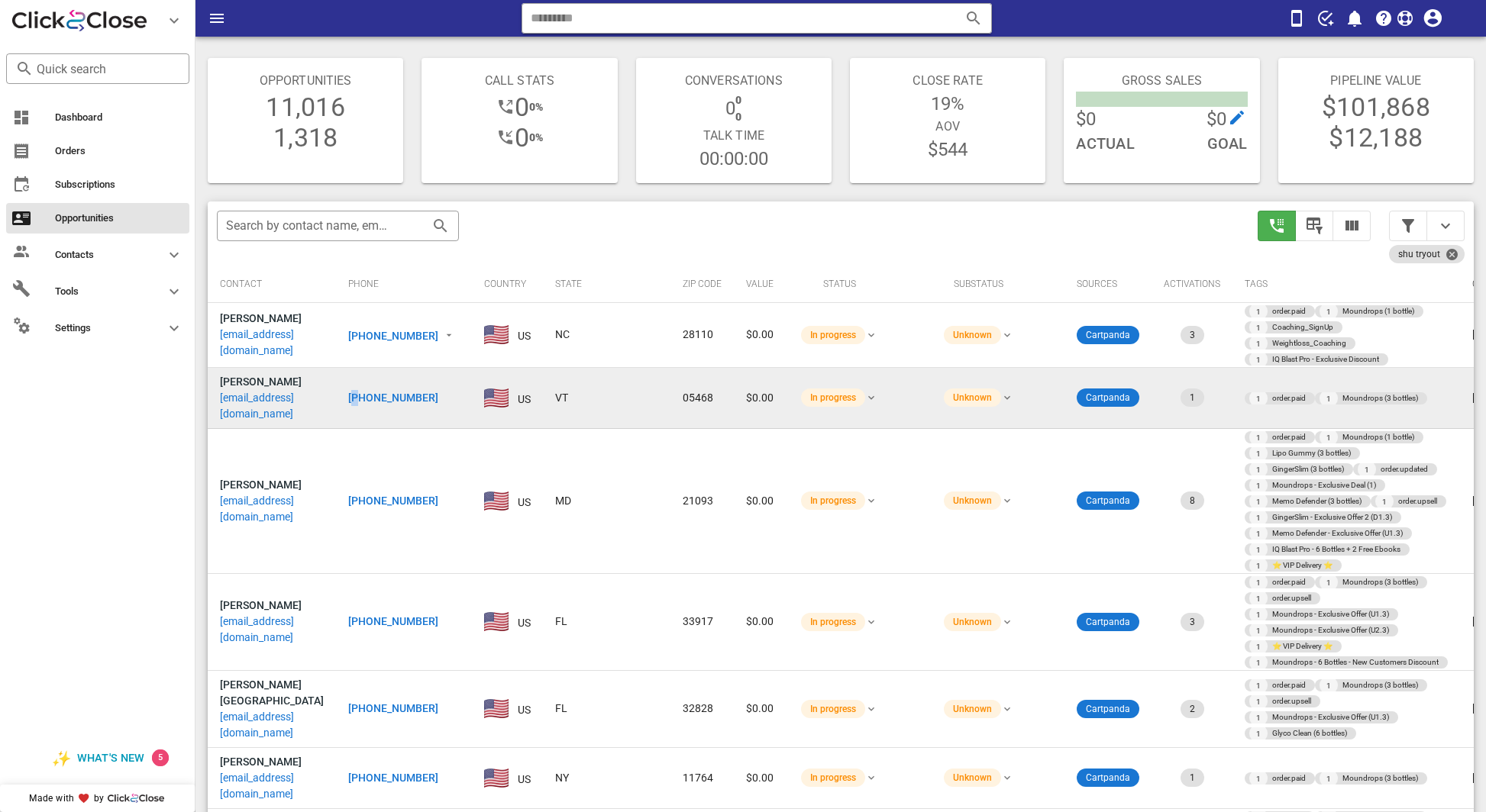 click on "+18023552812" at bounding box center (404, 398) 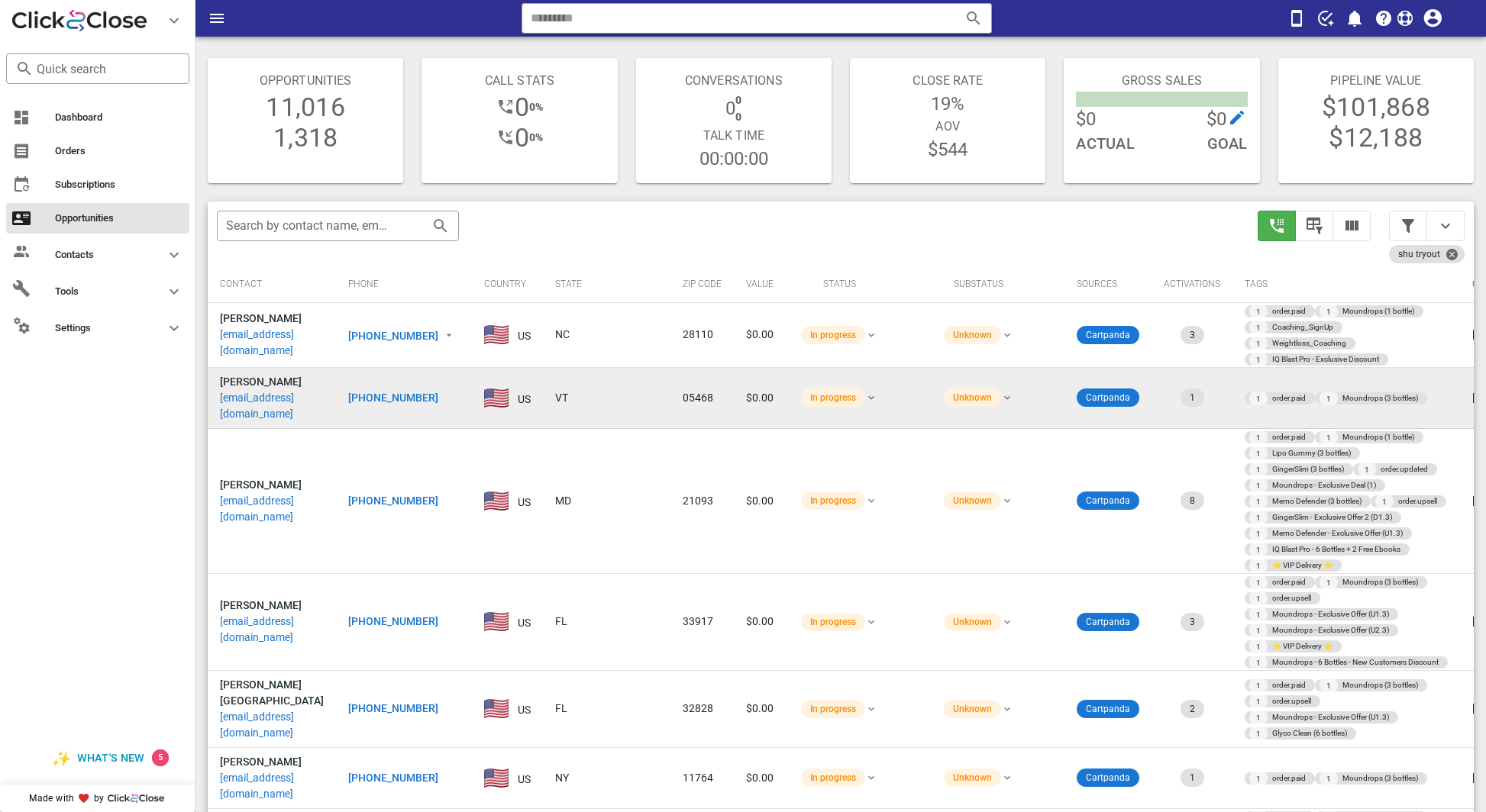 click on "Amanda Grant" at bounding box center [260, 382] 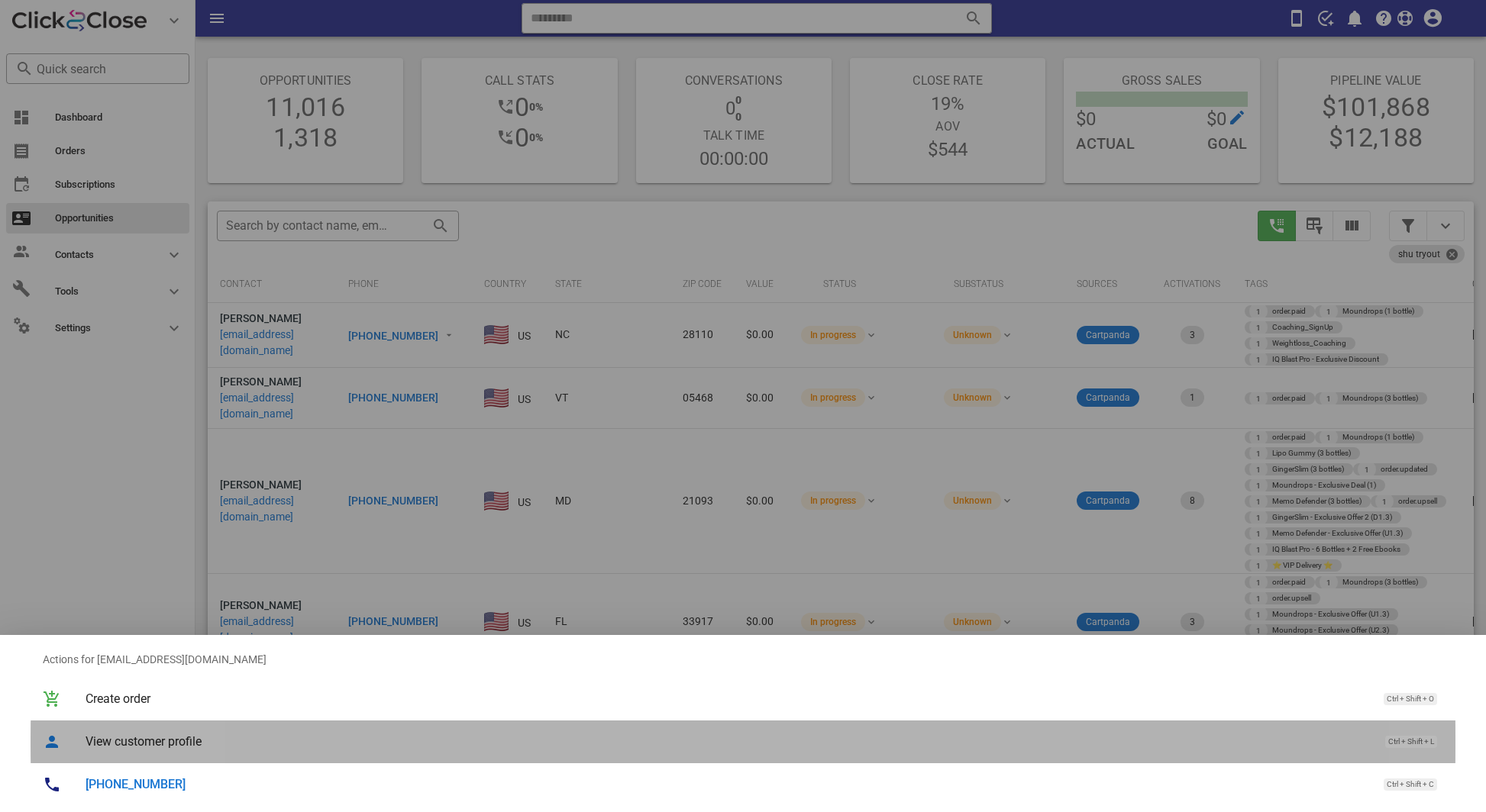 click on "View customer profile Ctrl + Shift + L" at bounding box center (764, 741) 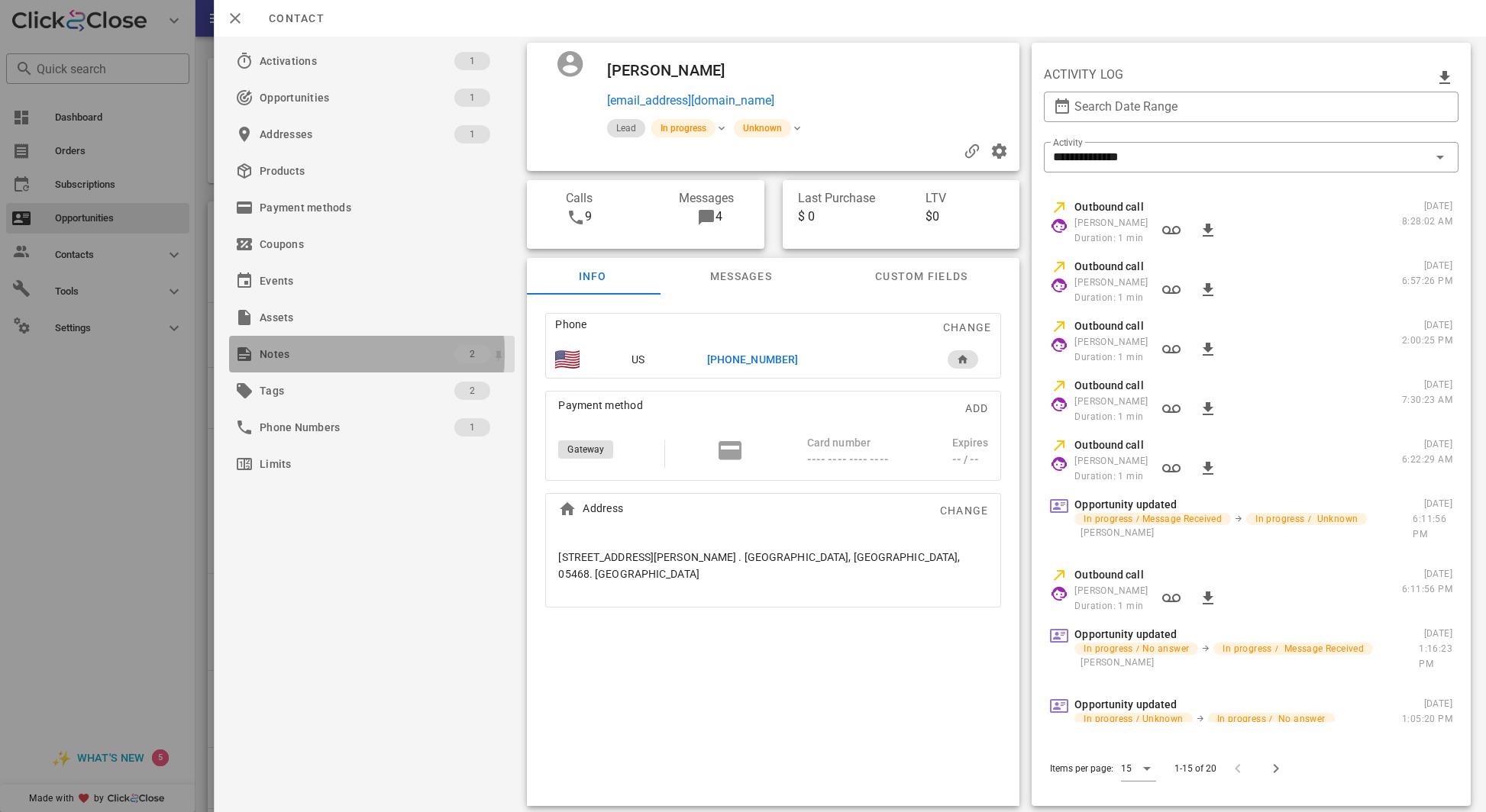 click on "Notes" at bounding box center (357, 354) 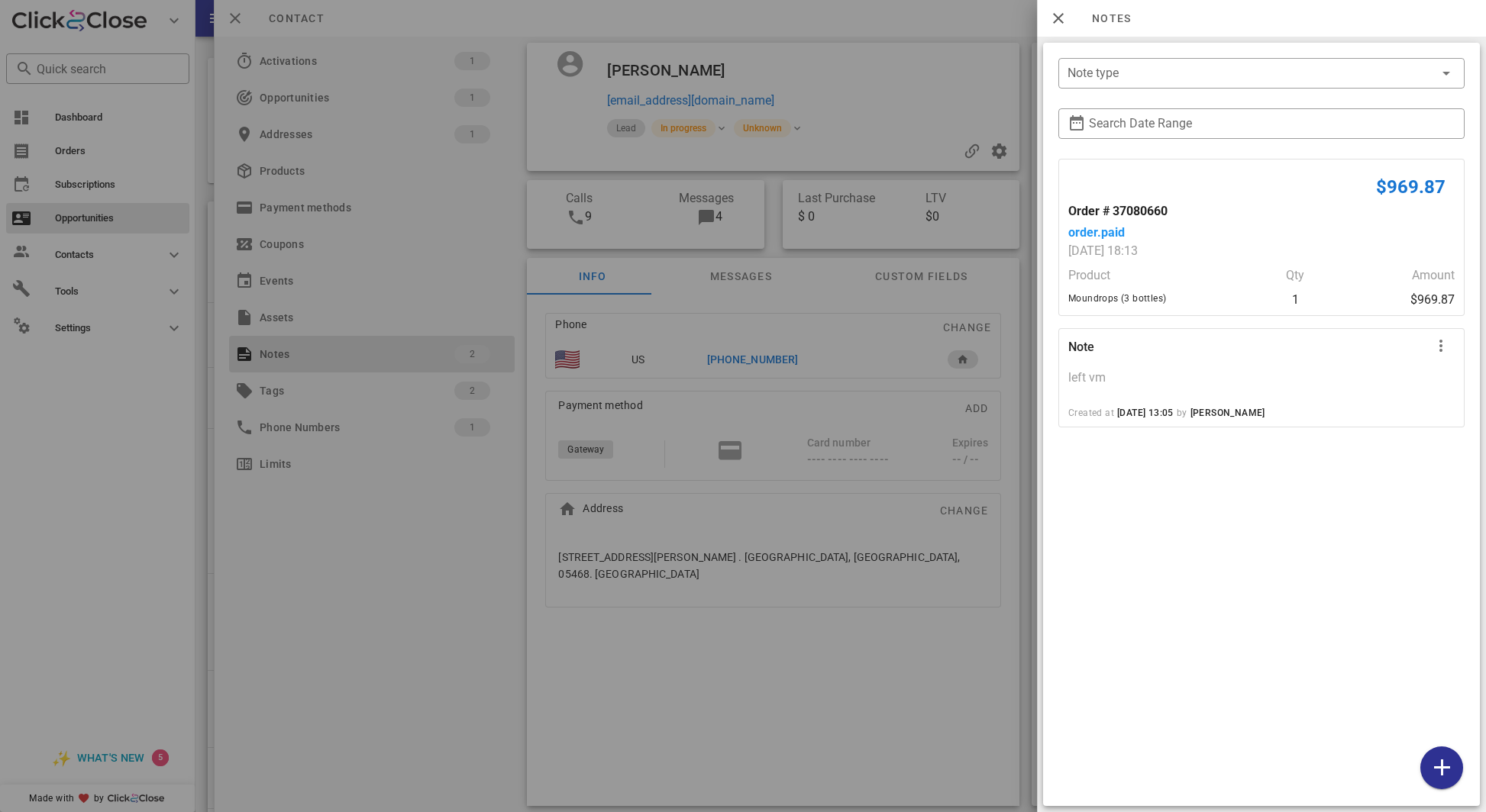 click at bounding box center (743, 406) 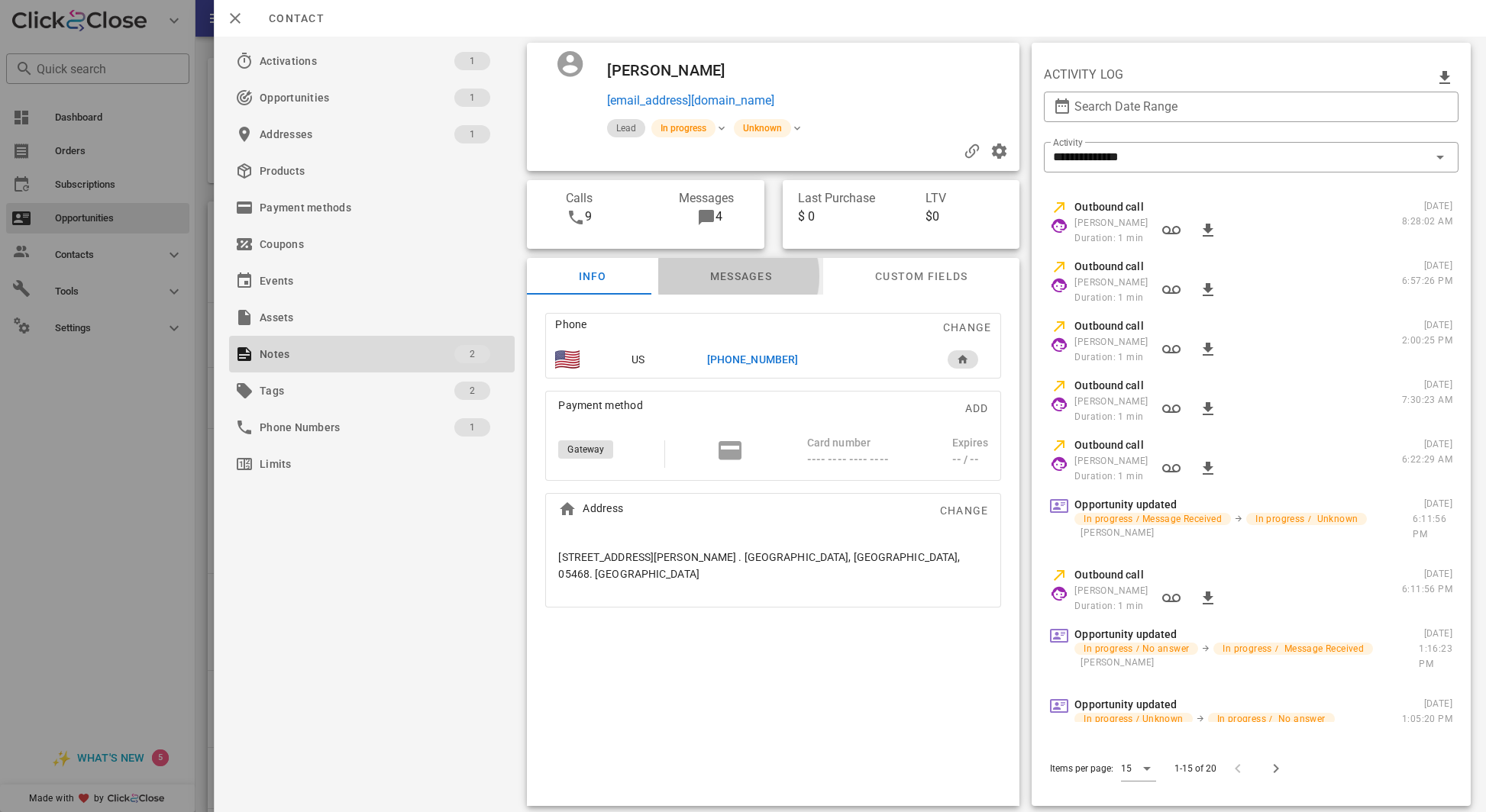 click on "Messages" at bounding box center (741, 276) 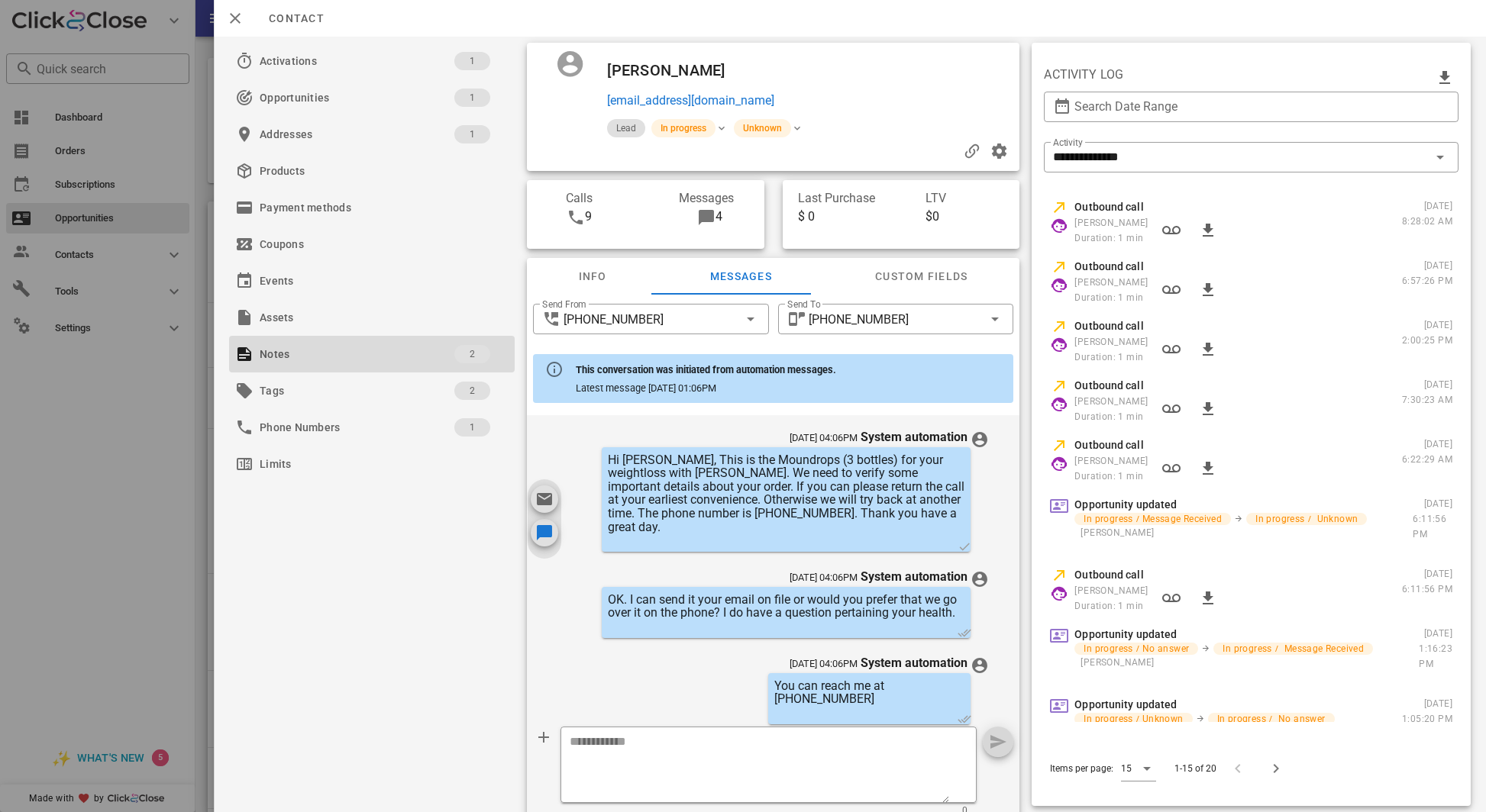 scroll, scrollTop: 496, scrollLeft: 0, axis: vertical 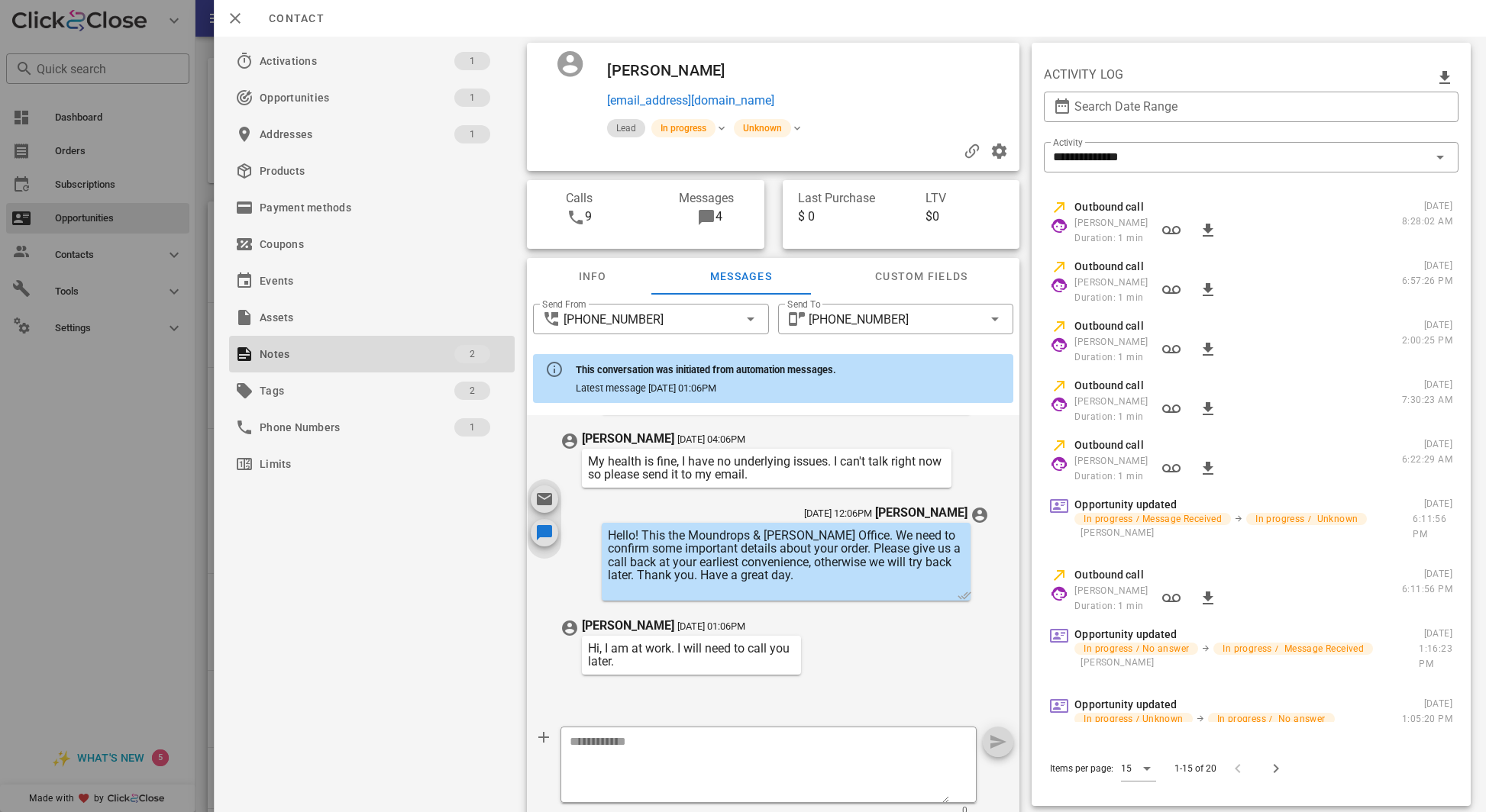 click on "Hello! This the Moundrops & Dr. Lewis’s Office. We need to confirm some important details about your order. Please give us a call back at your earliest convenience, otherwise we will try back later. Thank you. Have a great day." at bounding box center (786, 556) 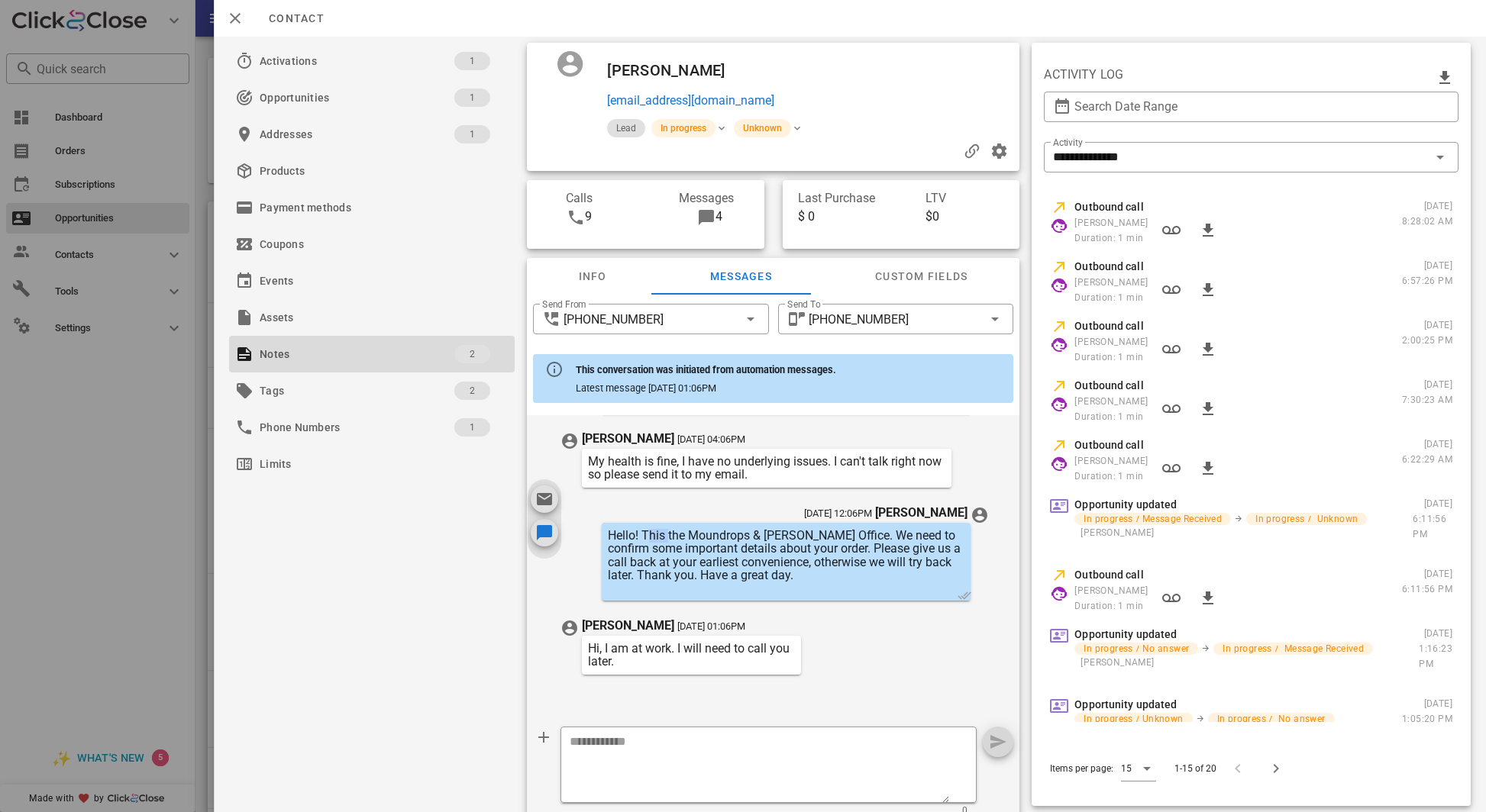 click on "Hello! This the Moundrops & Dr. Lewis’s Office. We need to confirm some important details about your order. Please give us a call back at your earliest convenience, otherwise we will try back later. Thank you. Have a great day." at bounding box center (786, 556) 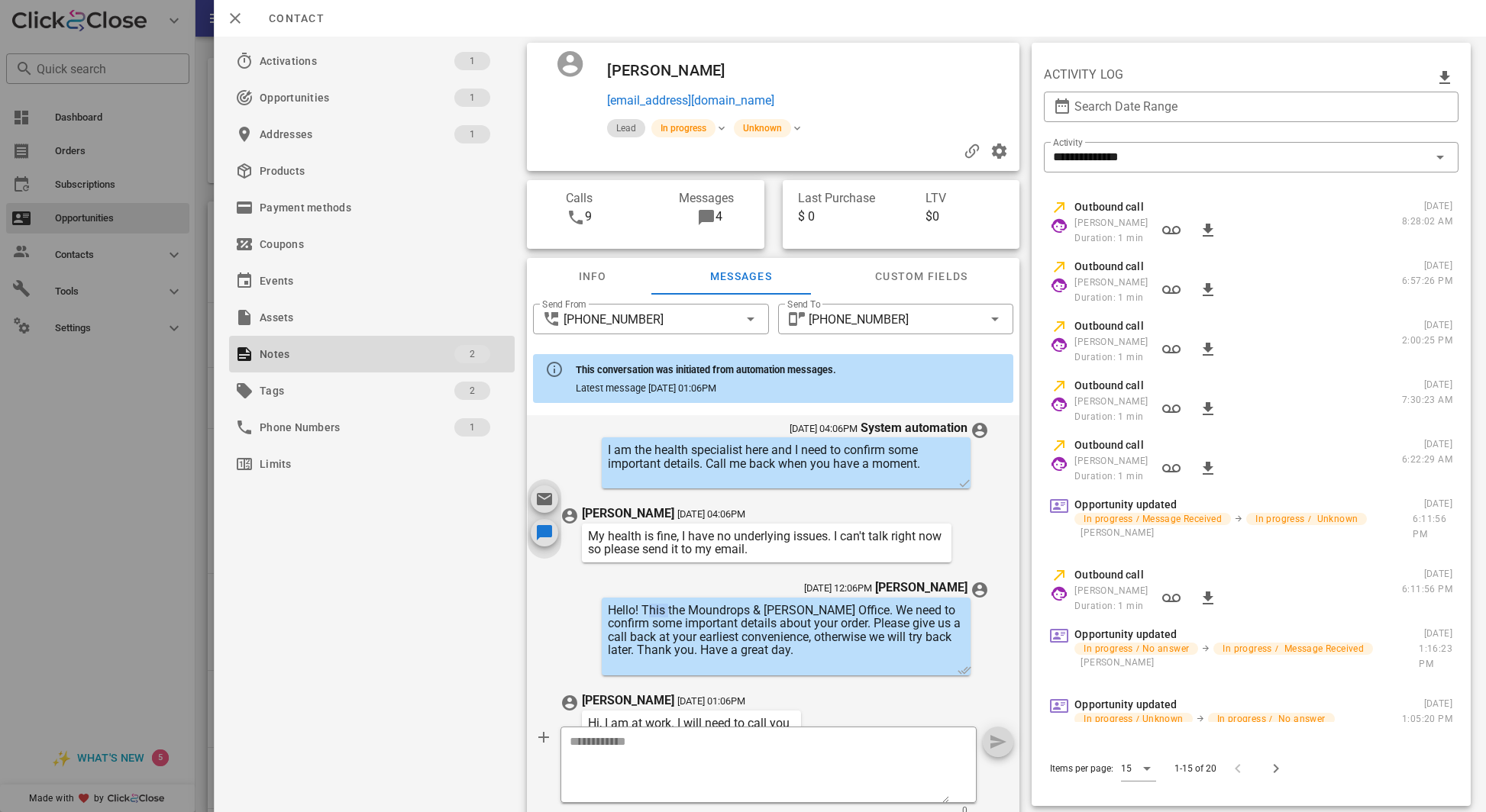 scroll, scrollTop: 396, scrollLeft: 0, axis: vertical 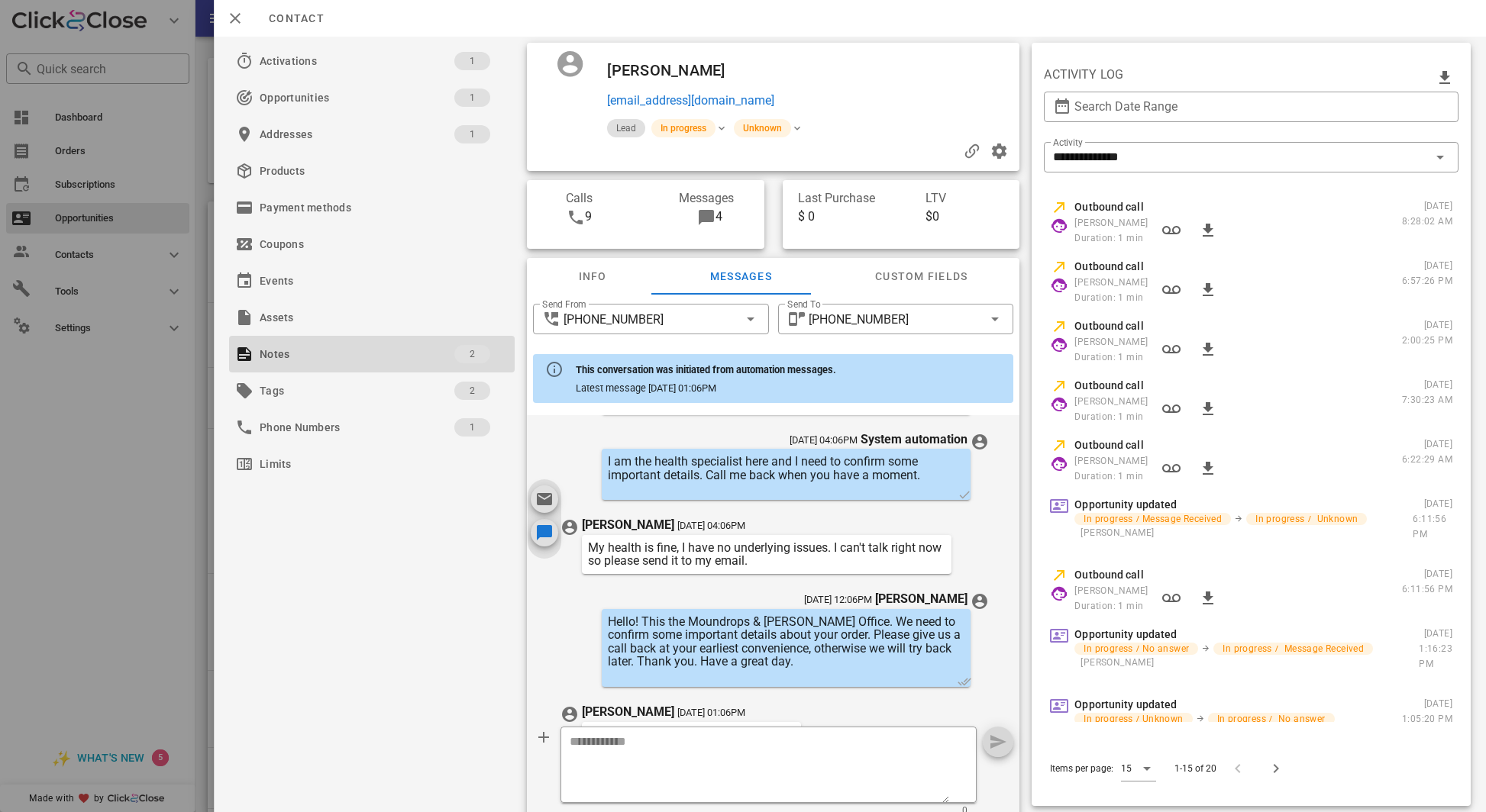 click at bounding box center [743, 406] 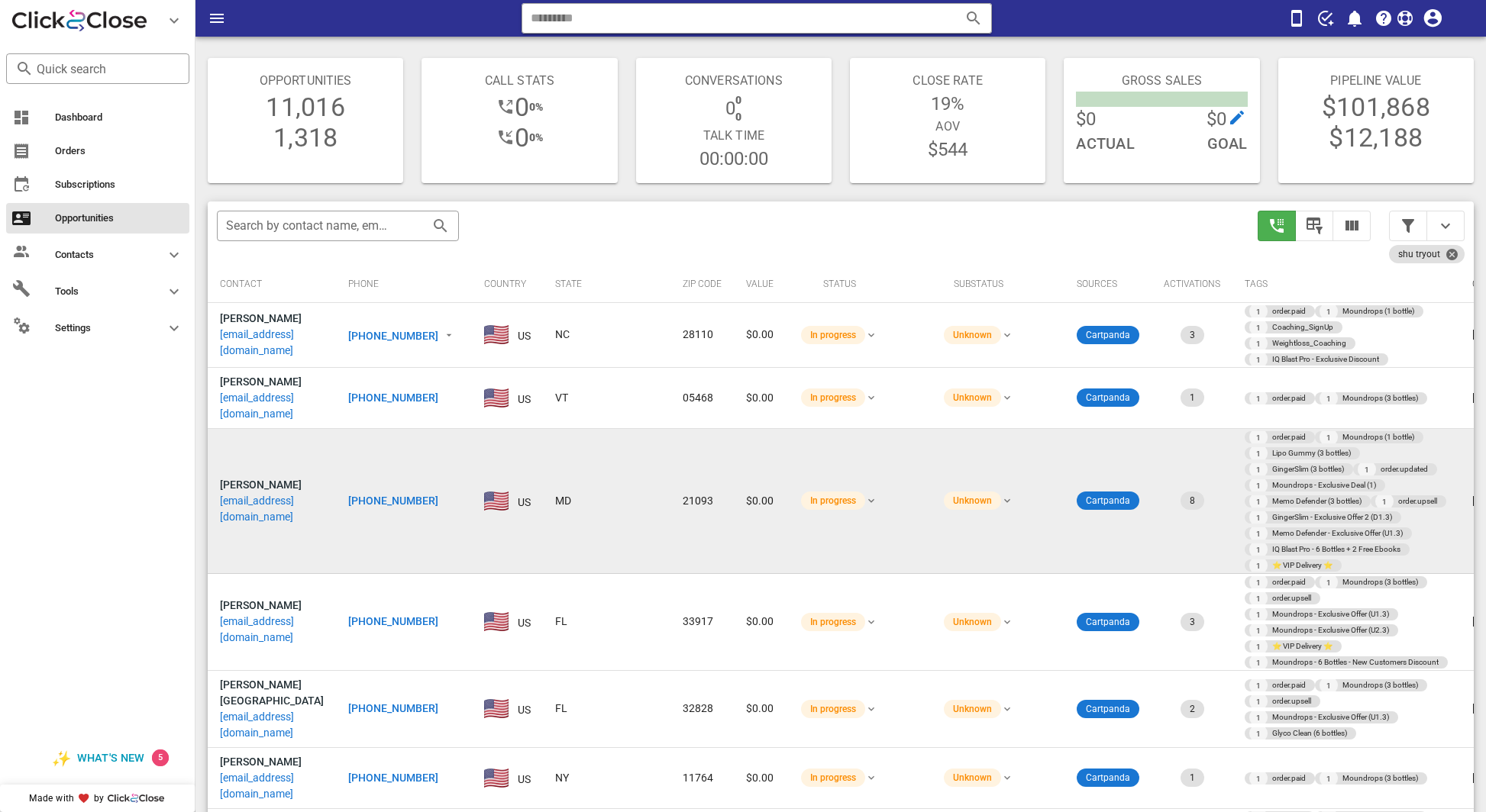 click on "Mary Davis  angie606@aol.com" at bounding box center (272, 501) 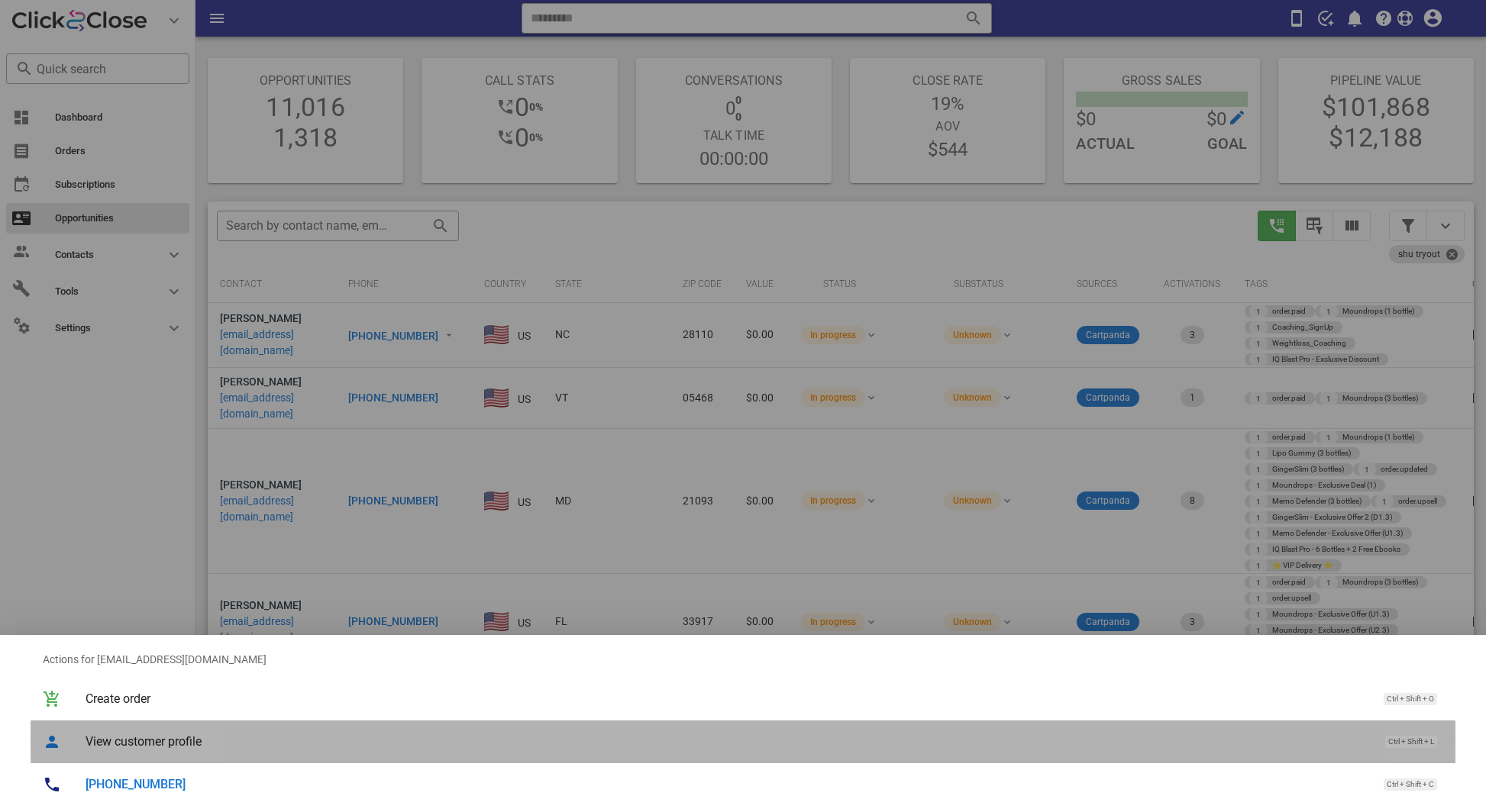 click on "View customer profile" at bounding box center (728, 741) 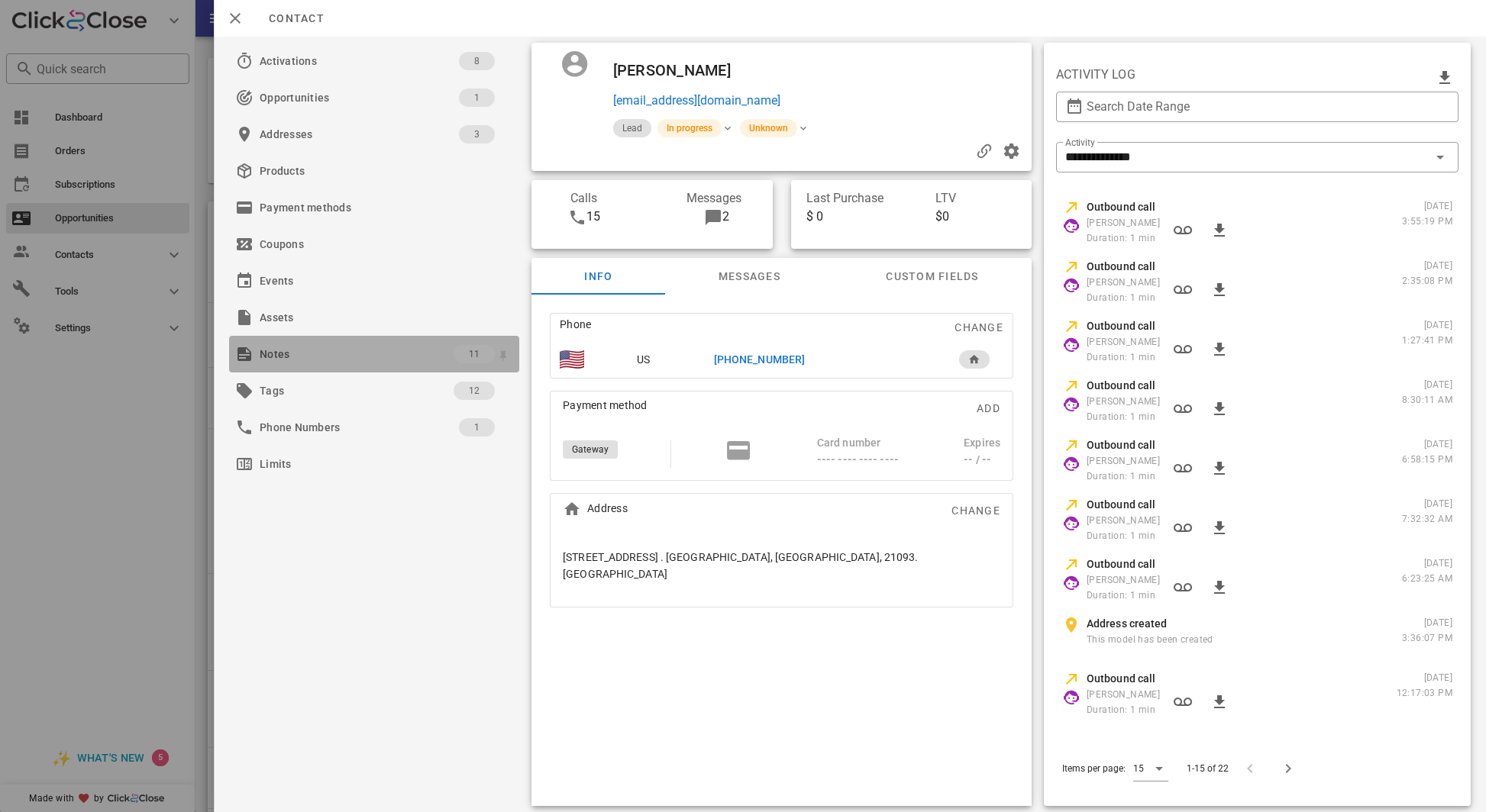 click on "Notes" at bounding box center (357, 354) 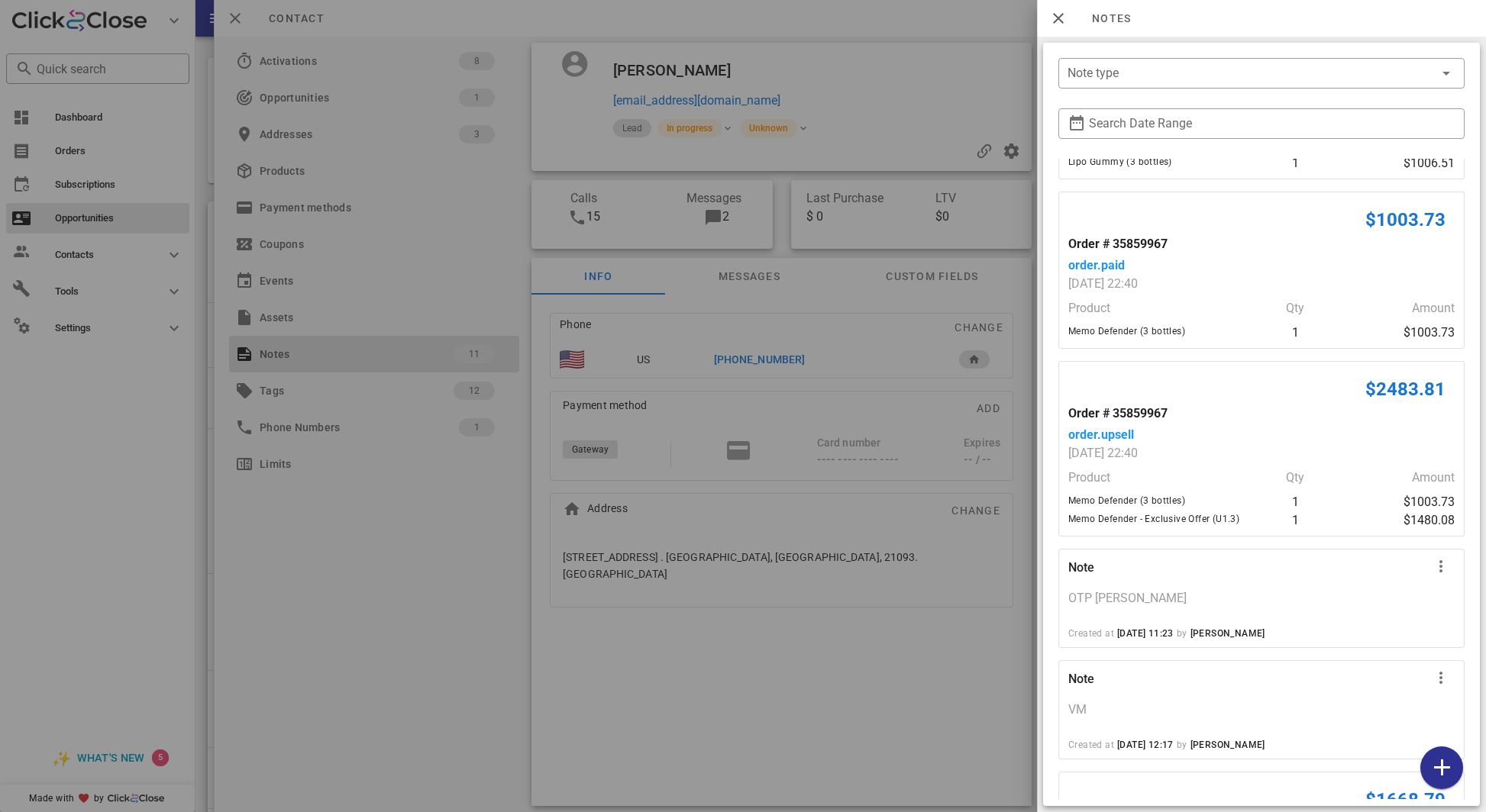 scroll, scrollTop: 1202, scrollLeft: 0, axis: vertical 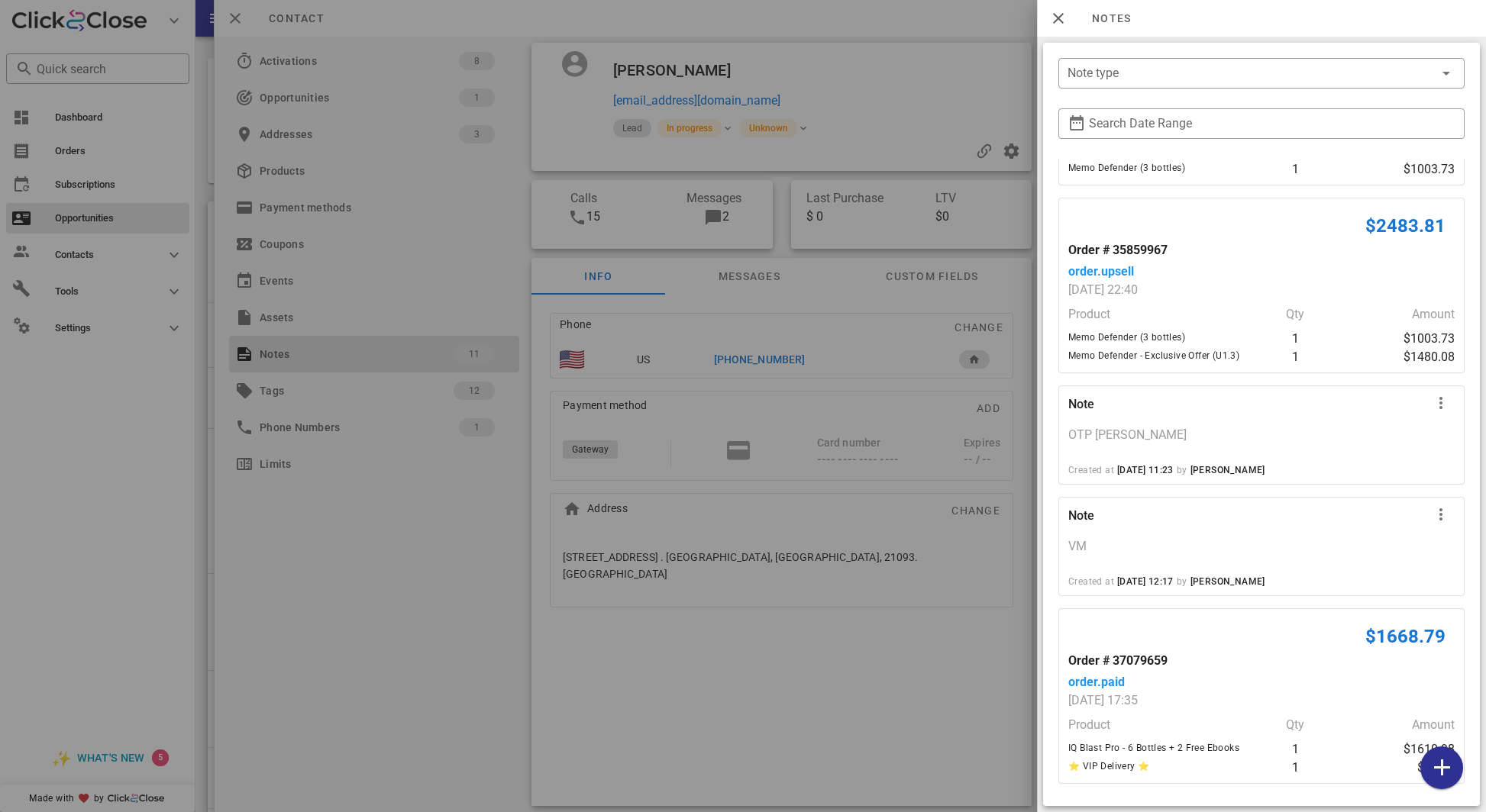 click at bounding box center (743, 406) 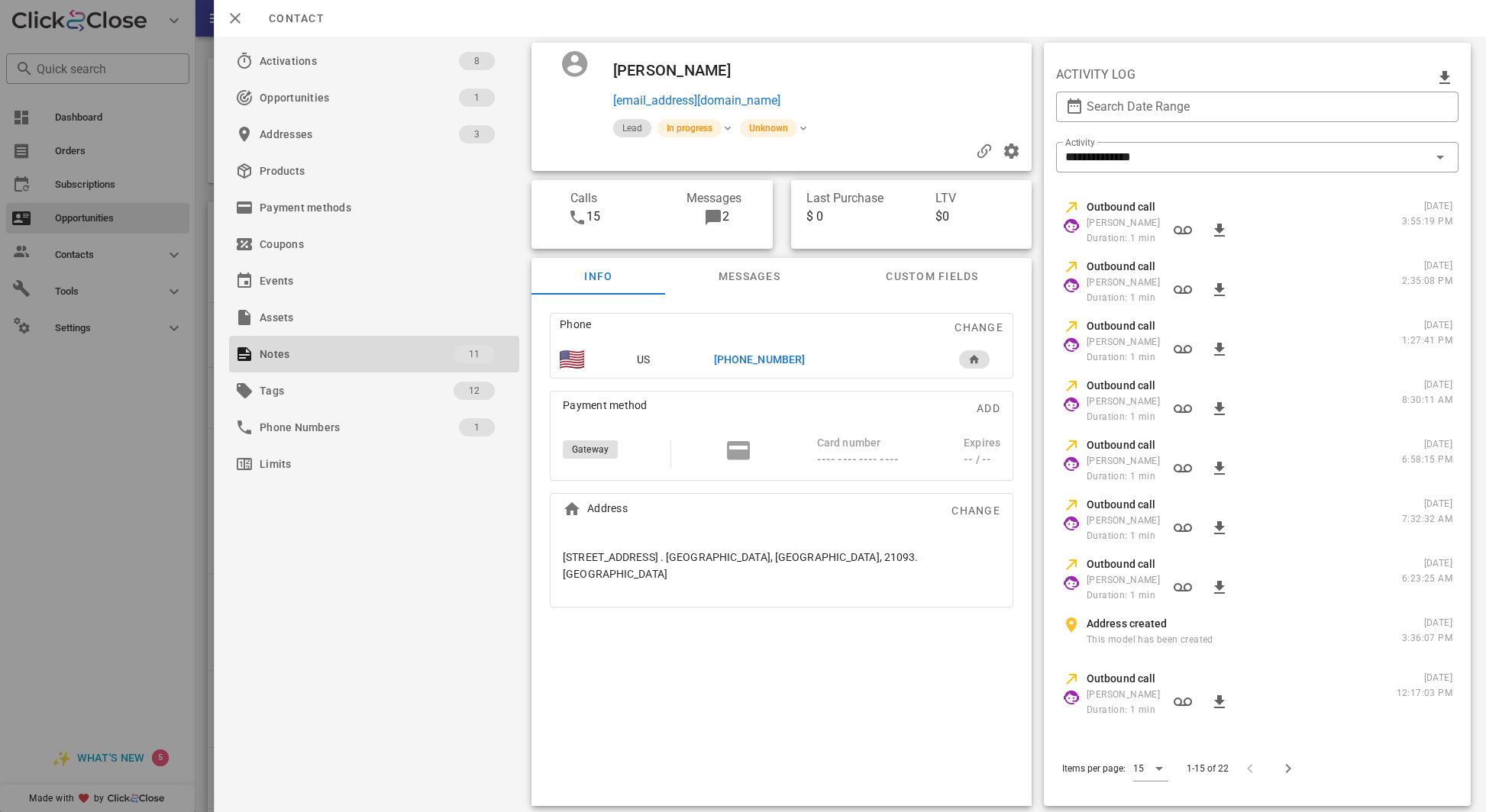 click at bounding box center (743, 406) 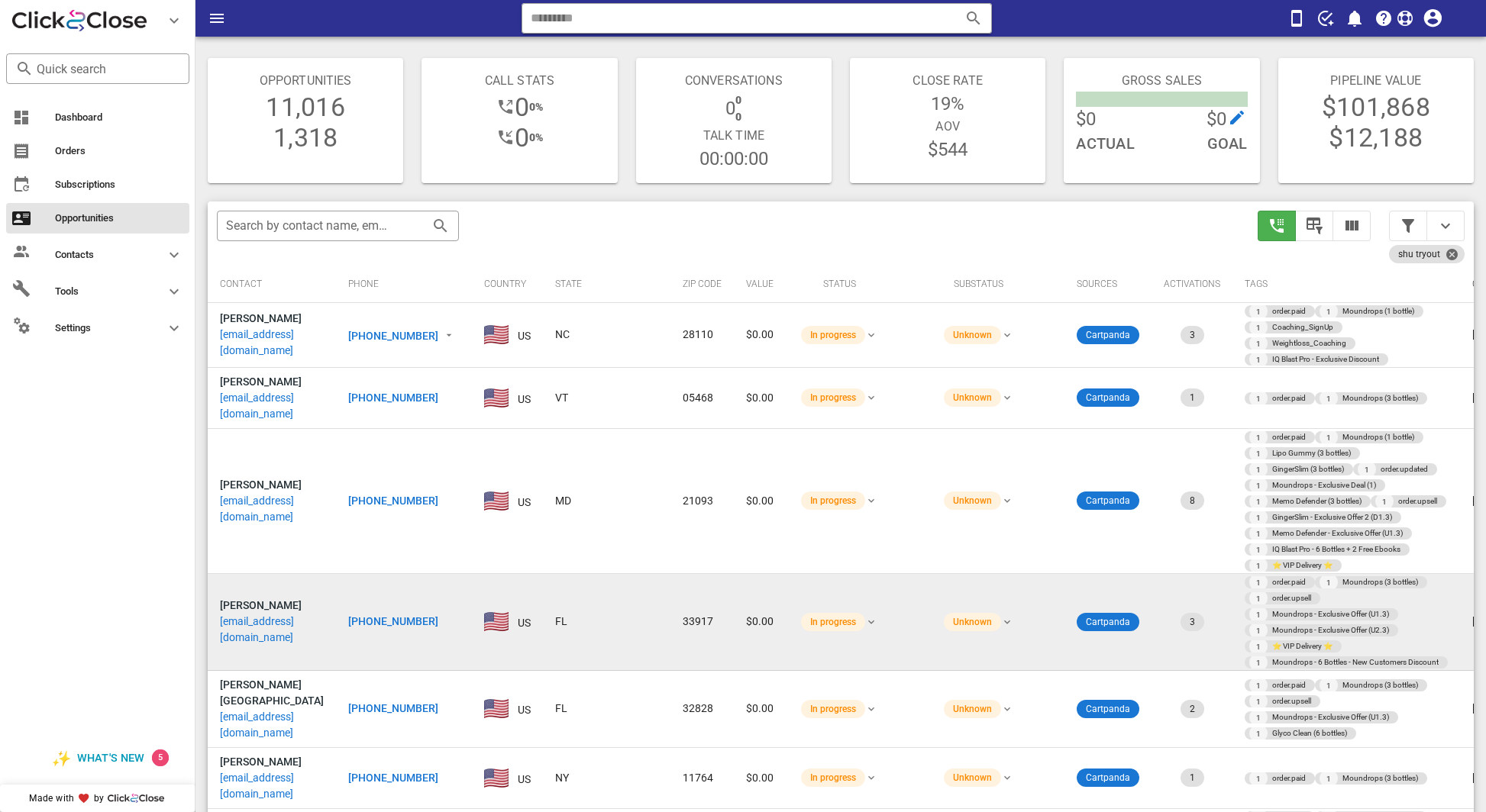 click on "vaughtjackie@gmail.com" at bounding box center [272, 630] 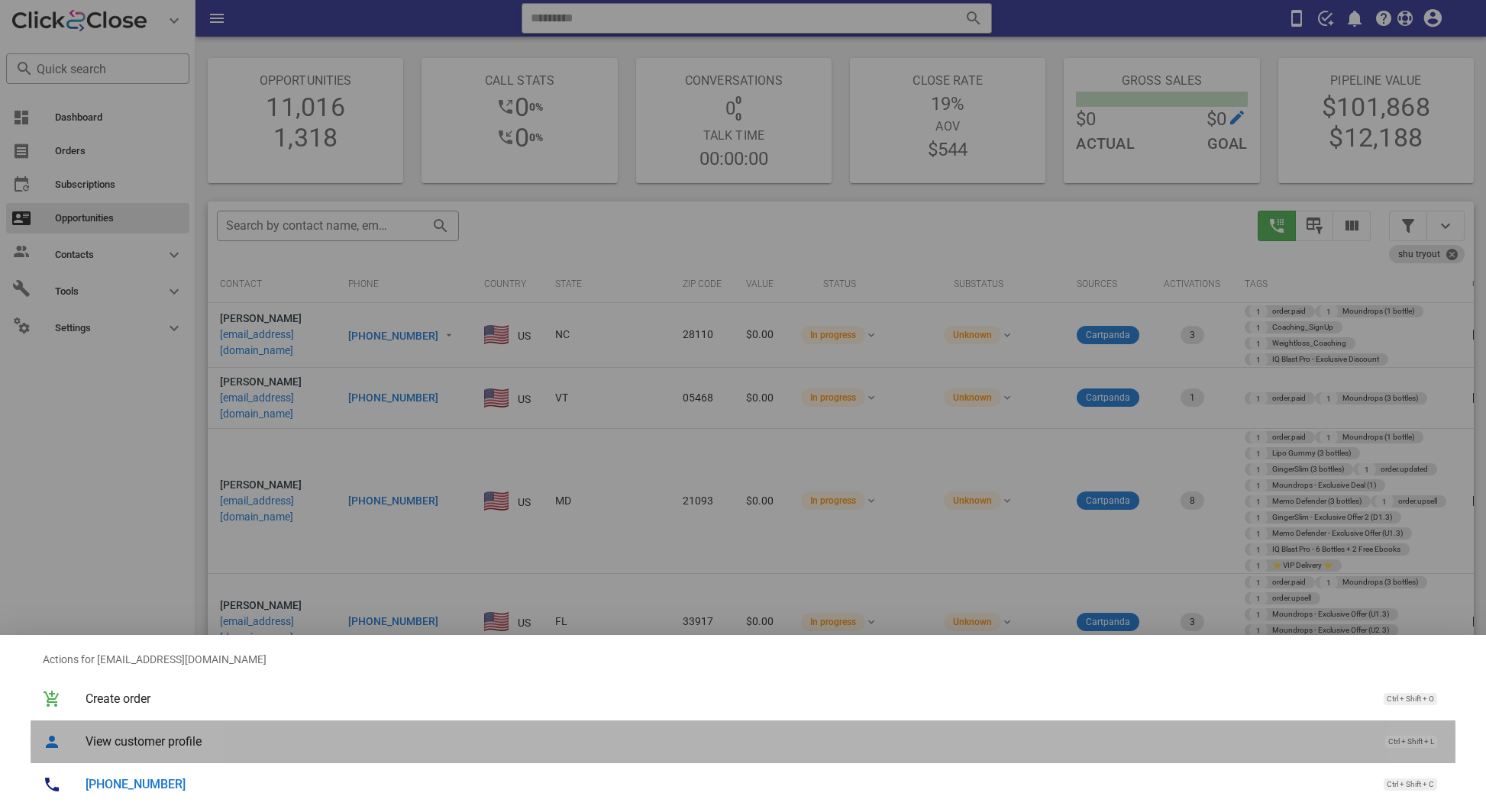 click on "View customer profile" at bounding box center [728, 741] 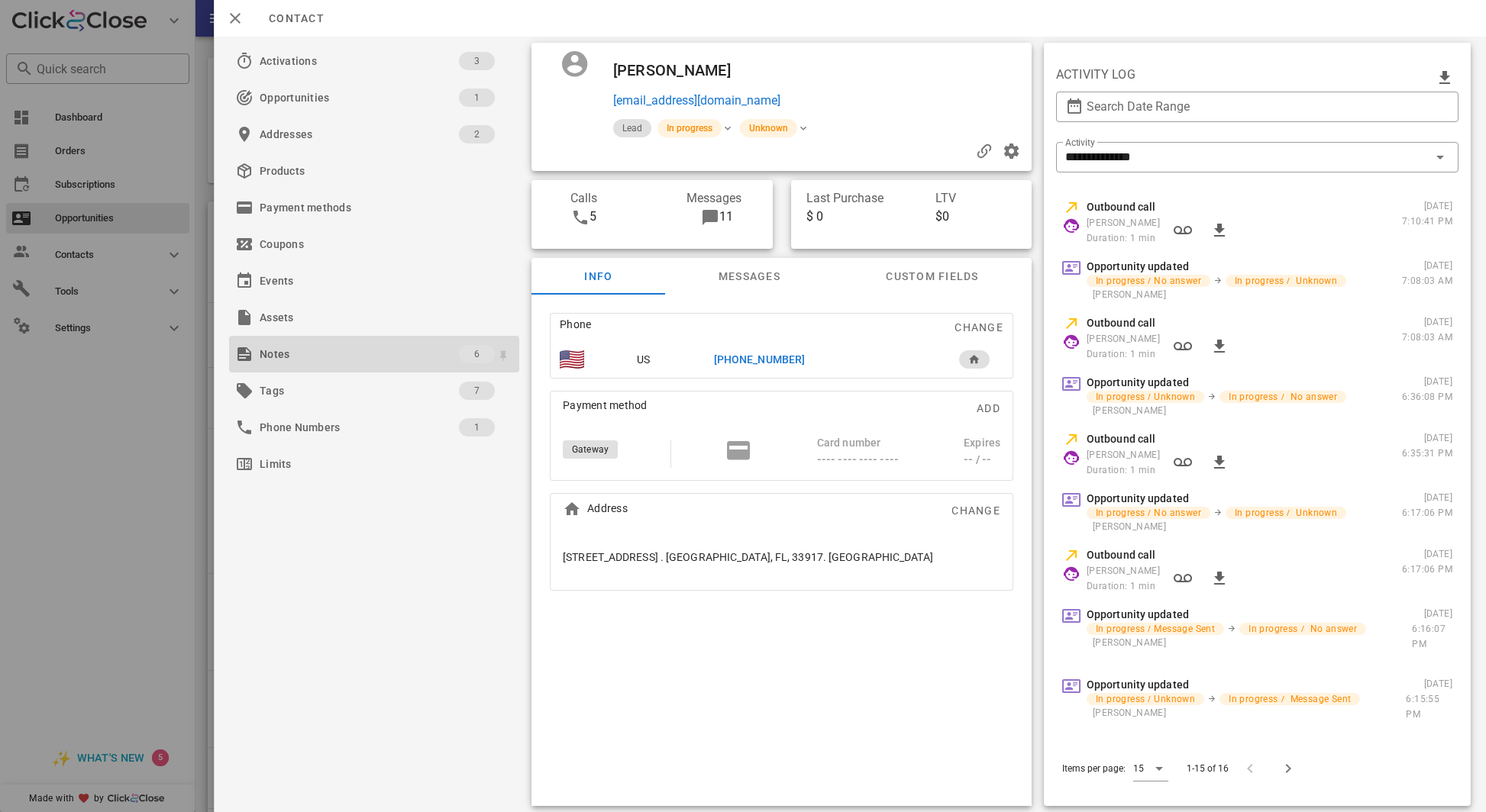 click on "Notes" at bounding box center [359, 354] 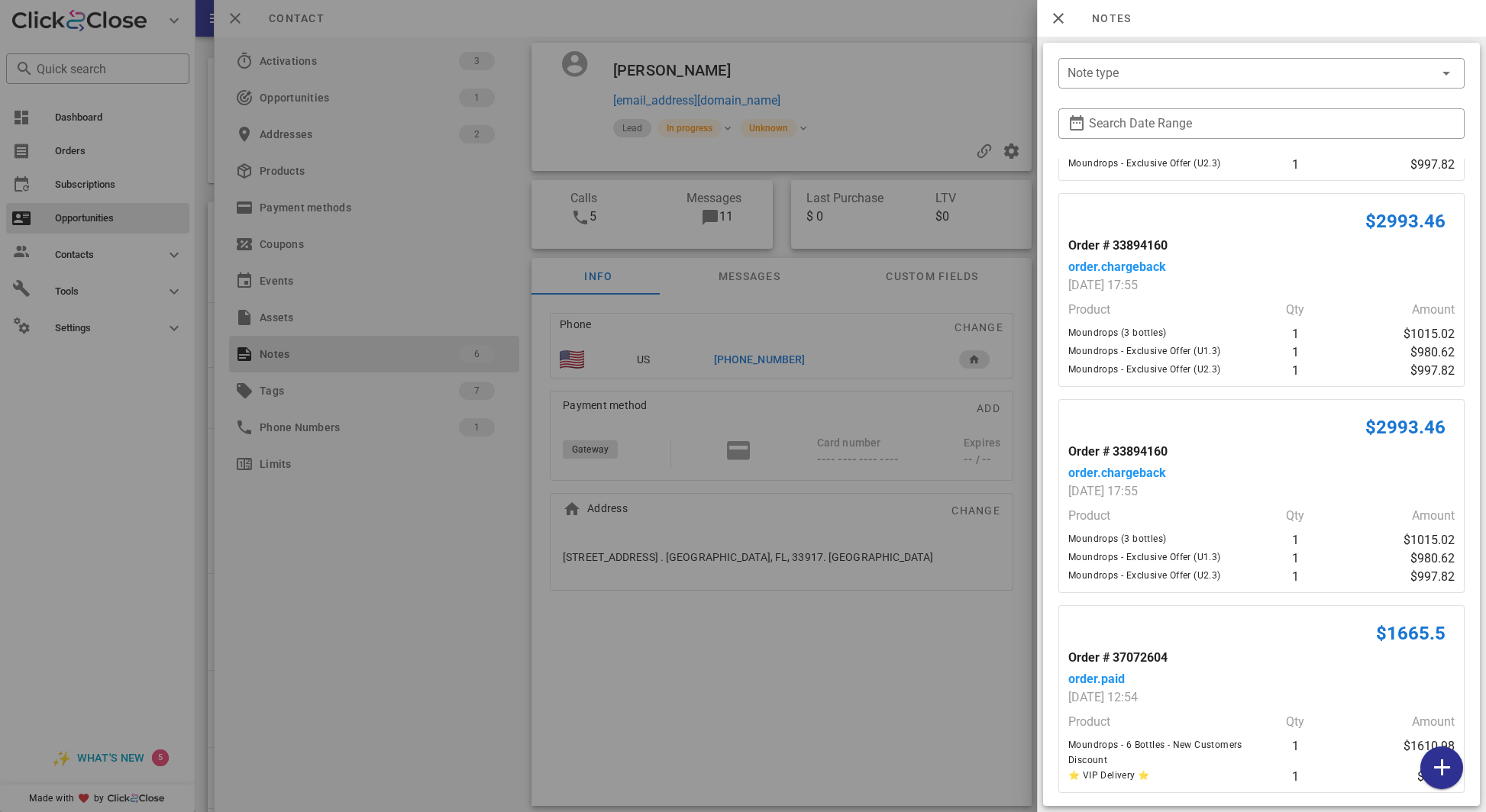 scroll, scrollTop: 540, scrollLeft: 0, axis: vertical 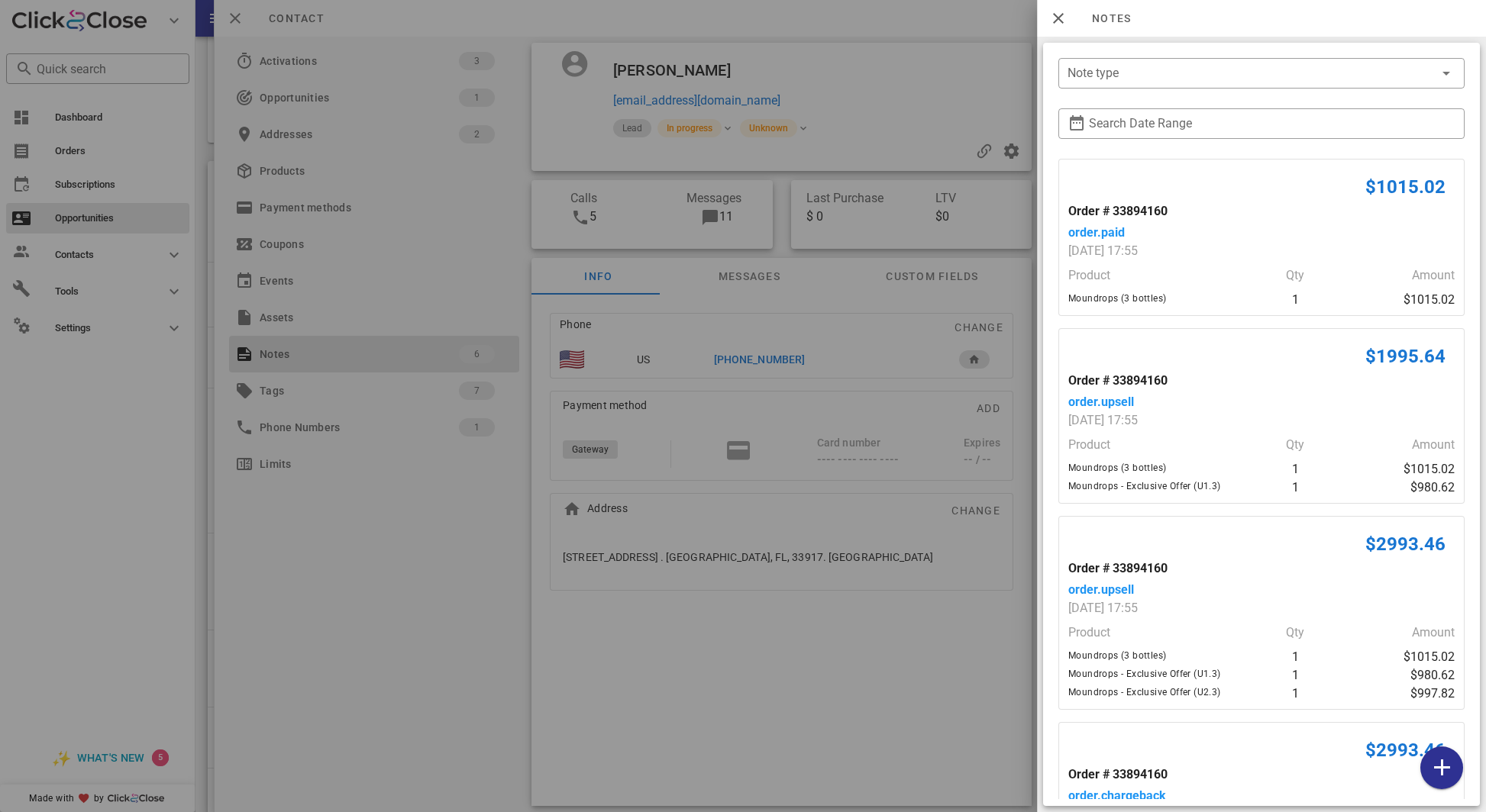 click at bounding box center (743, 406) 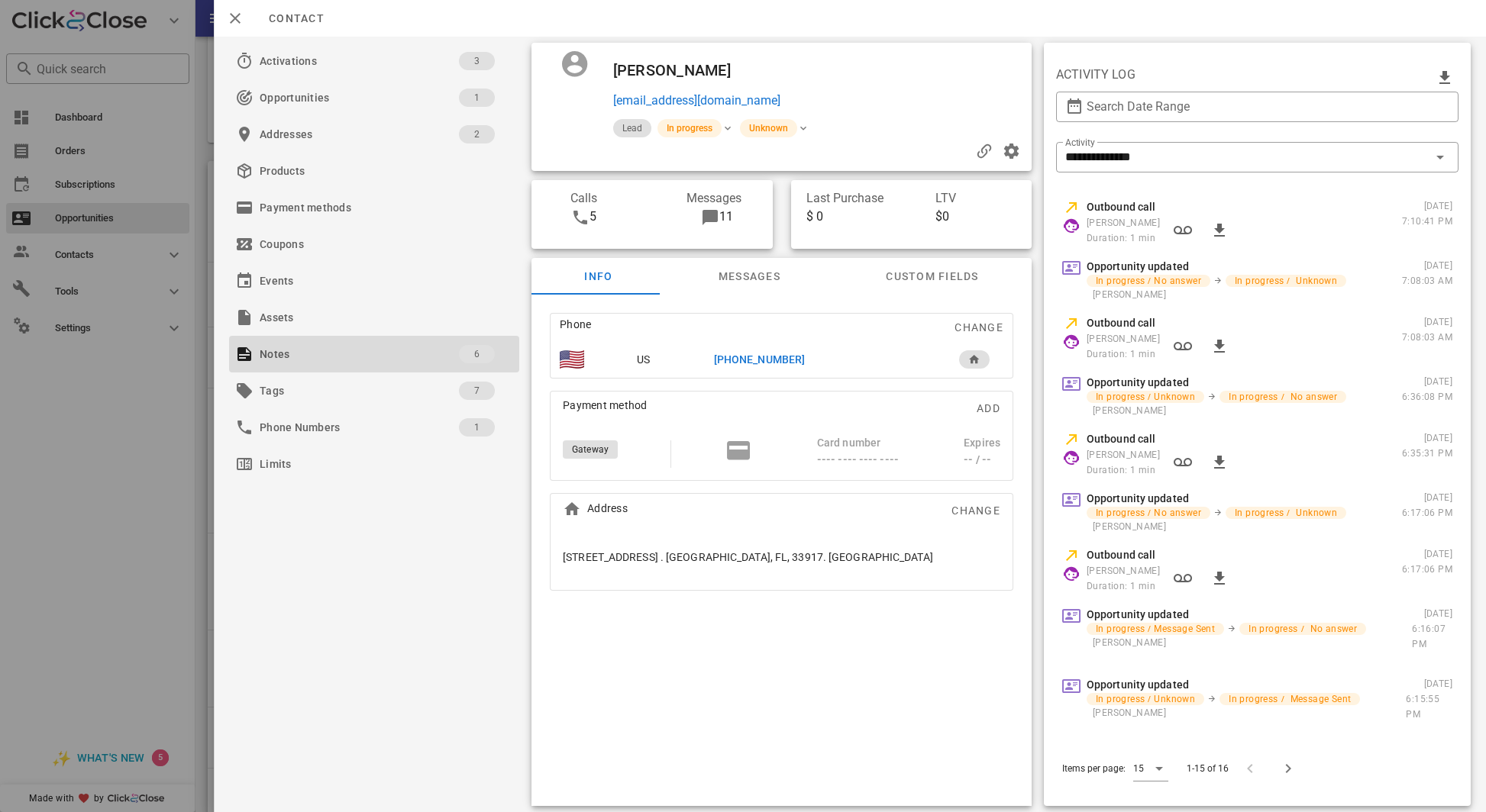 scroll, scrollTop: 0, scrollLeft: 0, axis: both 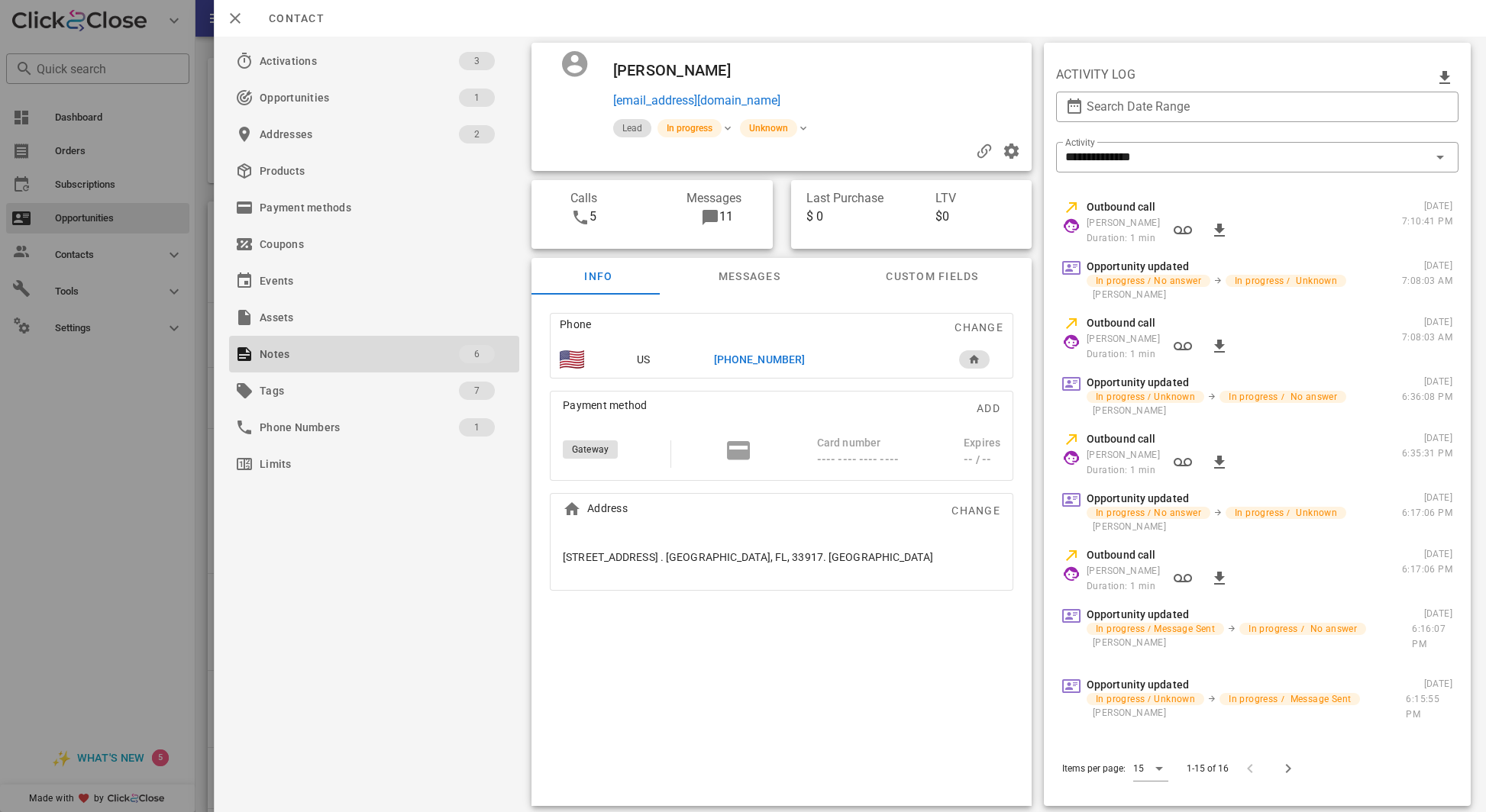 click at bounding box center (743, 406) 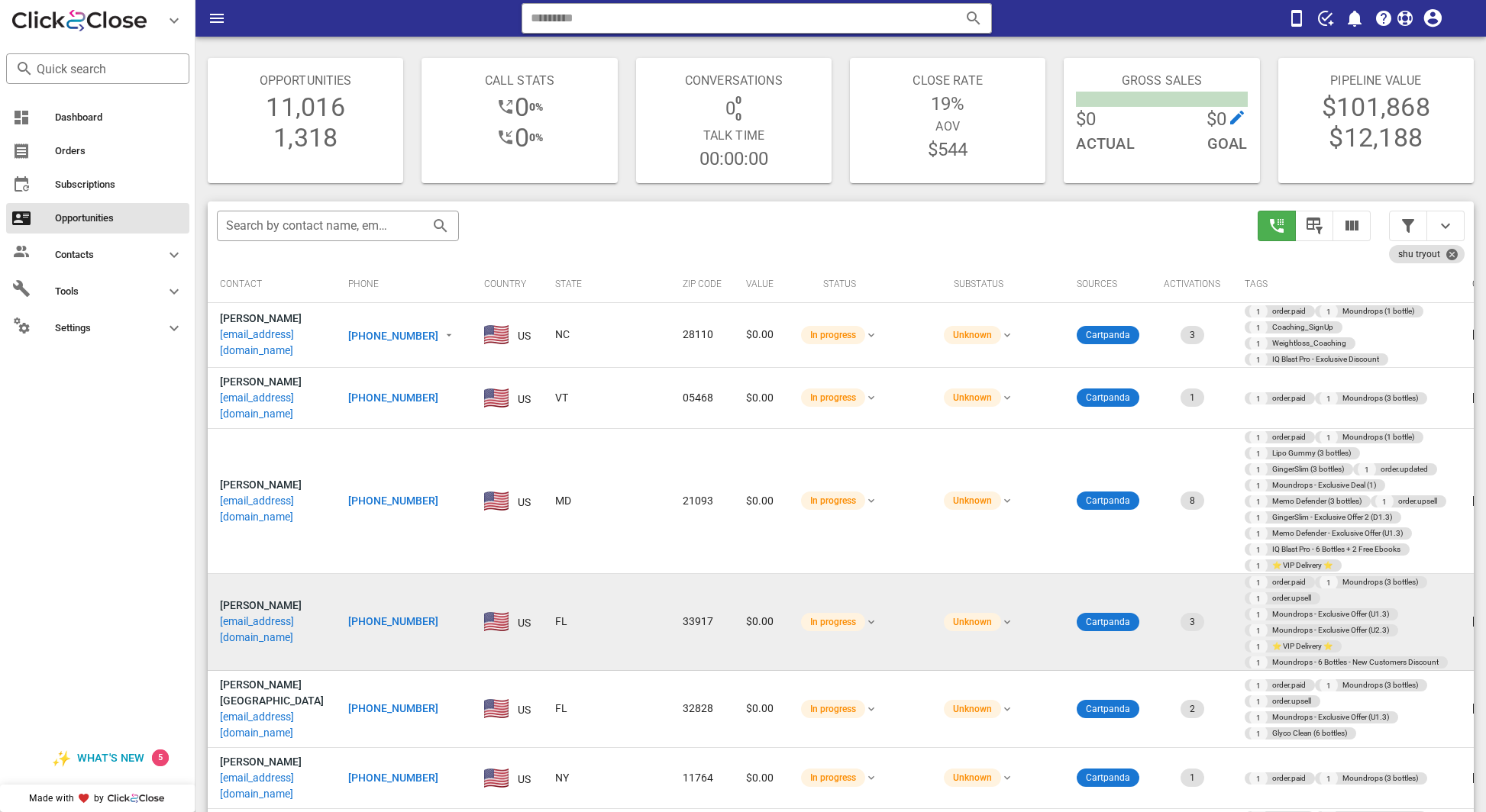click on "vaughtjackie@gmail.com" at bounding box center (272, 630) 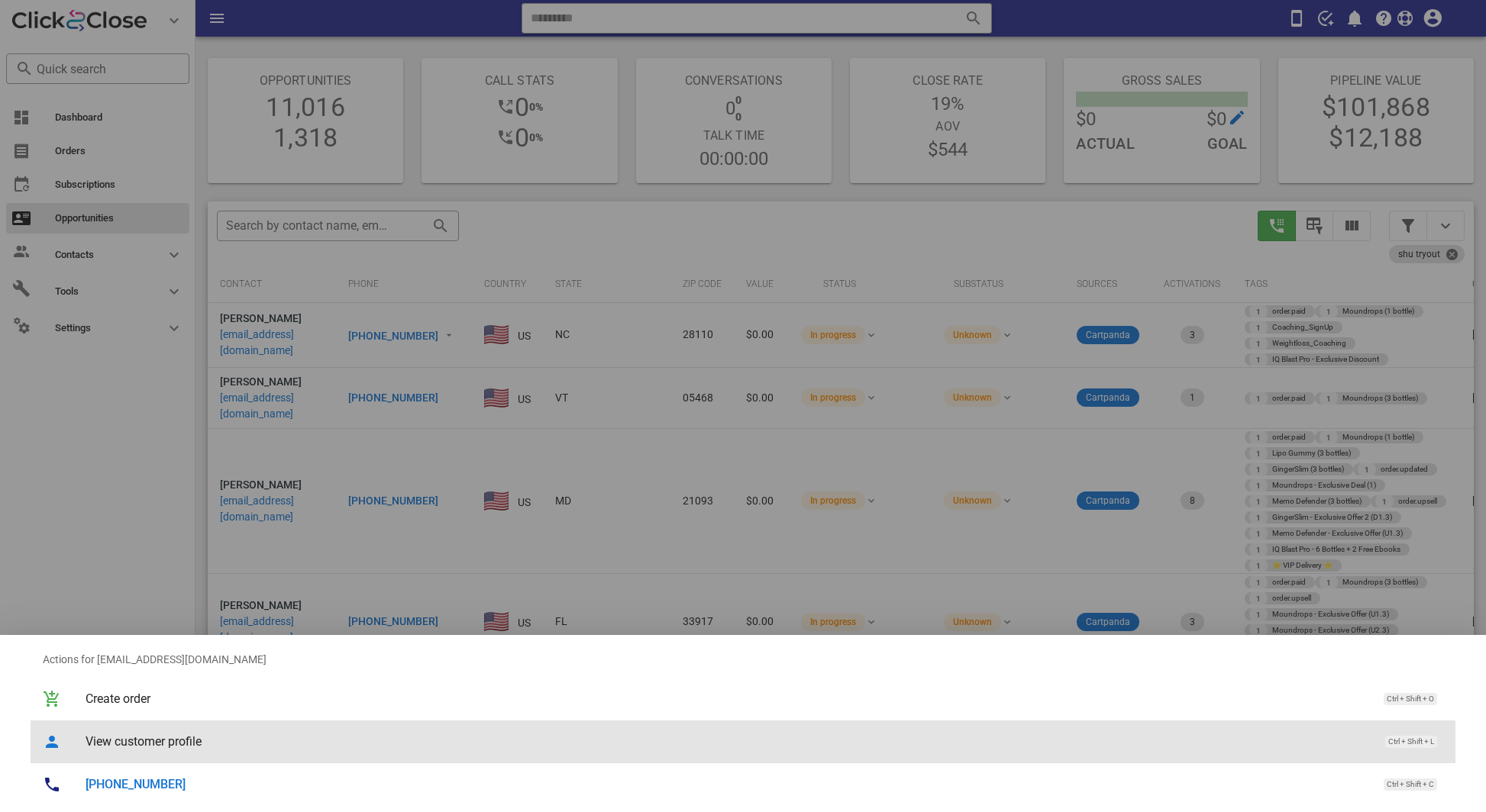 click on "View customer profile" at bounding box center (728, 741) 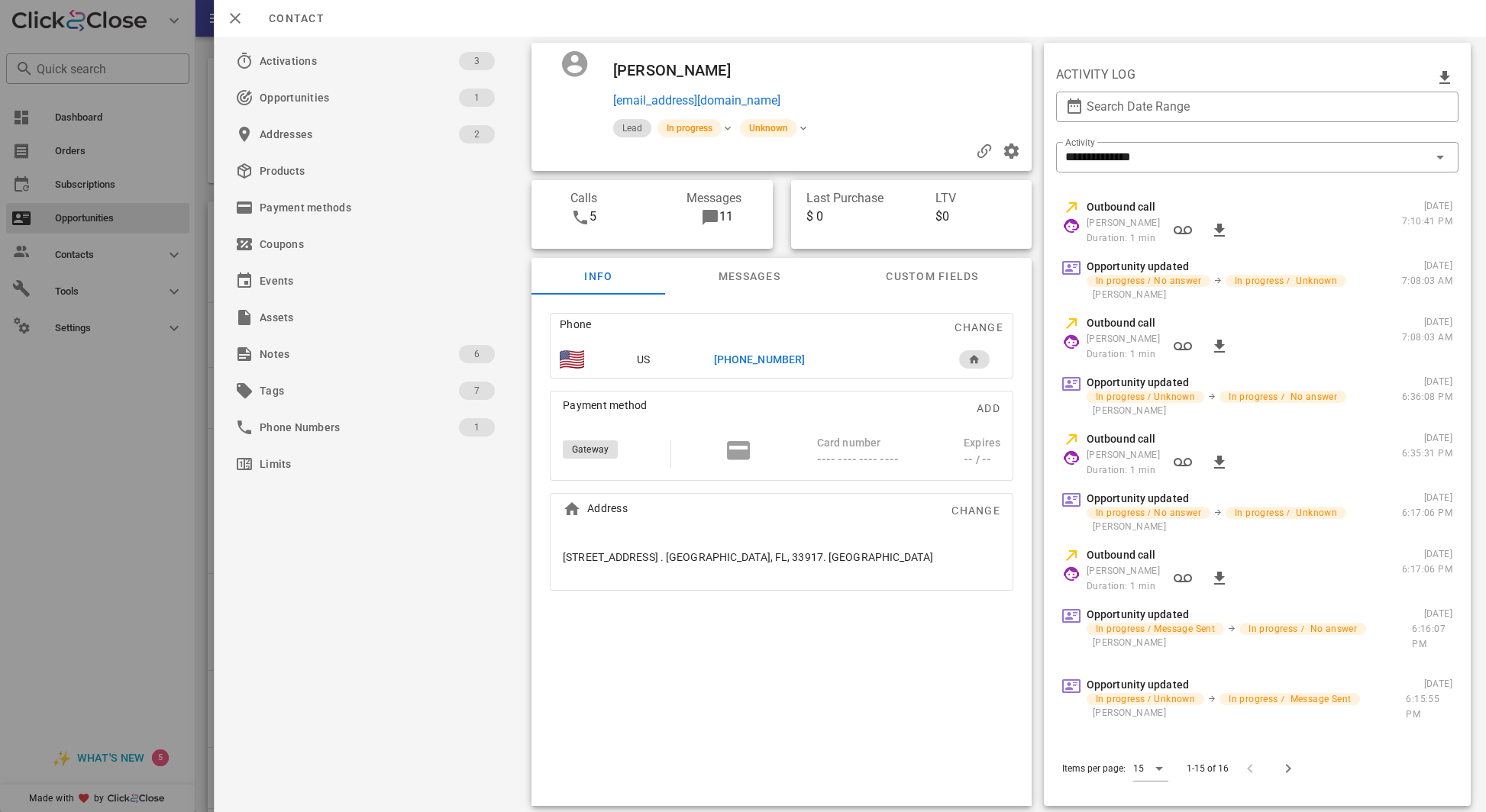 click at bounding box center (743, 406) 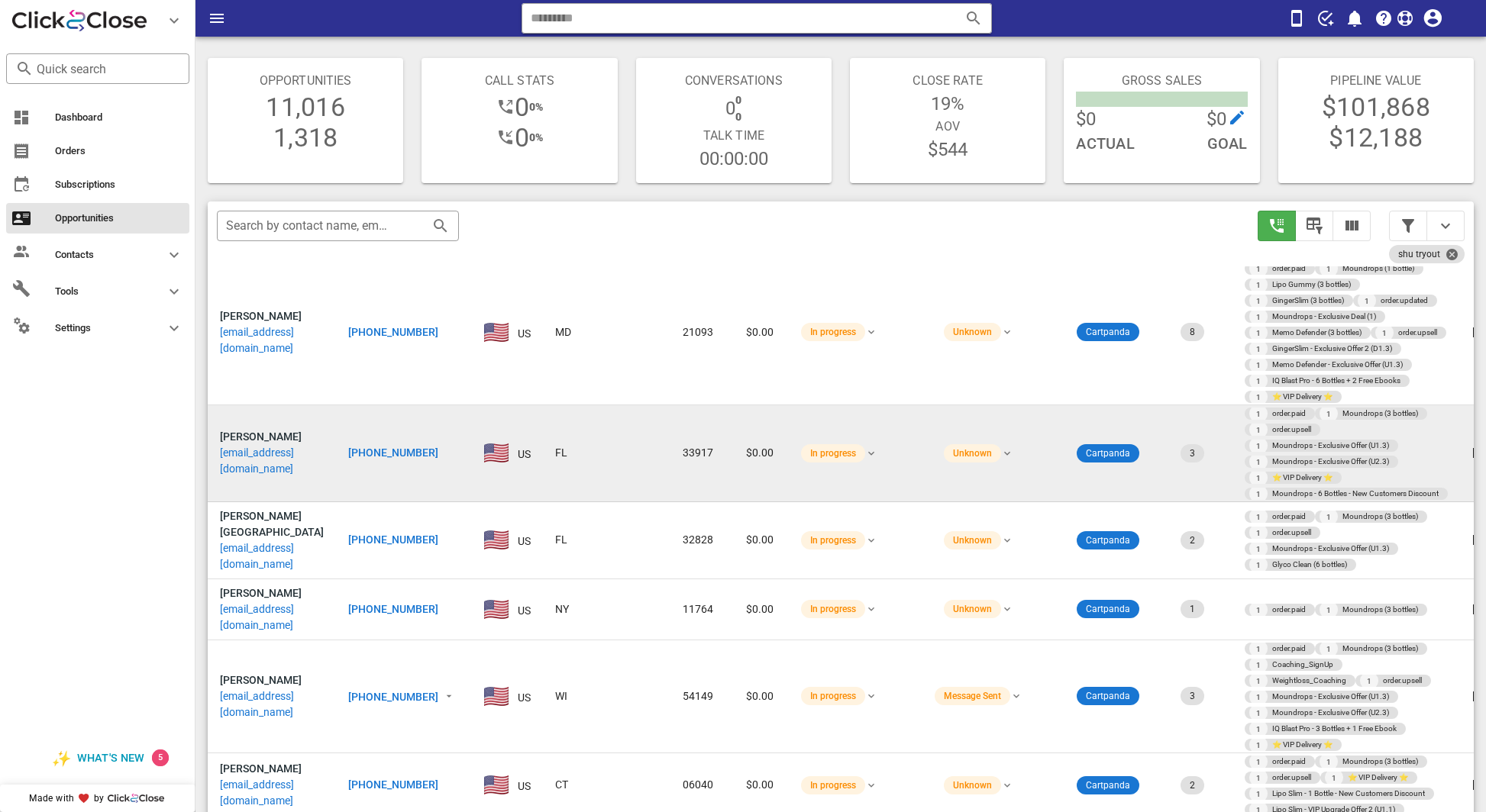 scroll, scrollTop: 172, scrollLeft: 0, axis: vertical 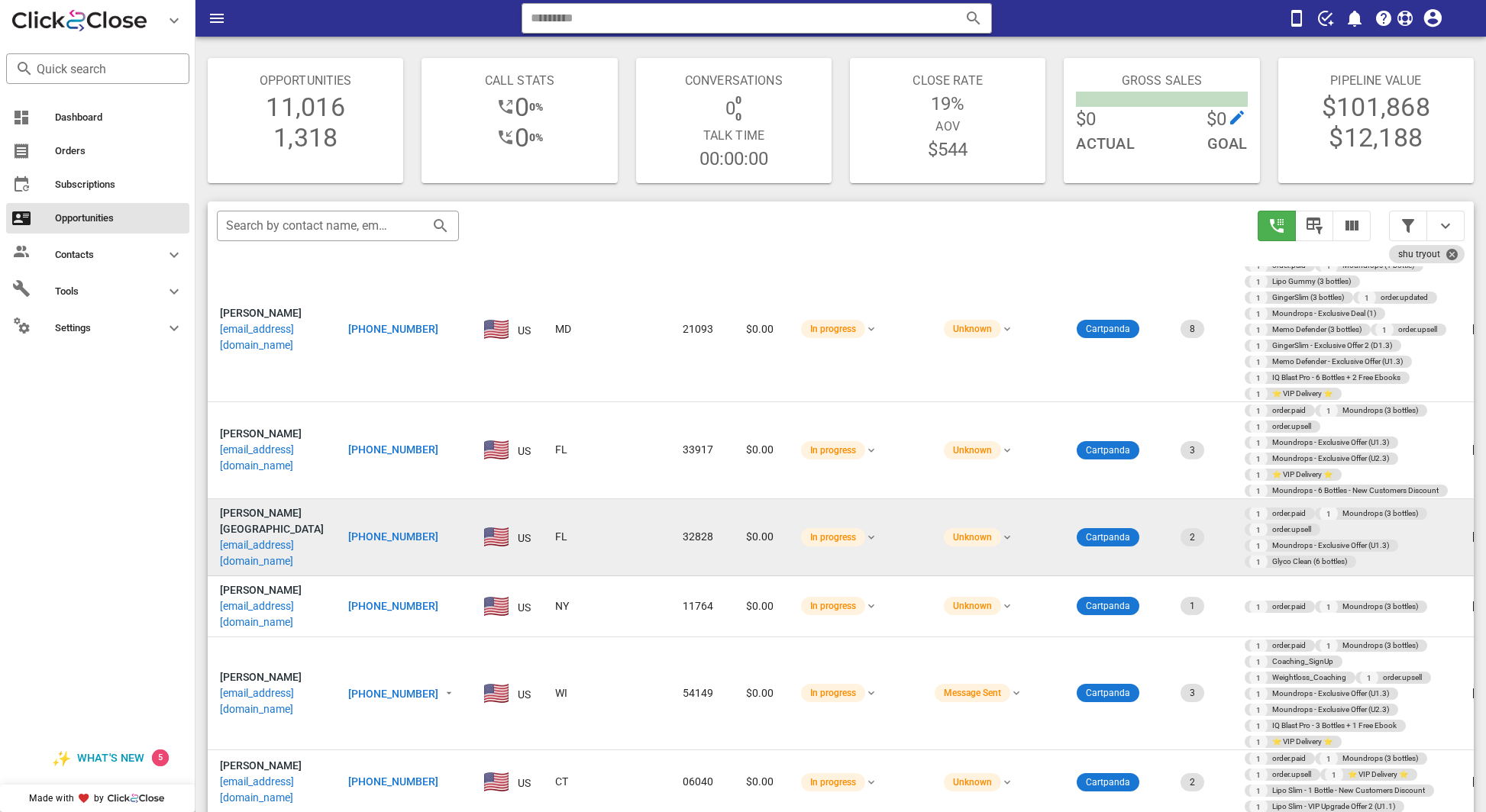 click on "acabellocolon@icloud.com" at bounding box center (272, 553) 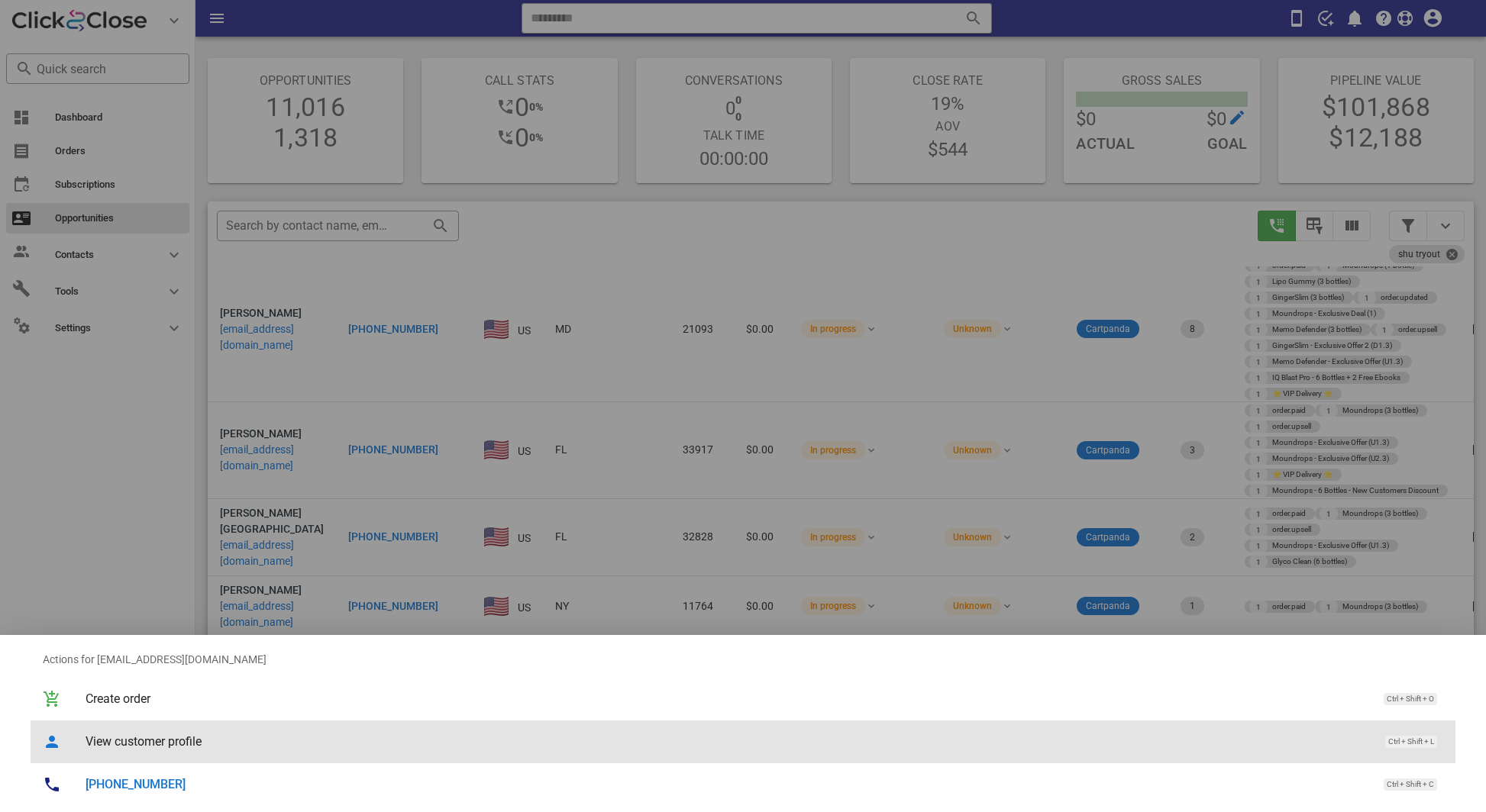 click on "View customer profile" at bounding box center (728, 741) 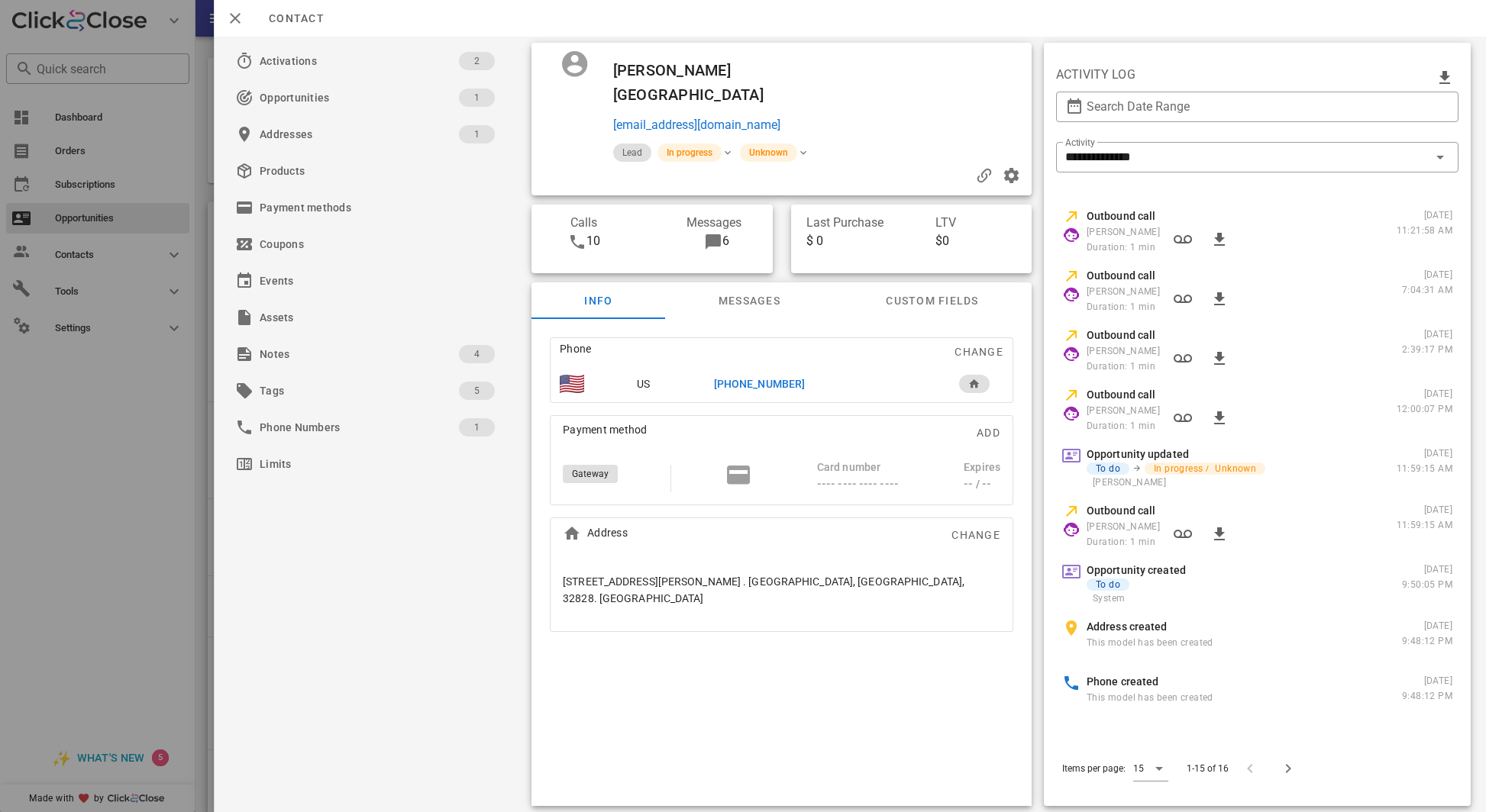 scroll, scrollTop: 0, scrollLeft: 0, axis: both 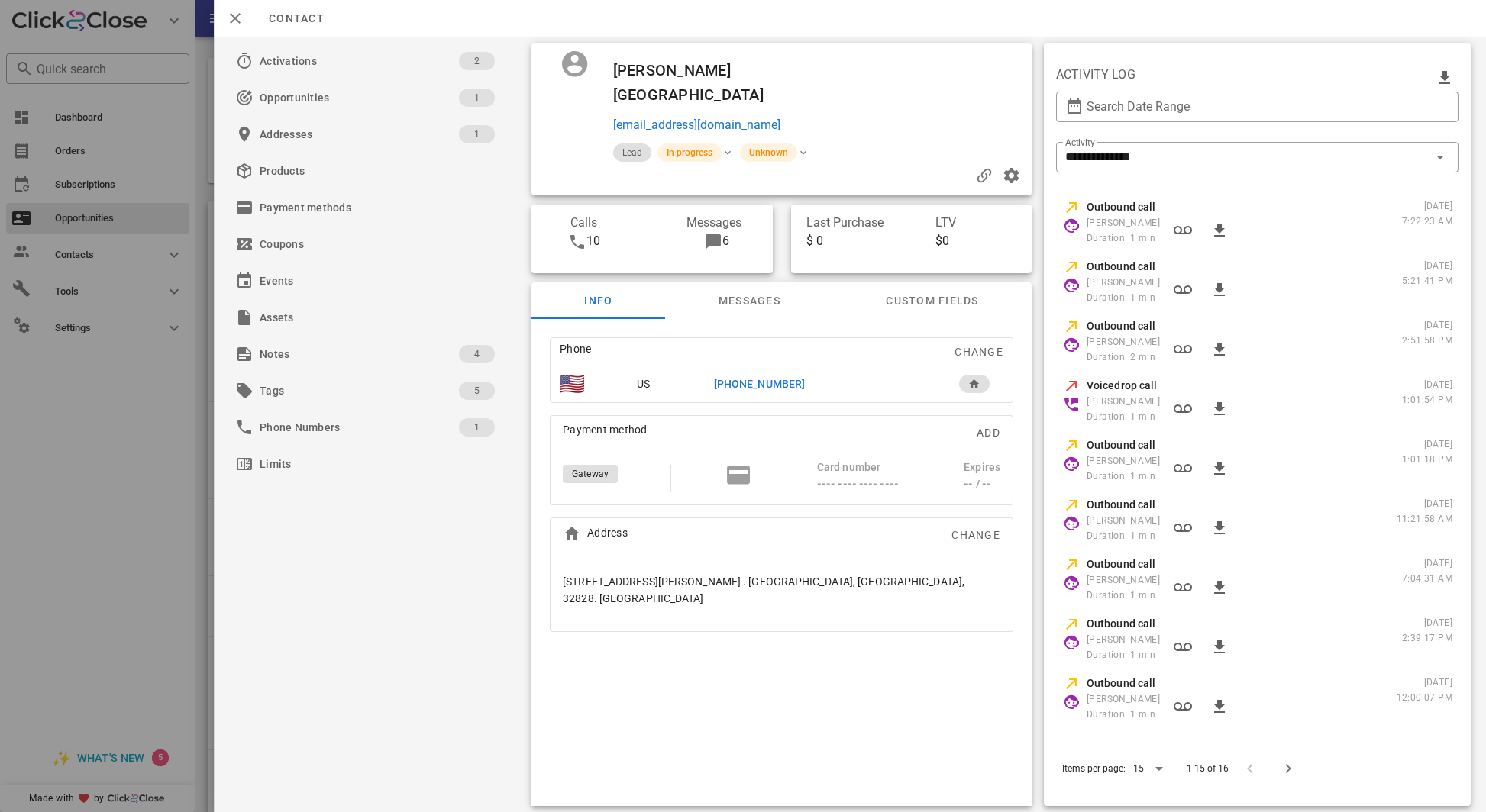 click at bounding box center [713, 242] 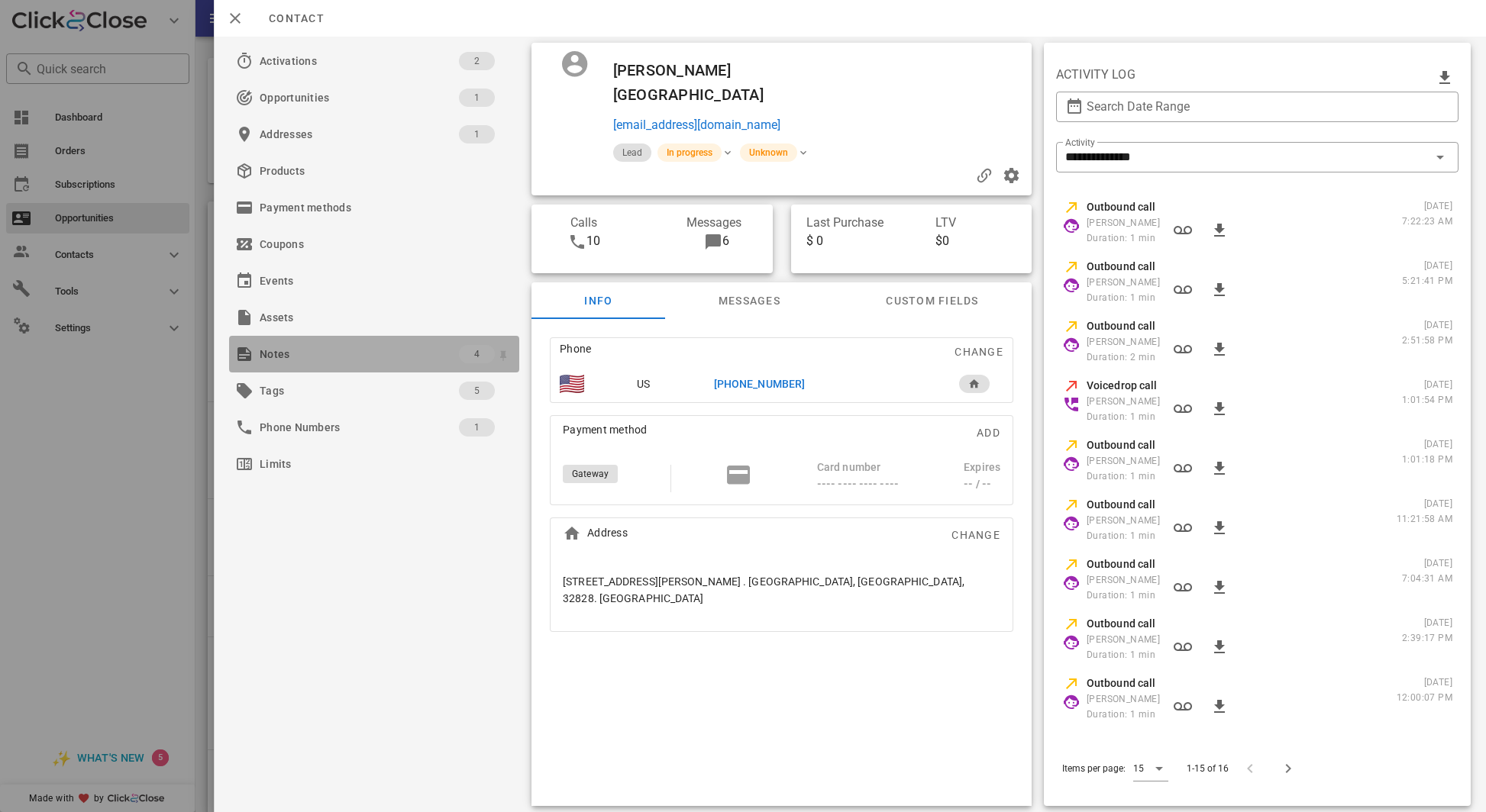 click on "Notes" at bounding box center [359, 354] 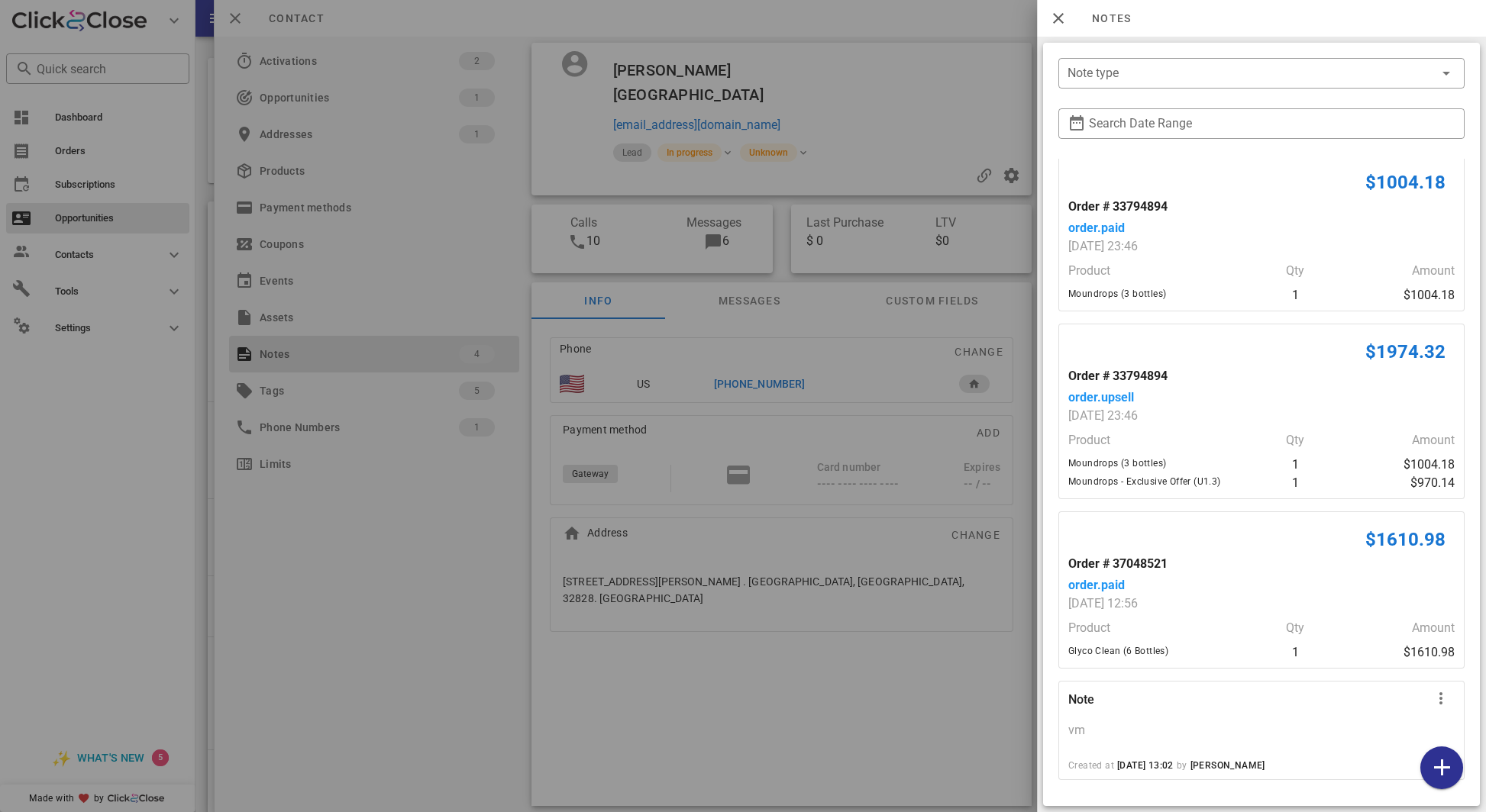 scroll, scrollTop: 0, scrollLeft: 0, axis: both 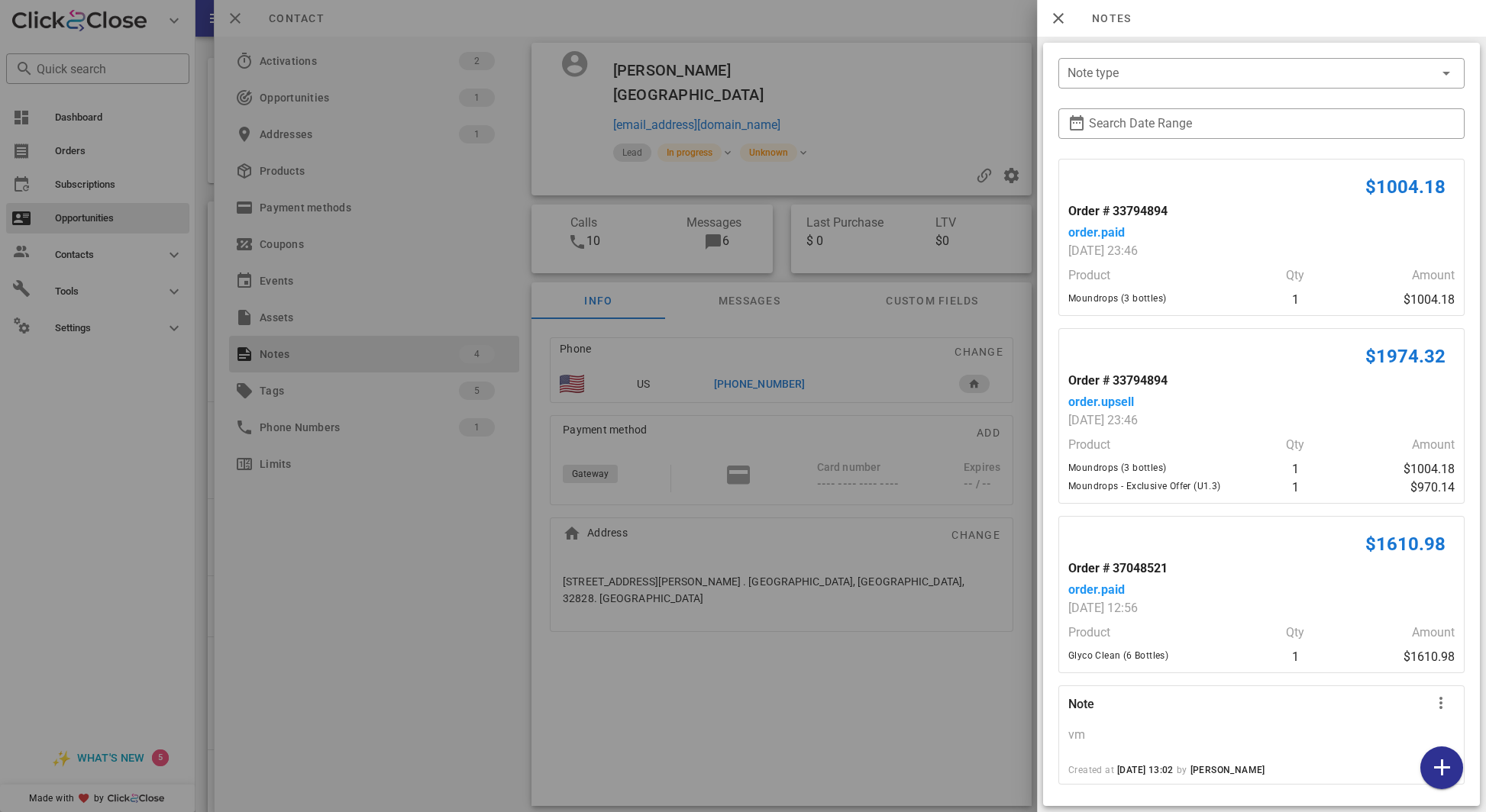 click at bounding box center [743, 406] 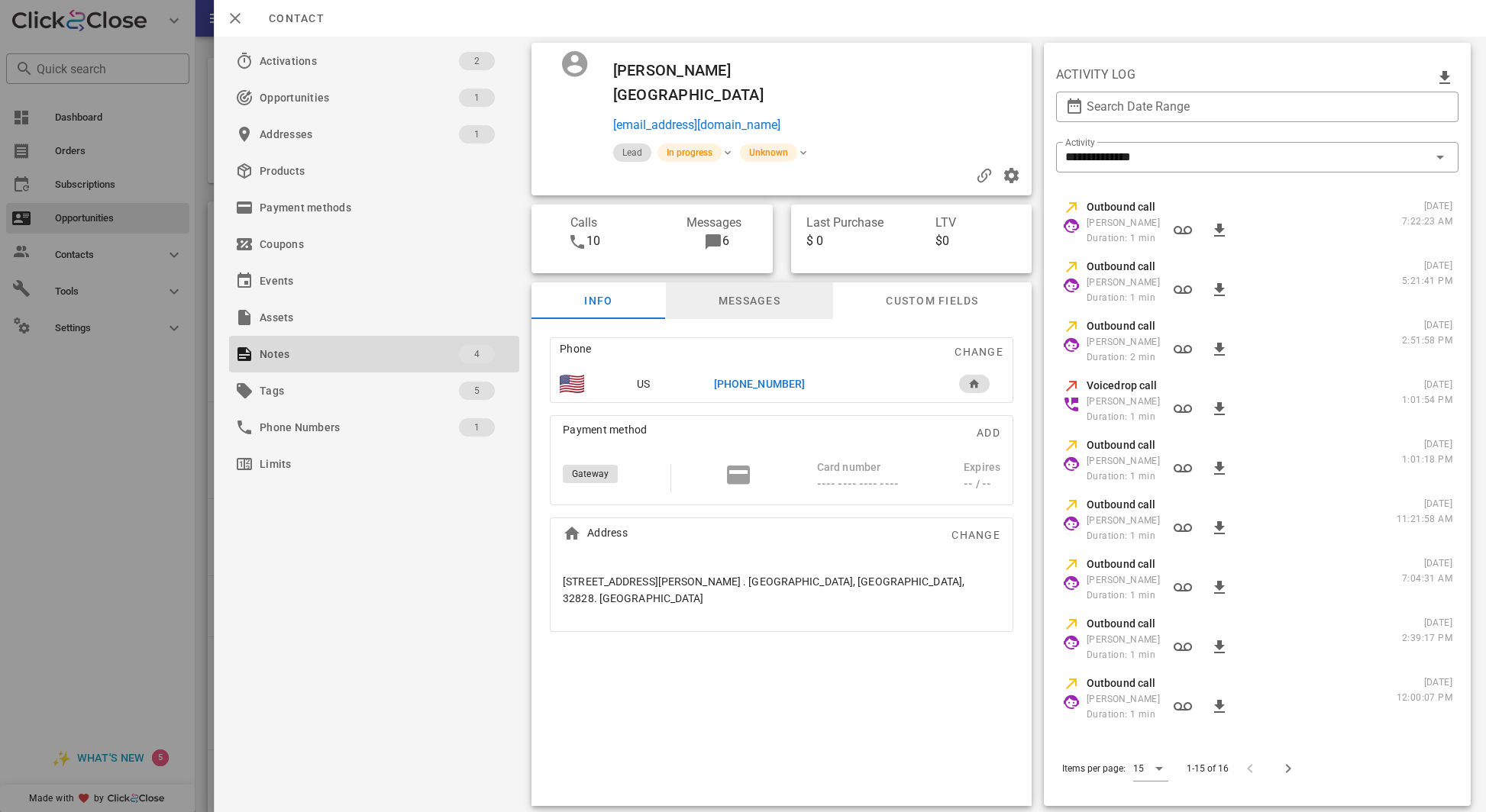 click on "Messages" at bounding box center [750, 301] 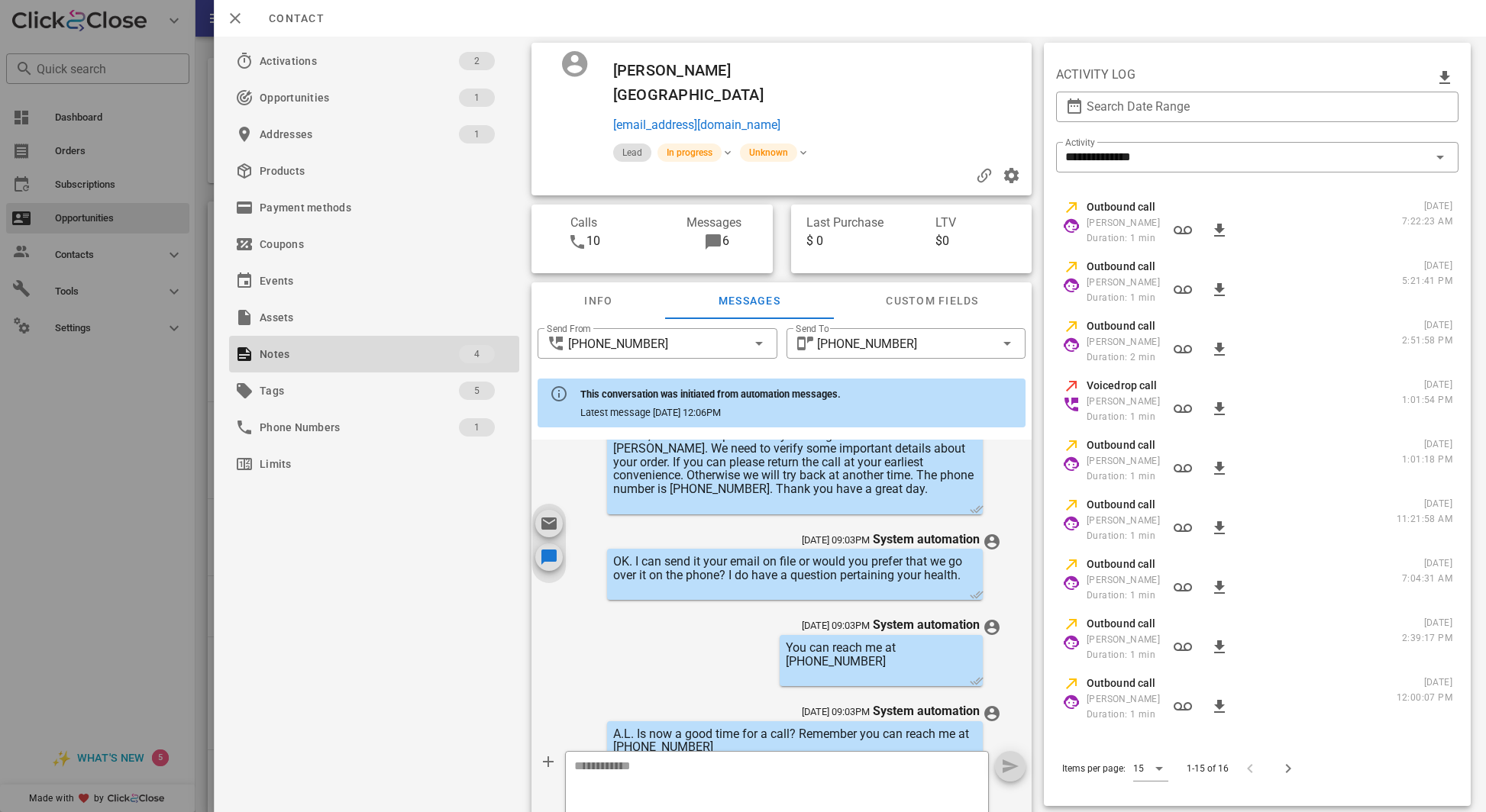 scroll, scrollTop: 0, scrollLeft: 0, axis: both 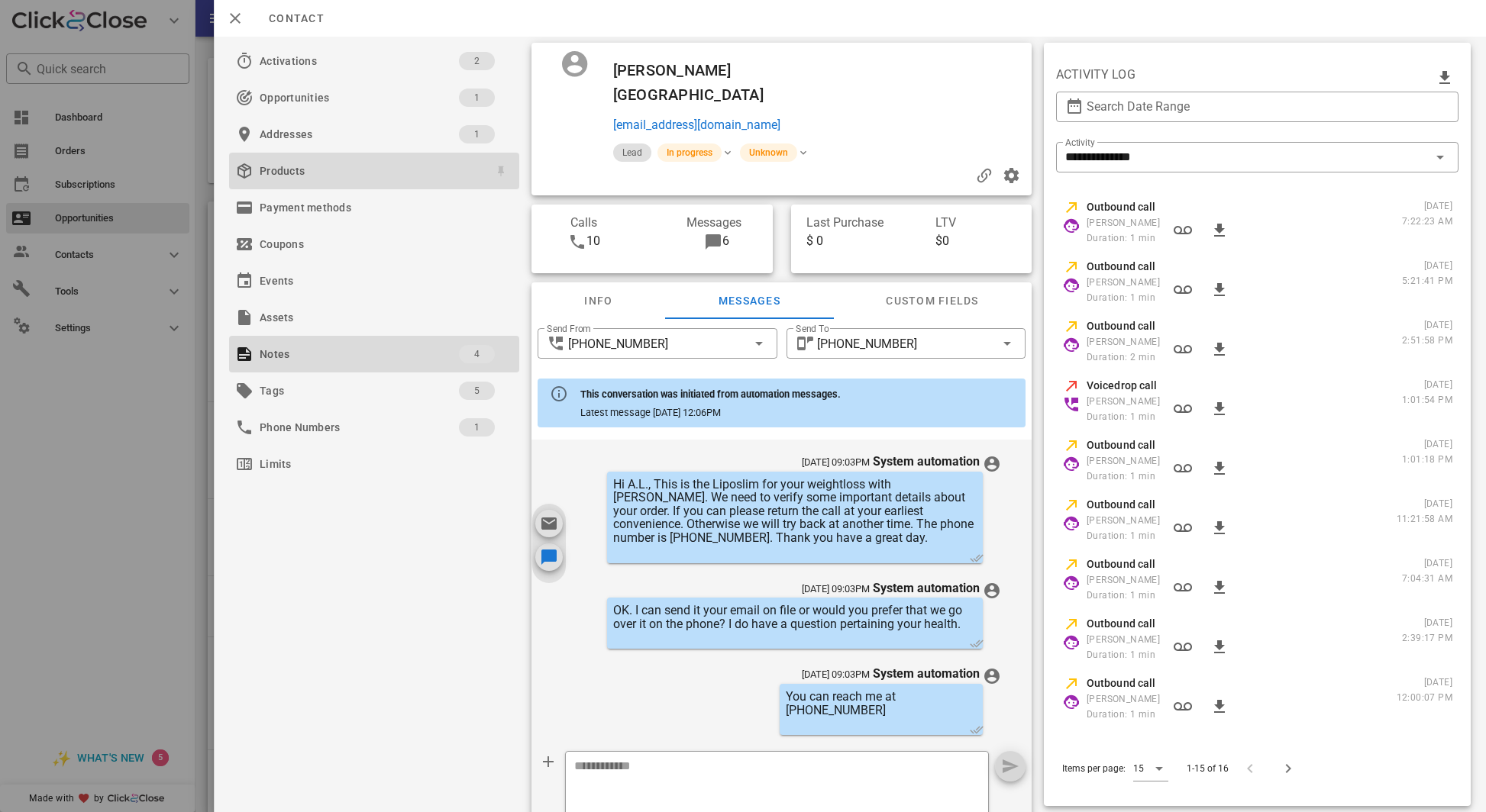 click on "Products" at bounding box center (371, 171) 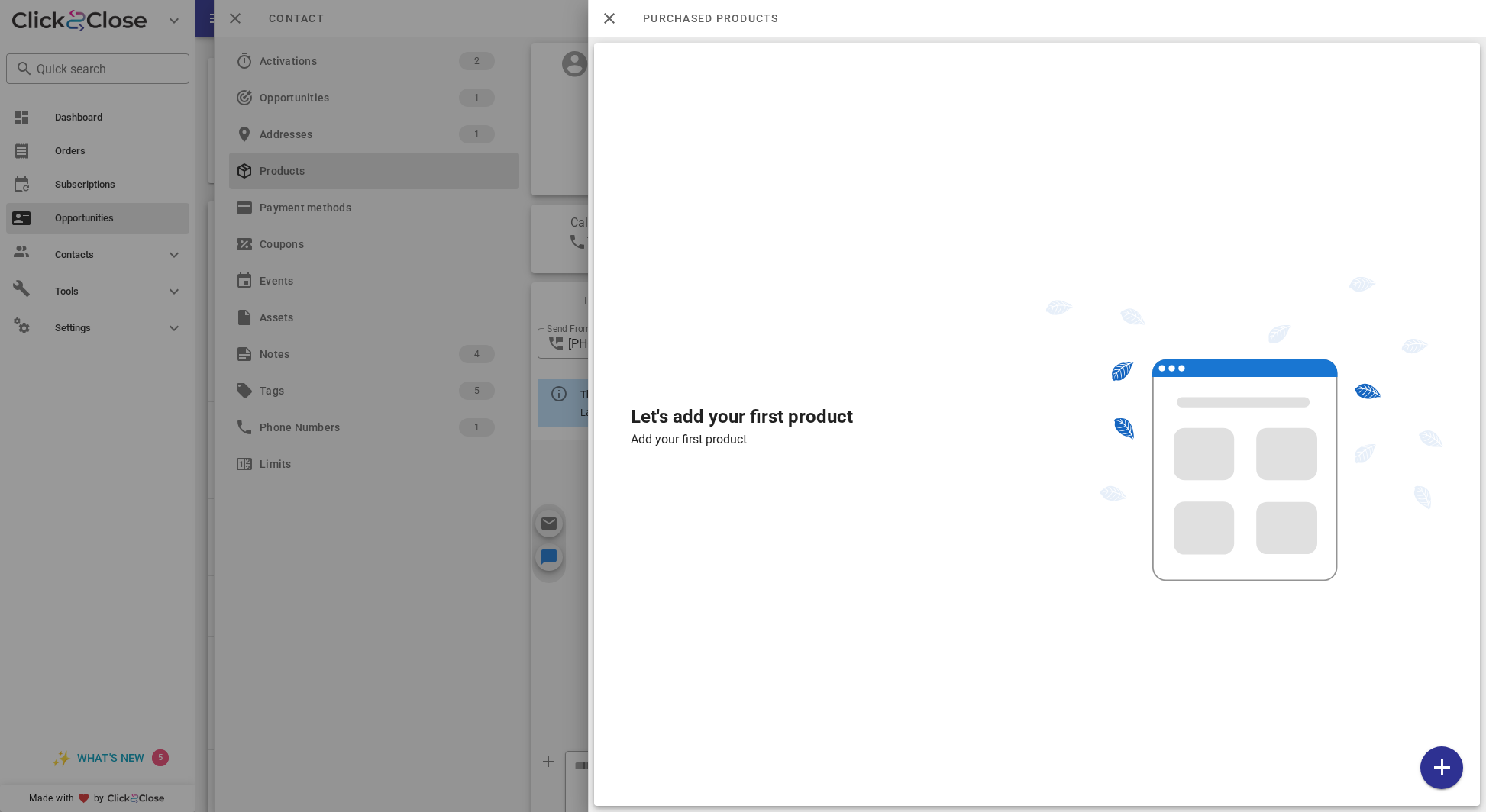 click at bounding box center [743, 406] 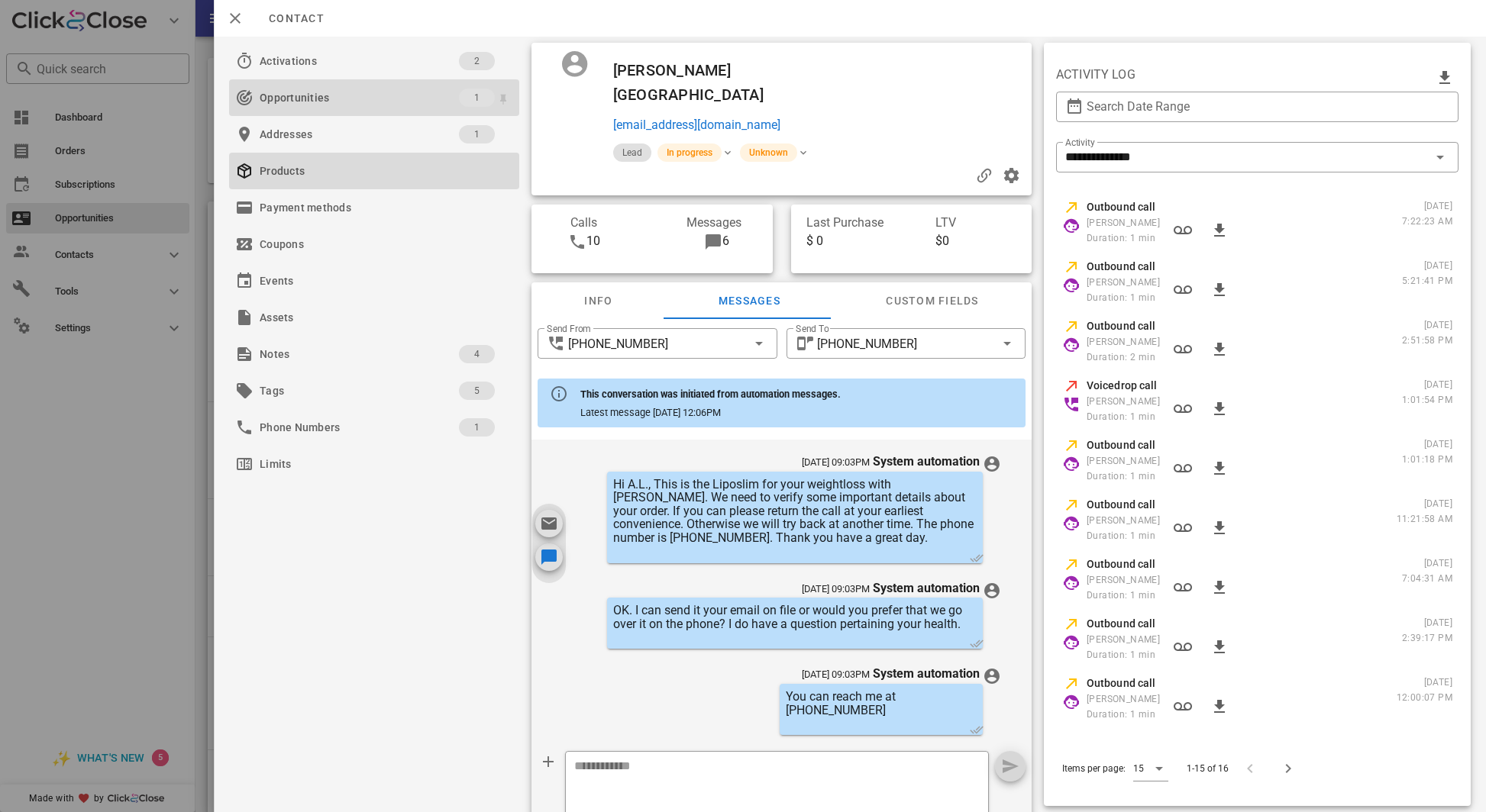 click on "Opportunities" at bounding box center (359, 98) 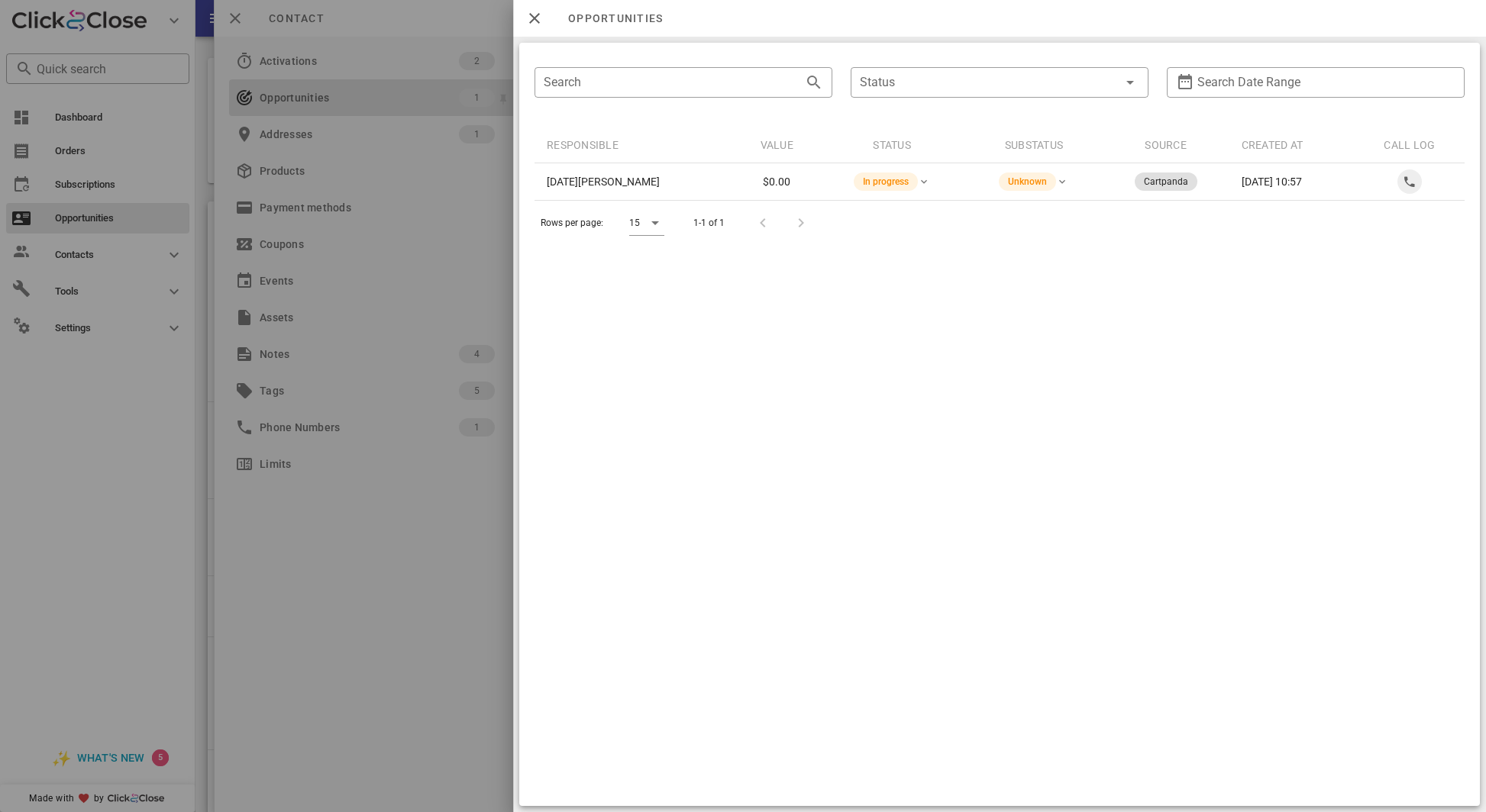 click at bounding box center (743, 406) 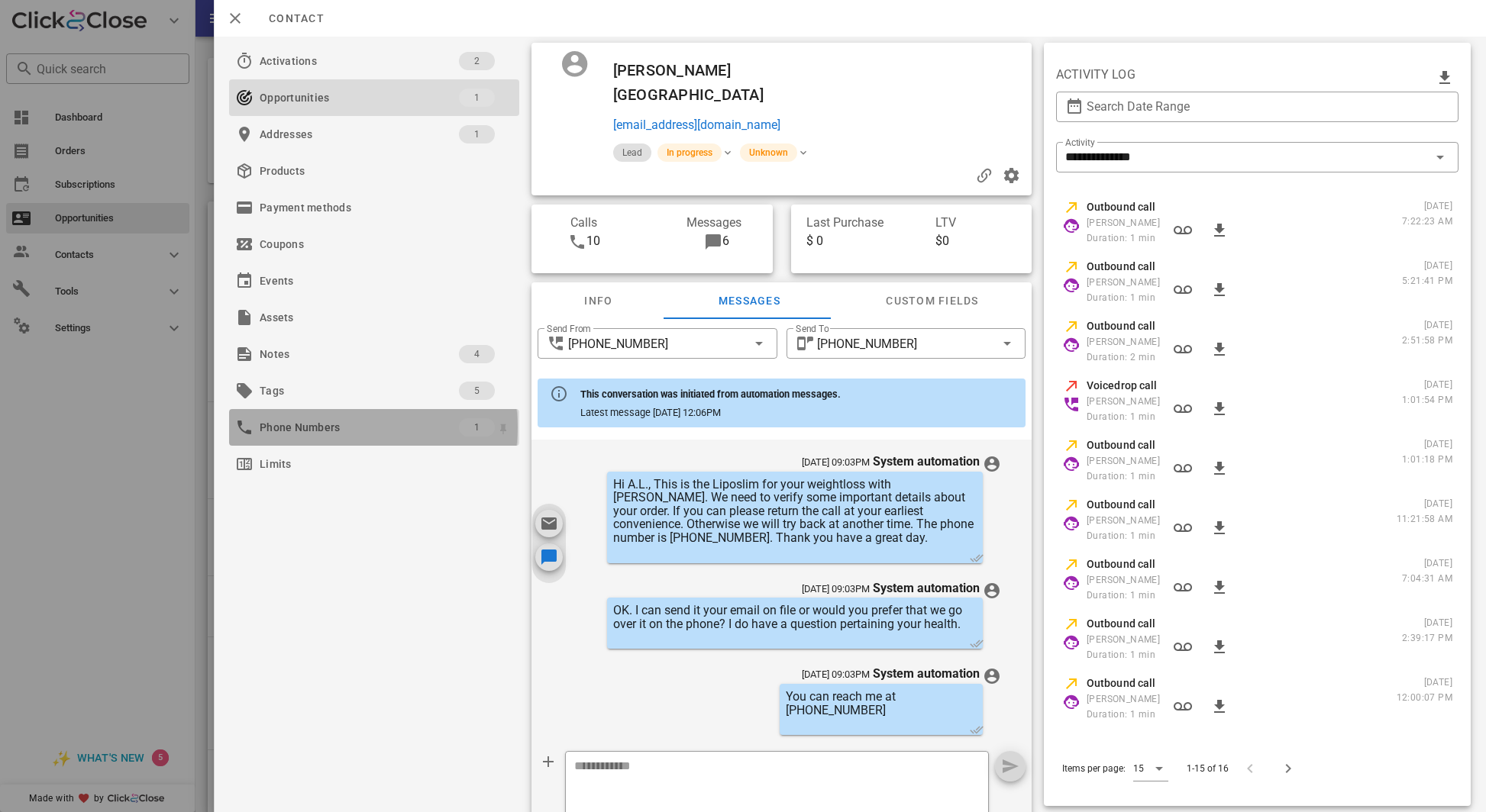 click on "Phone Numbers" at bounding box center (359, 427) 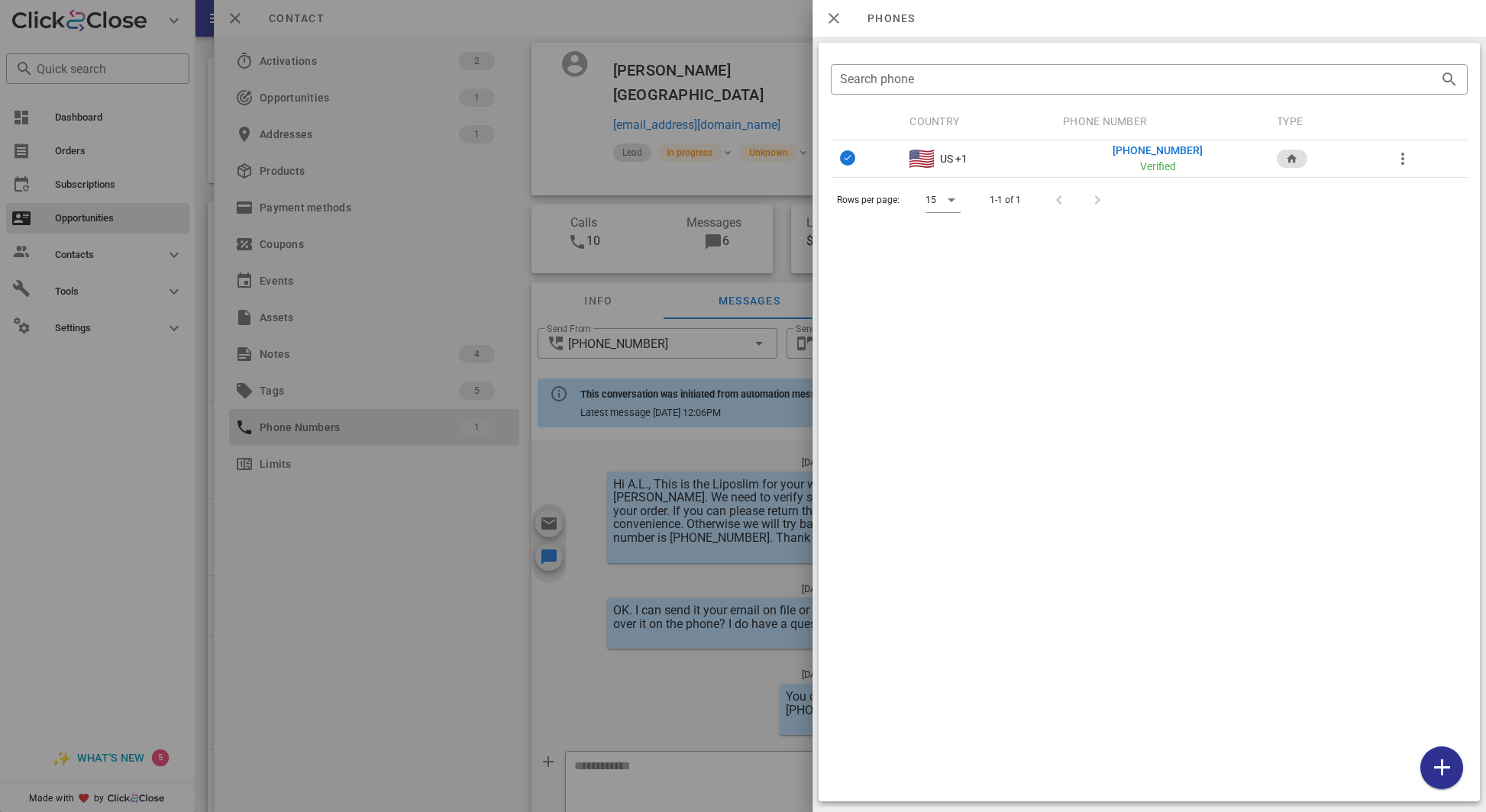 click at bounding box center [743, 406] 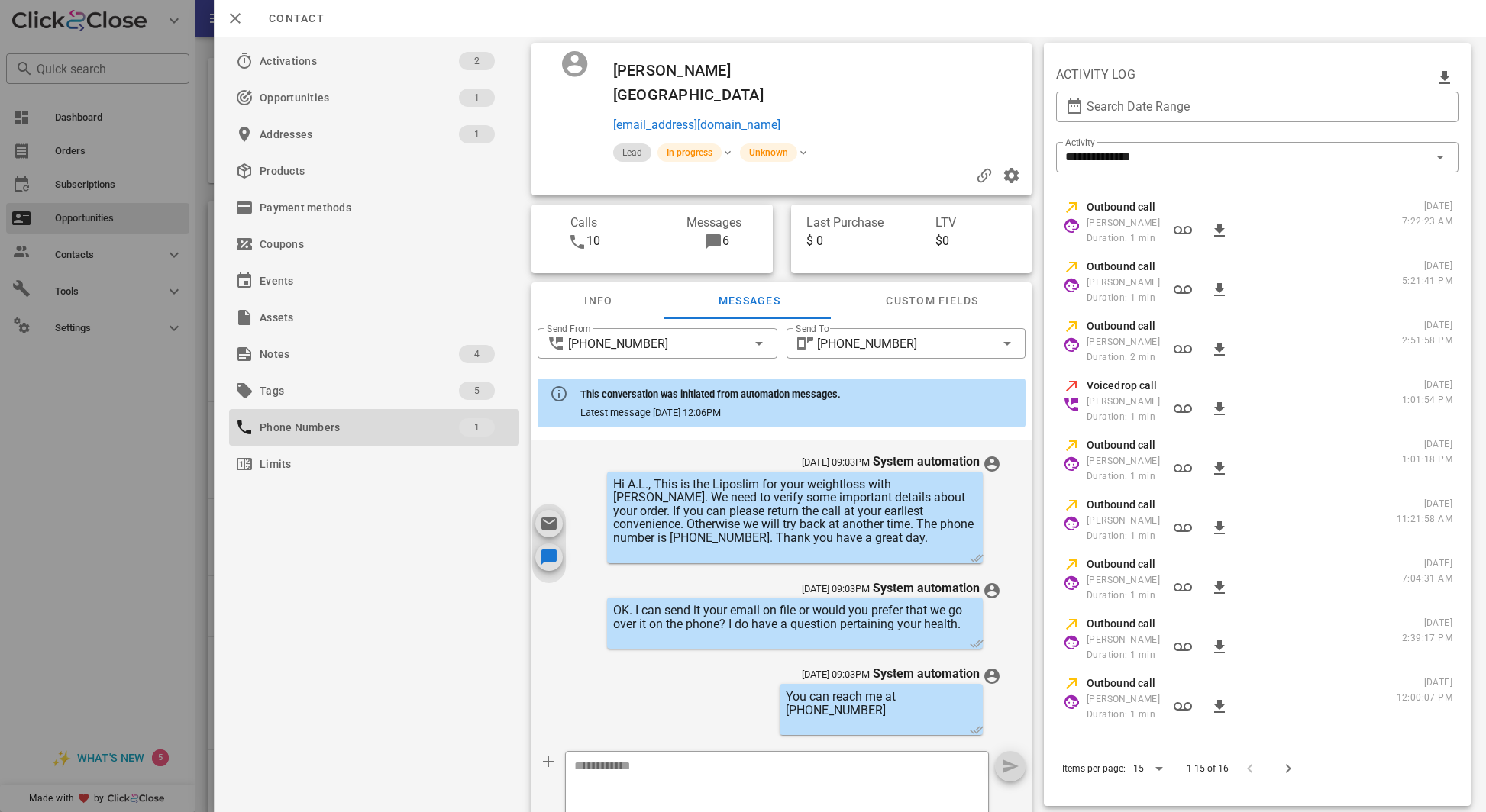 click at bounding box center (743, 406) 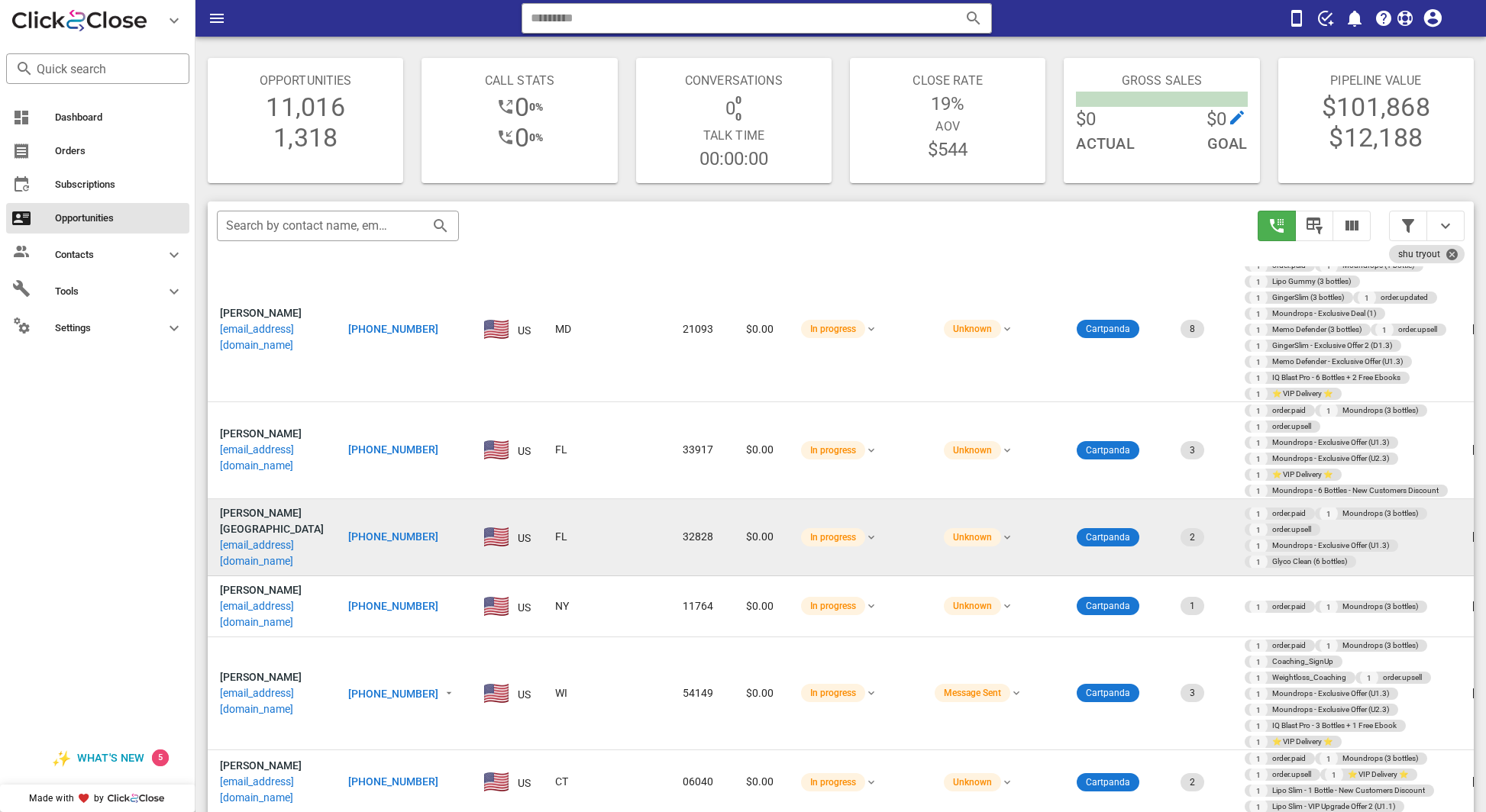 click on "acabellocolon@icloud.com" at bounding box center [272, 553] 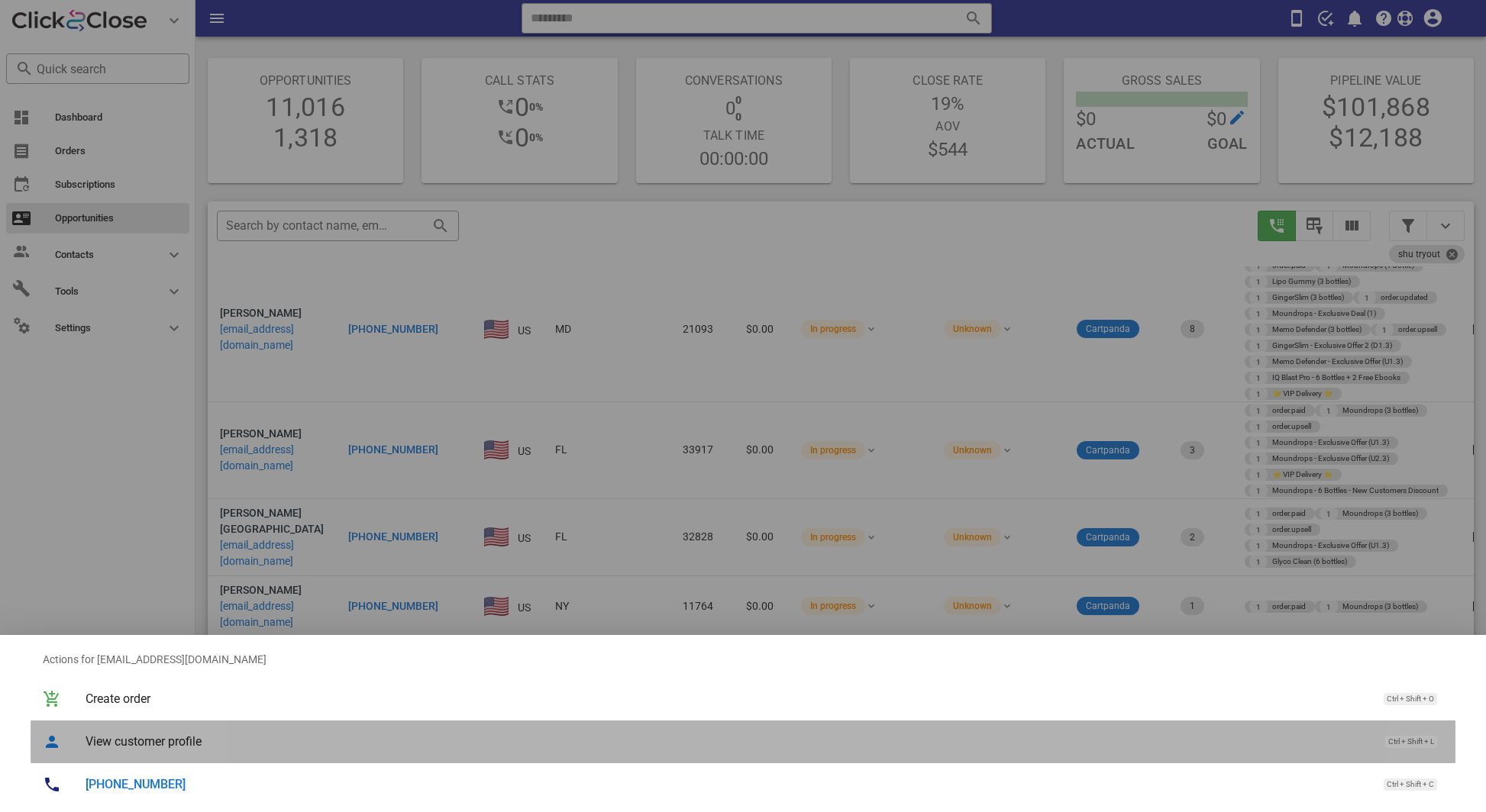 click on "View customer profile" at bounding box center [728, 741] 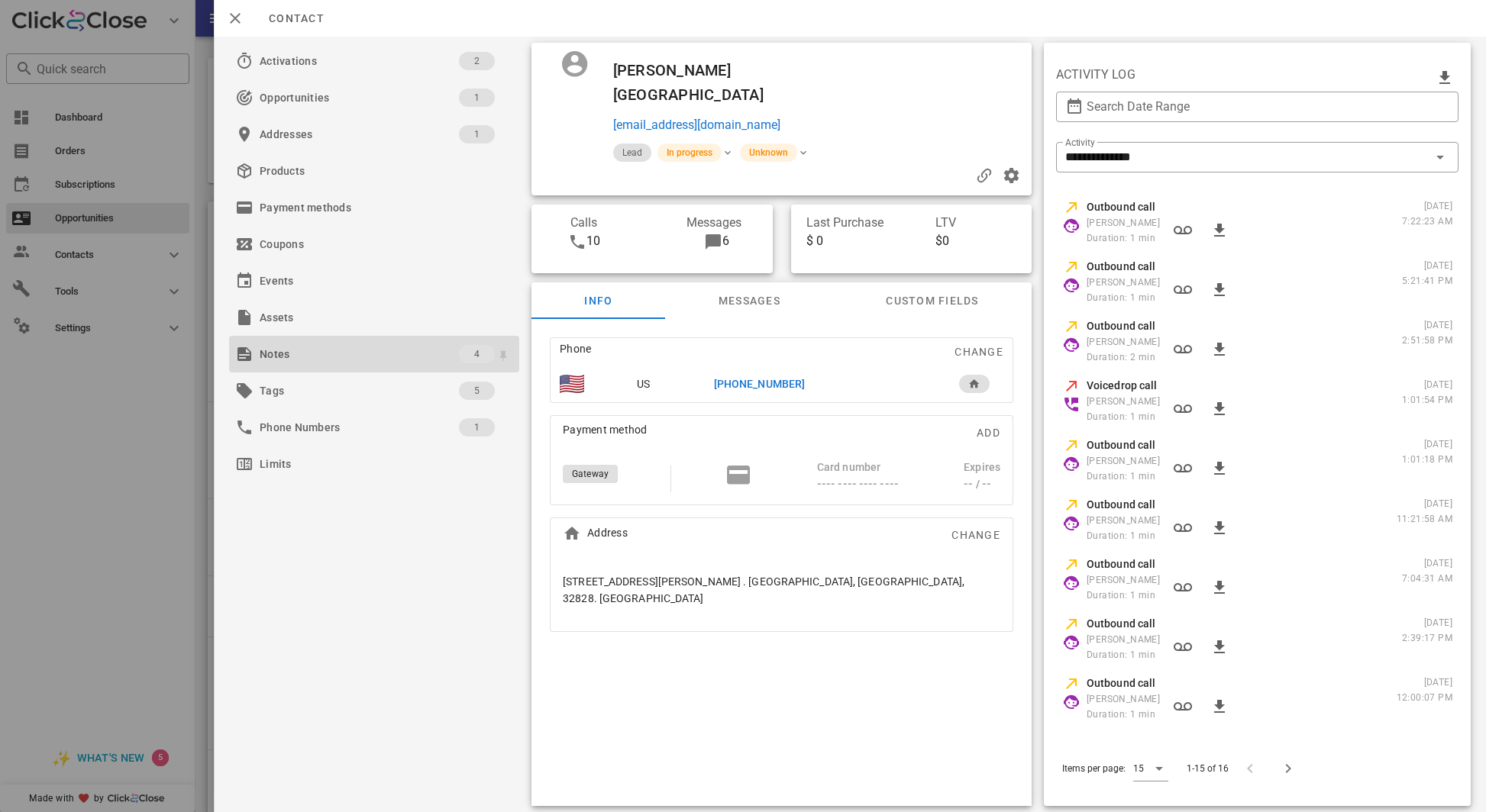 click on "Notes" at bounding box center (359, 354) 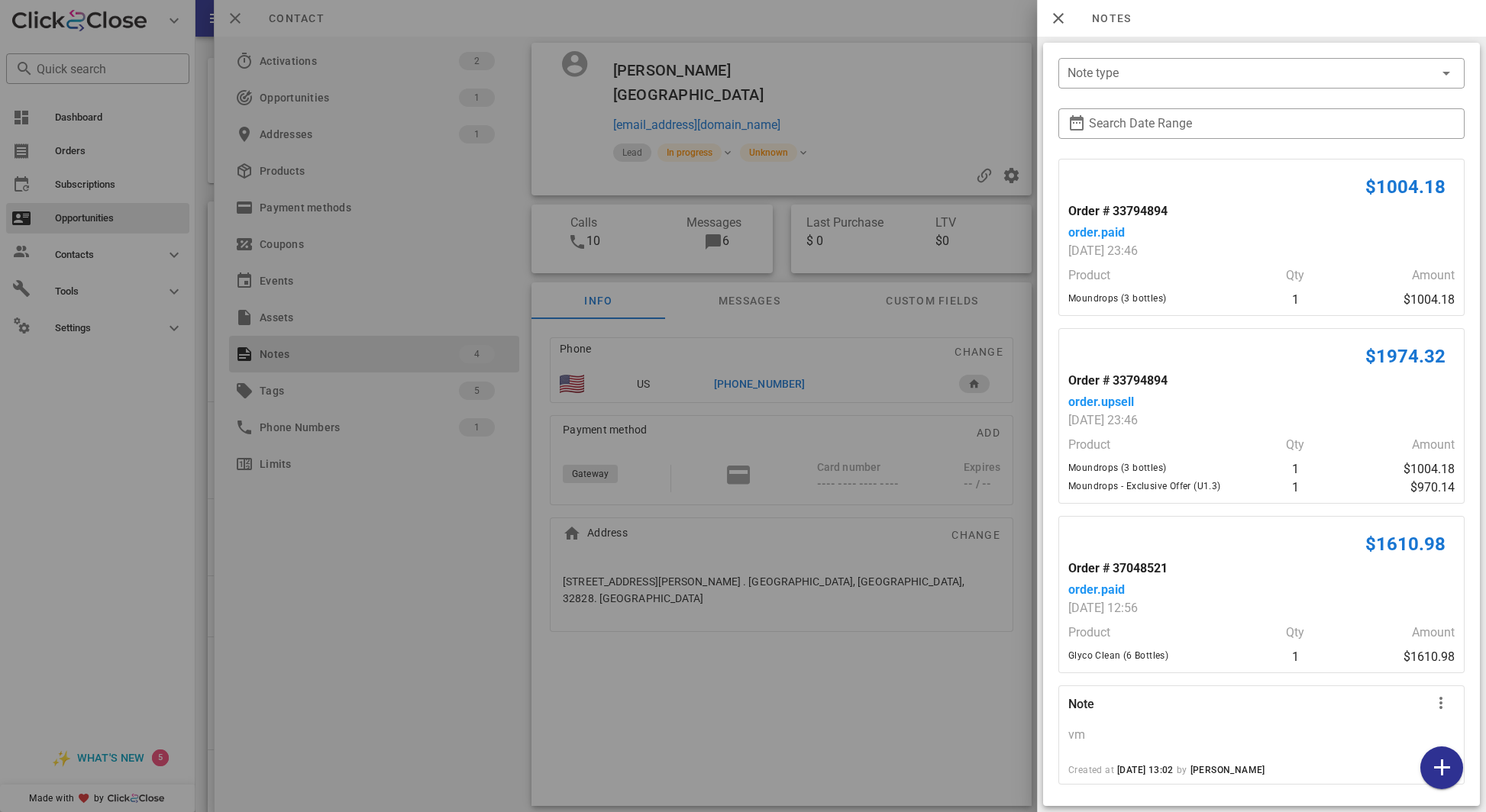 scroll, scrollTop: 5, scrollLeft: 0, axis: vertical 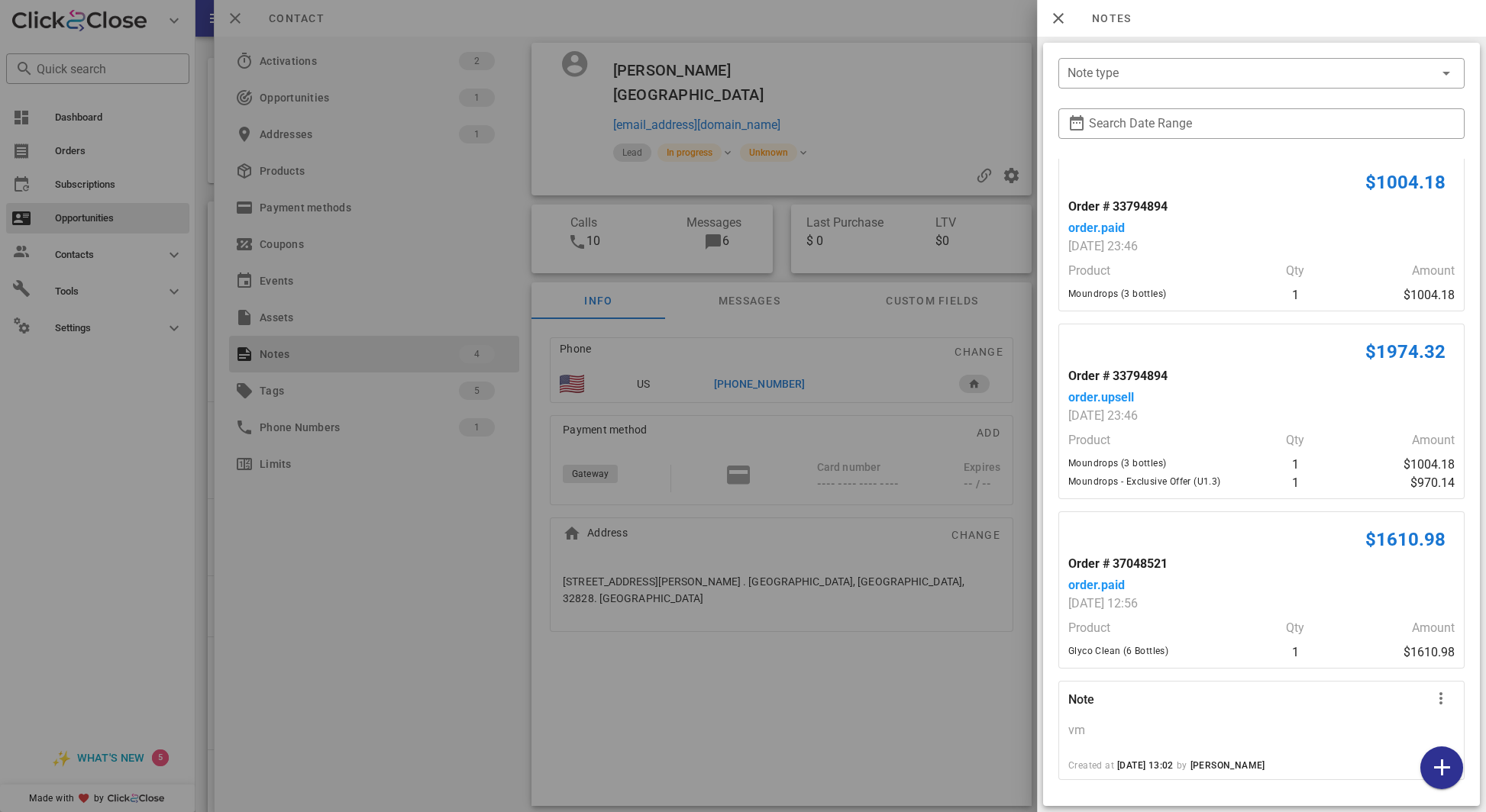click at bounding box center (743, 406) 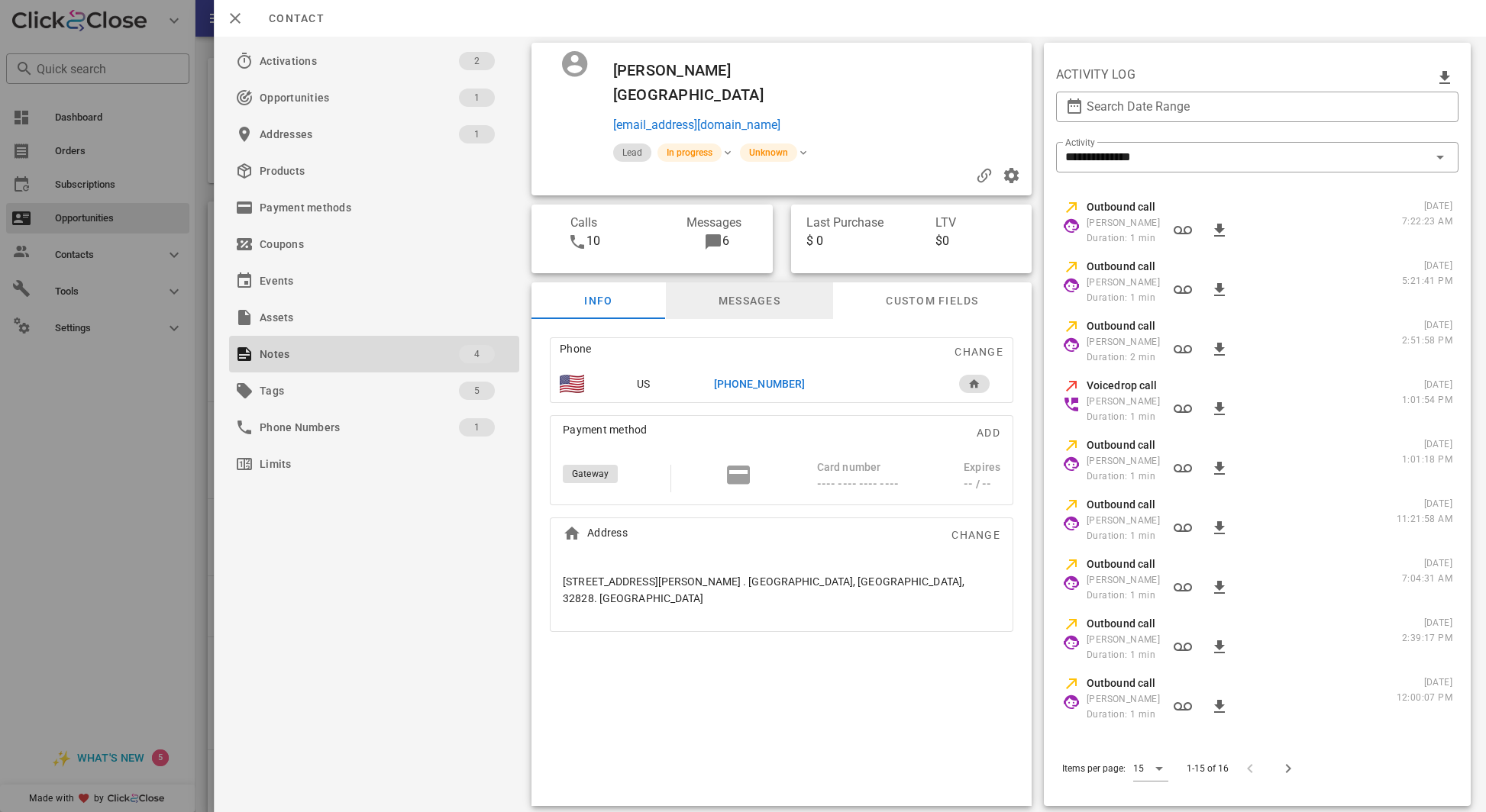 click on "Messages" at bounding box center [750, 301] 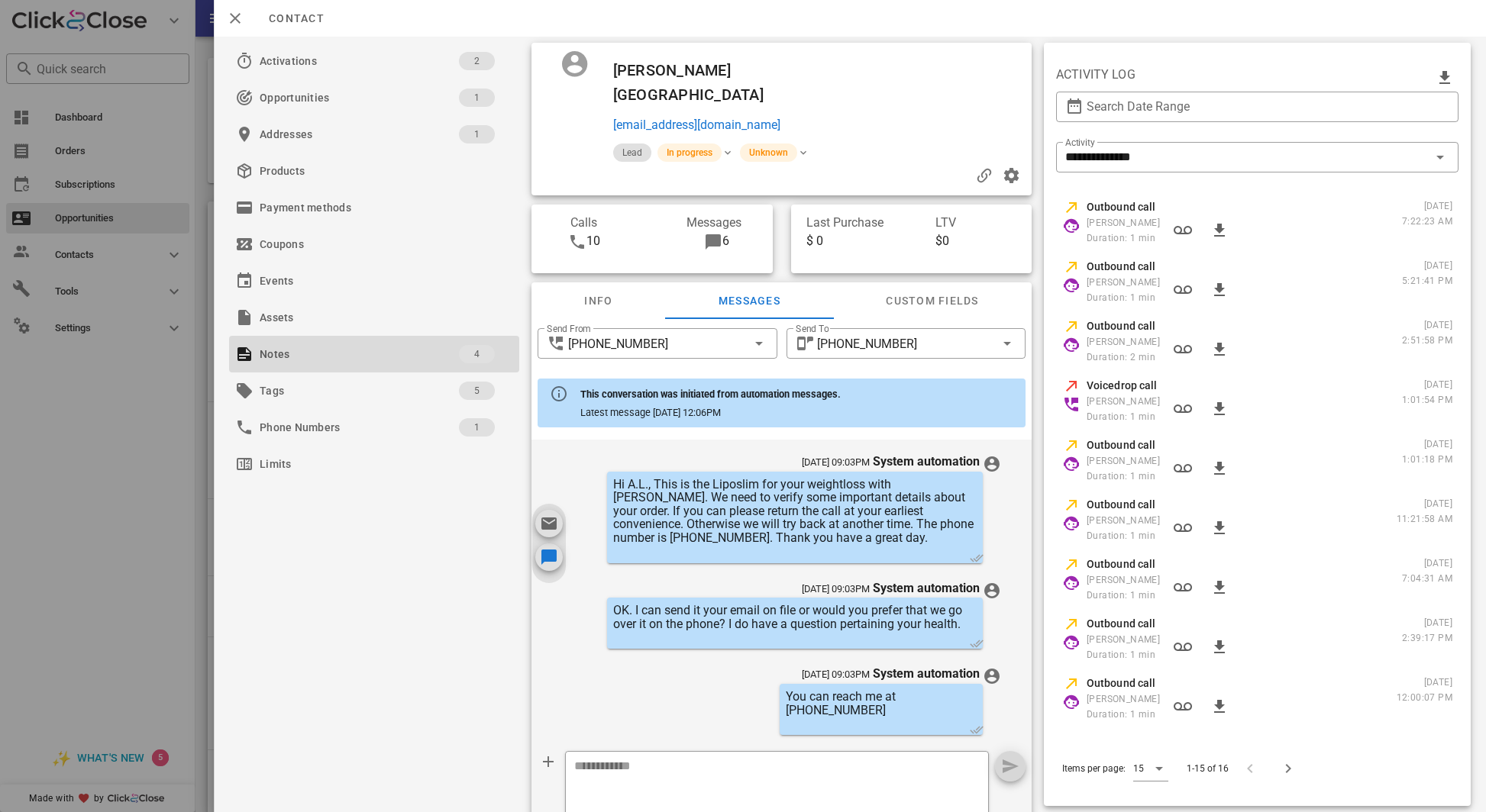 scroll, scrollTop: 348, scrollLeft: 0, axis: vertical 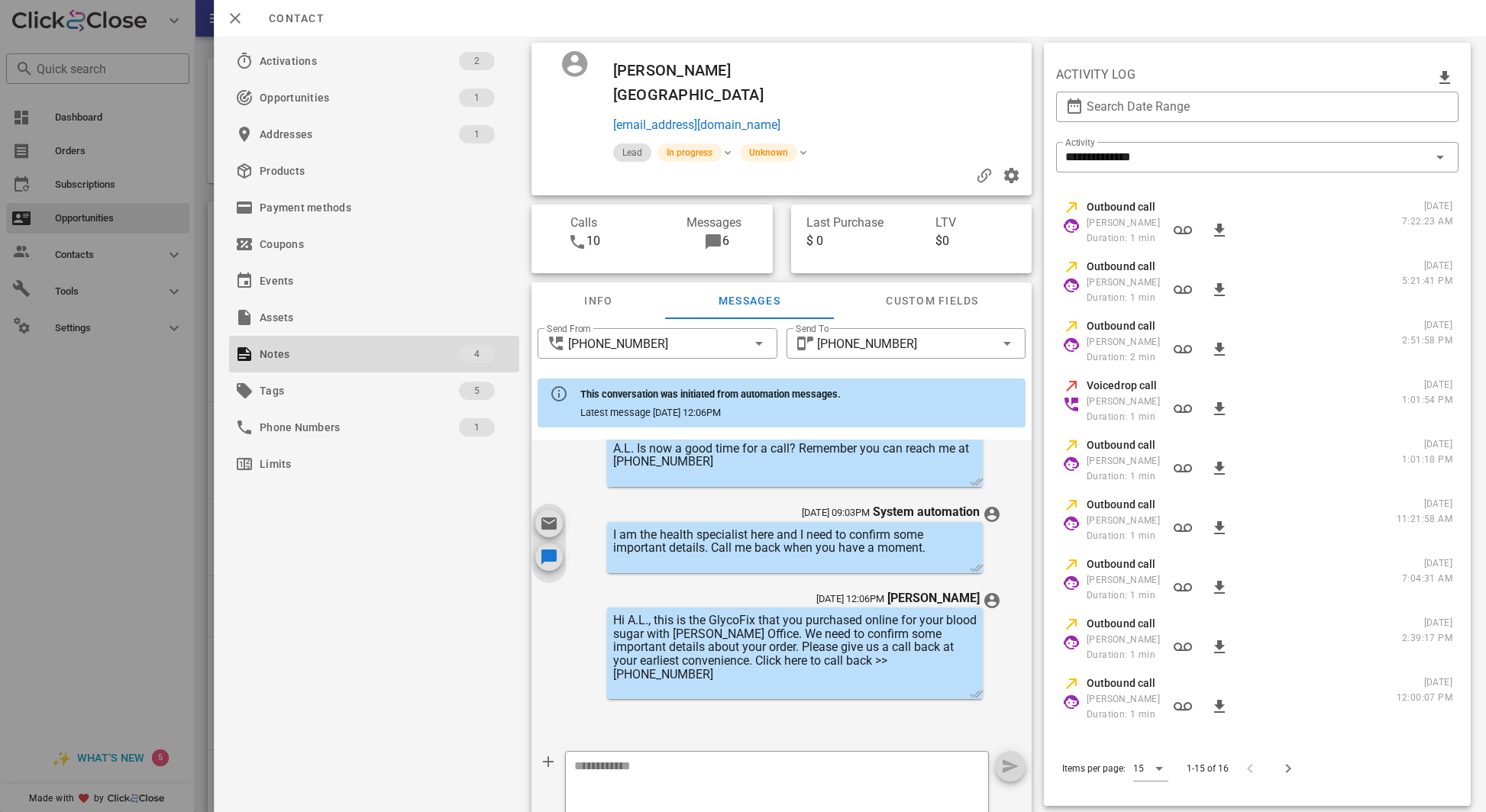 click at bounding box center [743, 406] 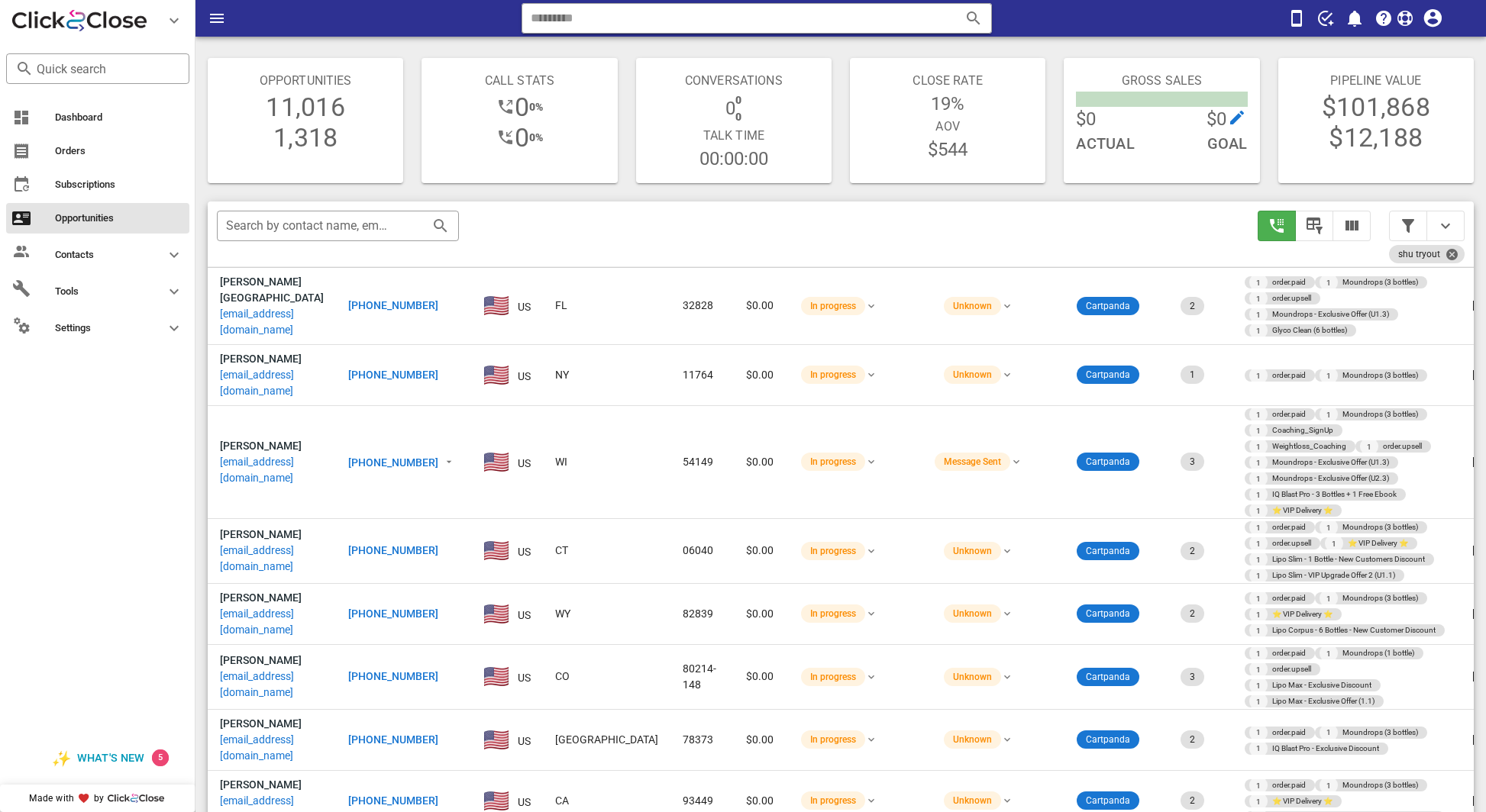 scroll, scrollTop: 443, scrollLeft: 0, axis: vertical 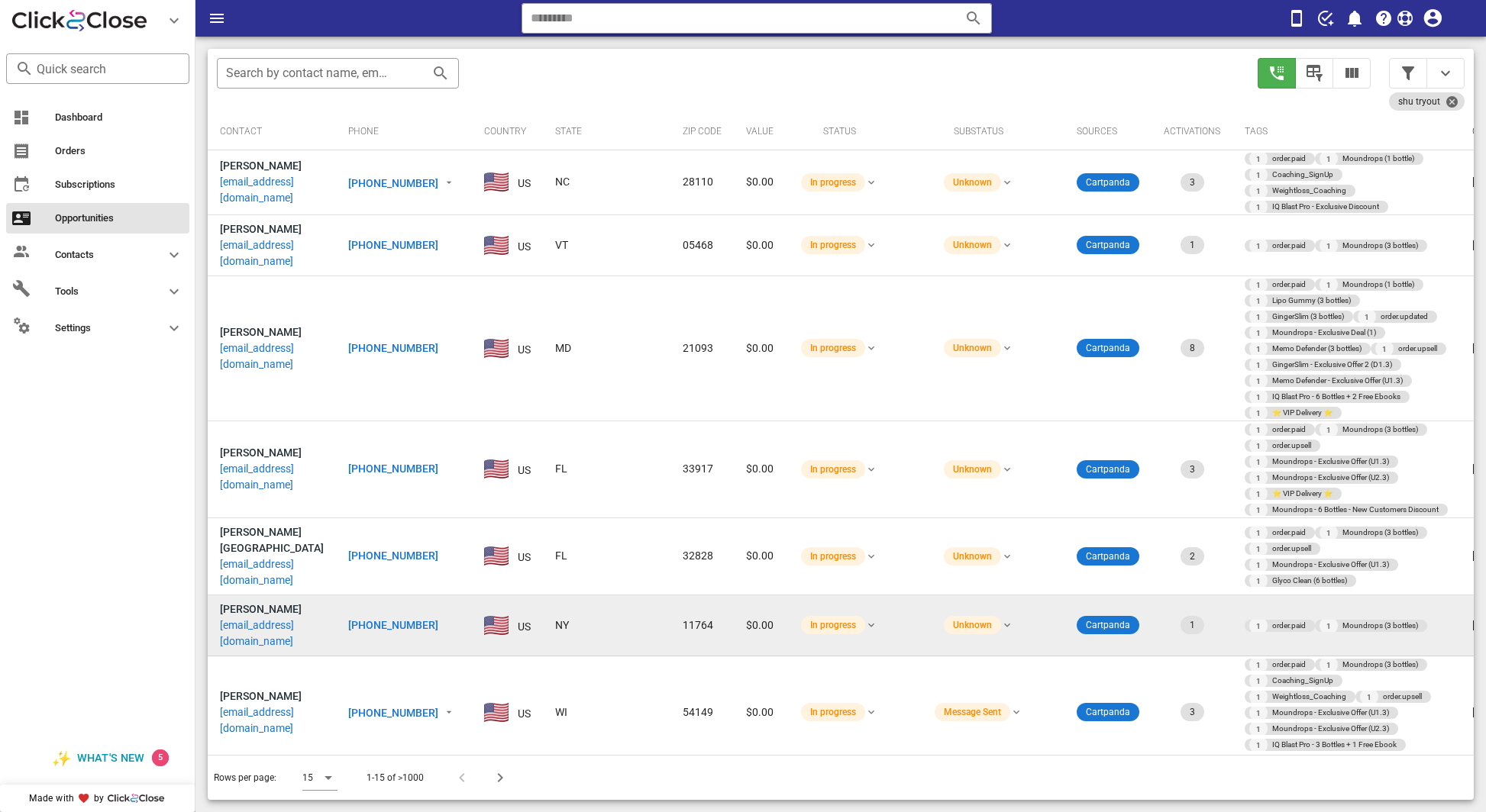 click on "elbygen@protonmail.ch" at bounding box center [272, 633] 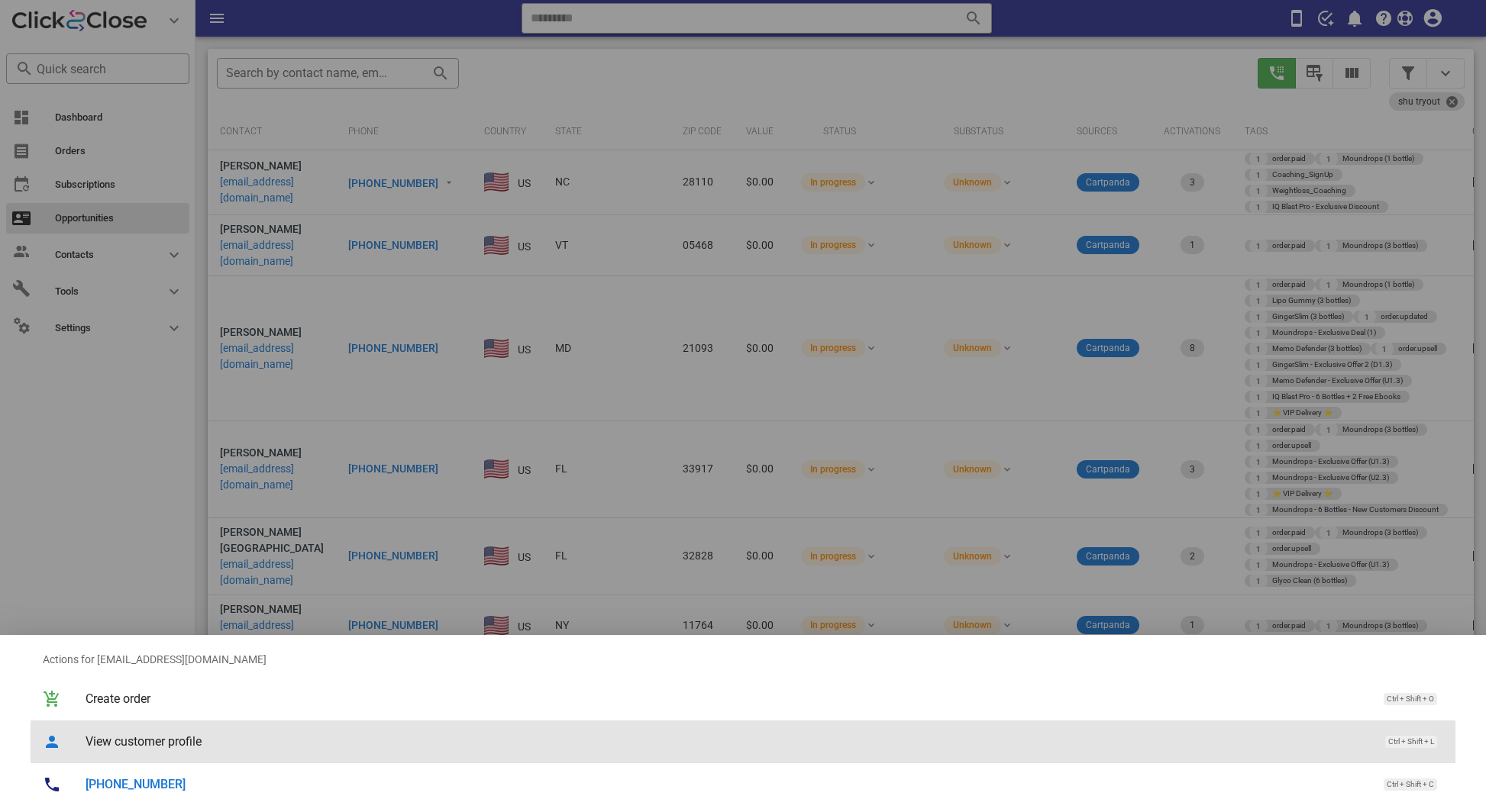 click on "View customer profile" at bounding box center (728, 741) 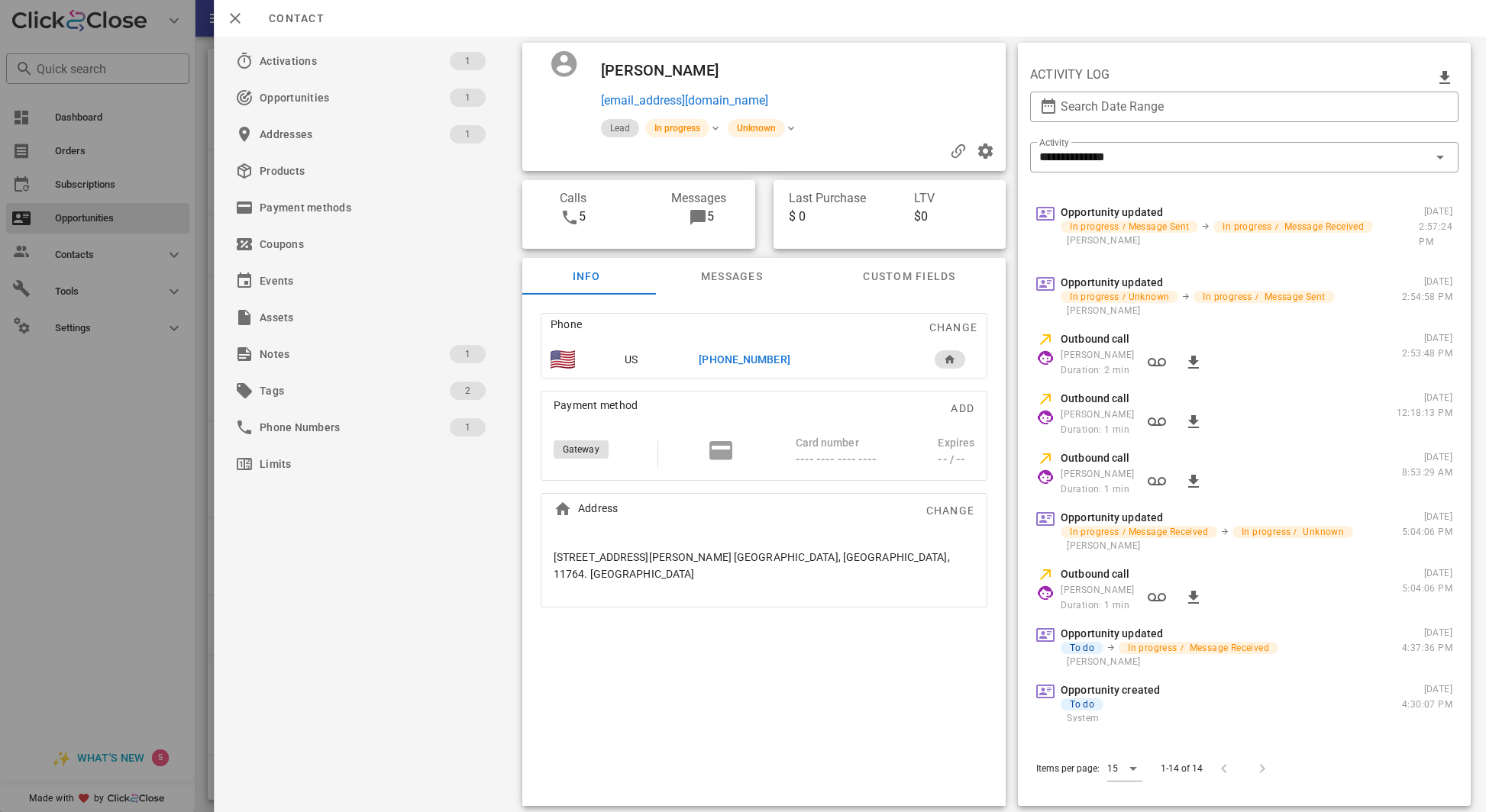 scroll, scrollTop: 0, scrollLeft: 0, axis: both 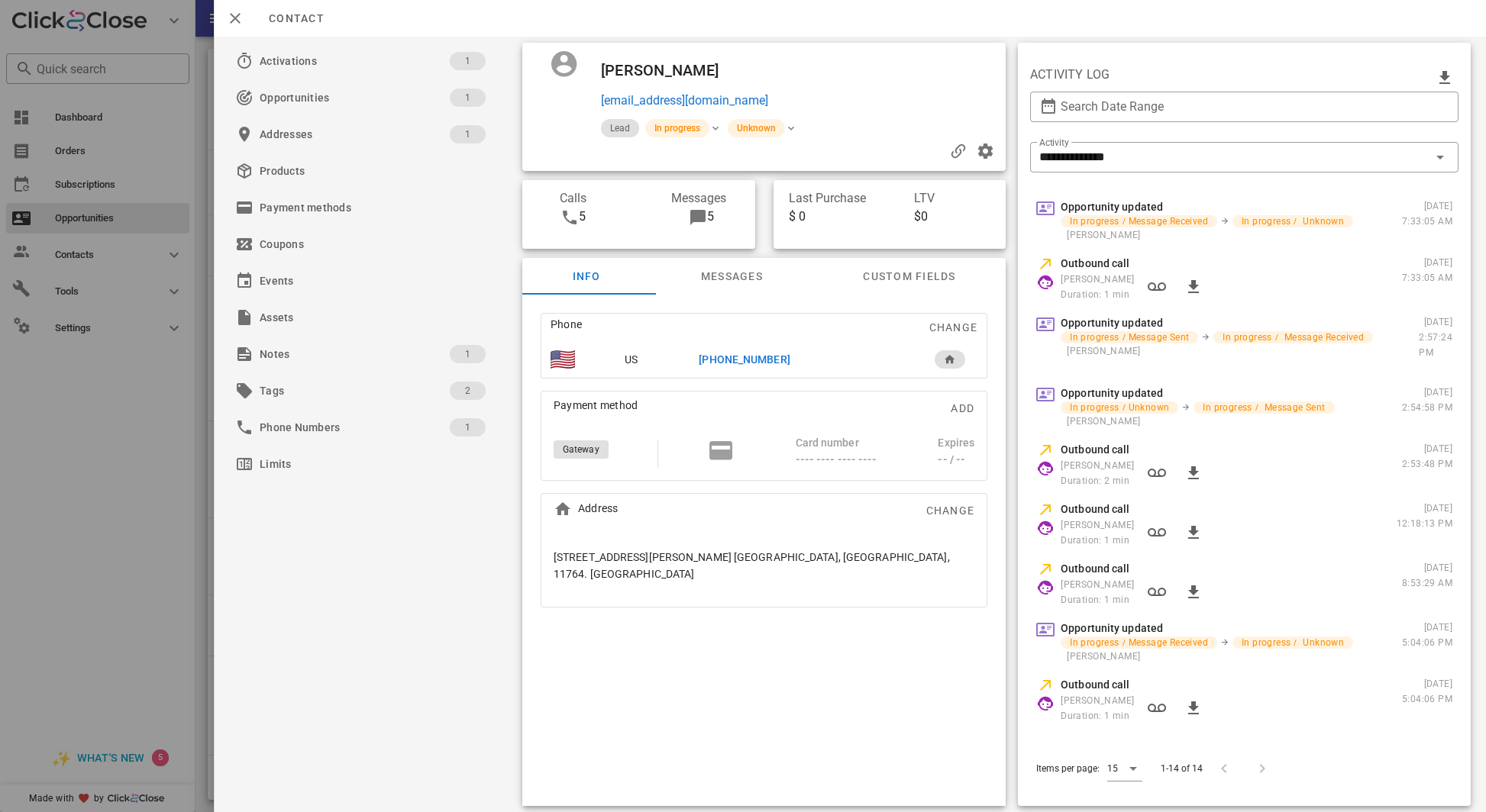 click on "Messages   5" at bounding box center [691, 214] 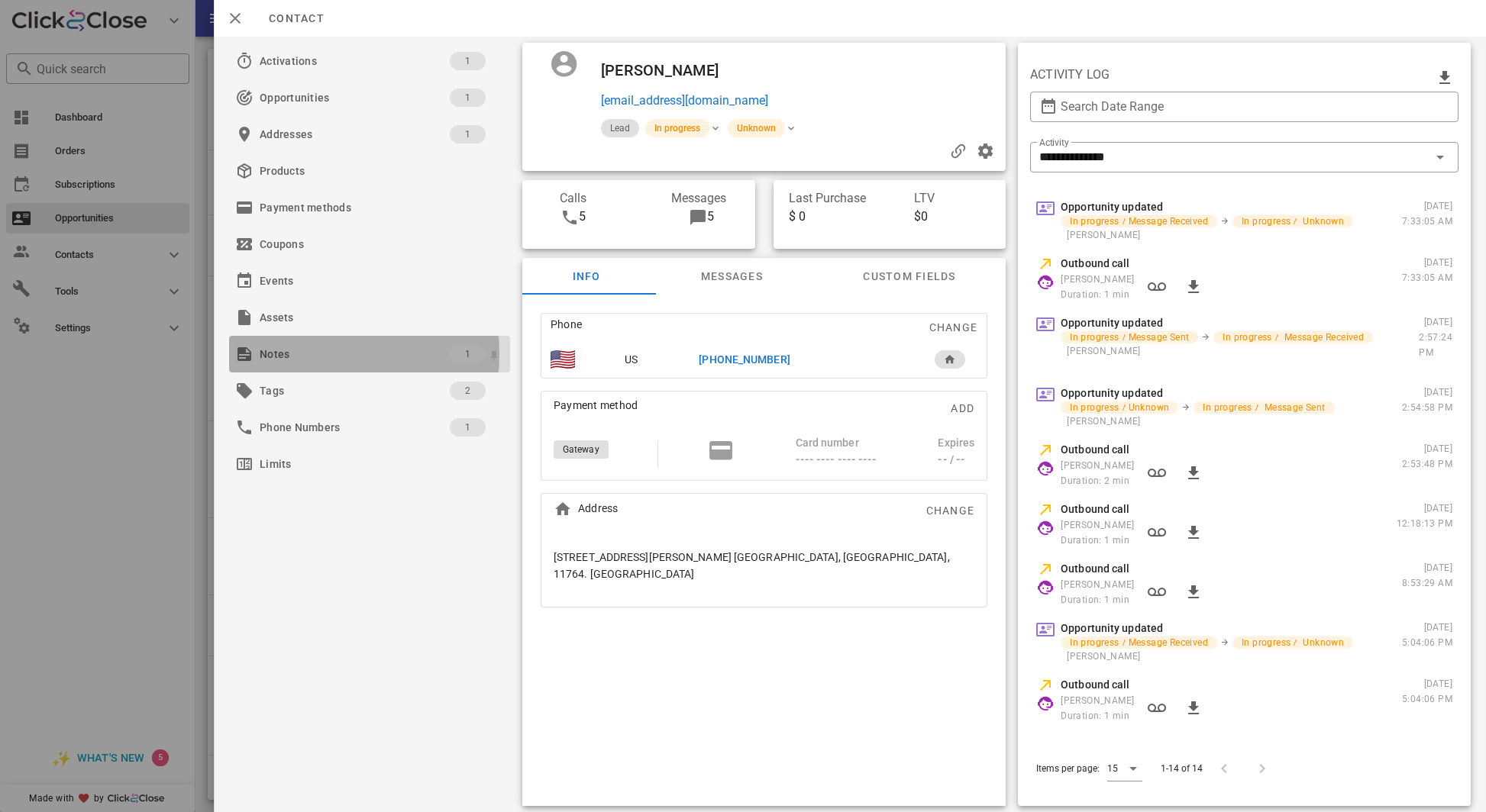 click on "Notes" at bounding box center (354, 354) 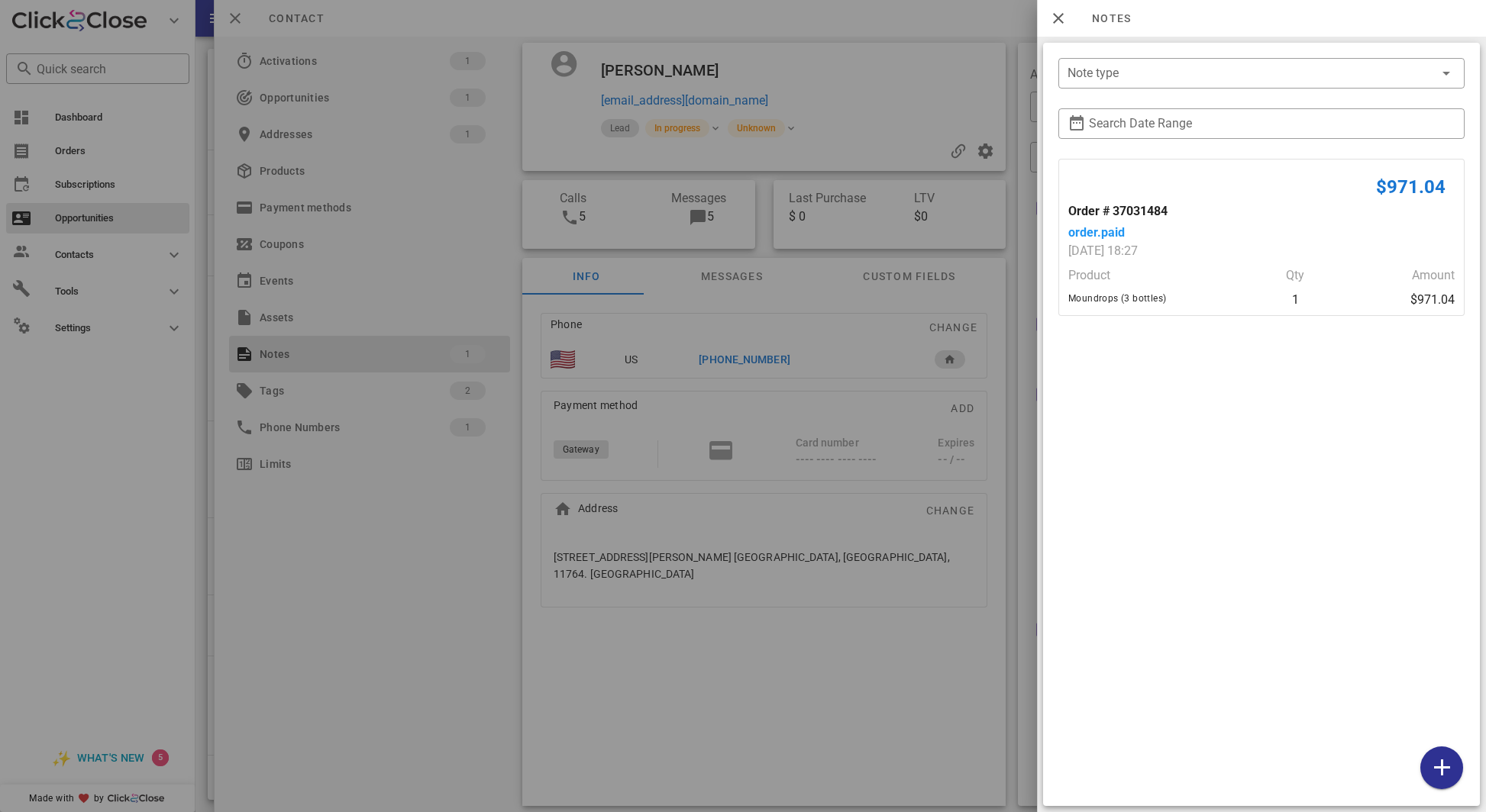click at bounding box center [743, 406] 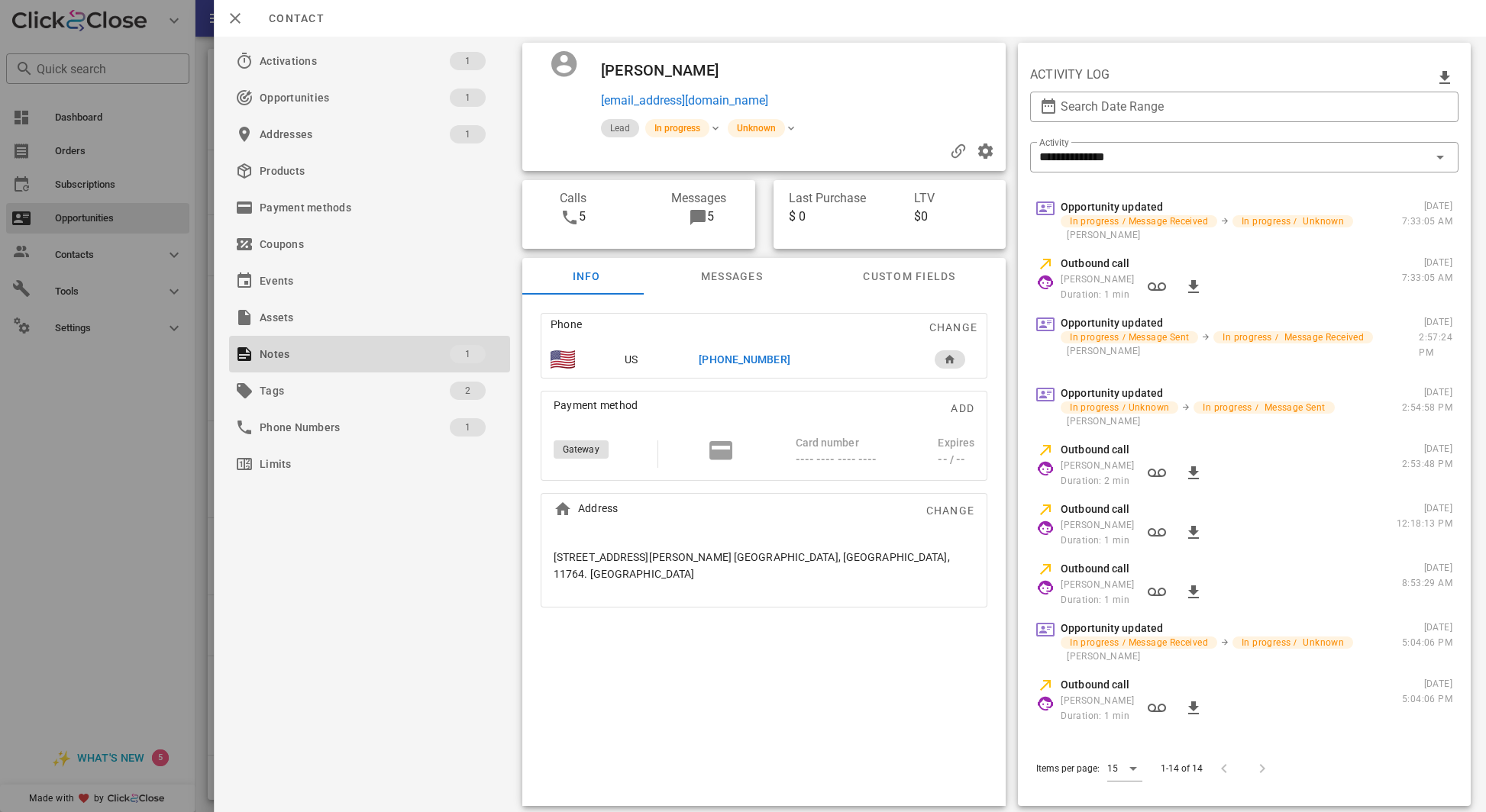 click at bounding box center (743, 406) 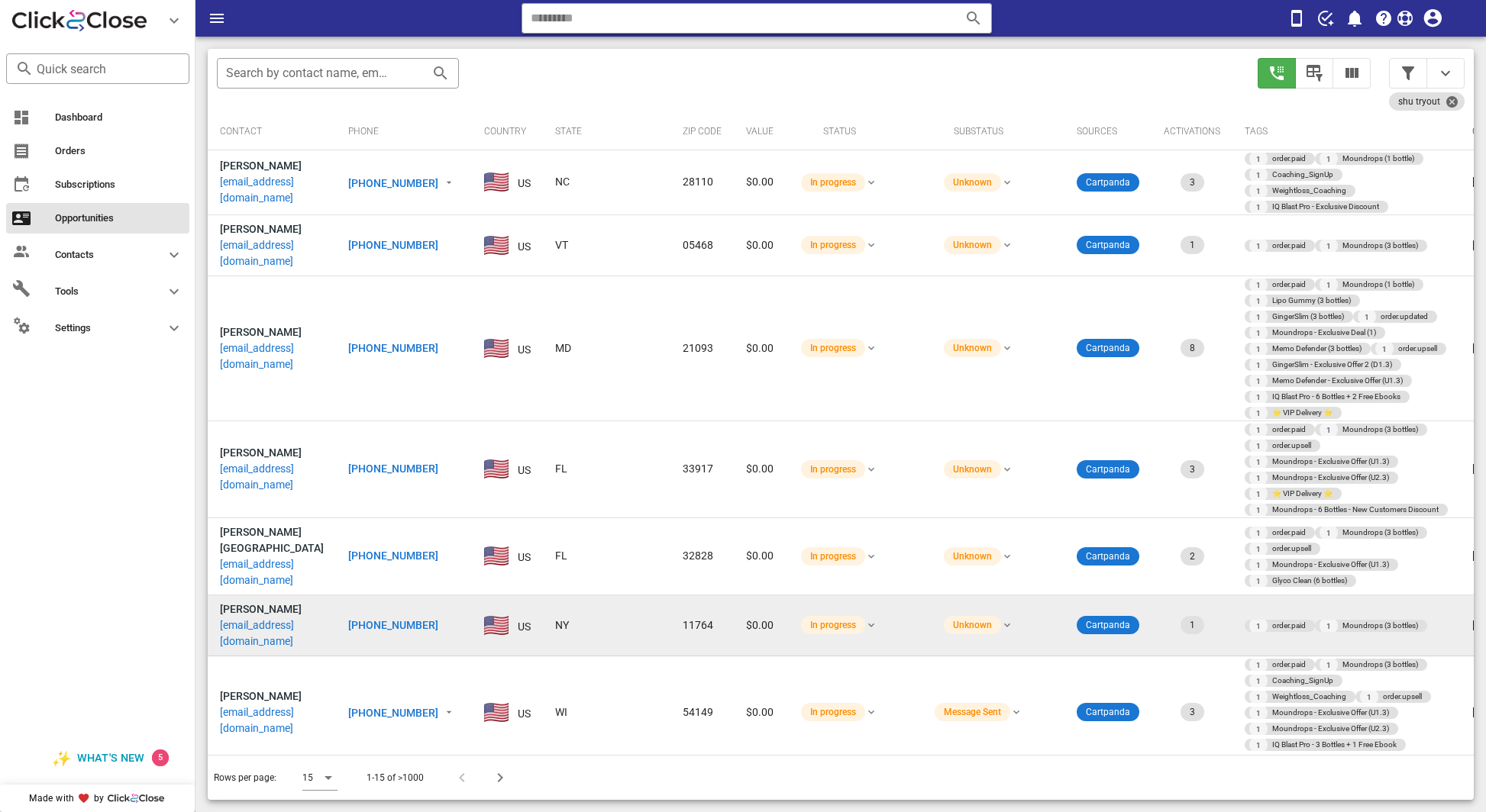 click on "Lisa Bammann" at bounding box center [260, 609] 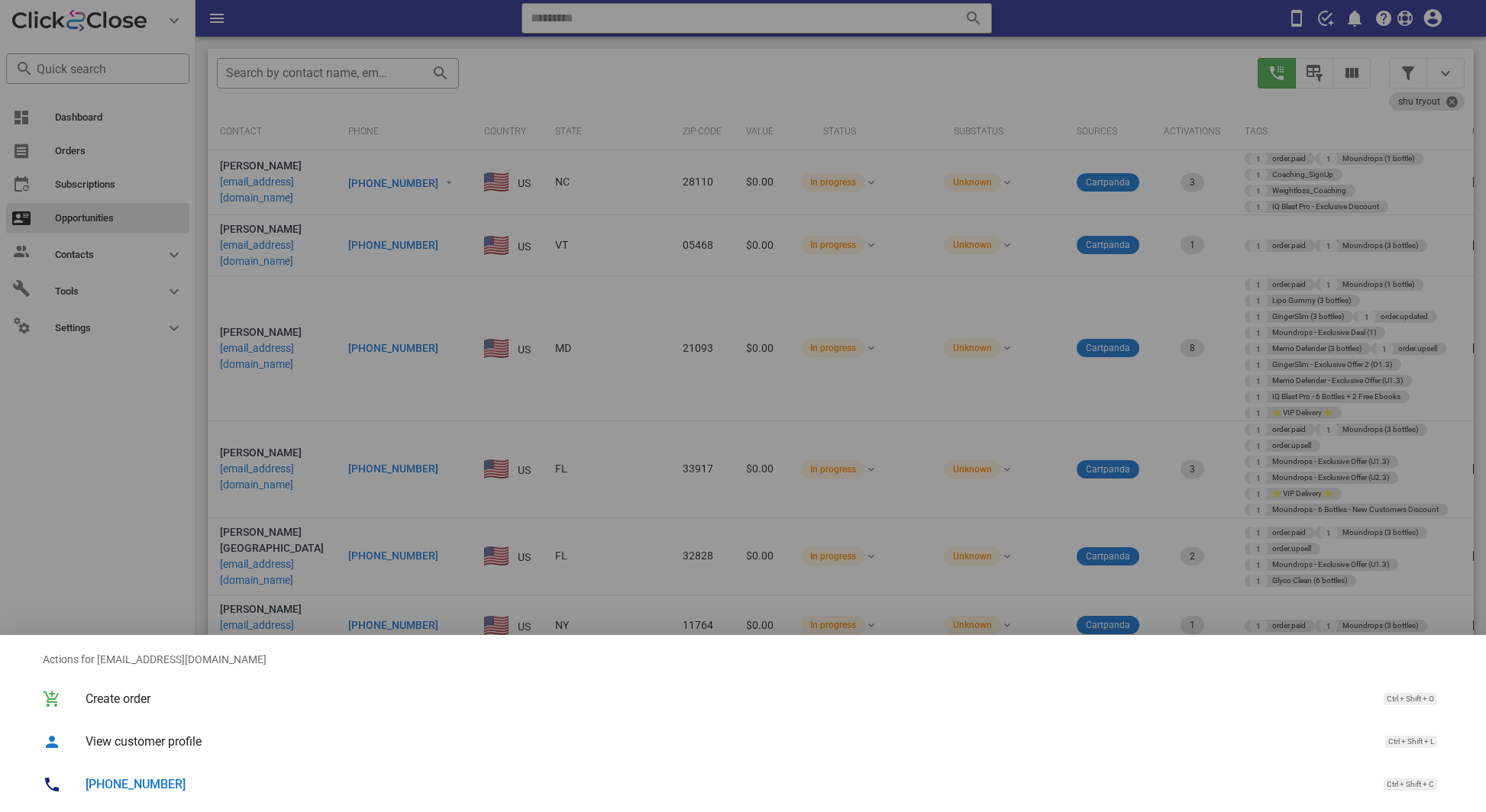 click on "+16313313611" at bounding box center [135, 784] 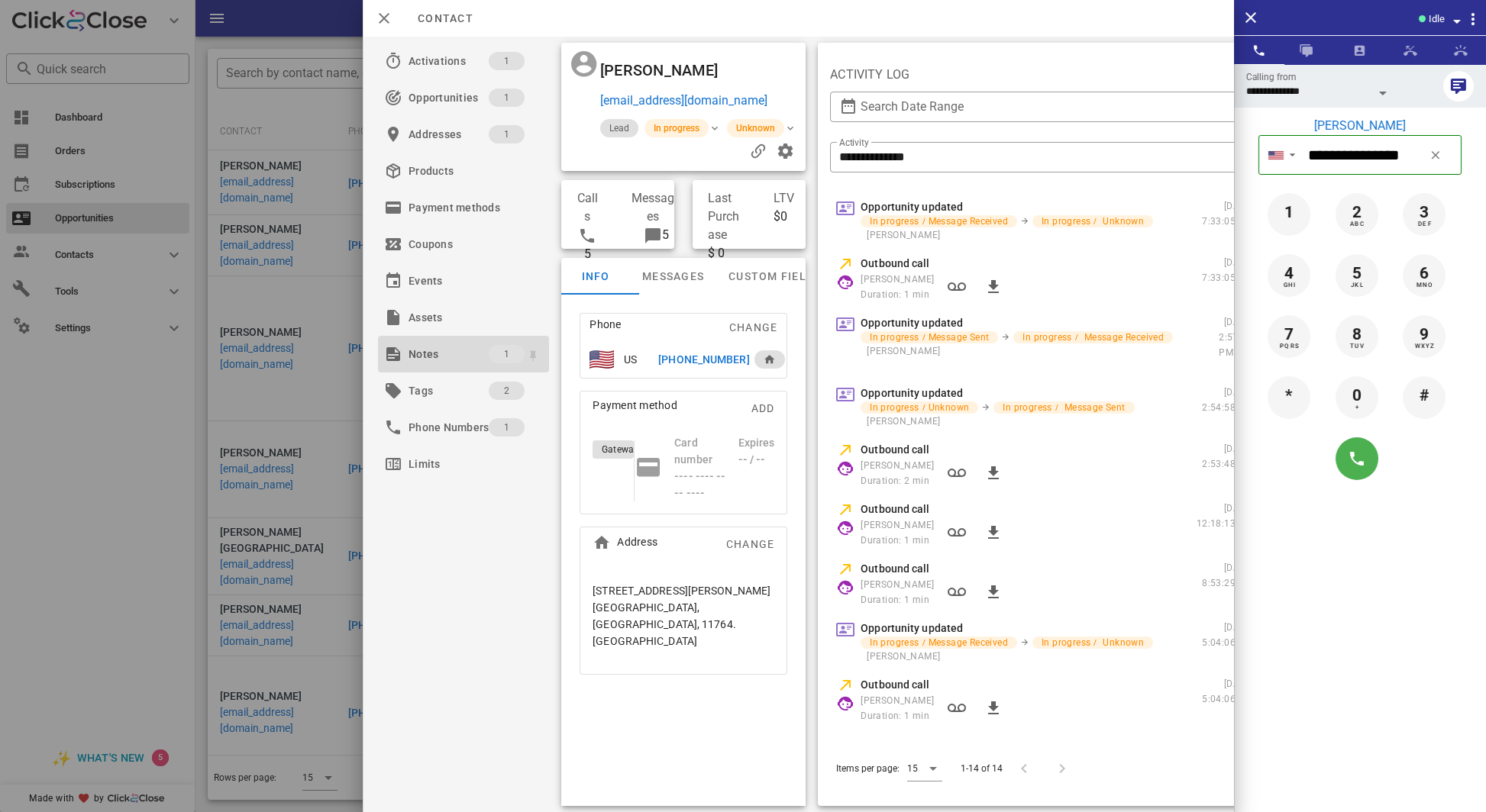 click on "Notes" at bounding box center [448, 354] 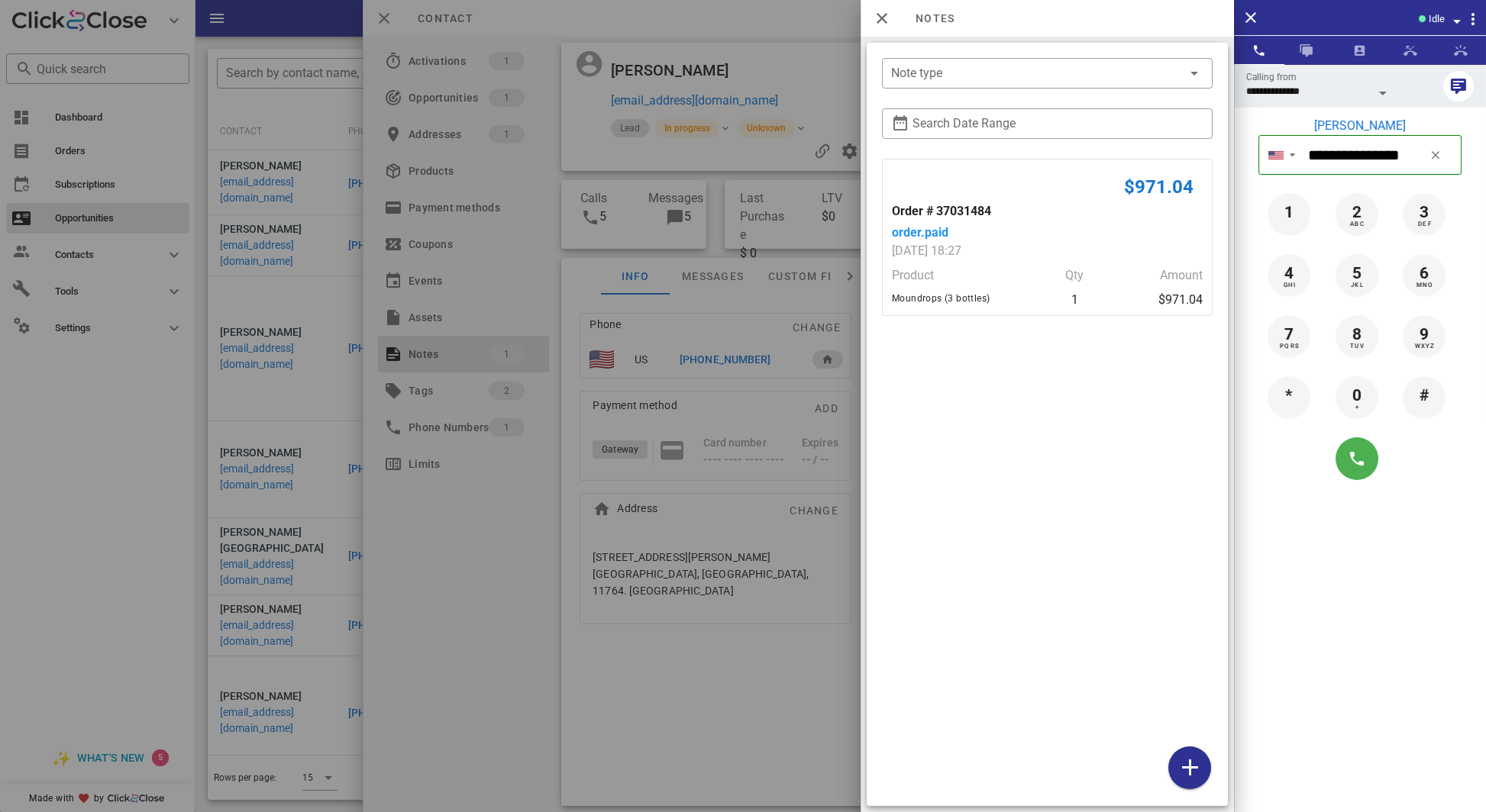 click on "**********" at bounding box center [1360, 470] 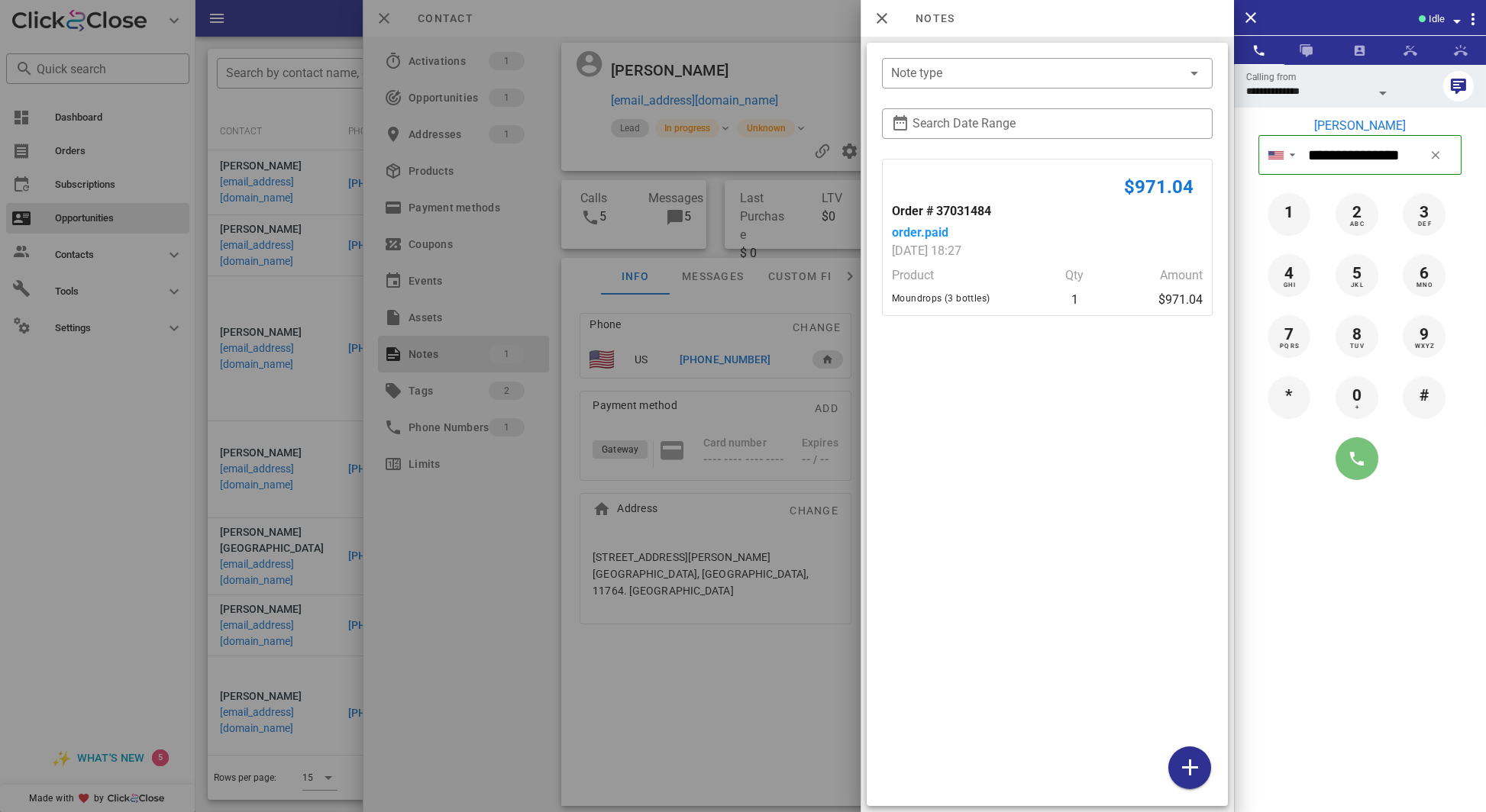 click at bounding box center (1357, 459) 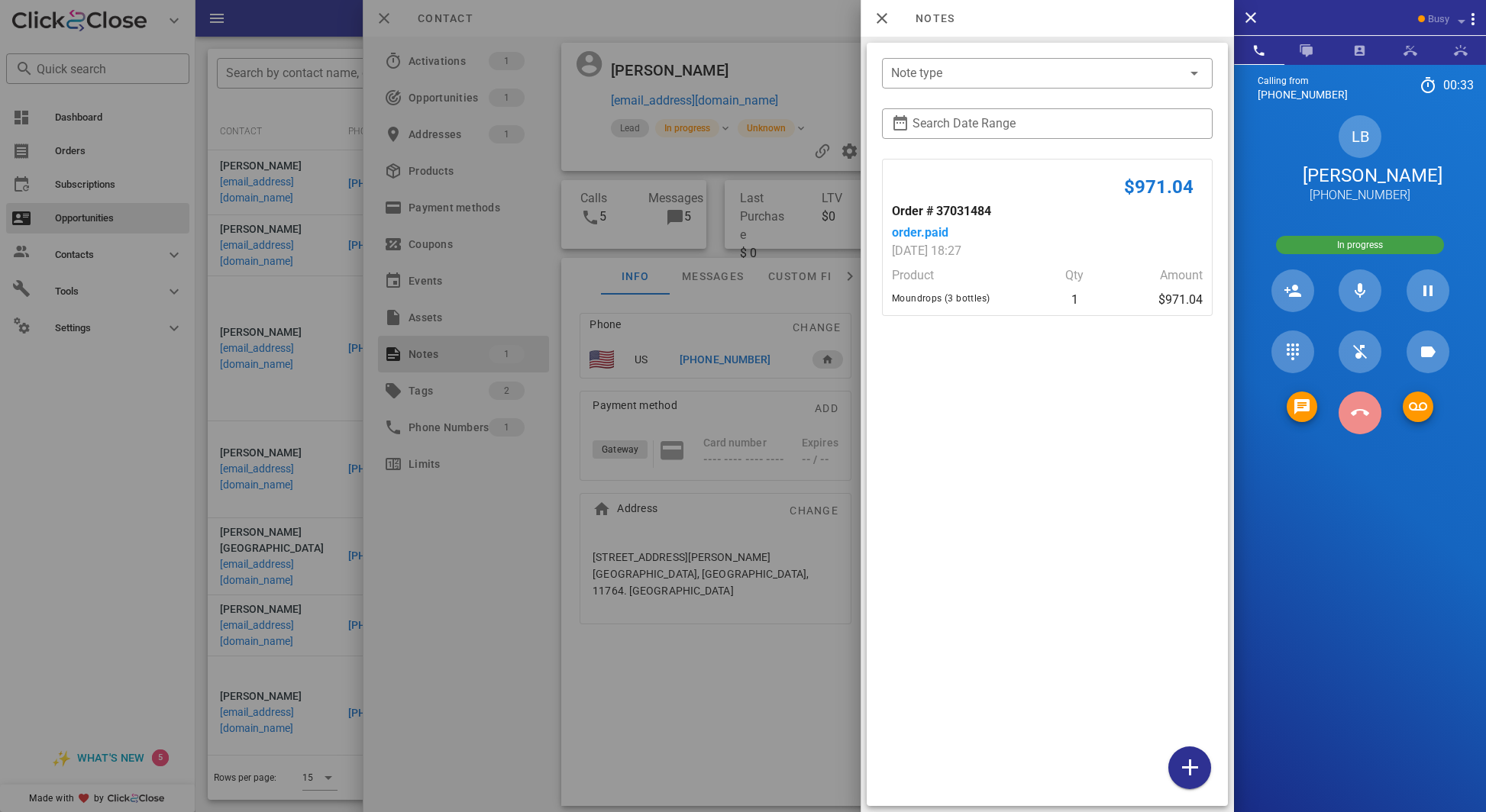 click at bounding box center (1360, 413) 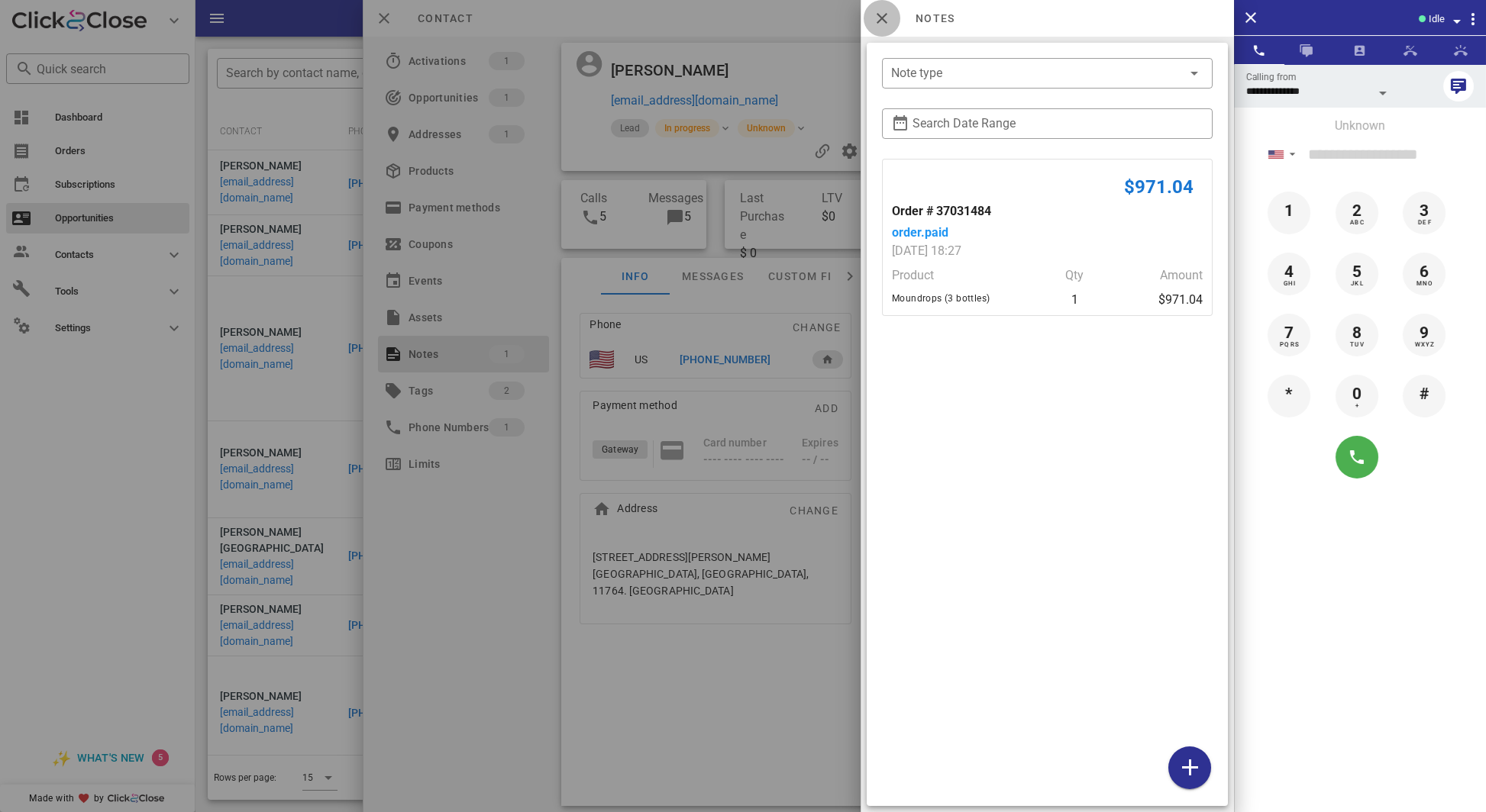 click at bounding box center (882, 18) 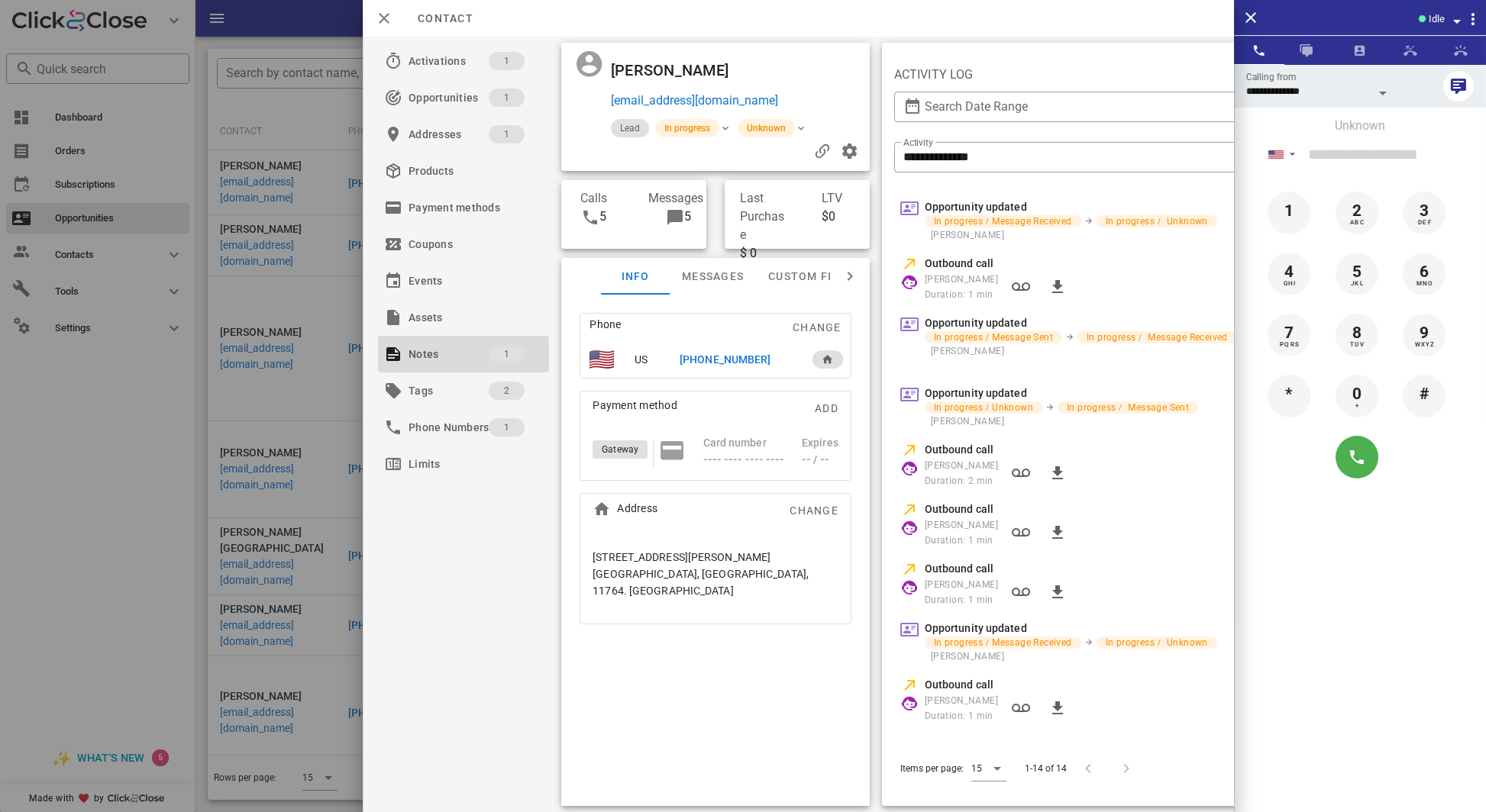 click on "+16313313611" at bounding box center (725, 359) 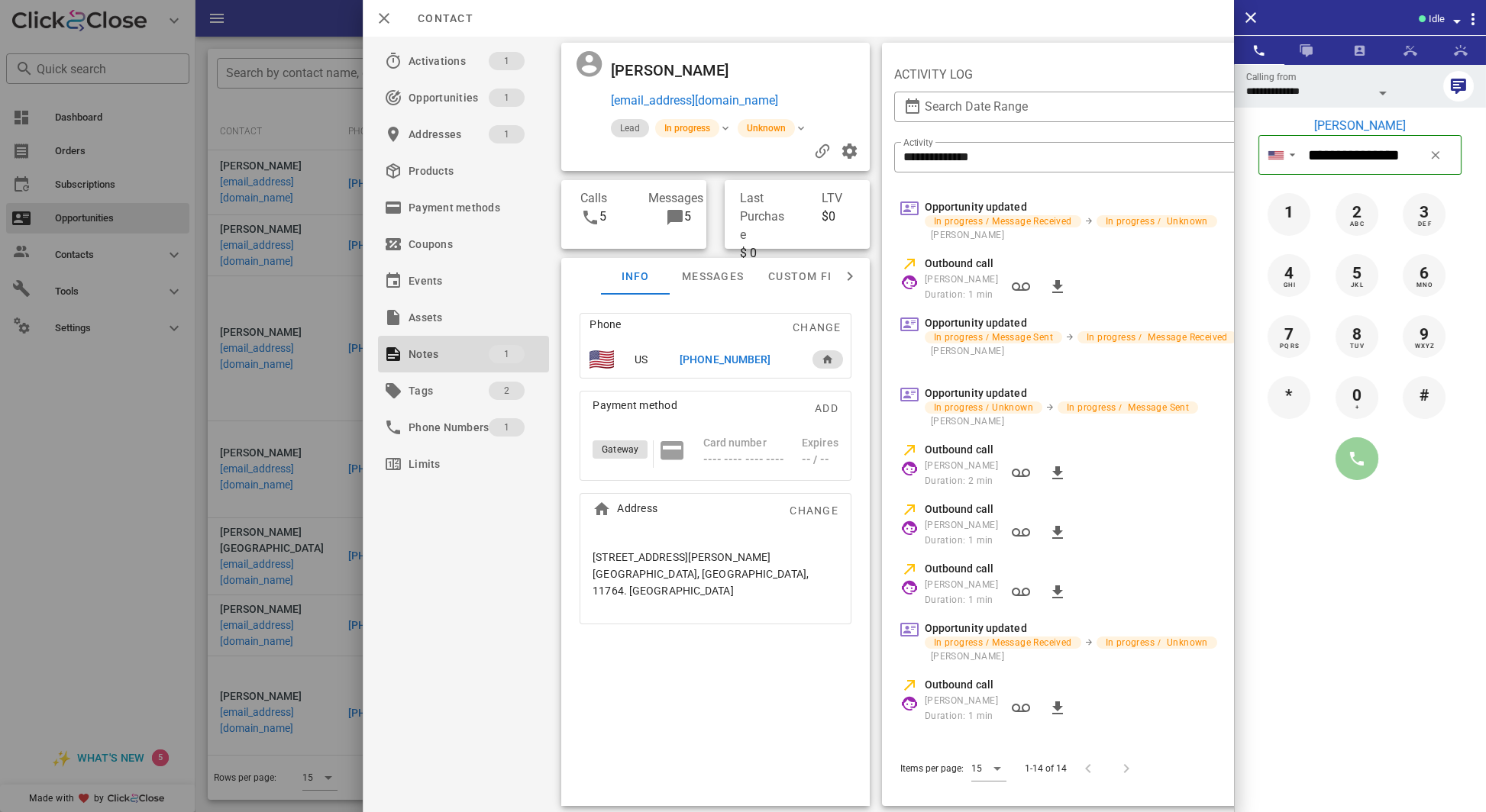 click at bounding box center (1357, 459) 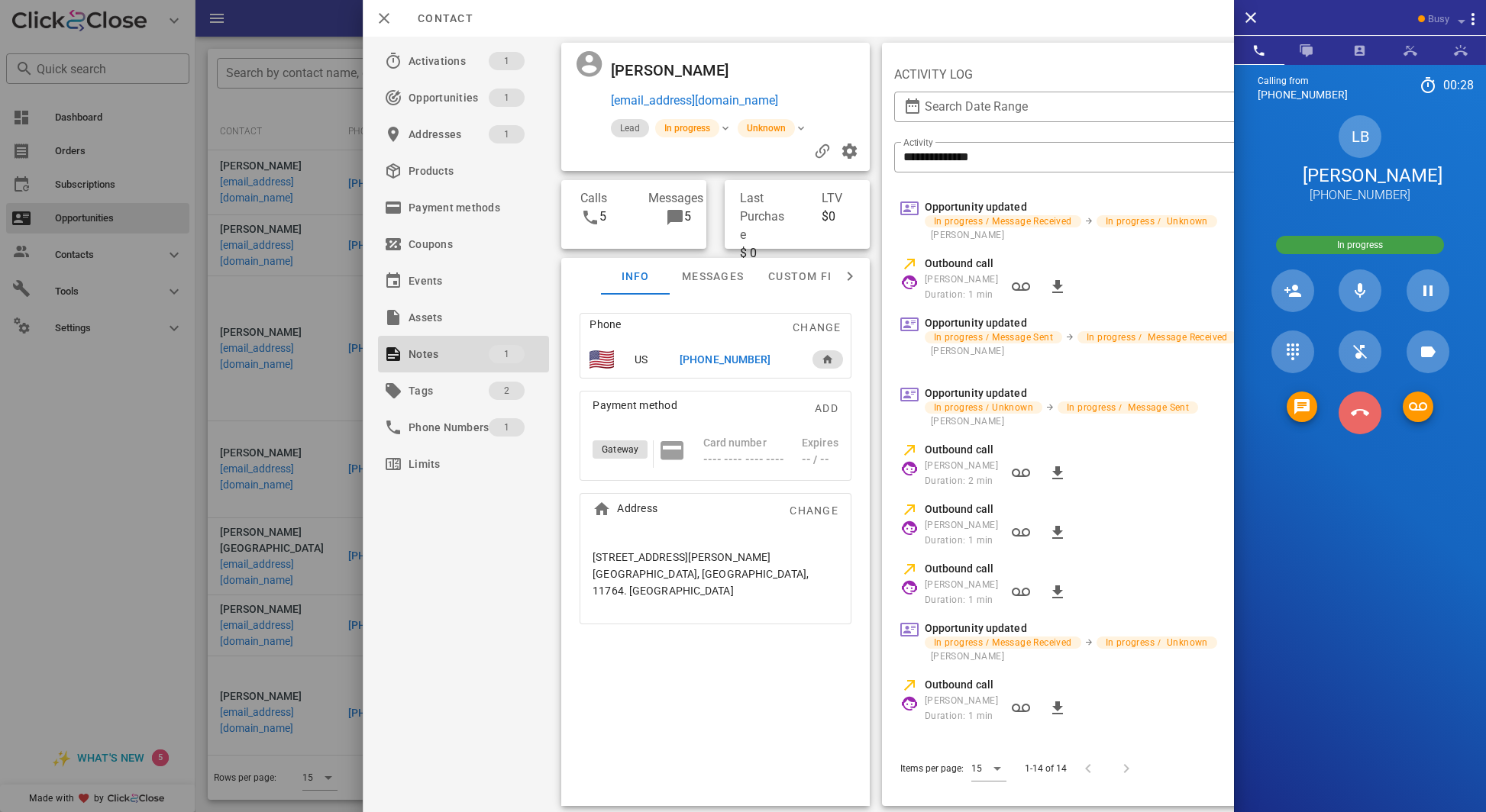 click at bounding box center [1360, 413] 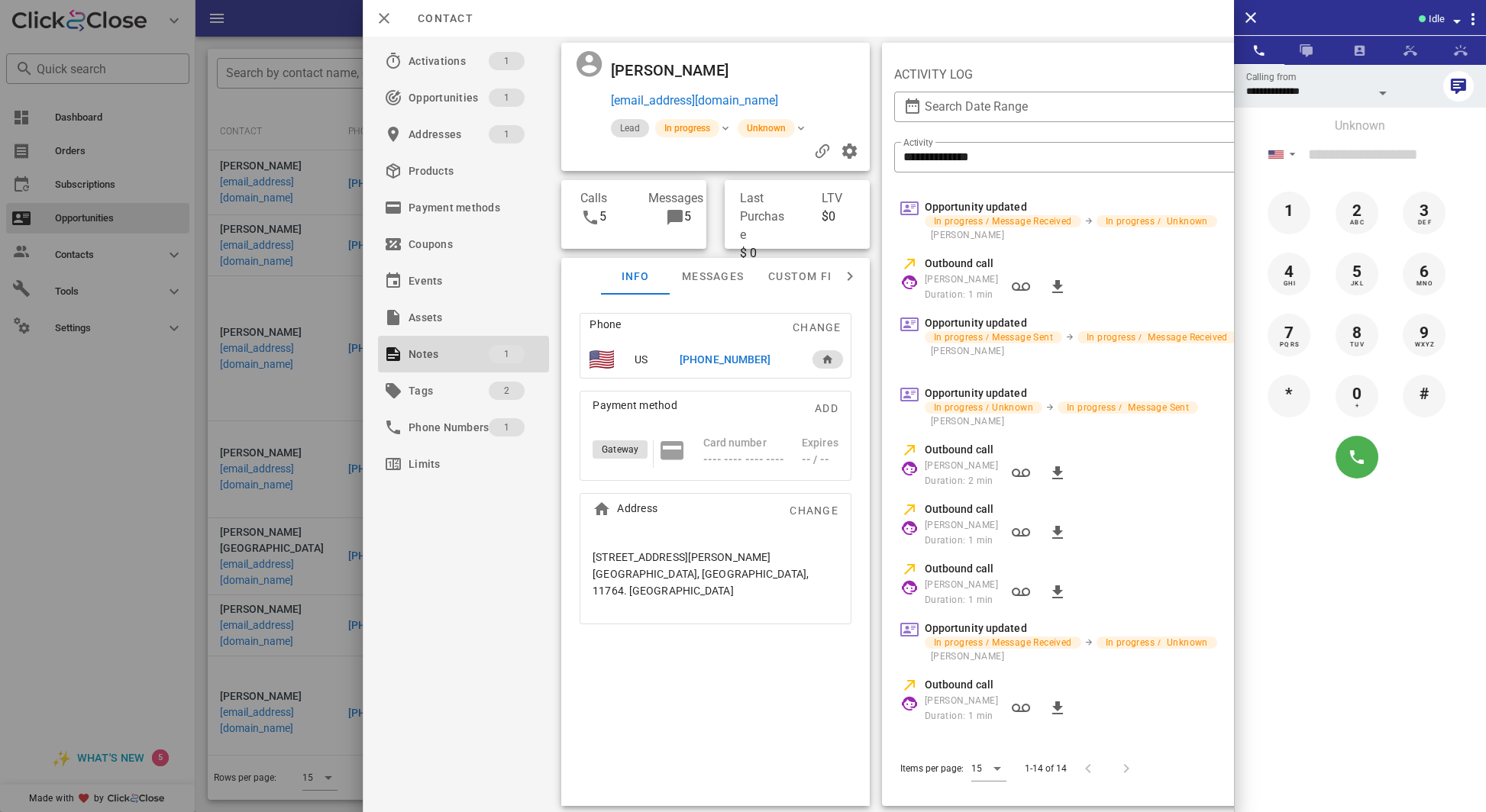 click at bounding box center (675, 218) 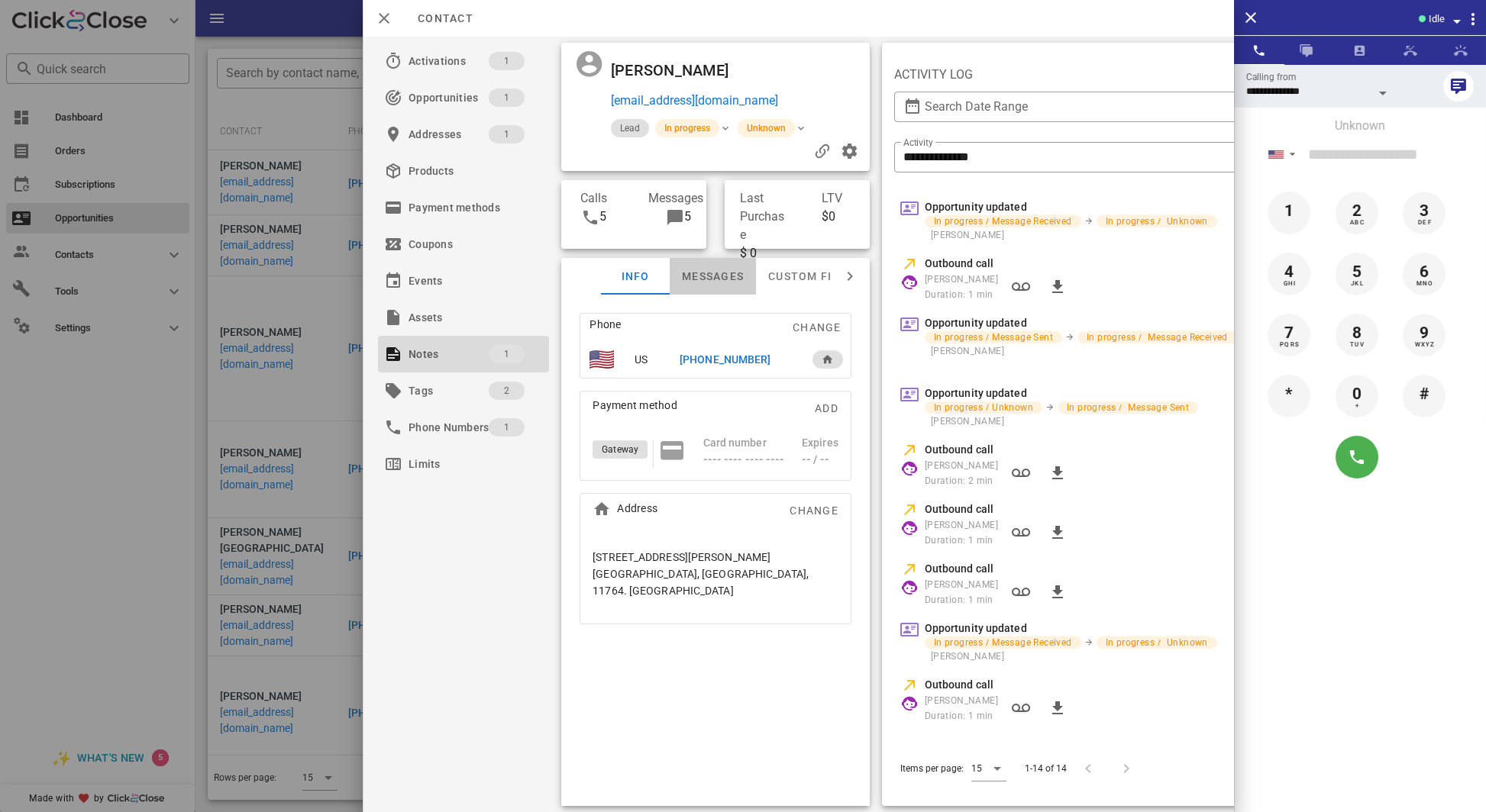 click on "Messages" at bounding box center [712, 276] 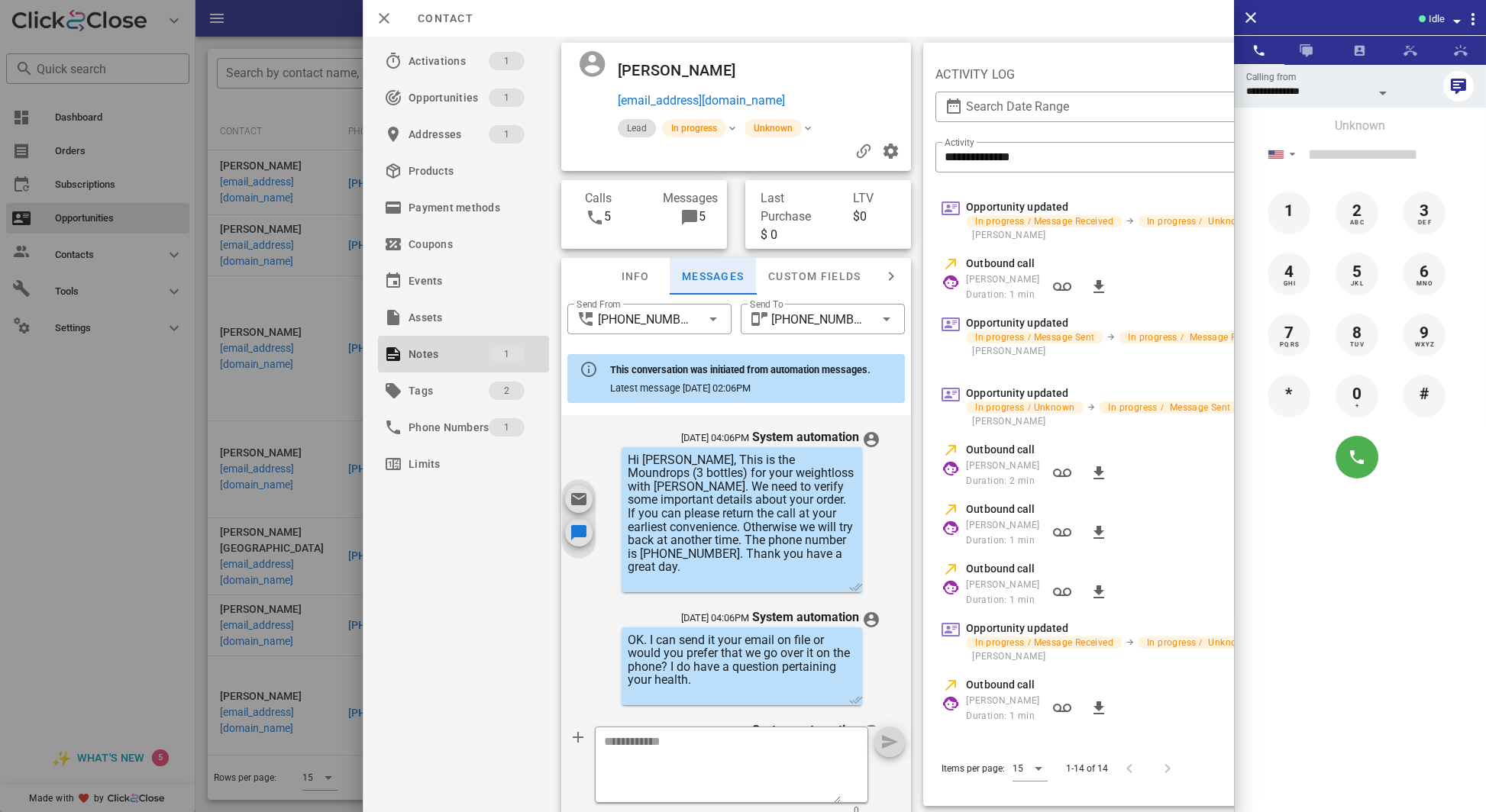 scroll, scrollTop: 630, scrollLeft: 0, axis: vertical 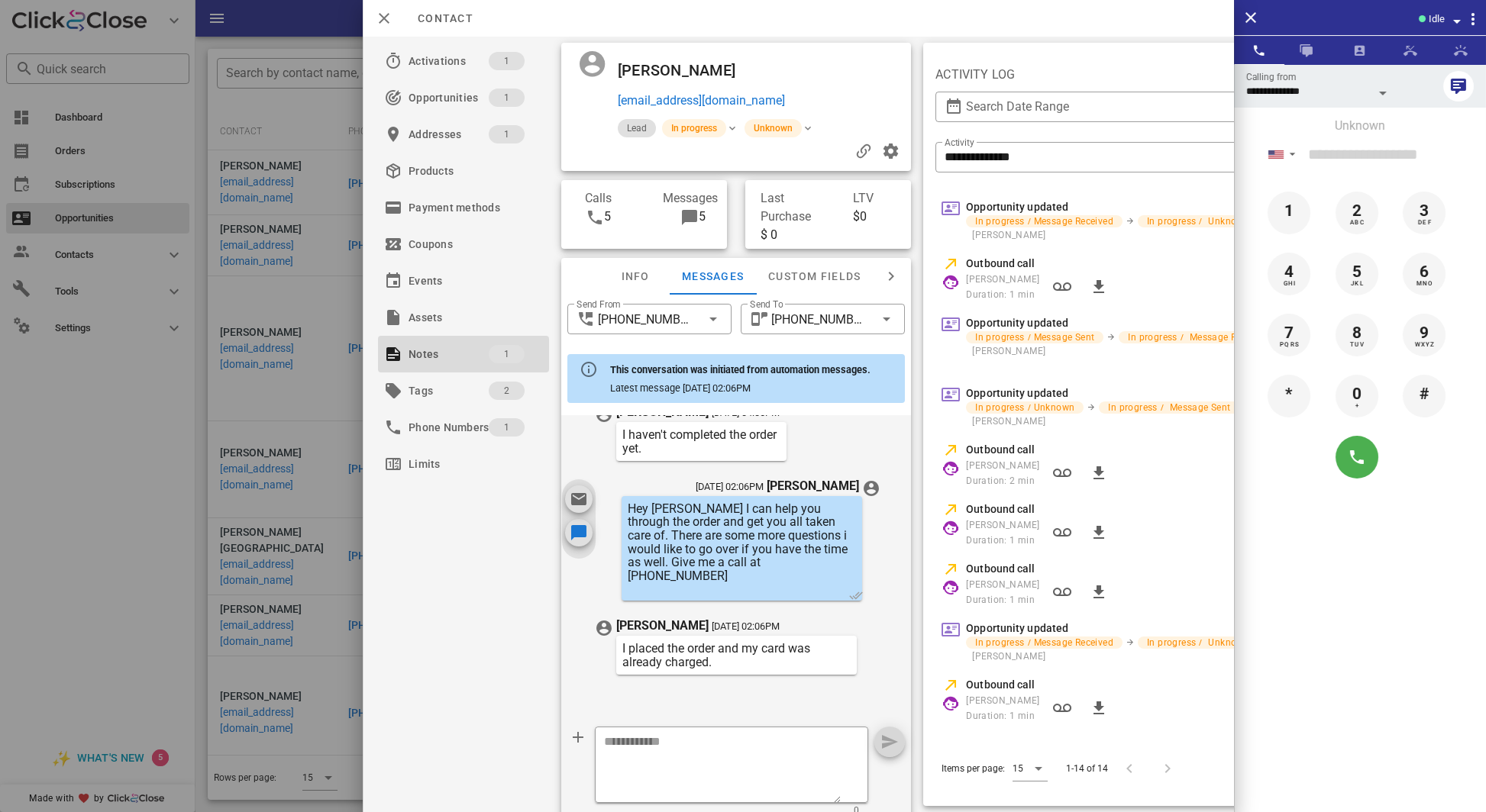 click at bounding box center [743, 406] 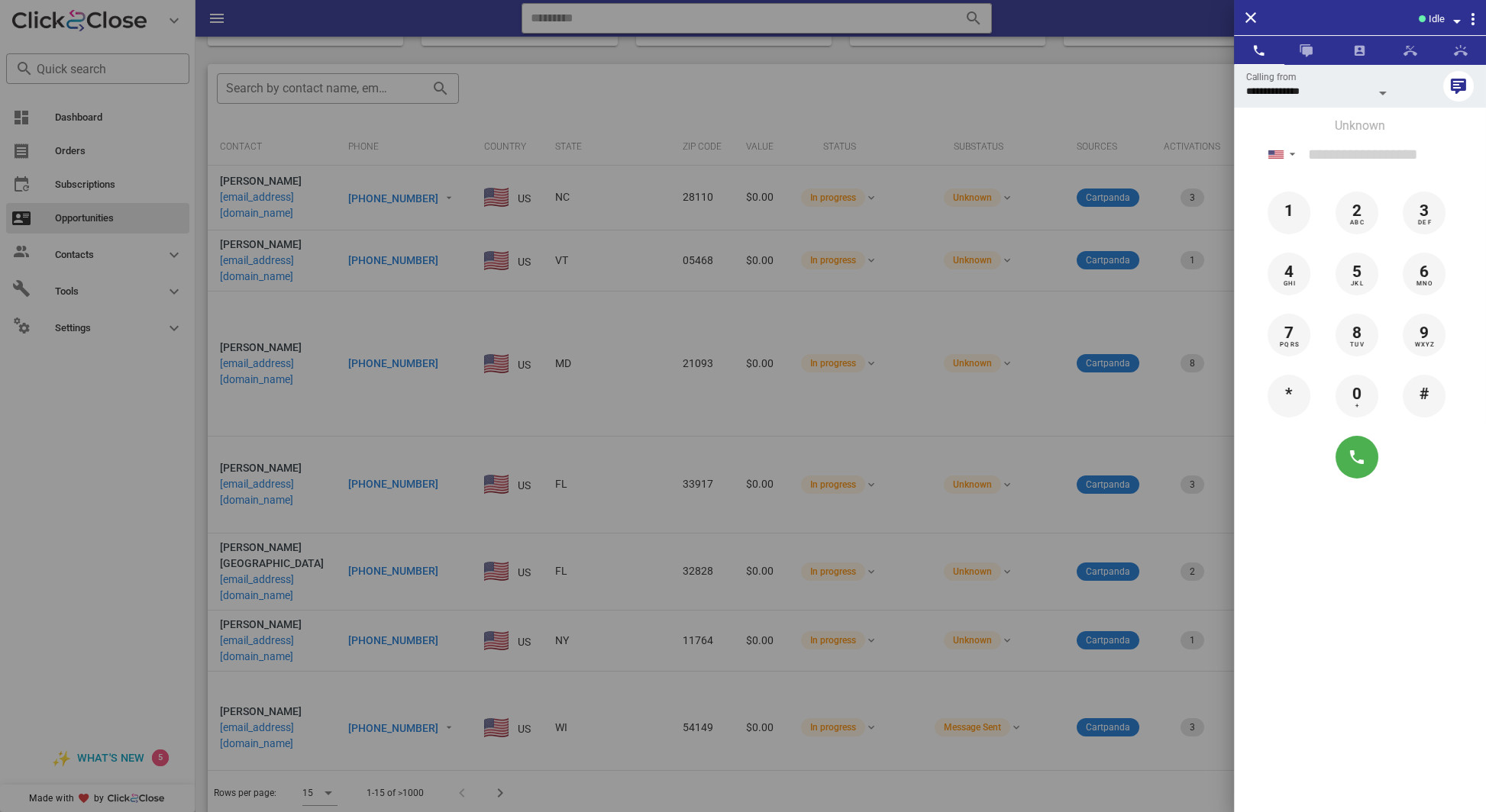 scroll, scrollTop: 0, scrollLeft: 0, axis: both 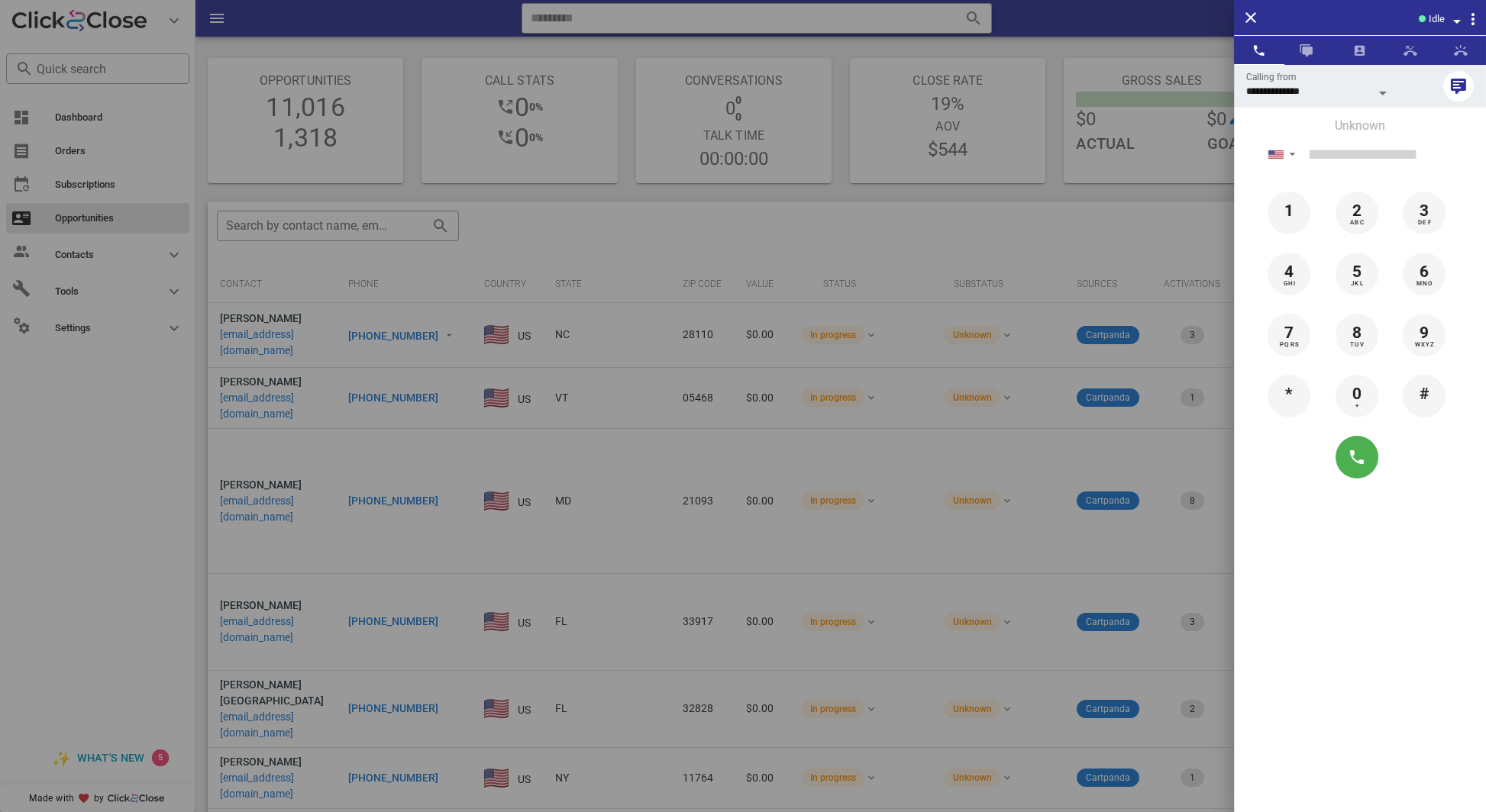 click at bounding box center [743, 406] 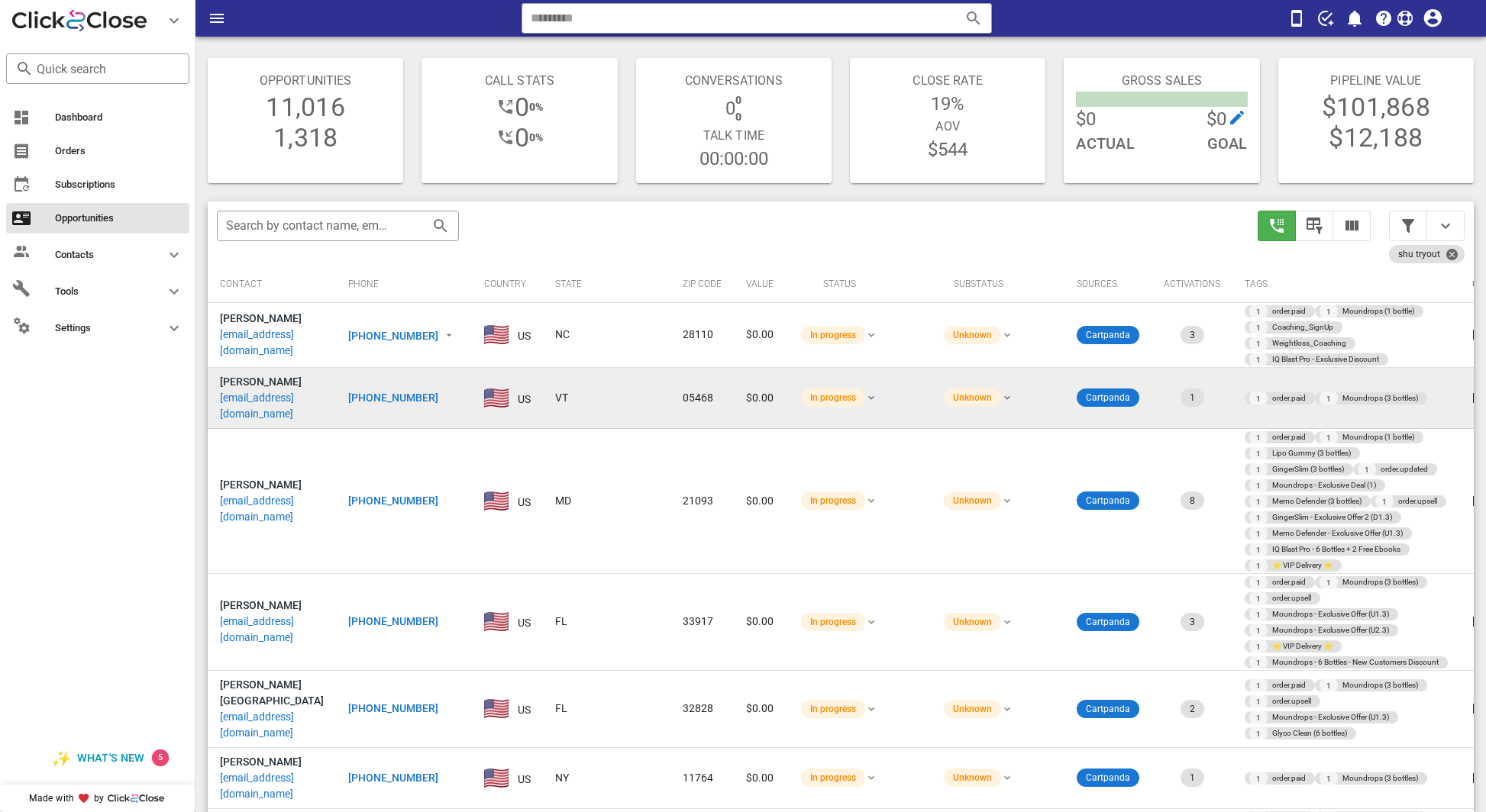 click on "amandajgrant@gmail.com" at bounding box center [272, 406] 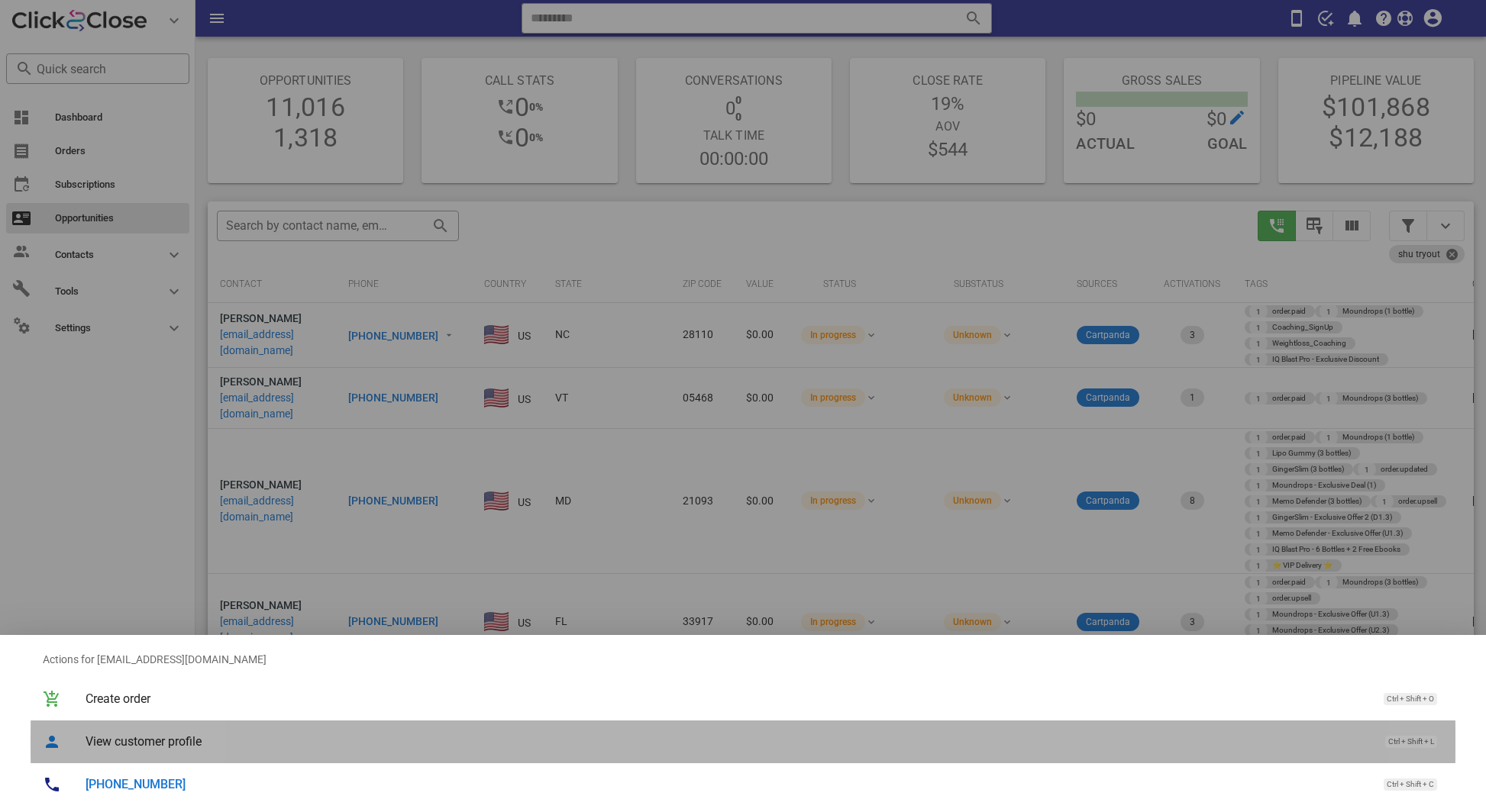 click on "View customer profile Ctrl + Shift + L" at bounding box center (764, 741) 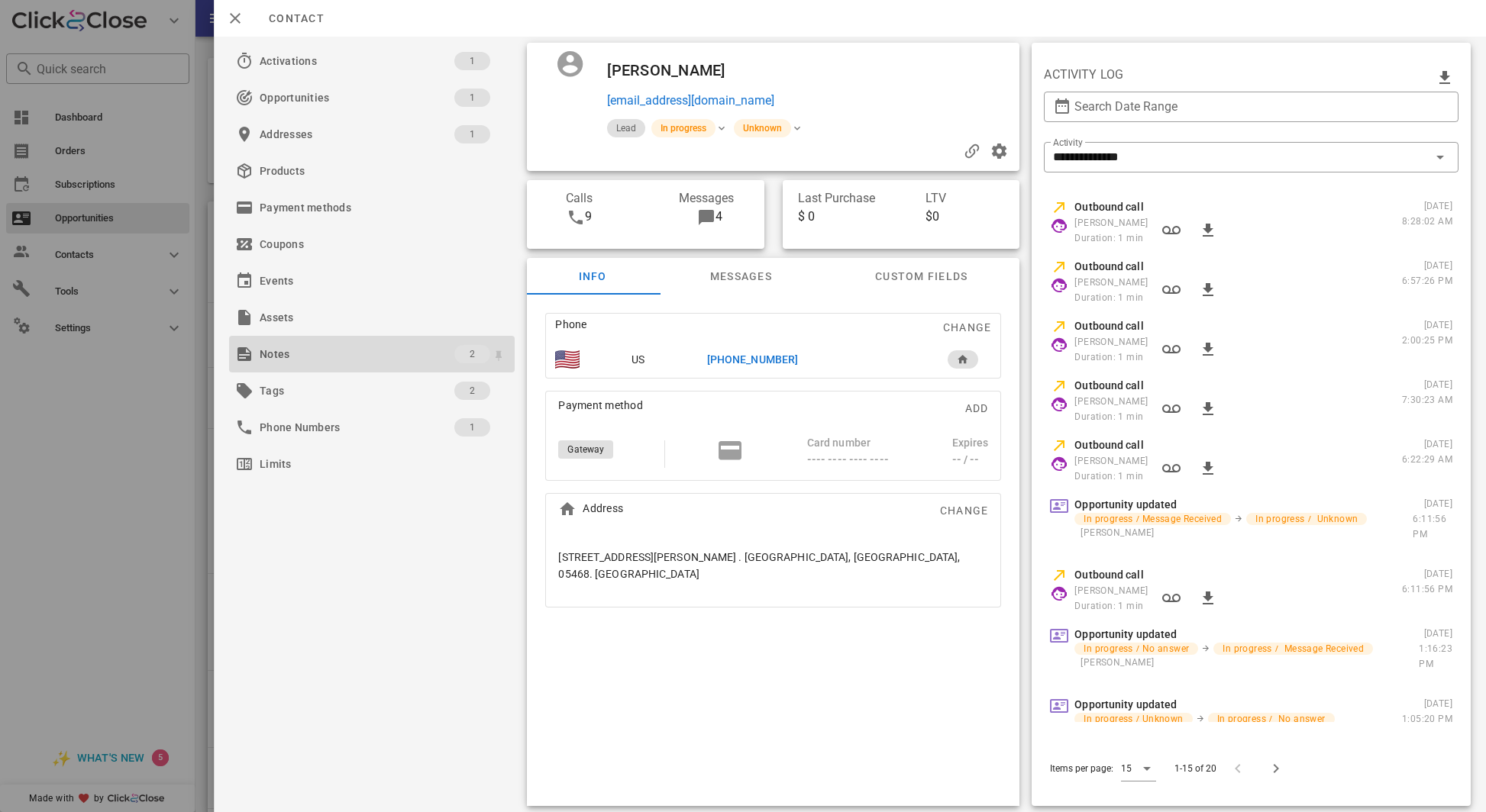 click on "Notes" at bounding box center (357, 354) 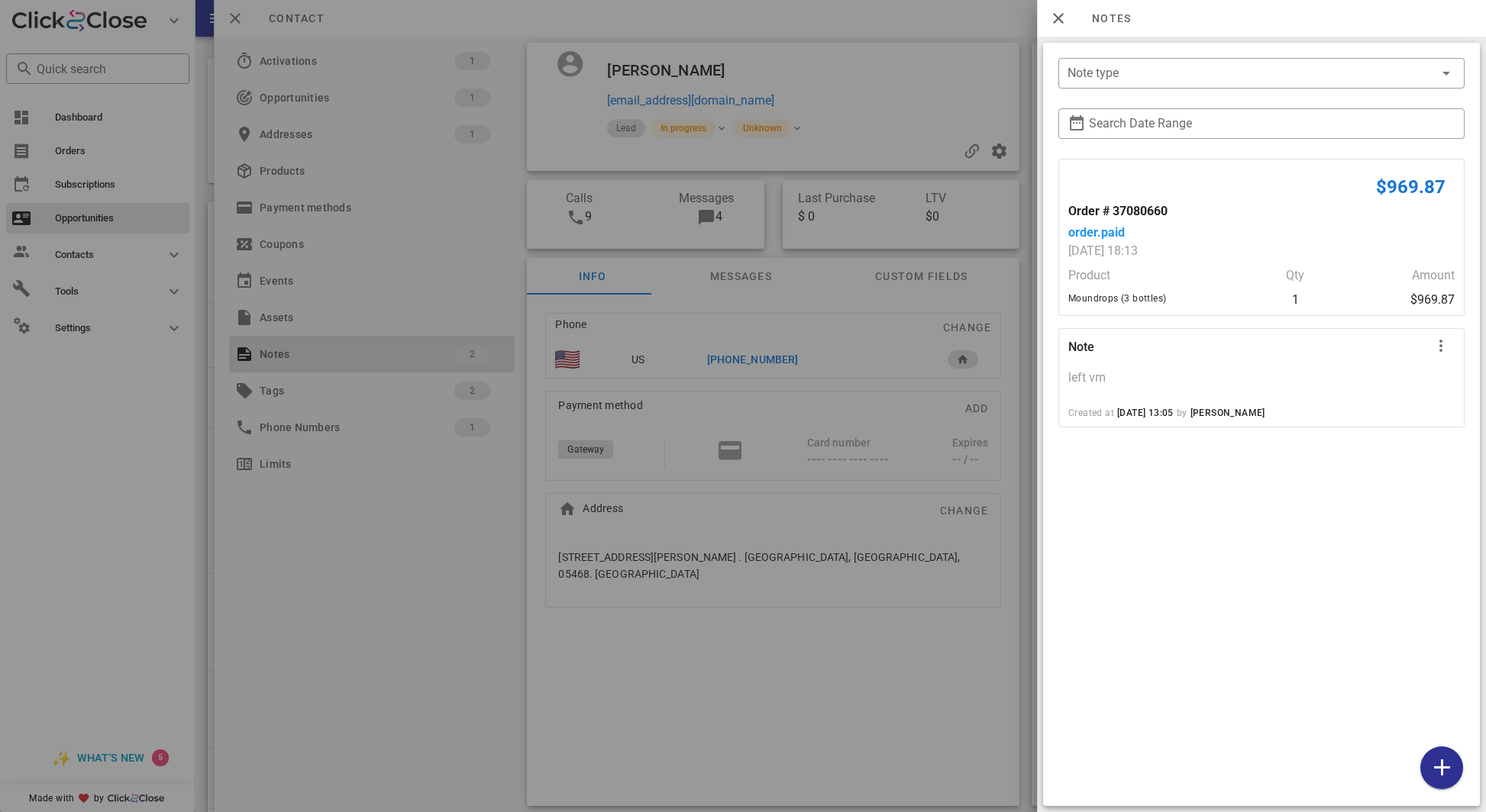 click at bounding box center [743, 406] 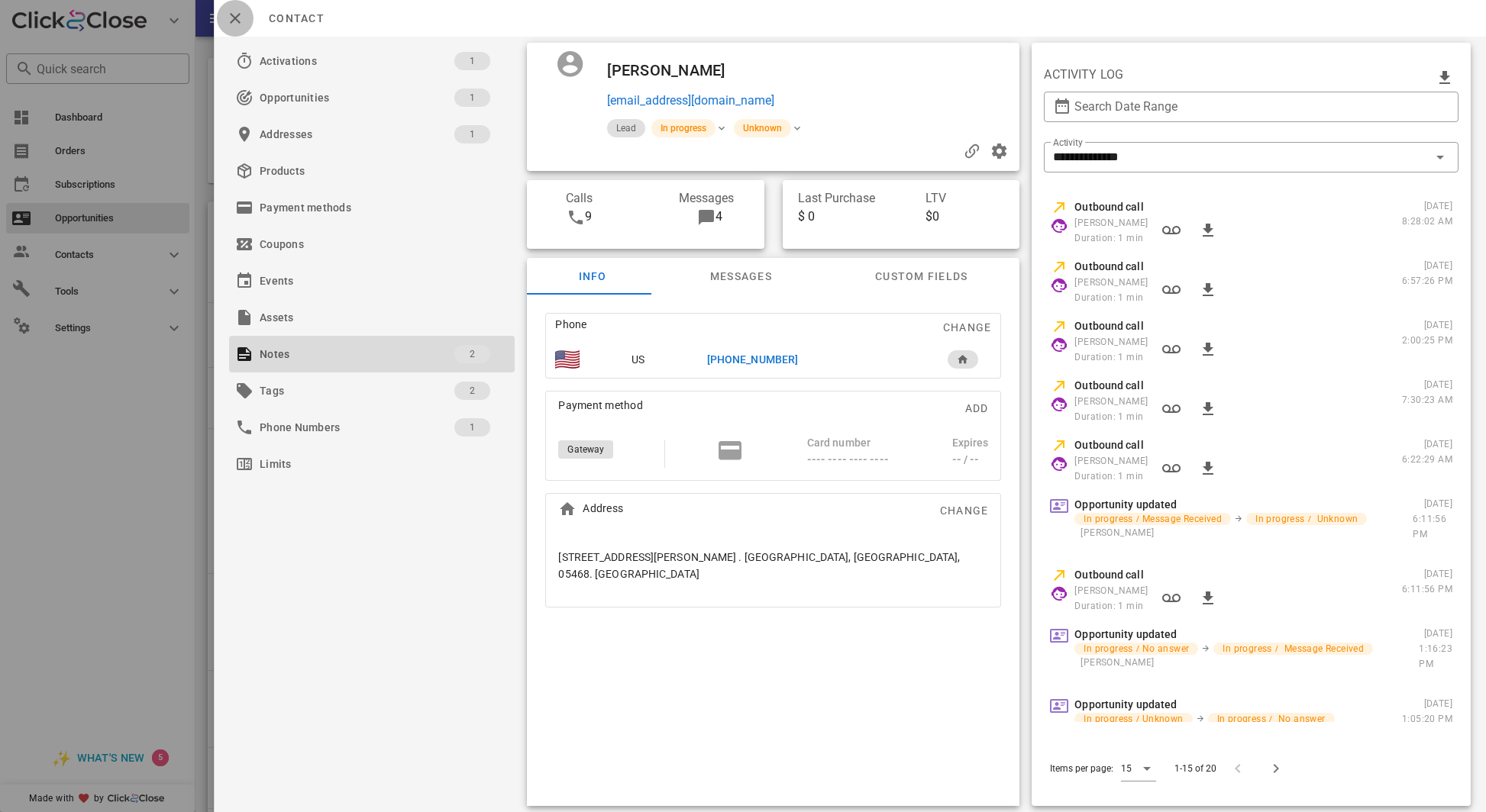 click at bounding box center (235, 18) 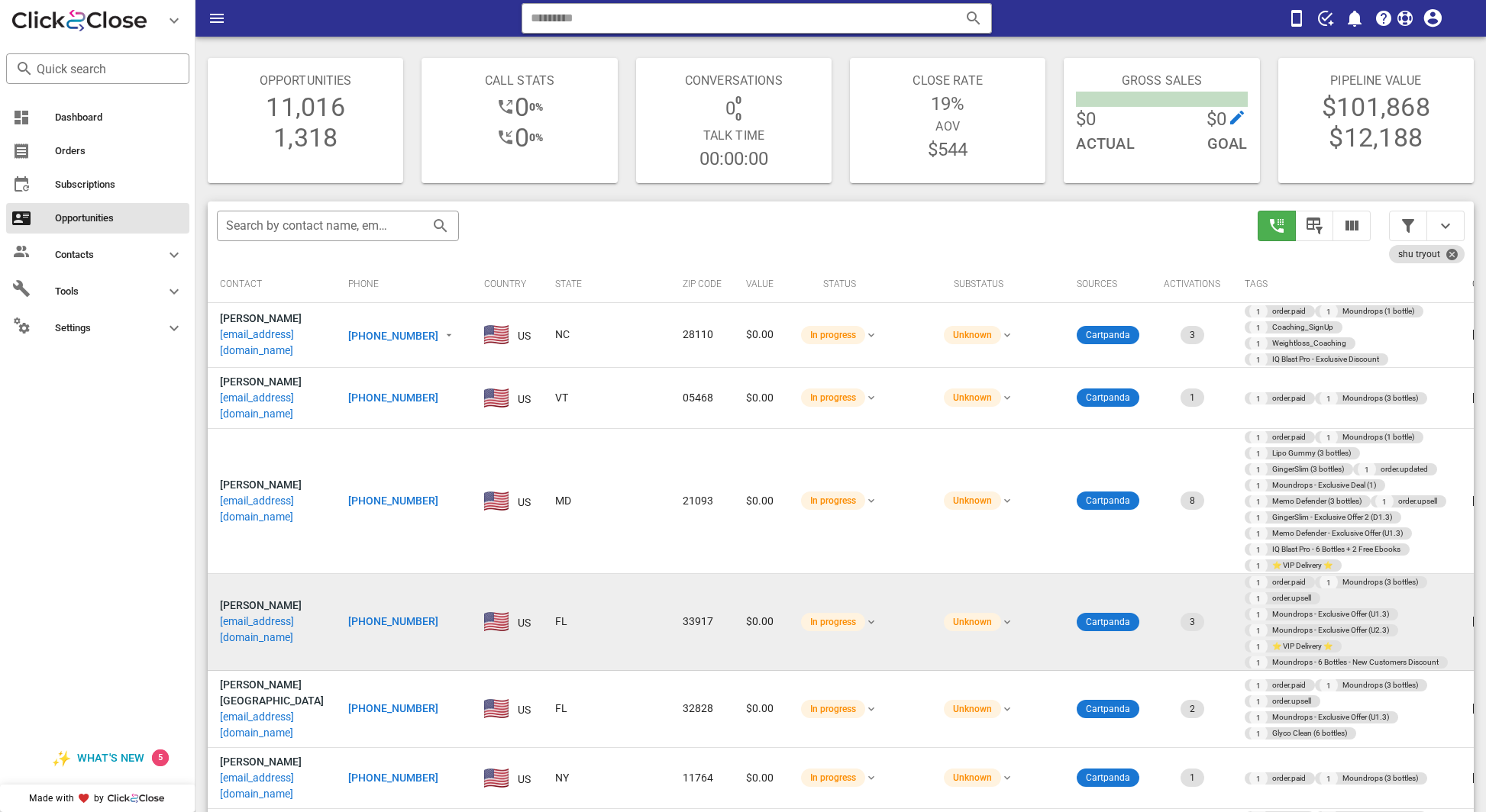 click on "vaughtjackie@gmail.com" at bounding box center (272, 630) 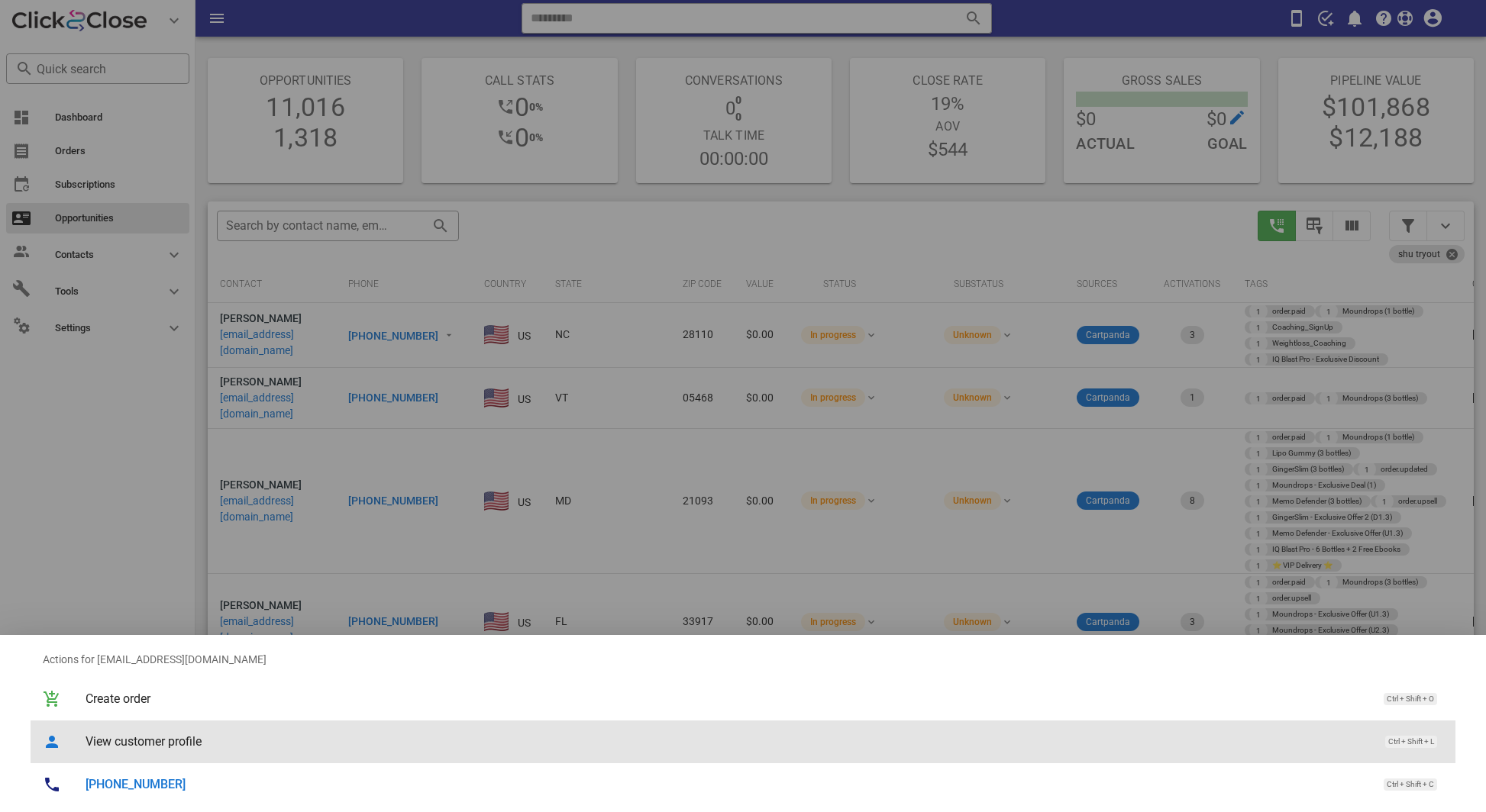 click on "View customer profile" at bounding box center (728, 741) 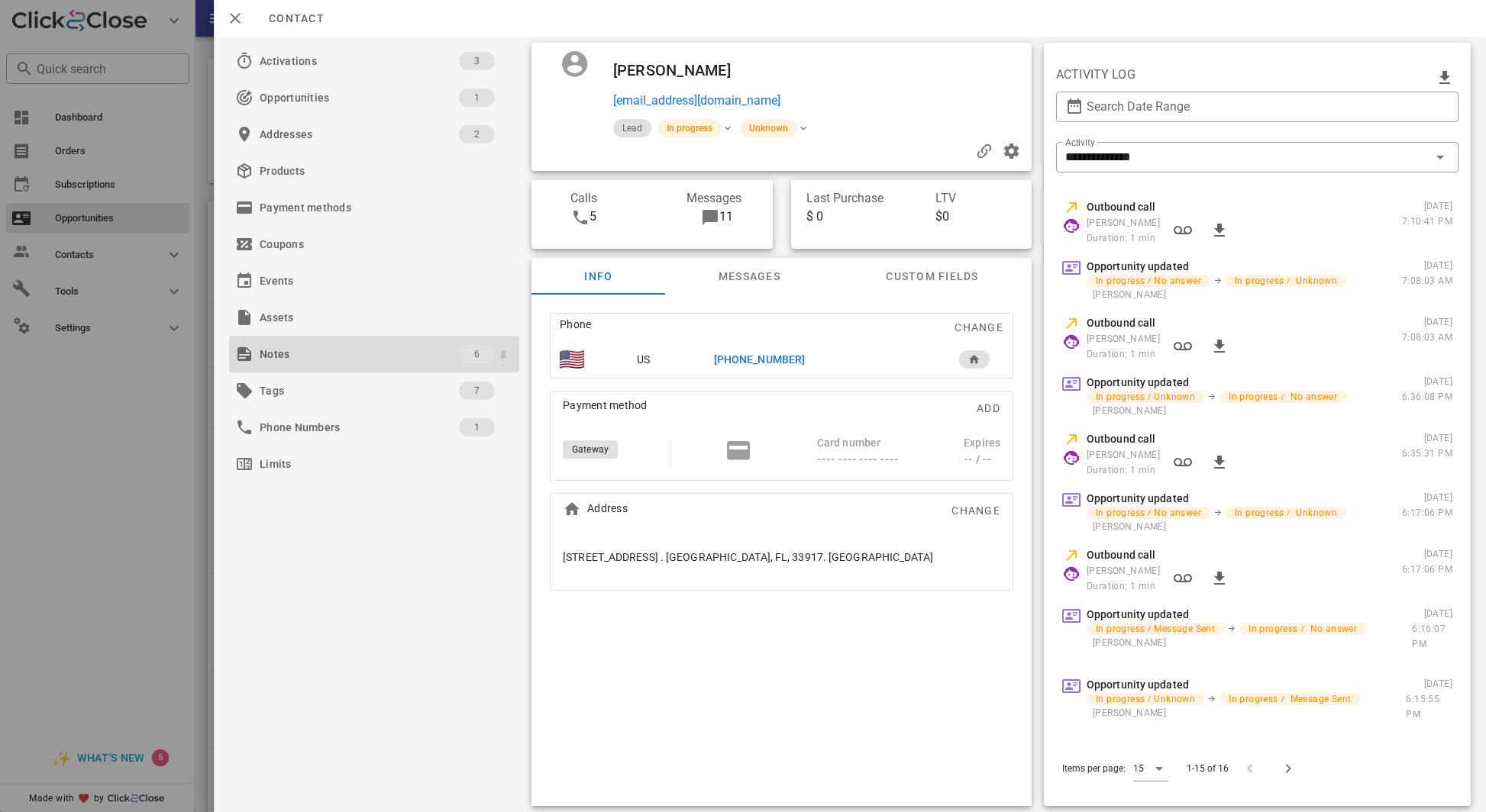 click on "Notes" at bounding box center (359, 354) 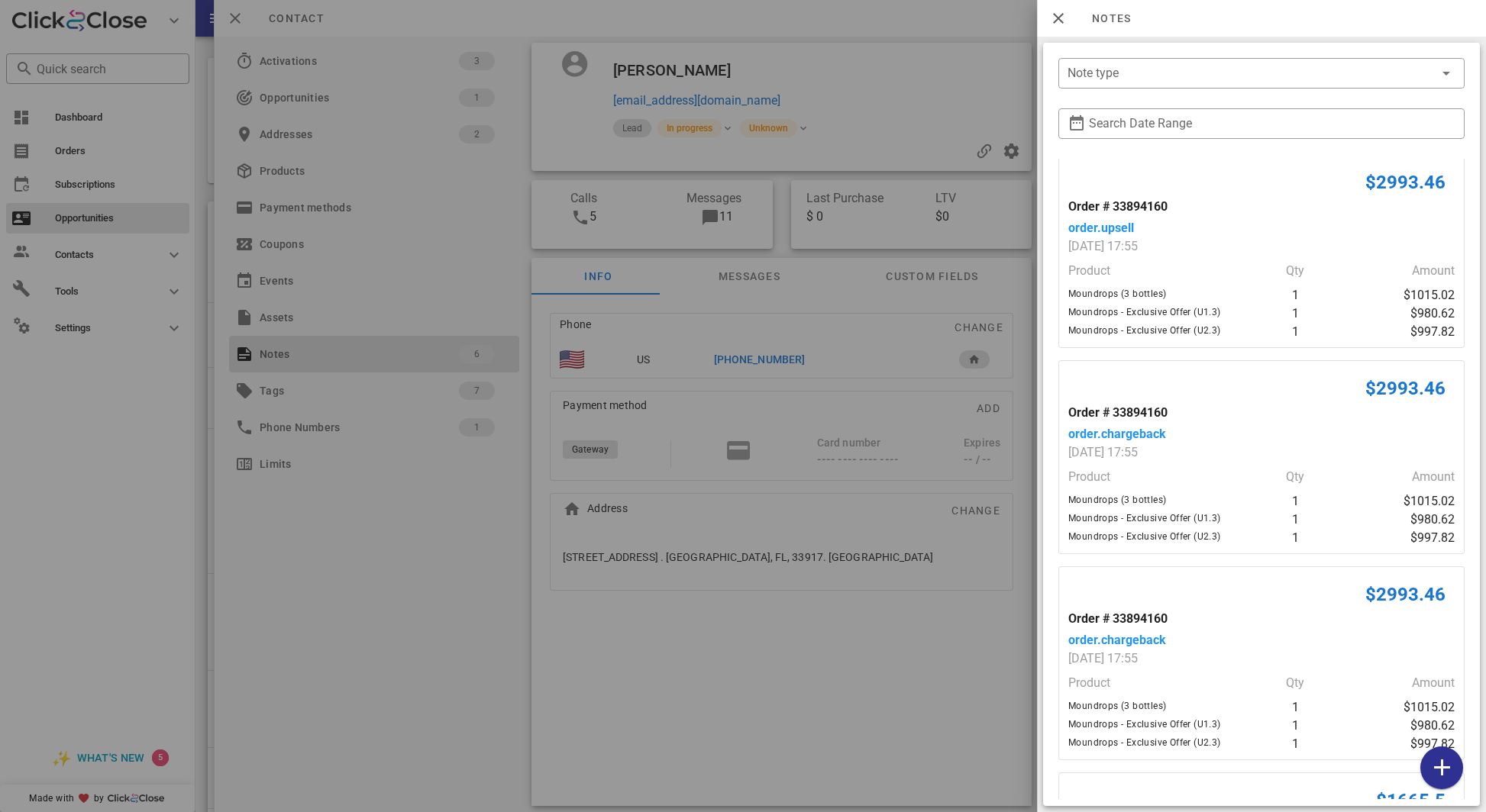 scroll, scrollTop: 540, scrollLeft: 0, axis: vertical 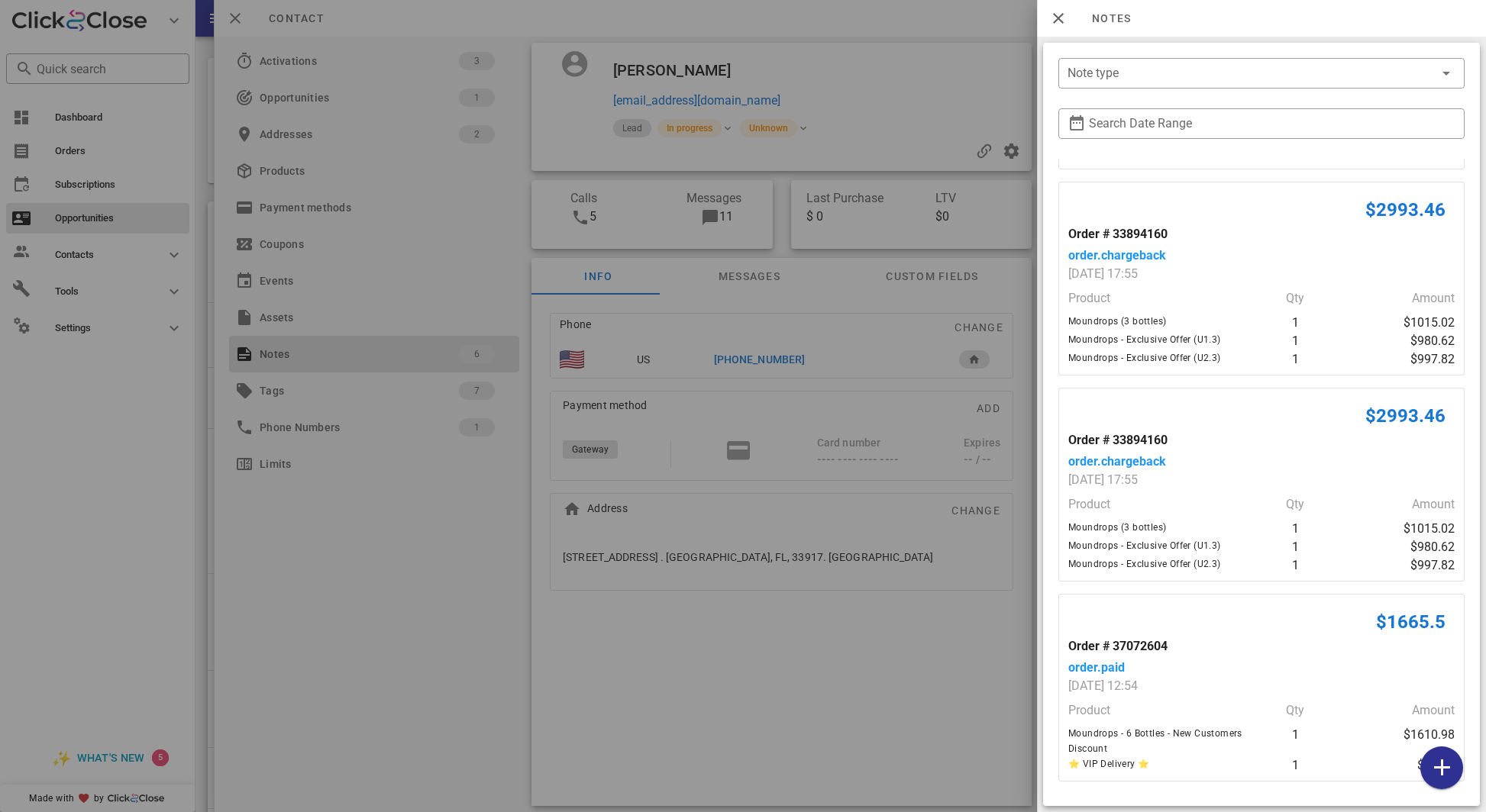 click at bounding box center (743, 406) 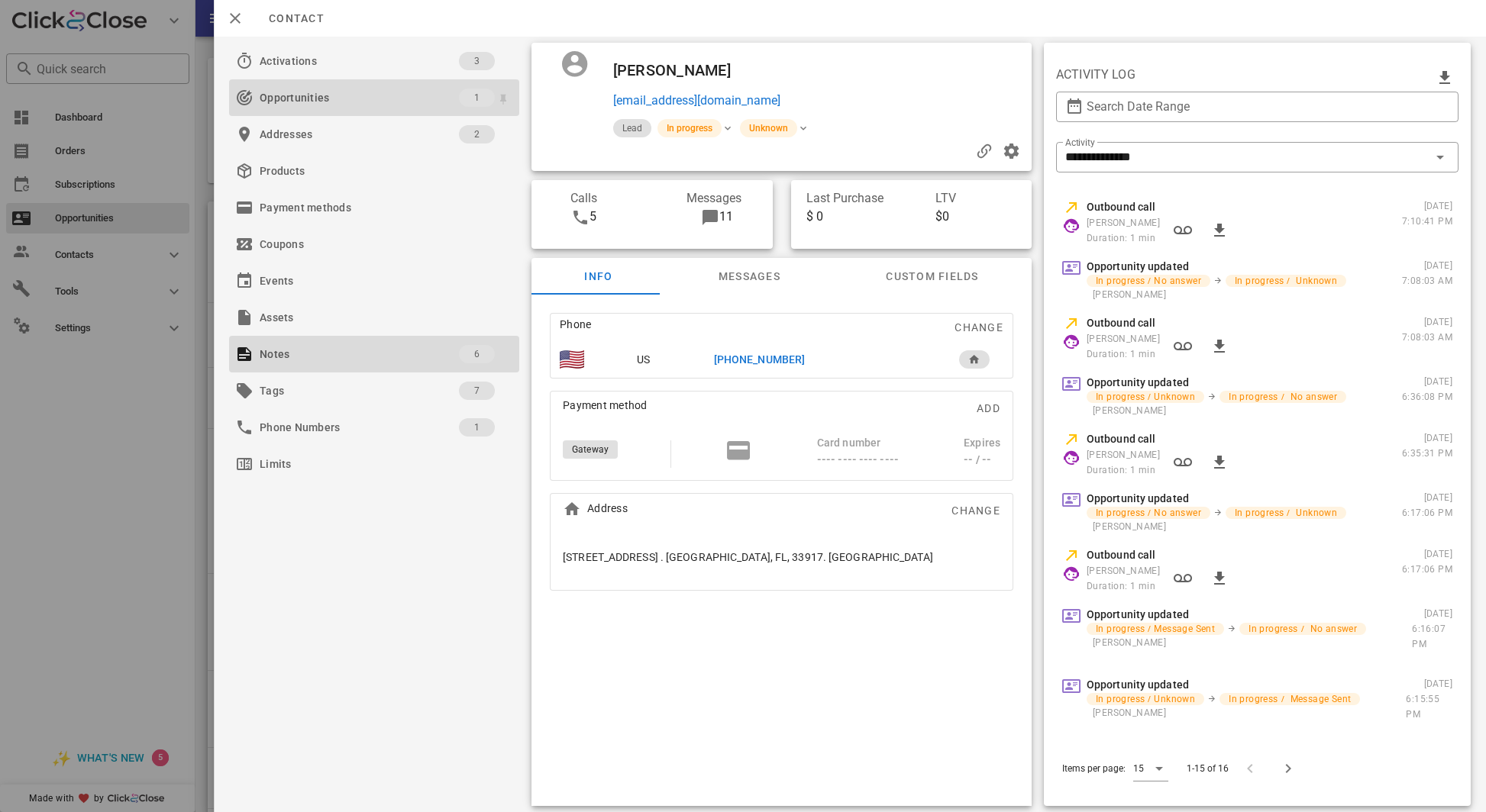 click on "Opportunities" at bounding box center (359, 98) 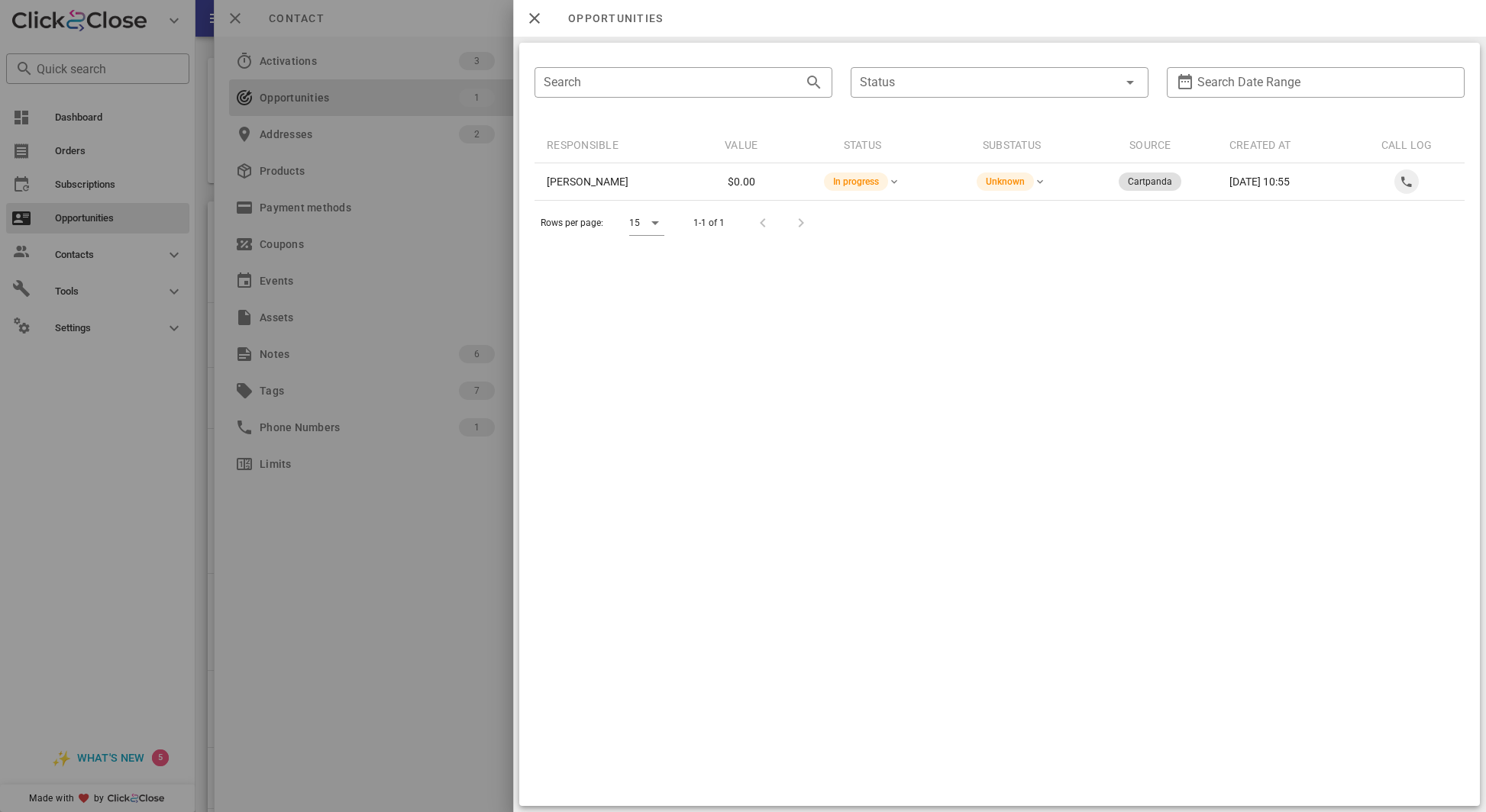 click at bounding box center [743, 406] 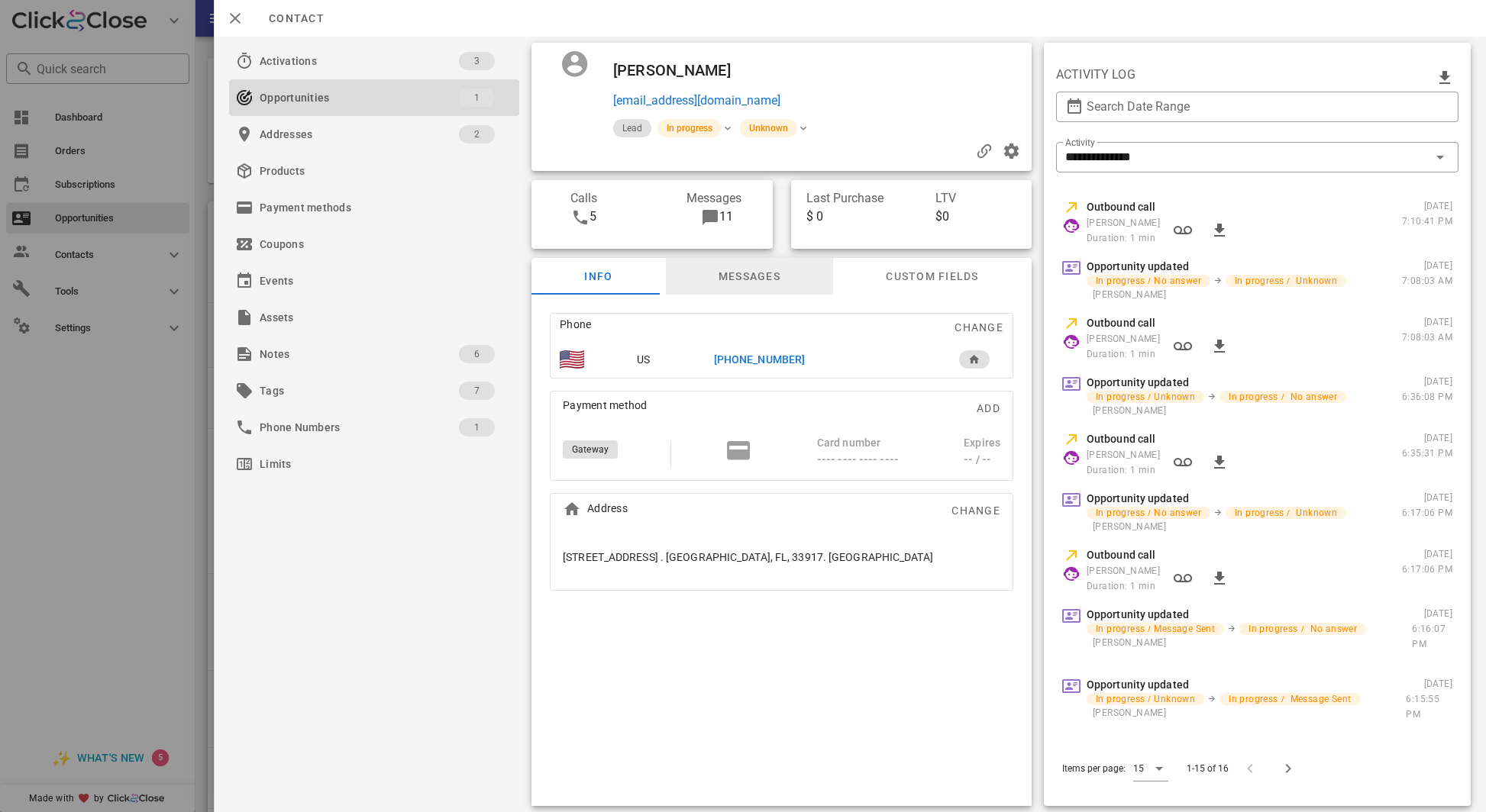 click on "Messages" at bounding box center (750, 276) 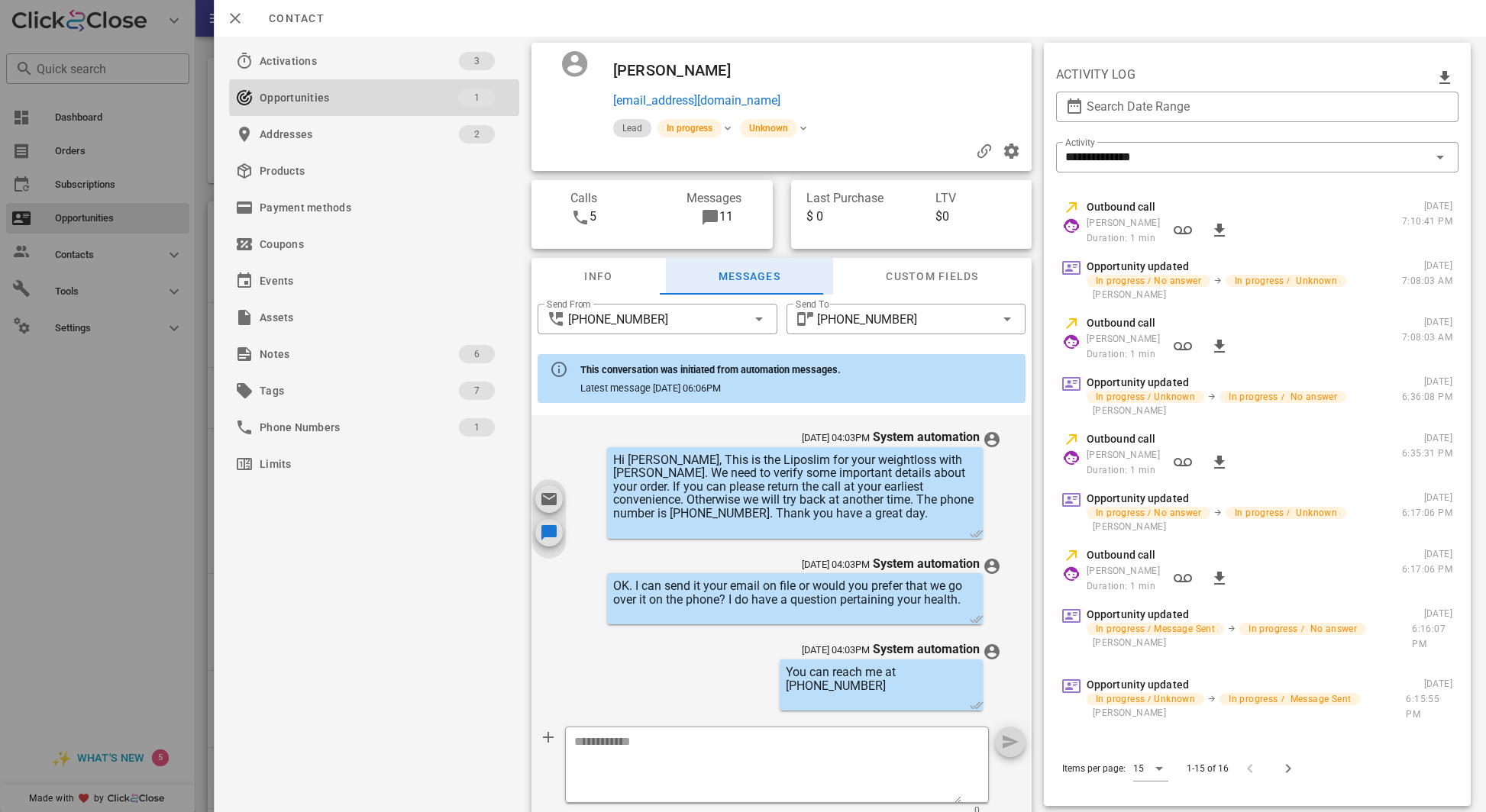 scroll, scrollTop: 832, scrollLeft: 0, axis: vertical 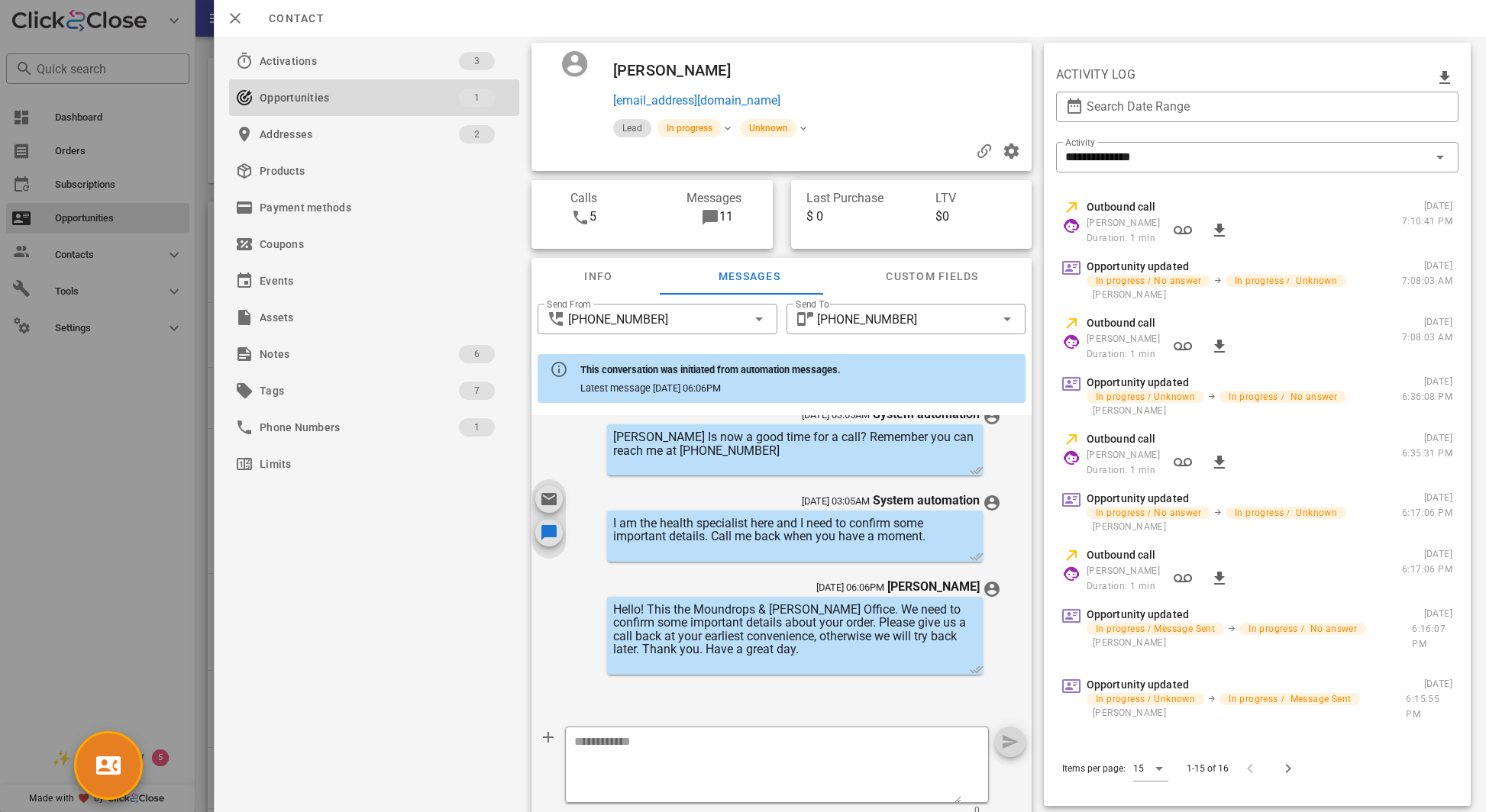 click at bounding box center (743, 406) 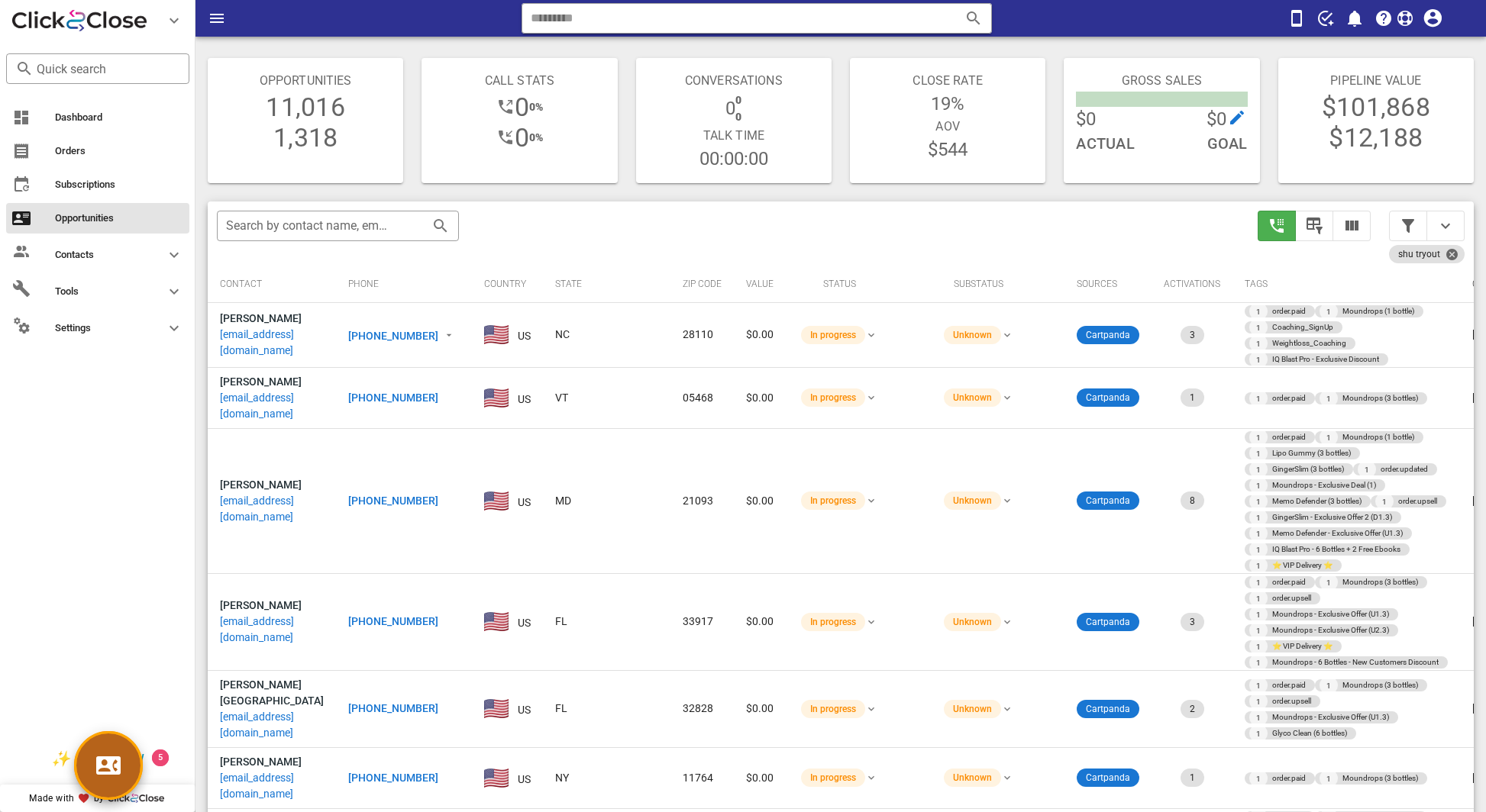 click at bounding box center (108, 765) 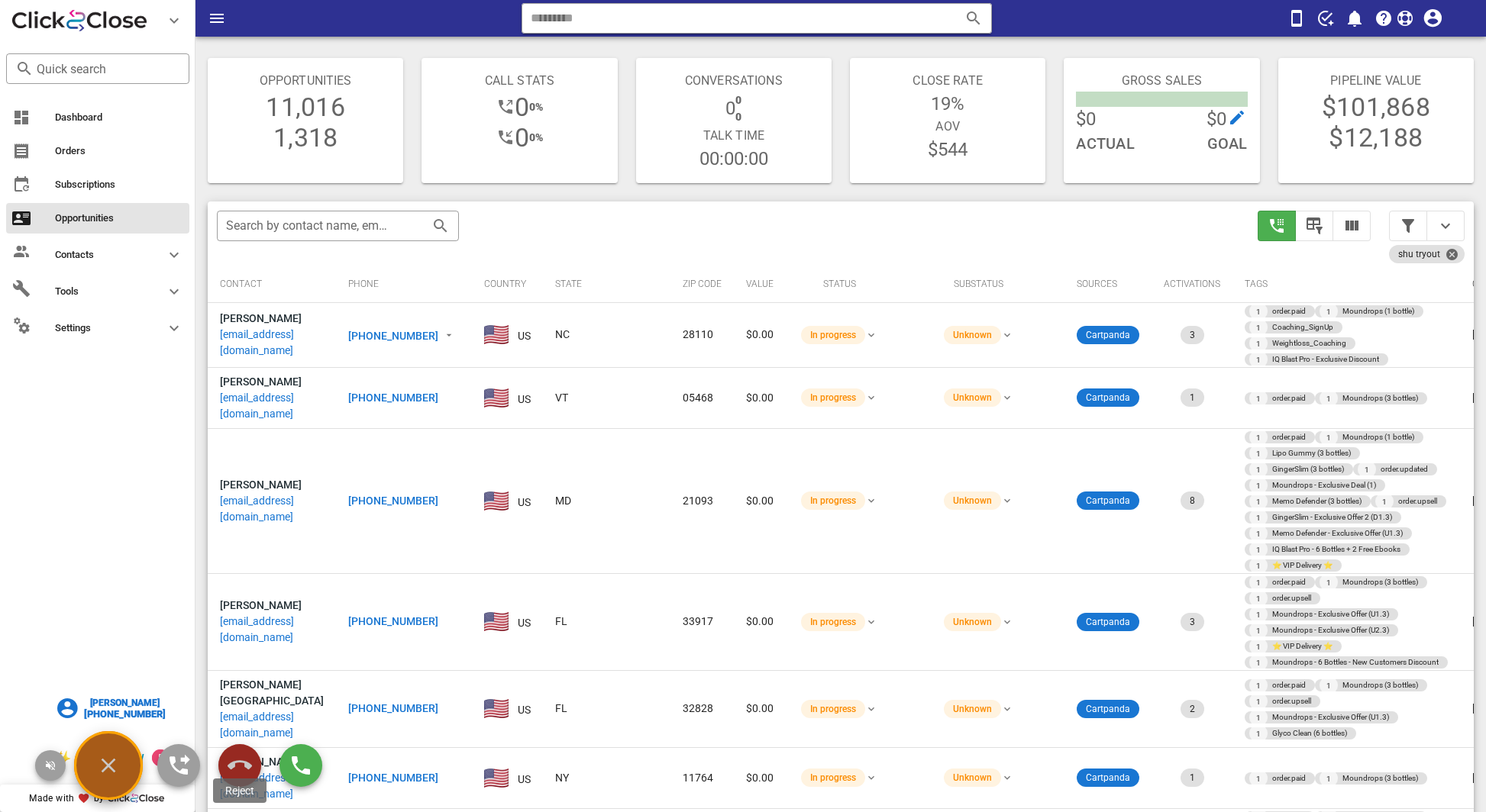click at bounding box center (240, 765) 